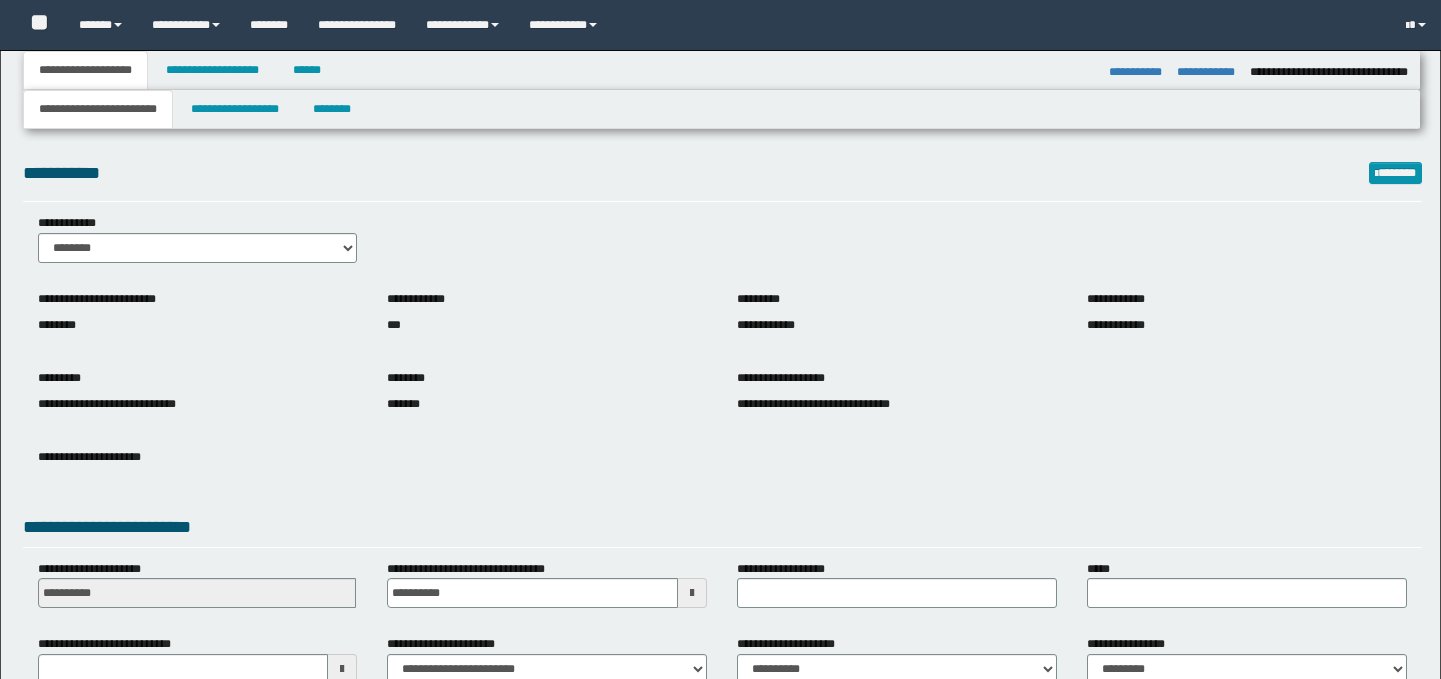 select on "*" 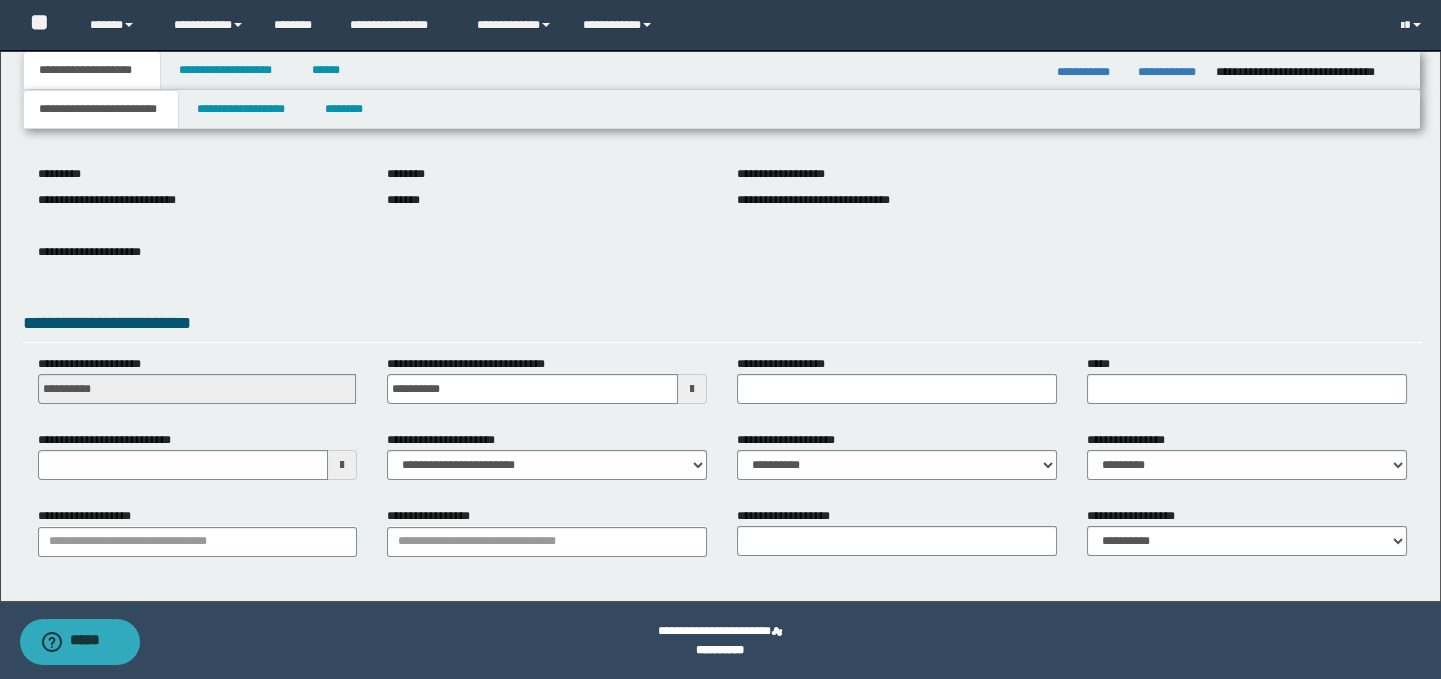 scroll, scrollTop: 0, scrollLeft: 0, axis: both 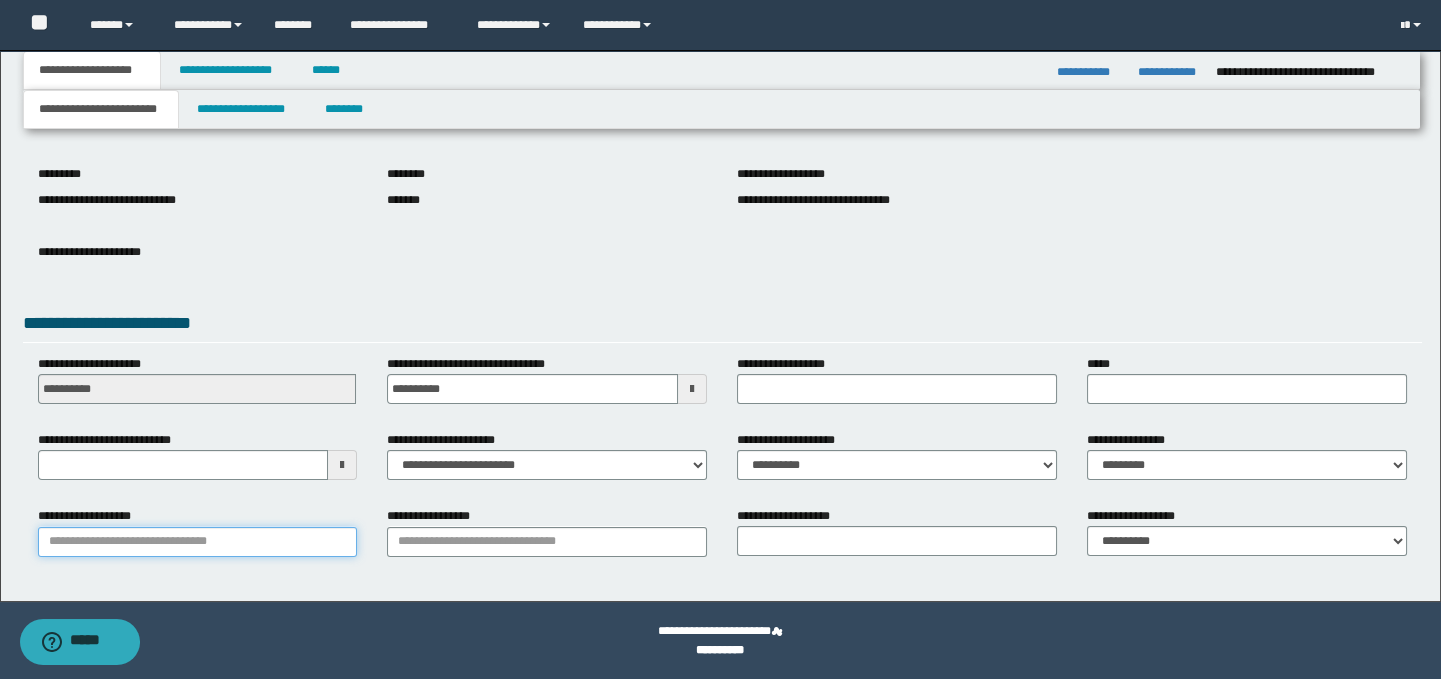 click on "**********" at bounding box center [198, 542] 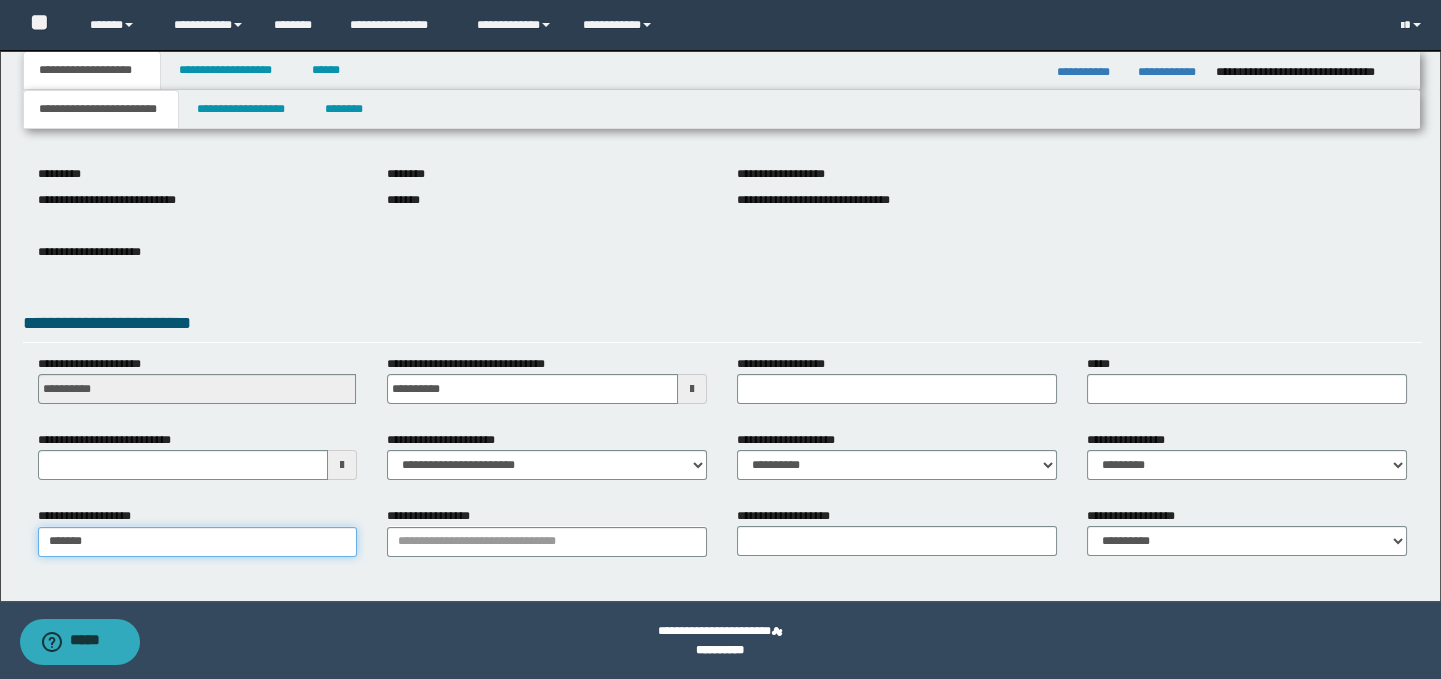type on "********" 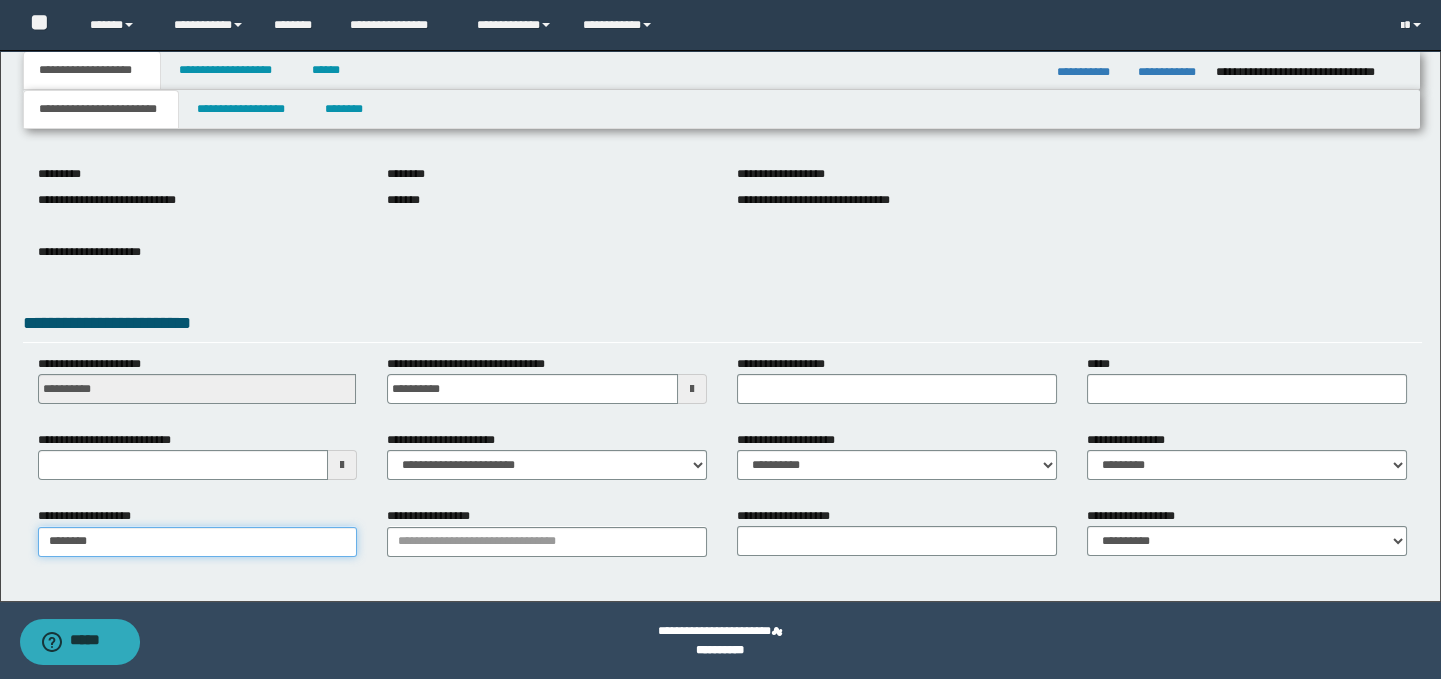 type on "********" 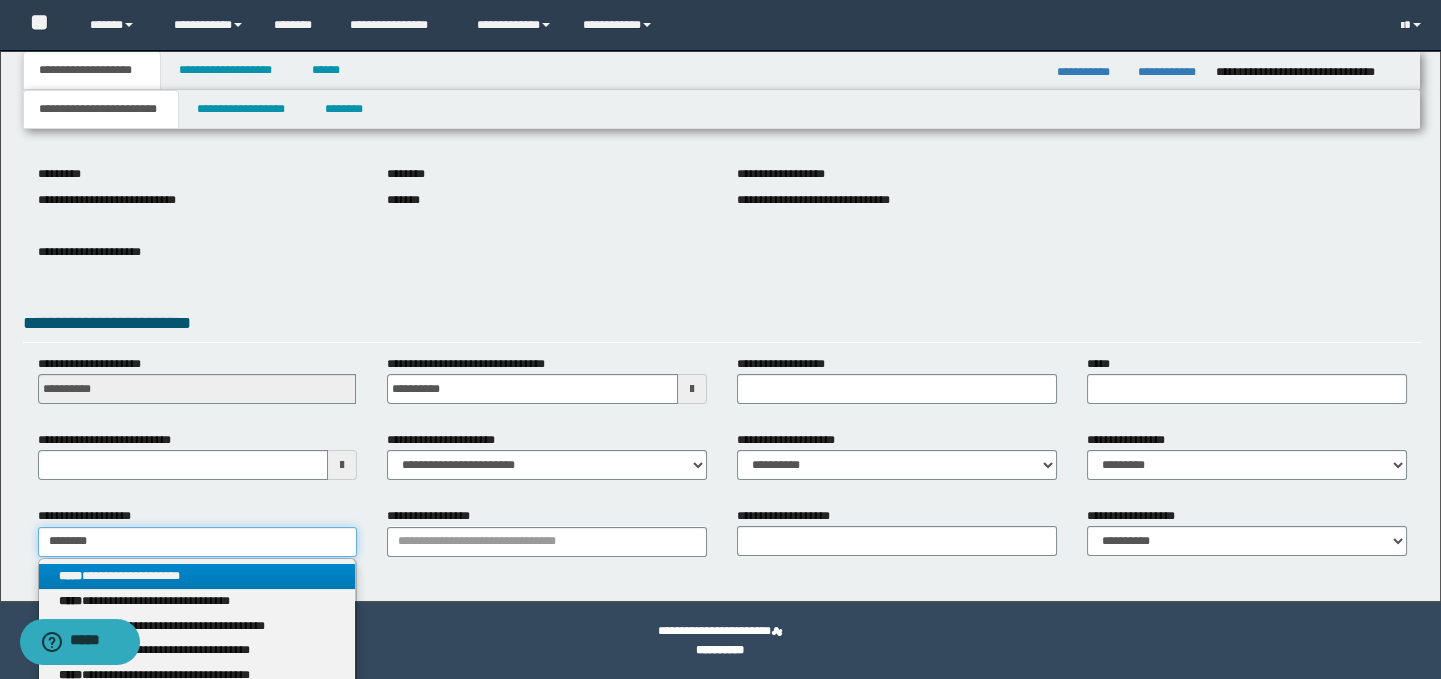 type on "********" 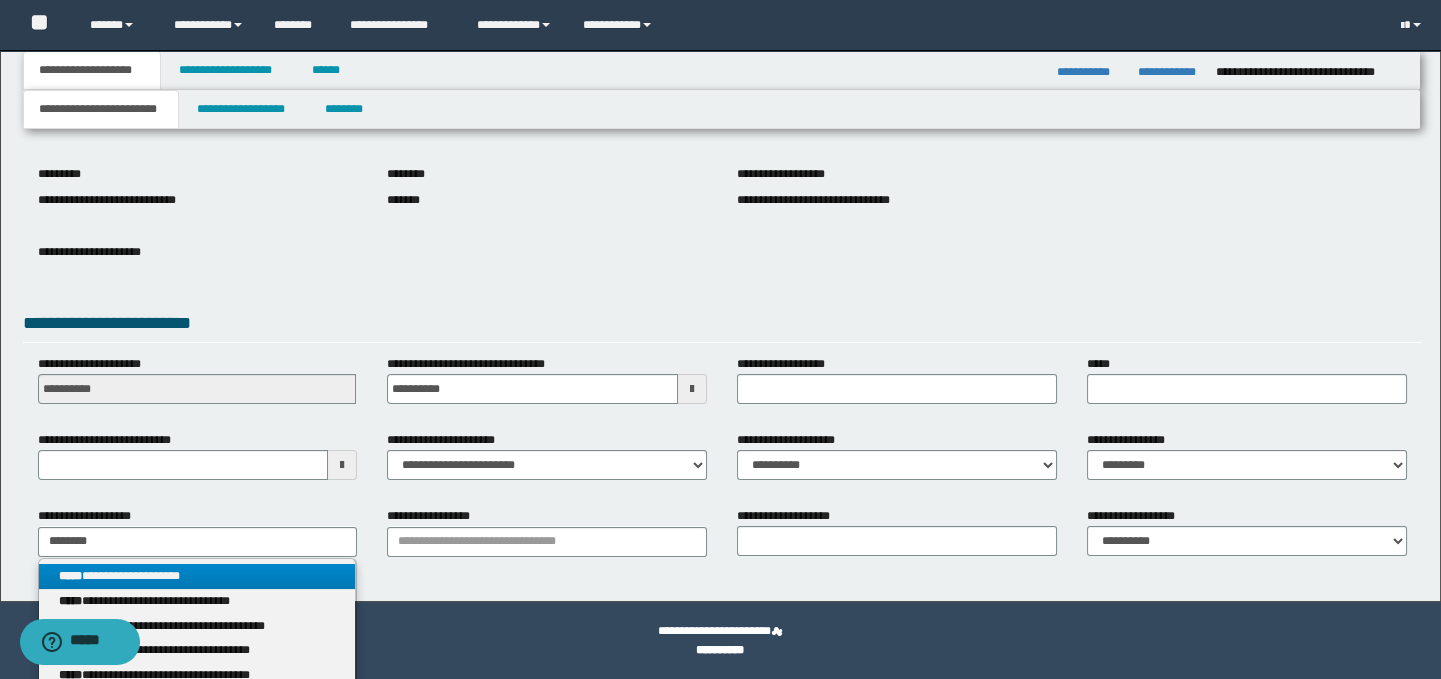 click on "**********" at bounding box center (197, 576) 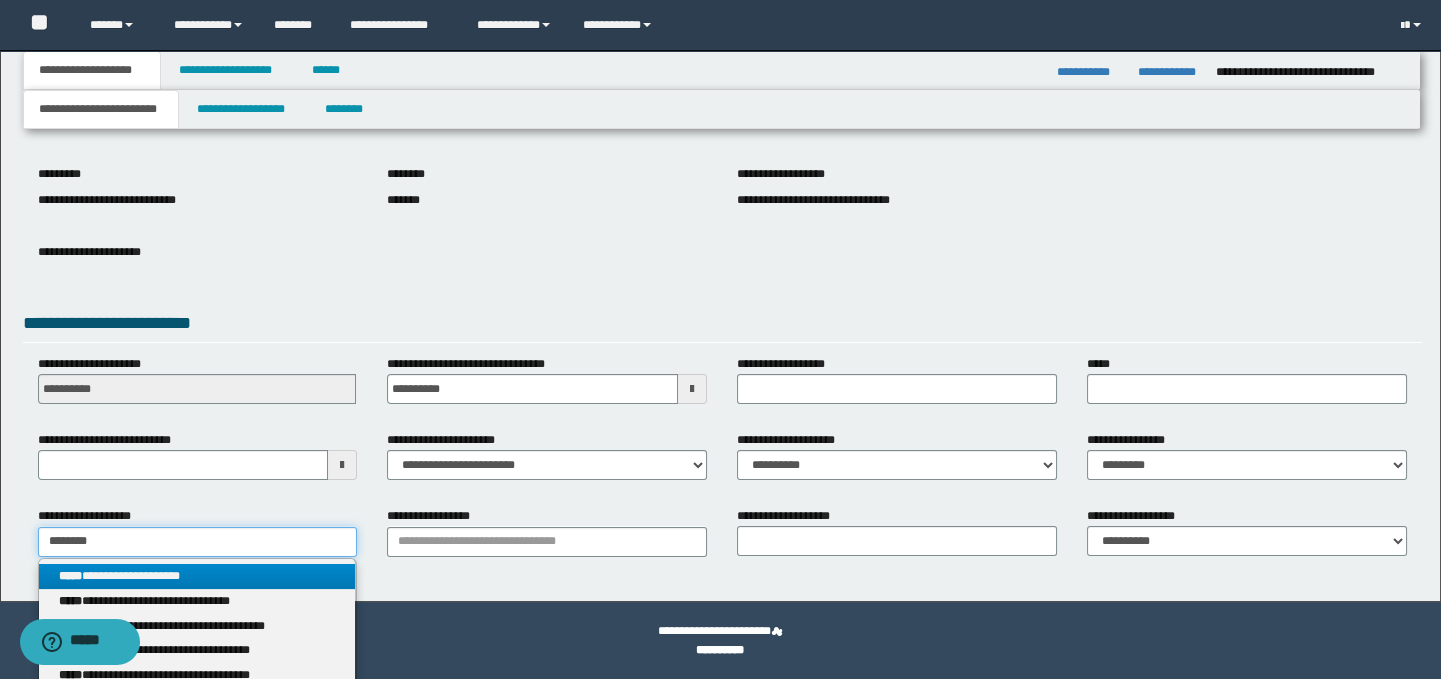 type 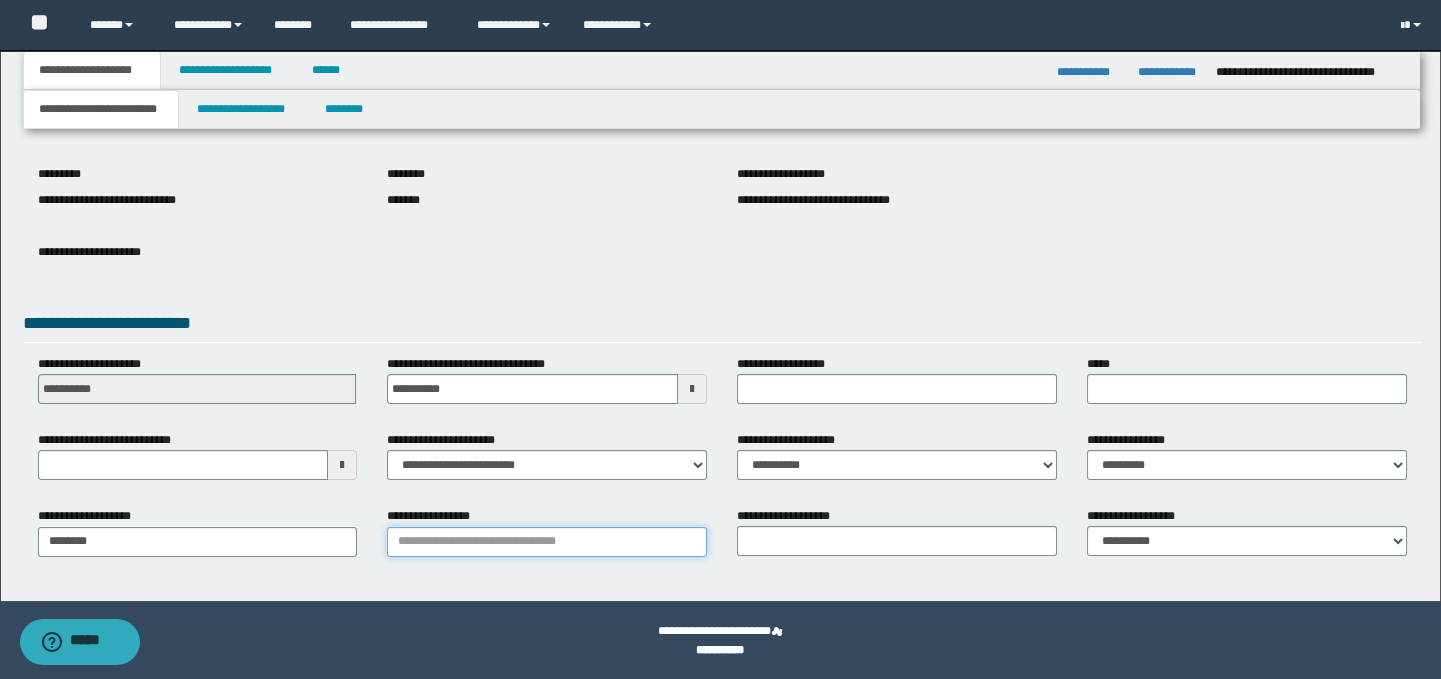 click on "**********" at bounding box center [547, 542] 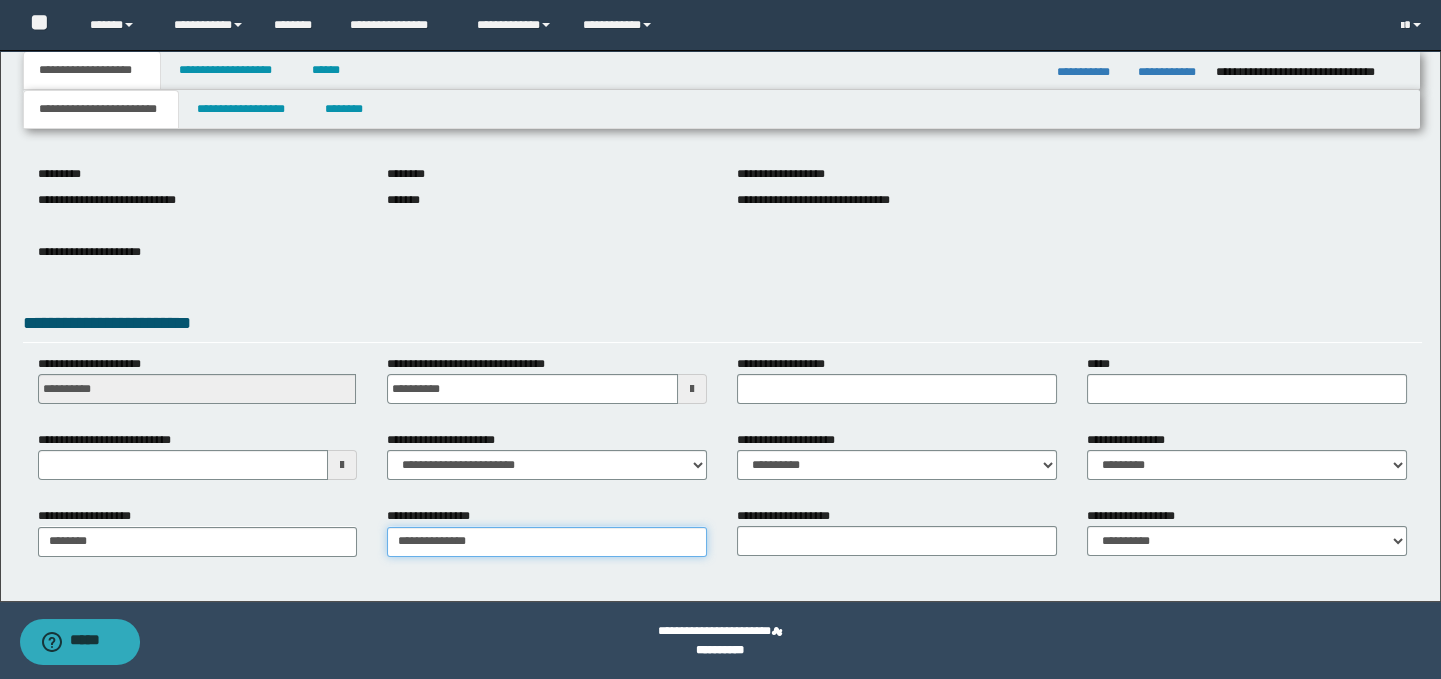 type on "**********" 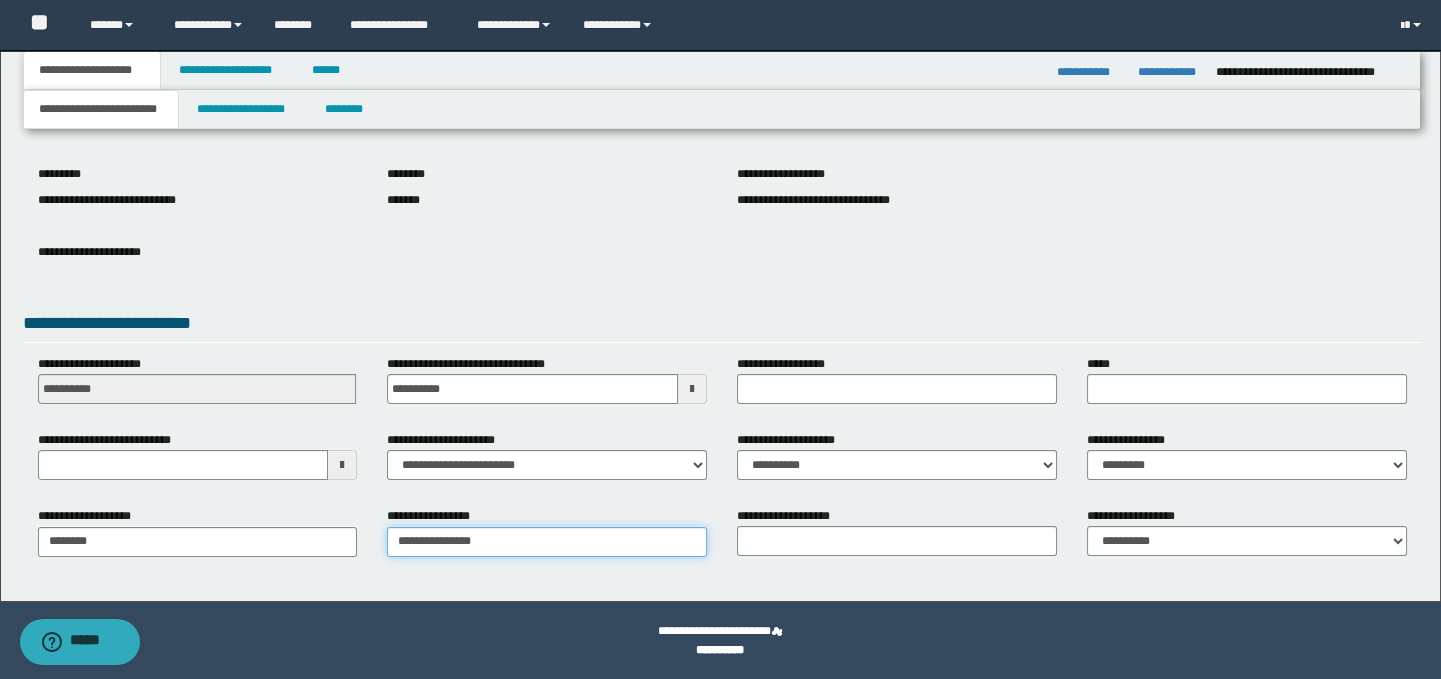 type on "**********" 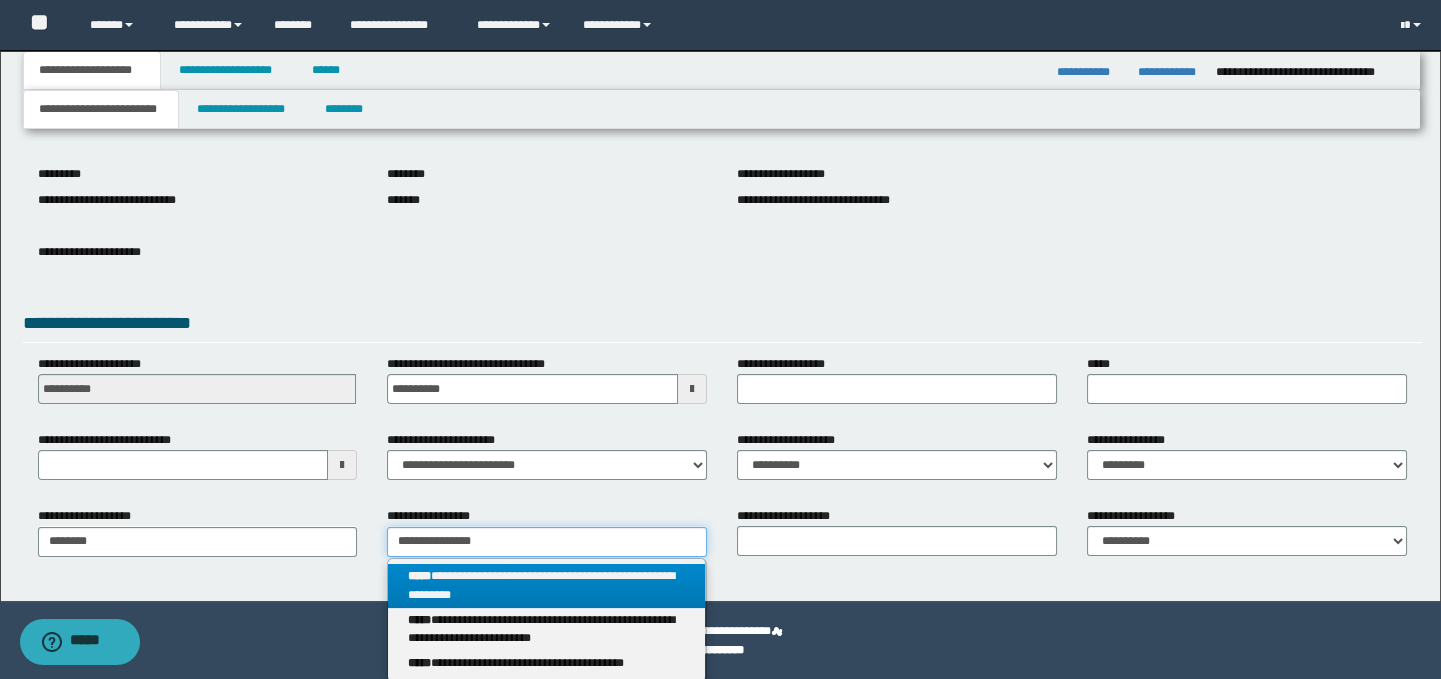 type on "**********" 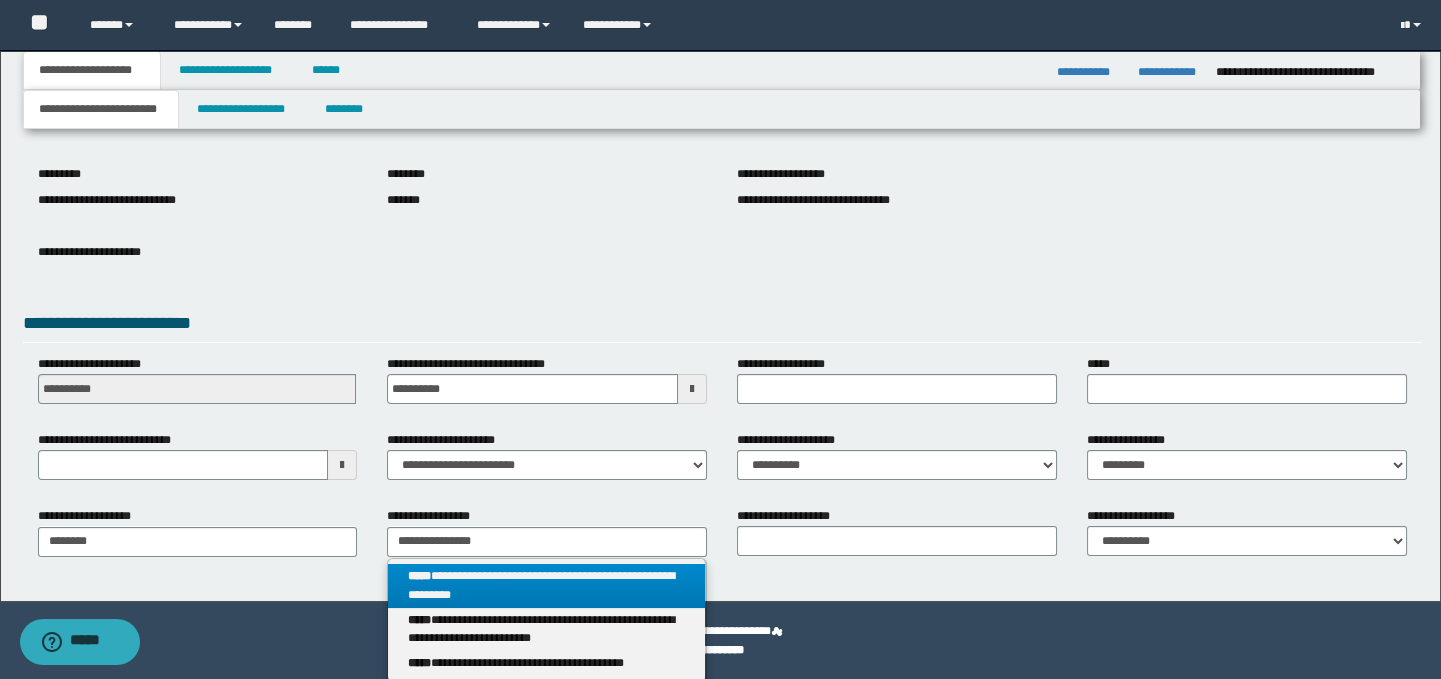 click on "**********" at bounding box center (546, 586) 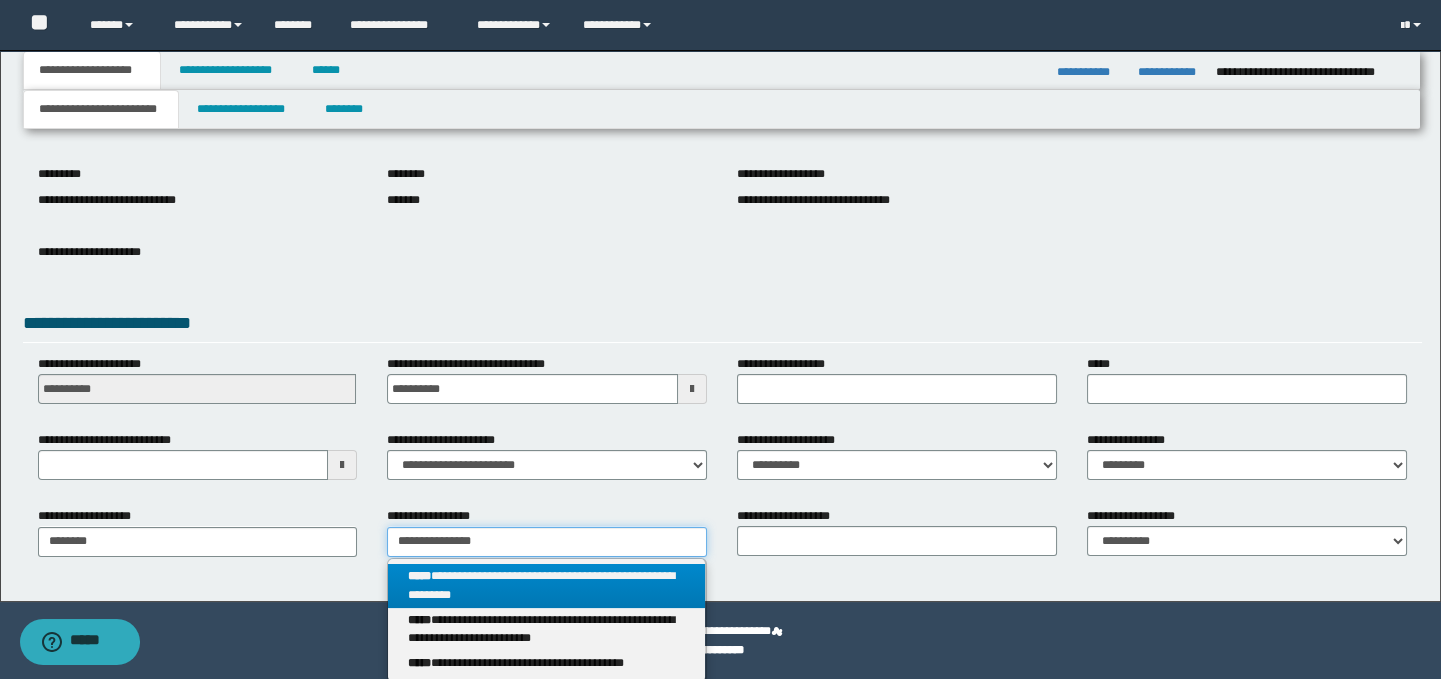 type 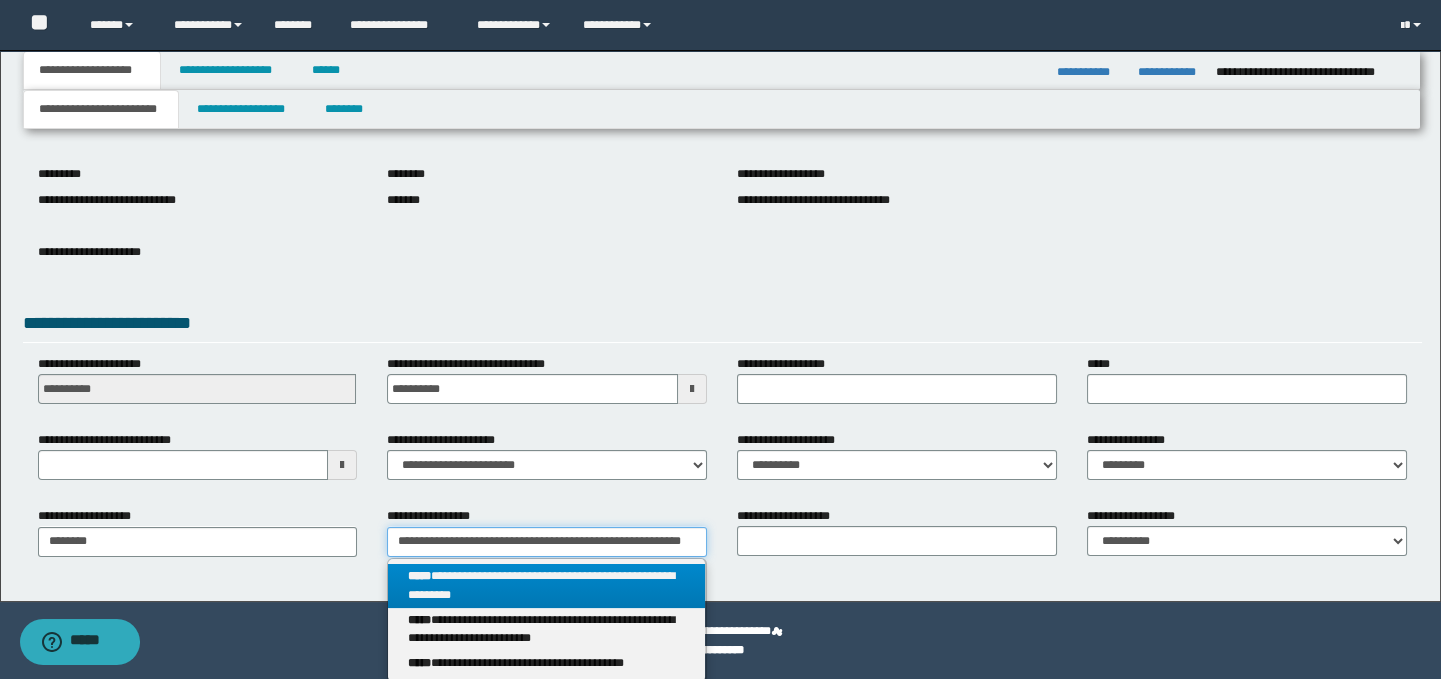 scroll, scrollTop: 0, scrollLeft: 61, axis: horizontal 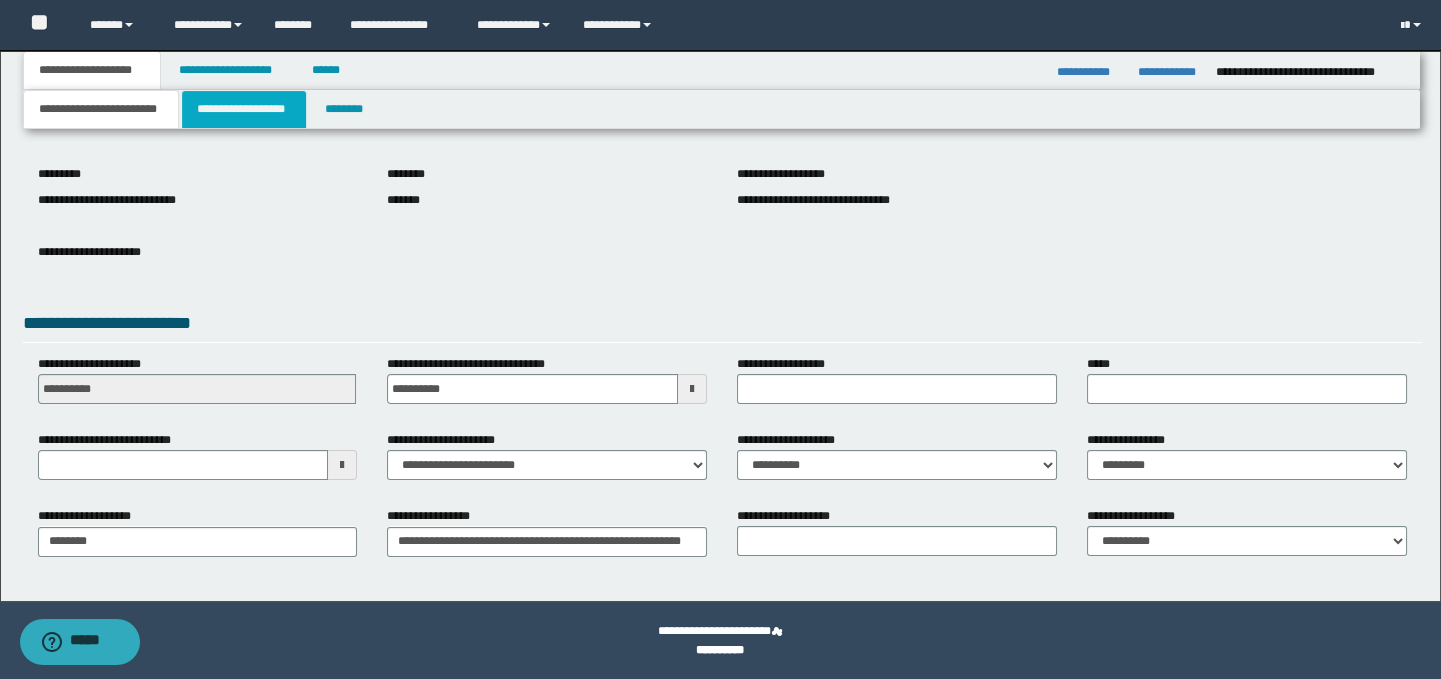 click on "**********" at bounding box center (244, 109) 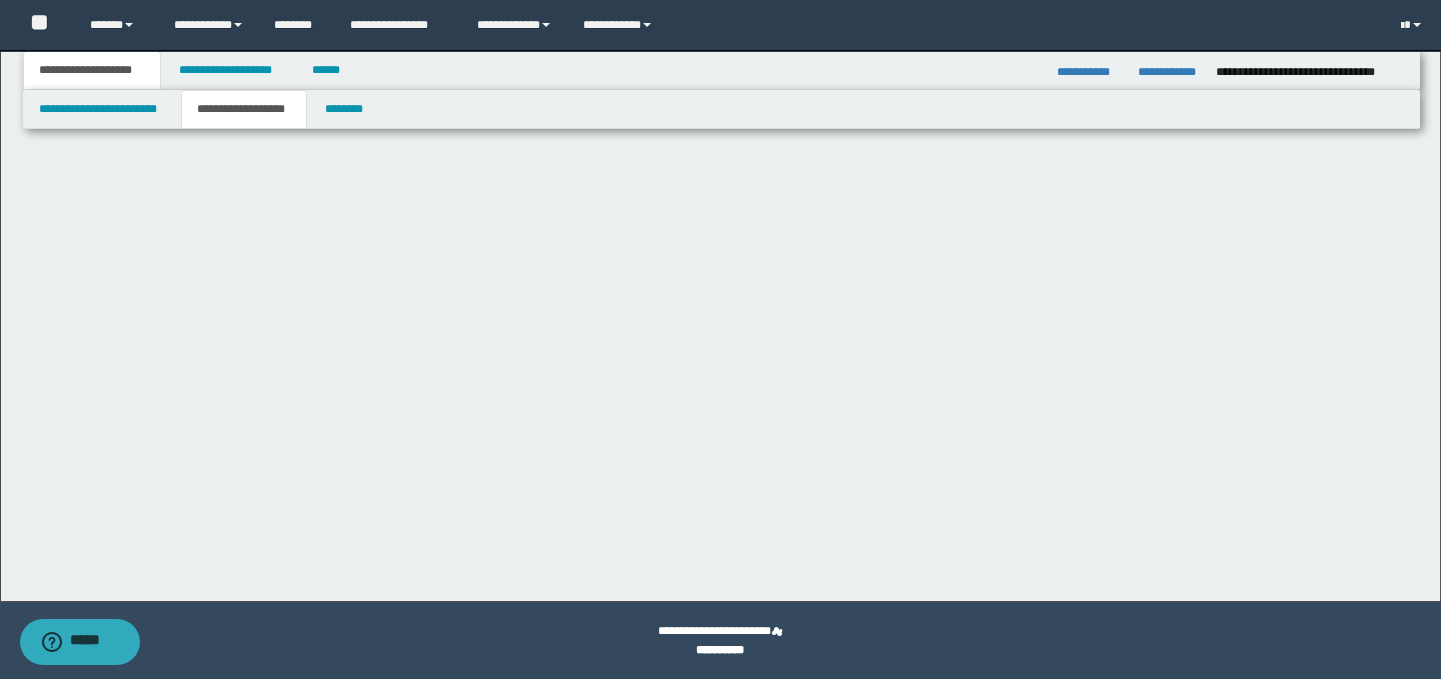 scroll, scrollTop: 0, scrollLeft: 0, axis: both 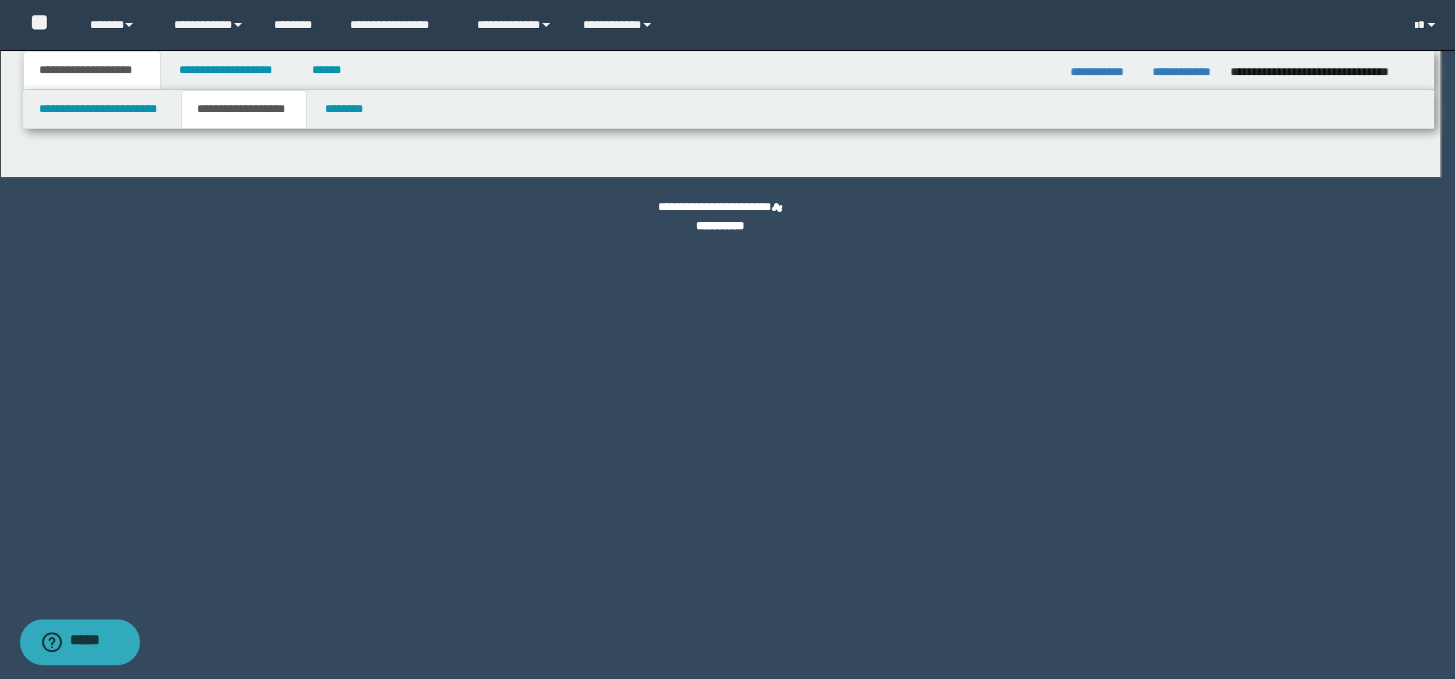 type on "********" 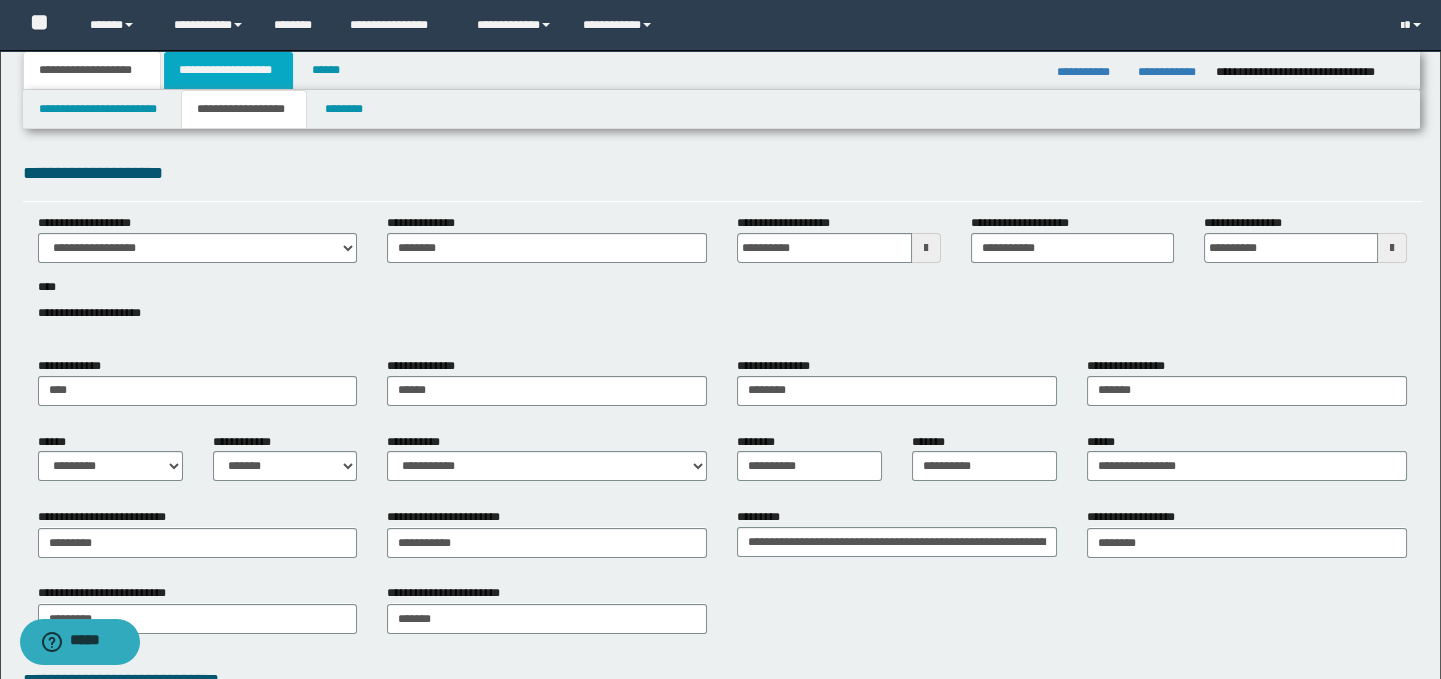 click on "**********" at bounding box center (228, 70) 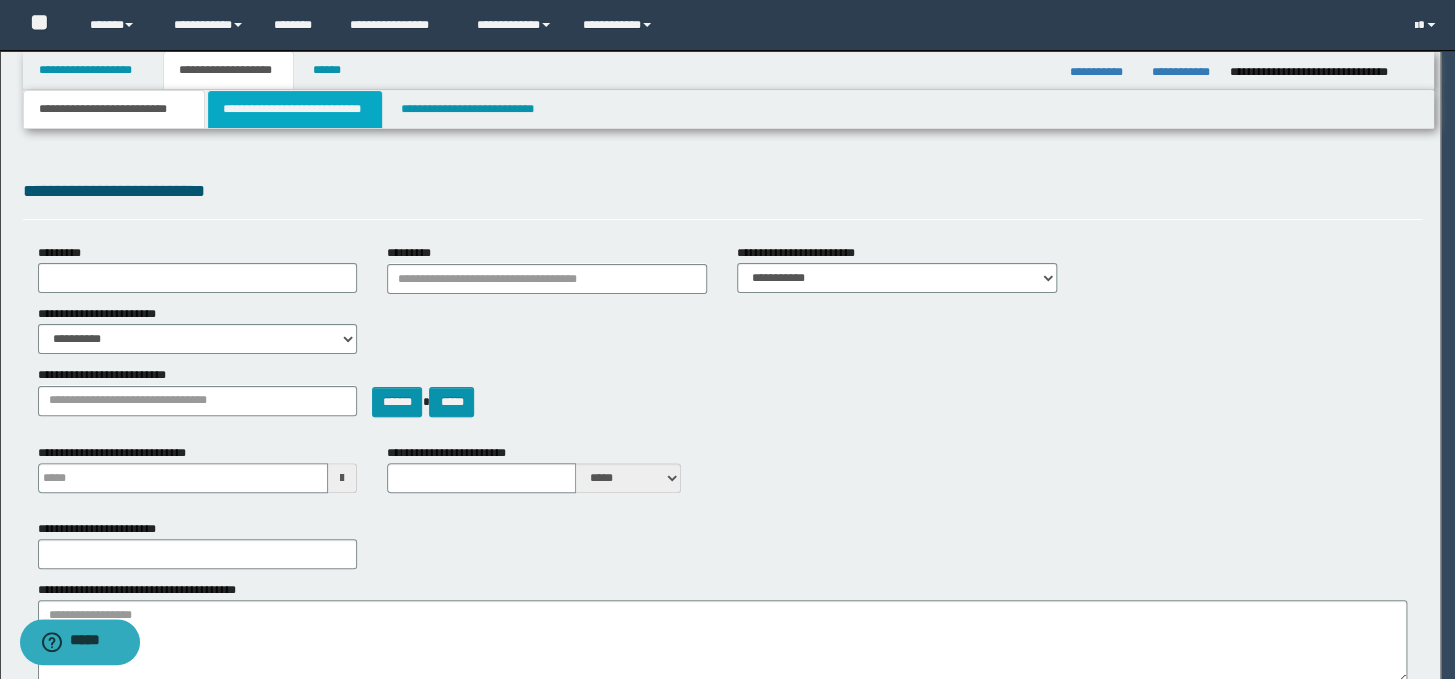 click on "**********" at bounding box center [294, 109] 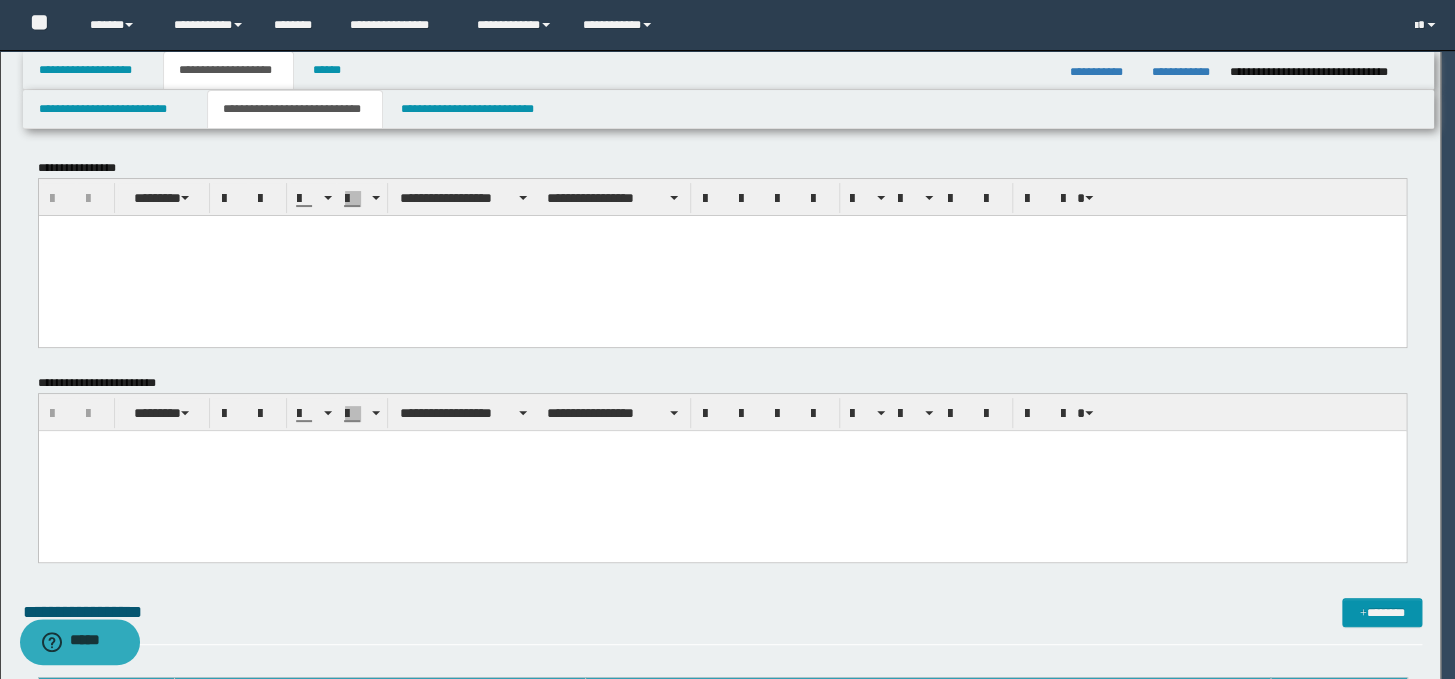 scroll, scrollTop: 0, scrollLeft: 0, axis: both 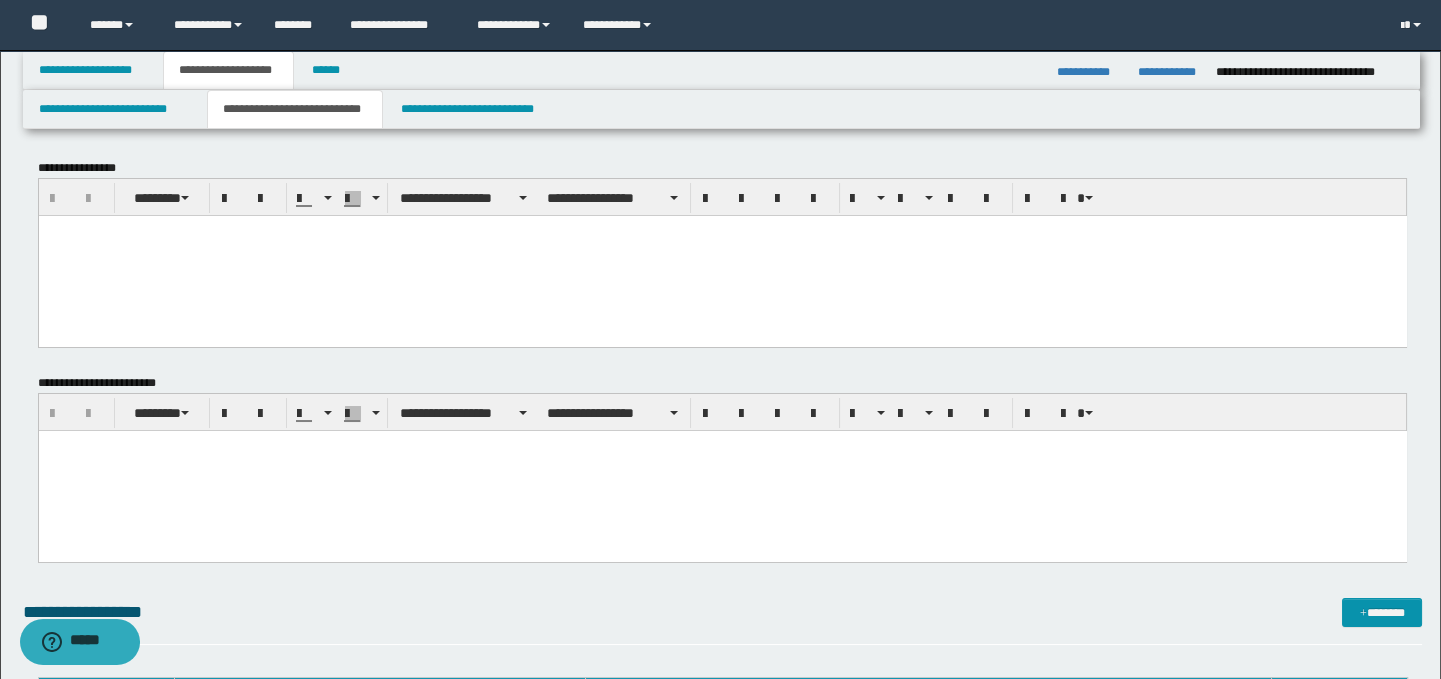 click at bounding box center (722, 471) 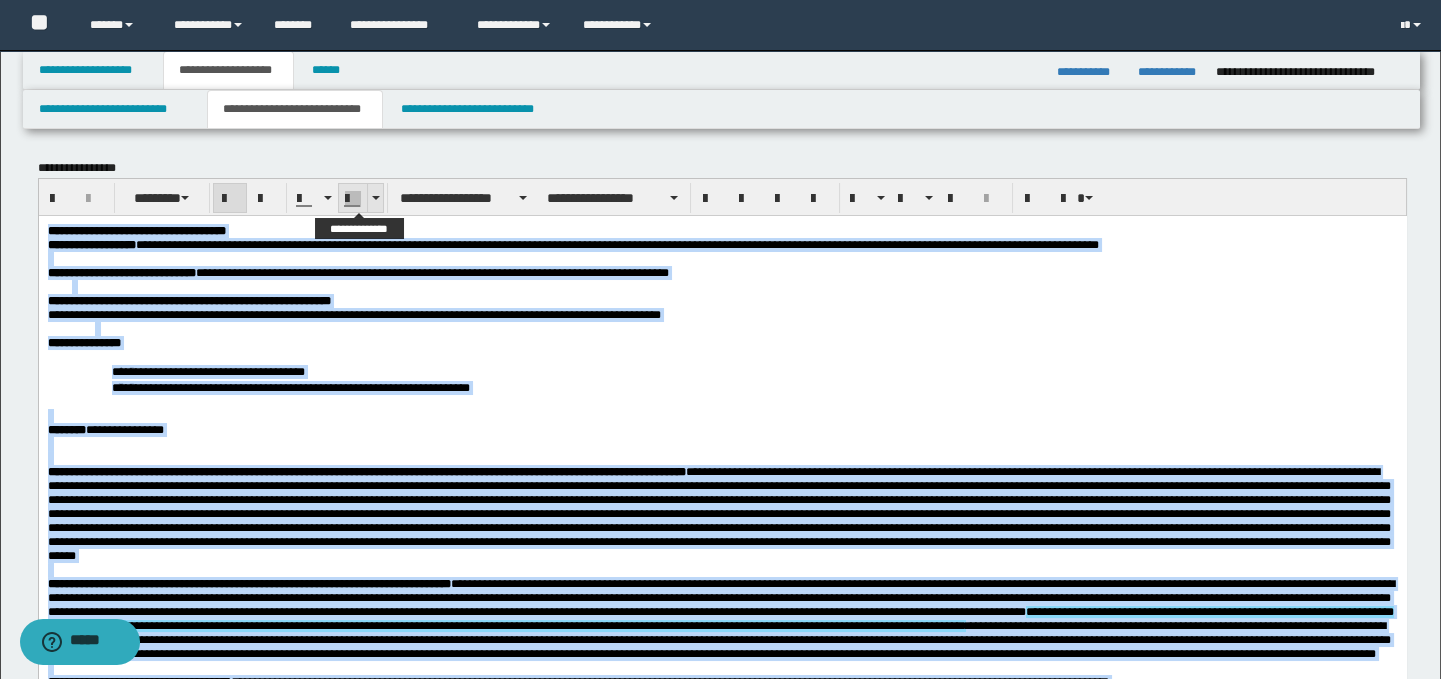 click at bounding box center (376, 198) 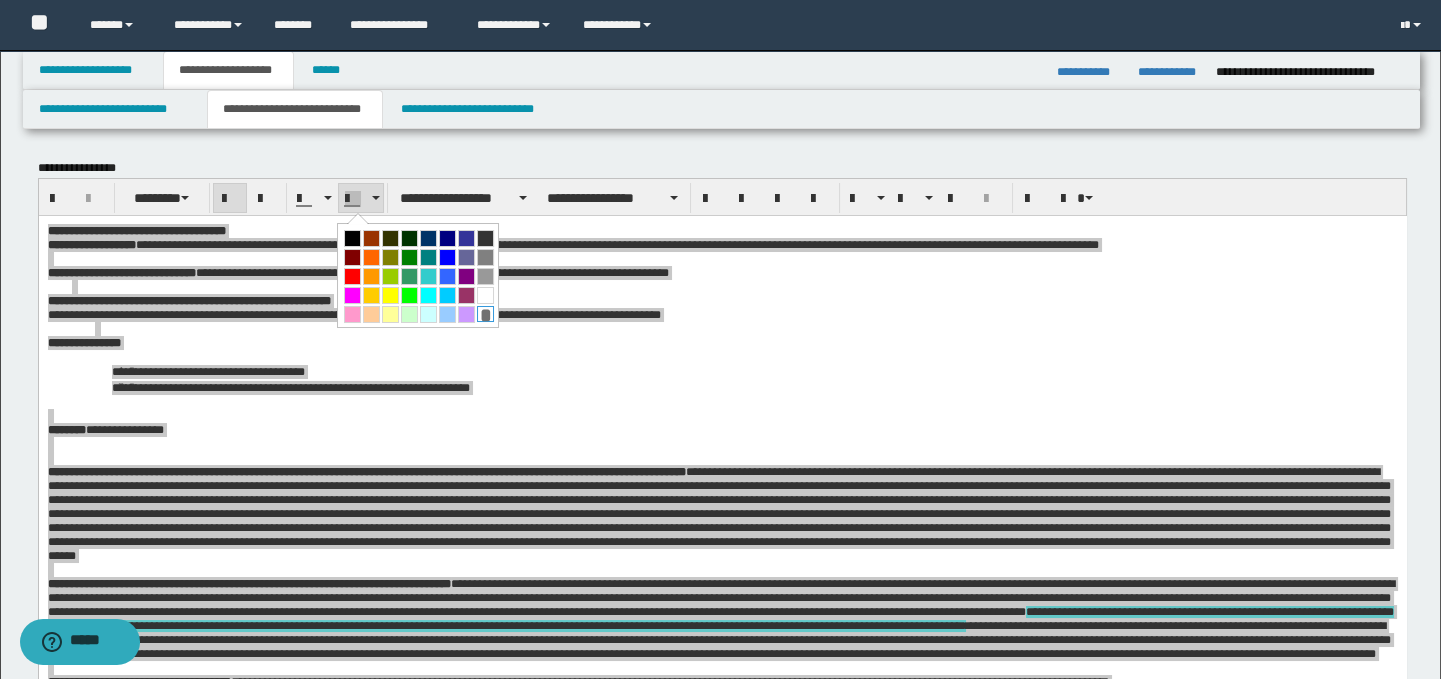 click on "*" at bounding box center [485, 314] 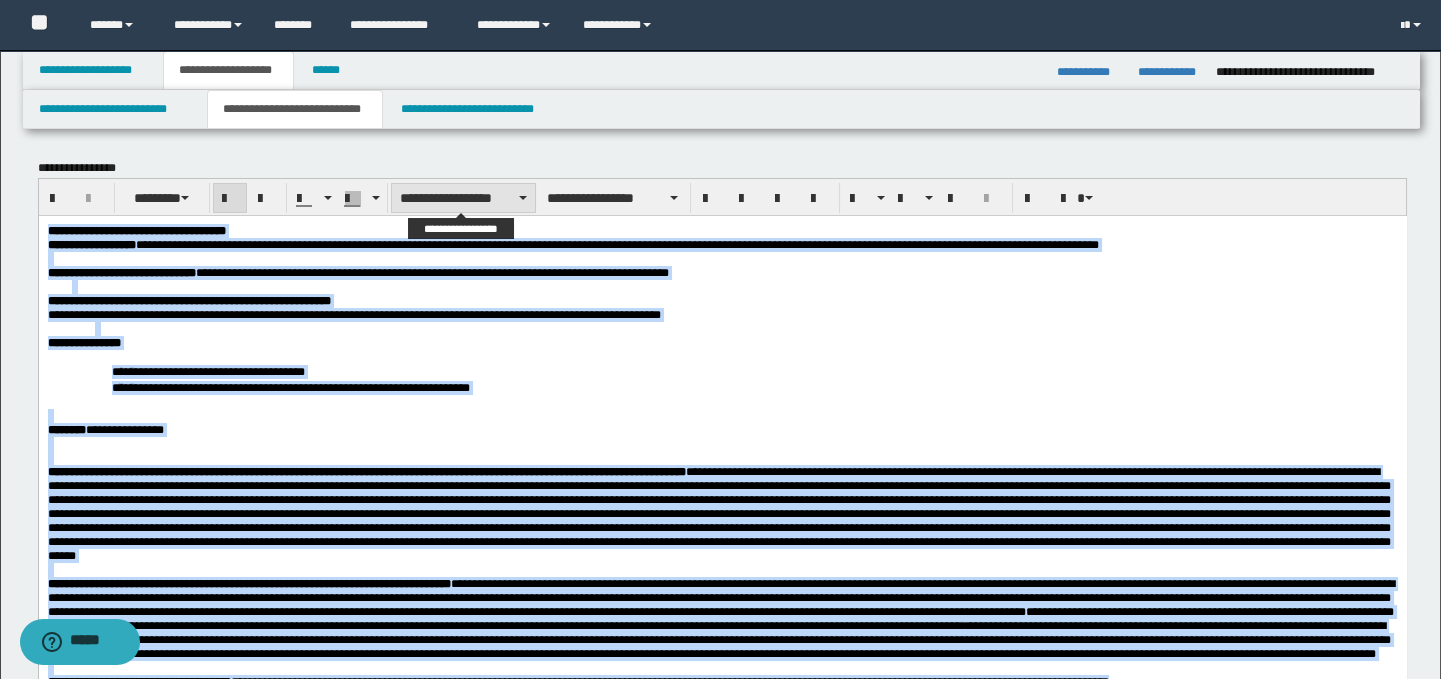 click on "**********" at bounding box center [463, 198] 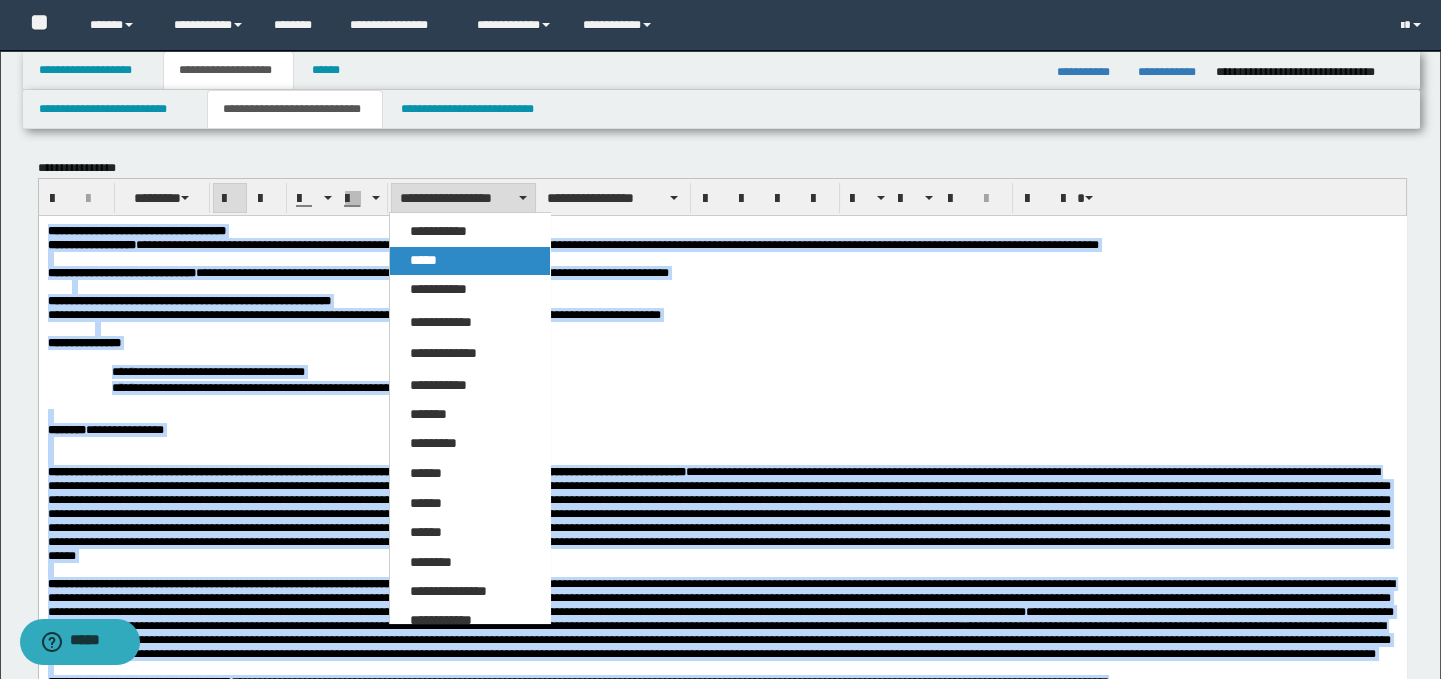 click on "*****" at bounding box center (470, 261) 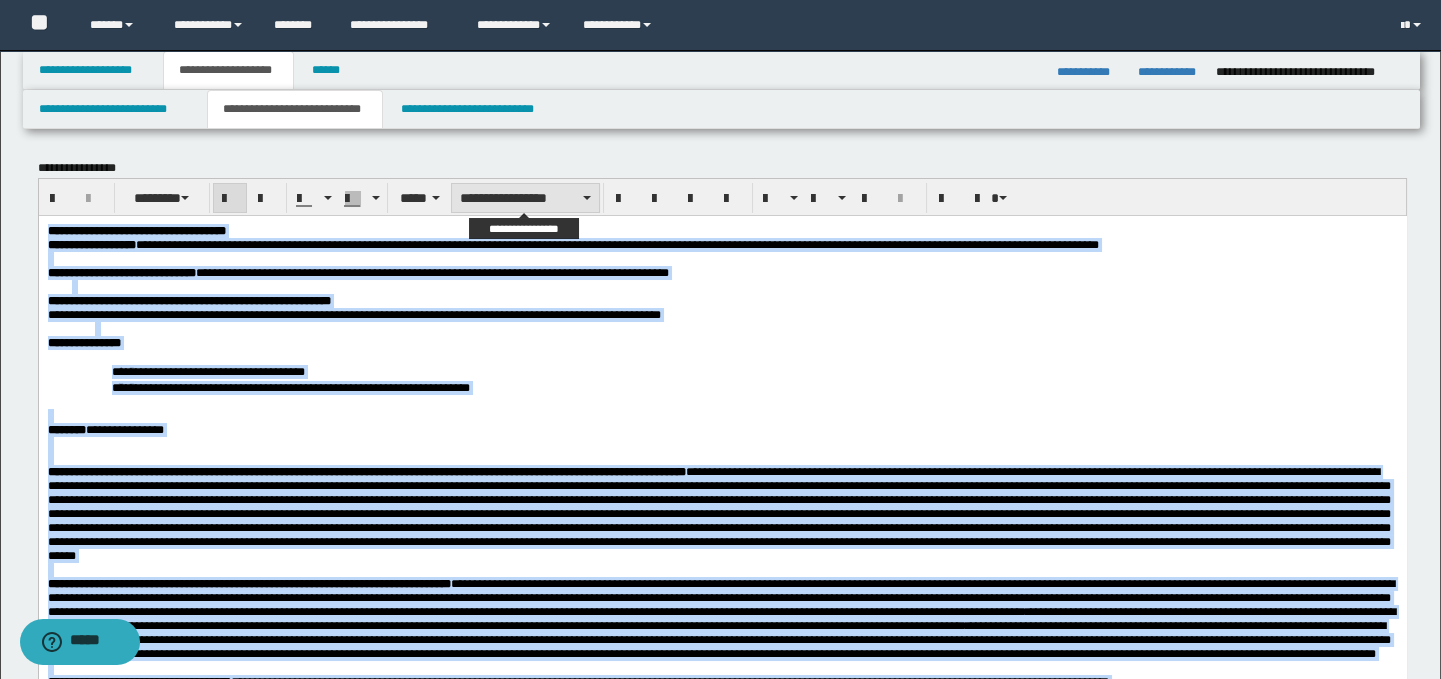 click on "**********" at bounding box center [525, 198] 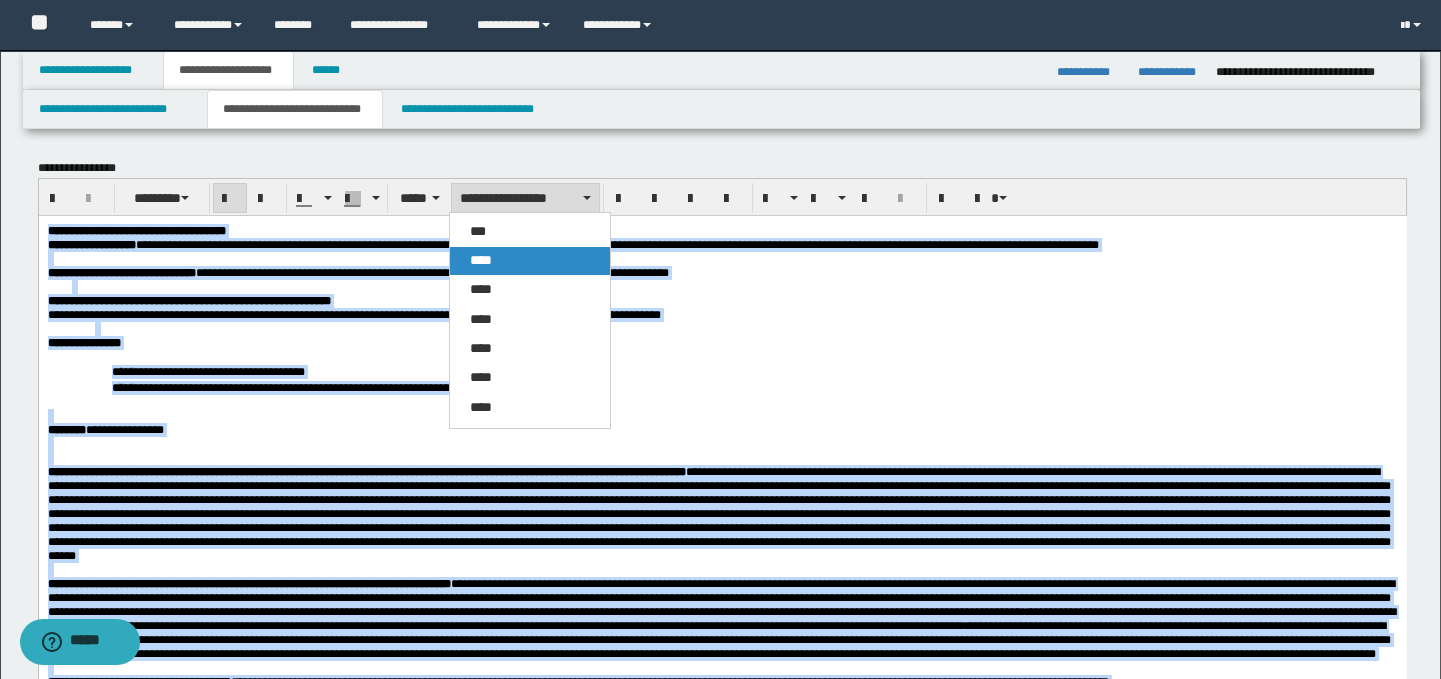 click on "****" at bounding box center (530, 261) 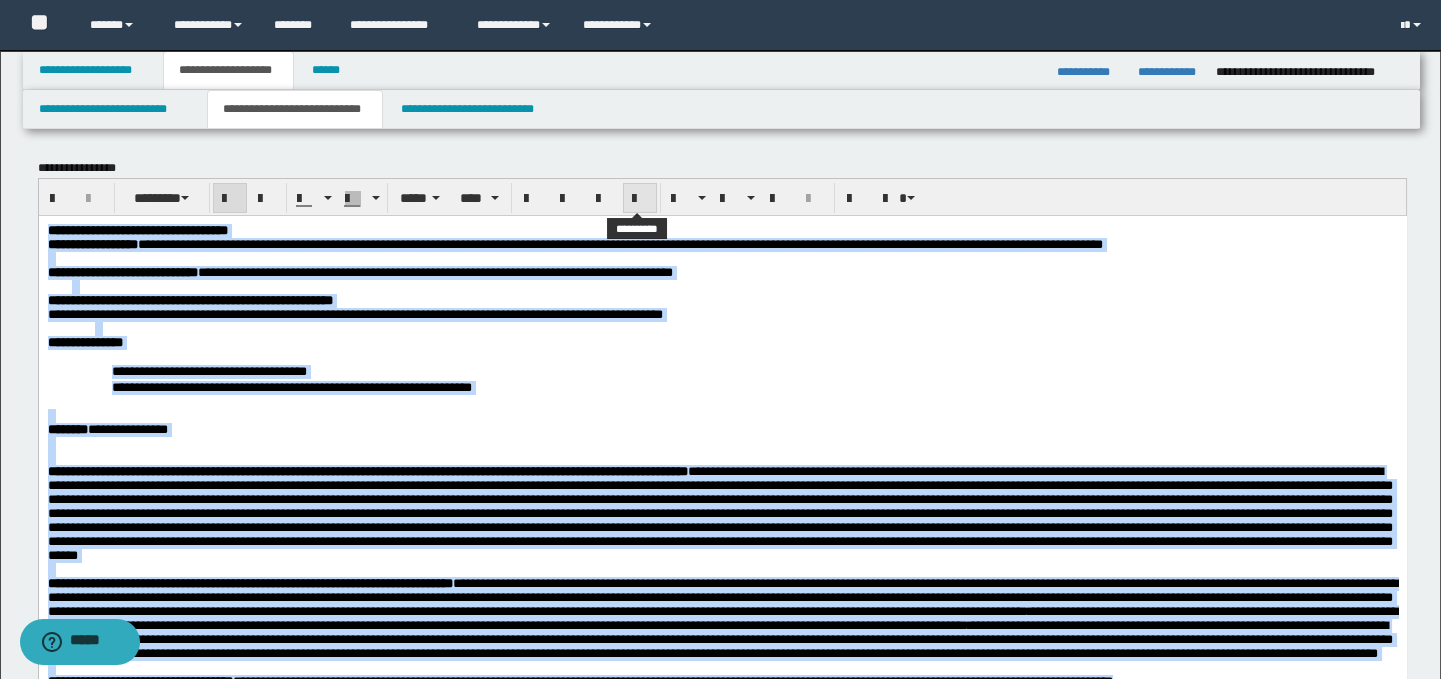 click at bounding box center [640, 198] 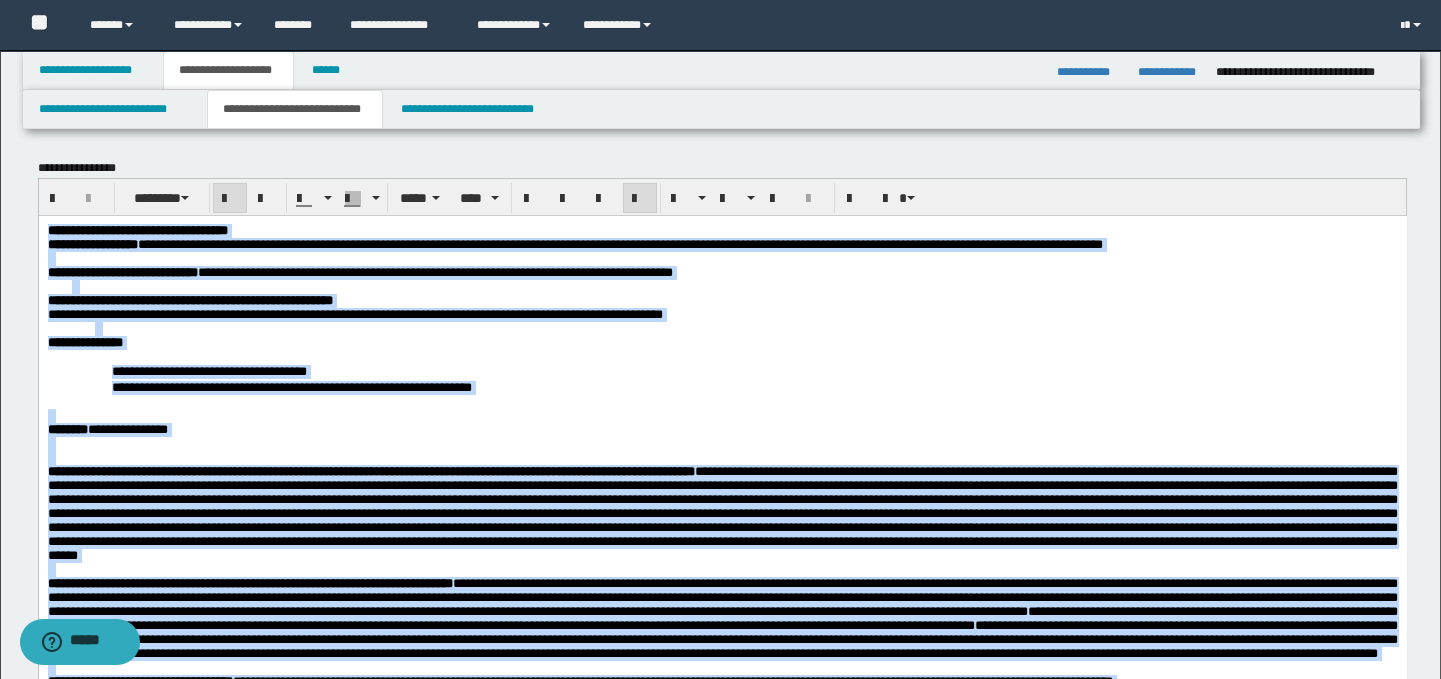 click at bounding box center (745, 328) 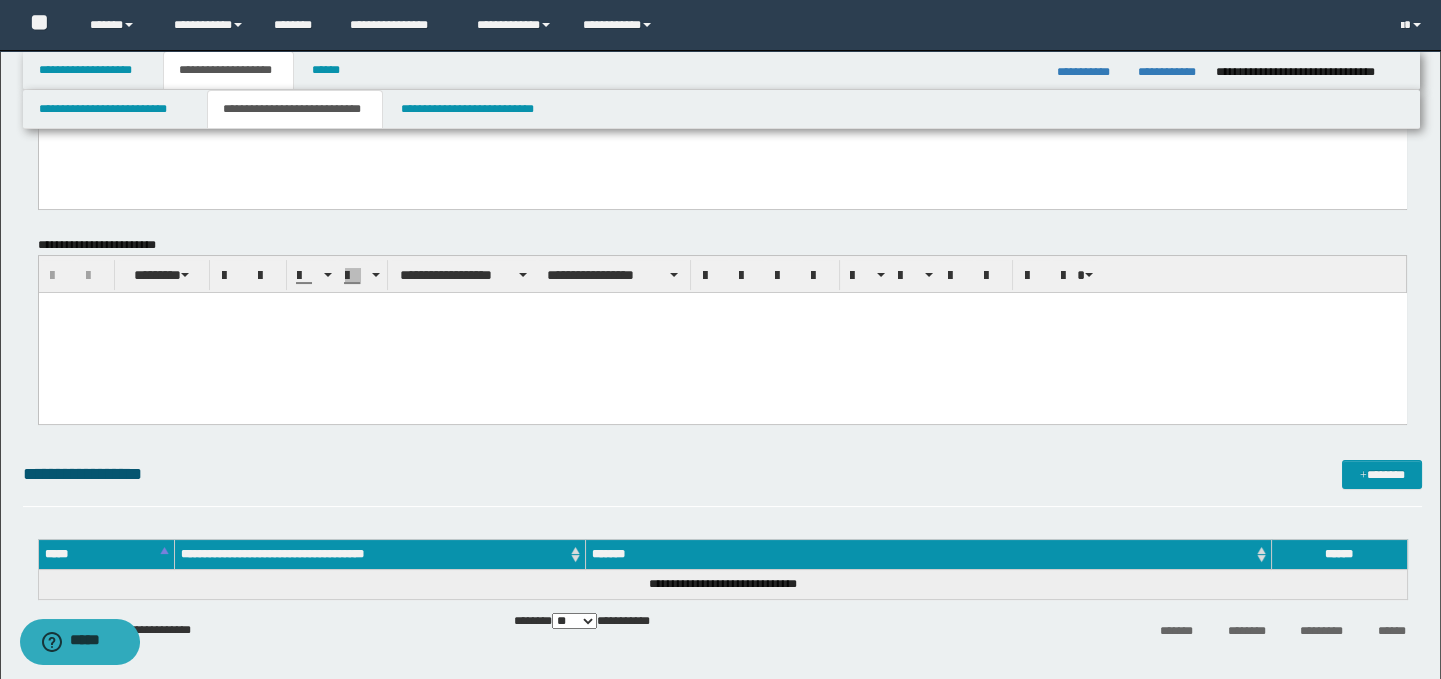 scroll, scrollTop: 767, scrollLeft: 0, axis: vertical 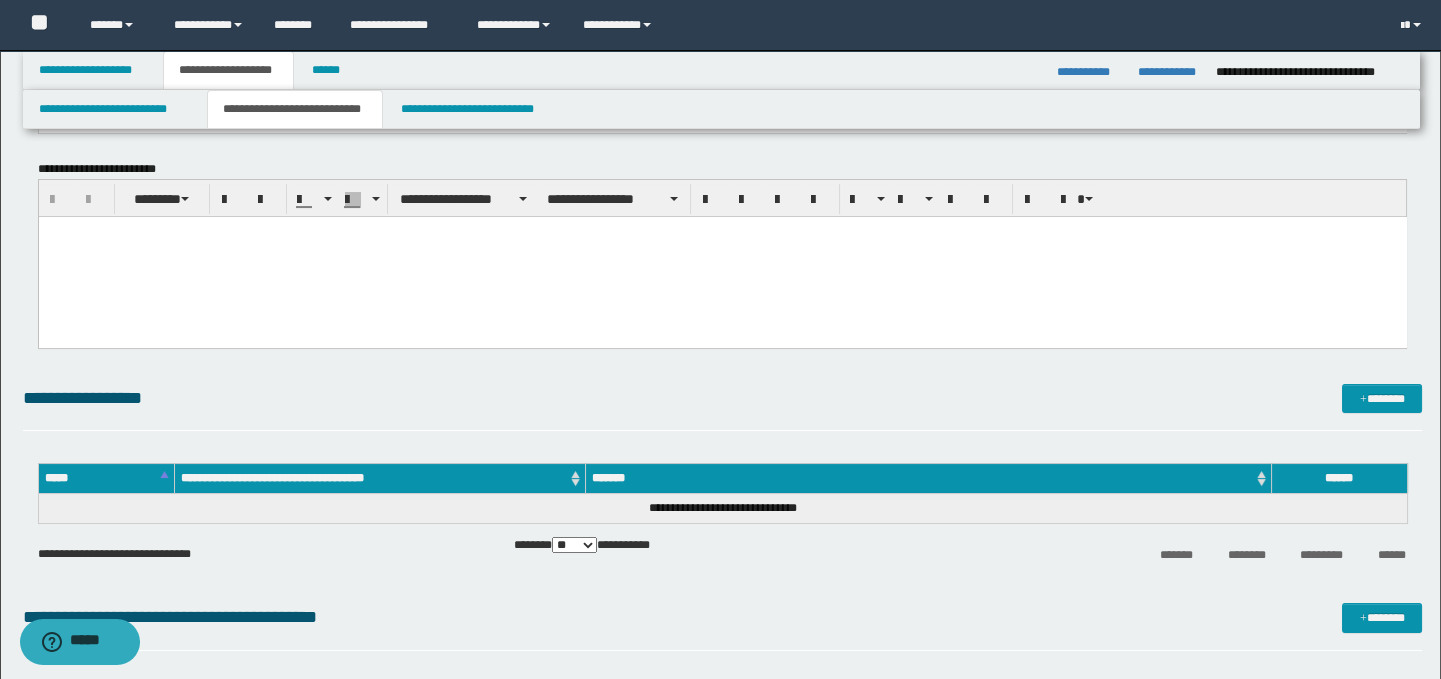 click at bounding box center (722, 257) 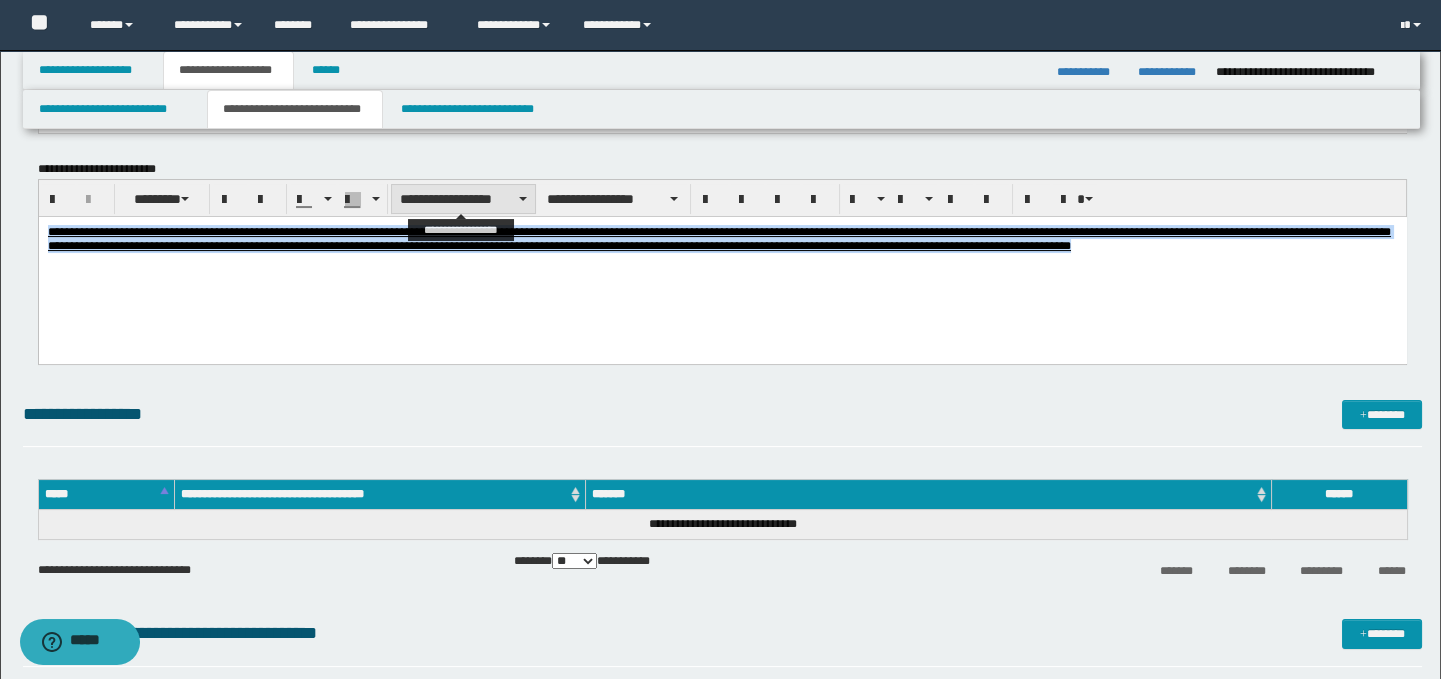 click on "**********" at bounding box center (463, 199) 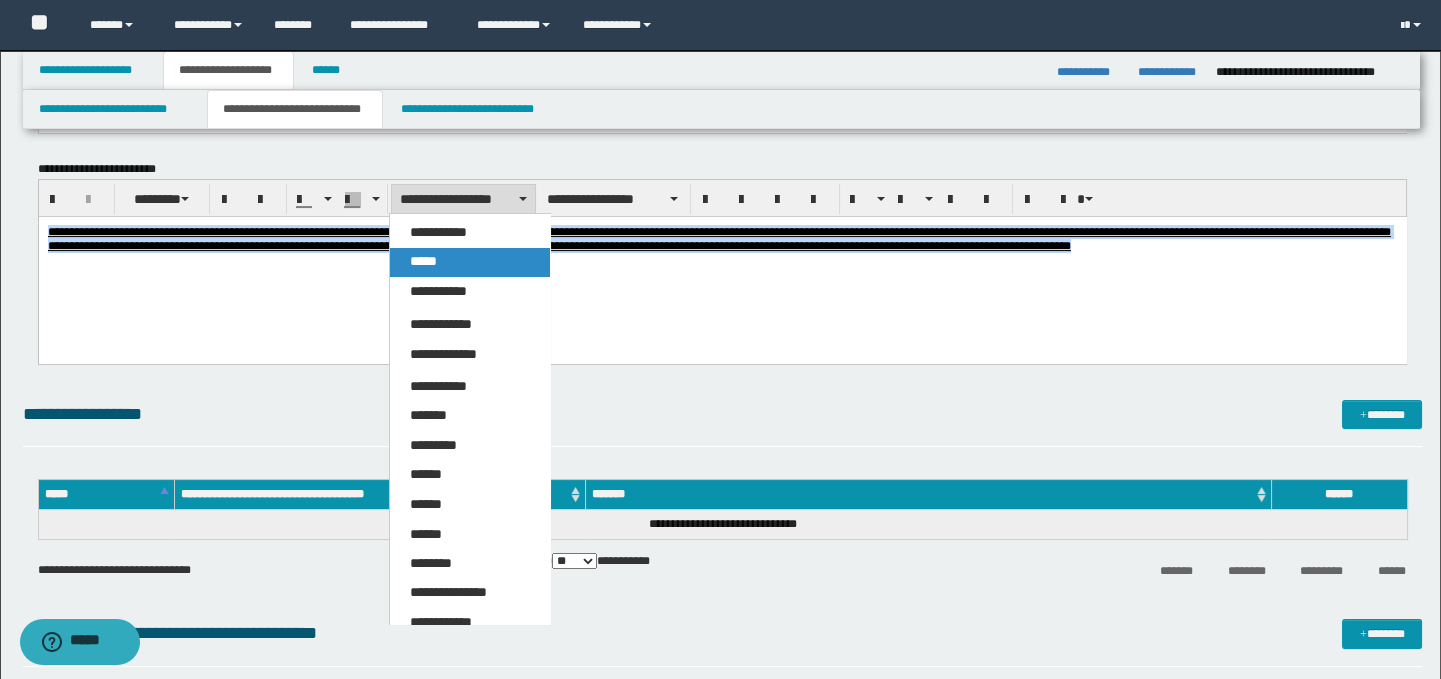 click on "*****" at bounding box center (470, 262) 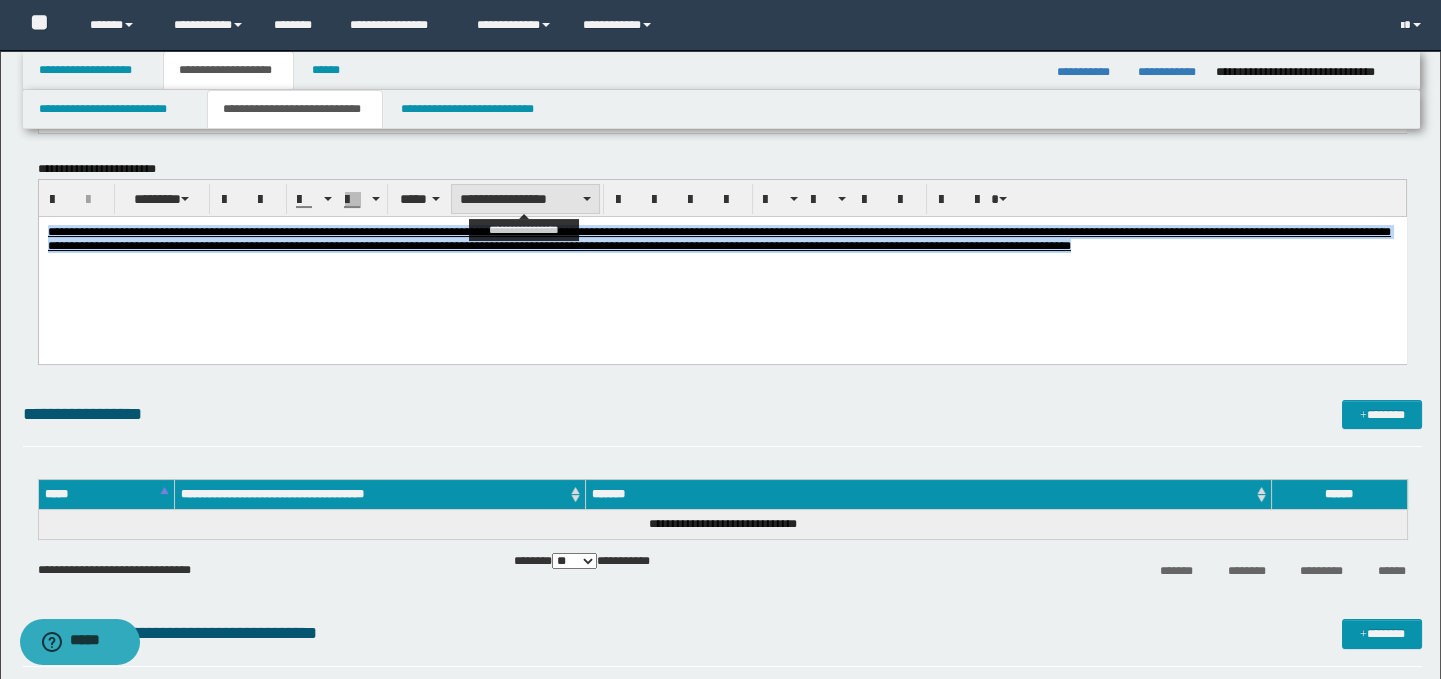 click on "**********" at bounding box center [525, 199] 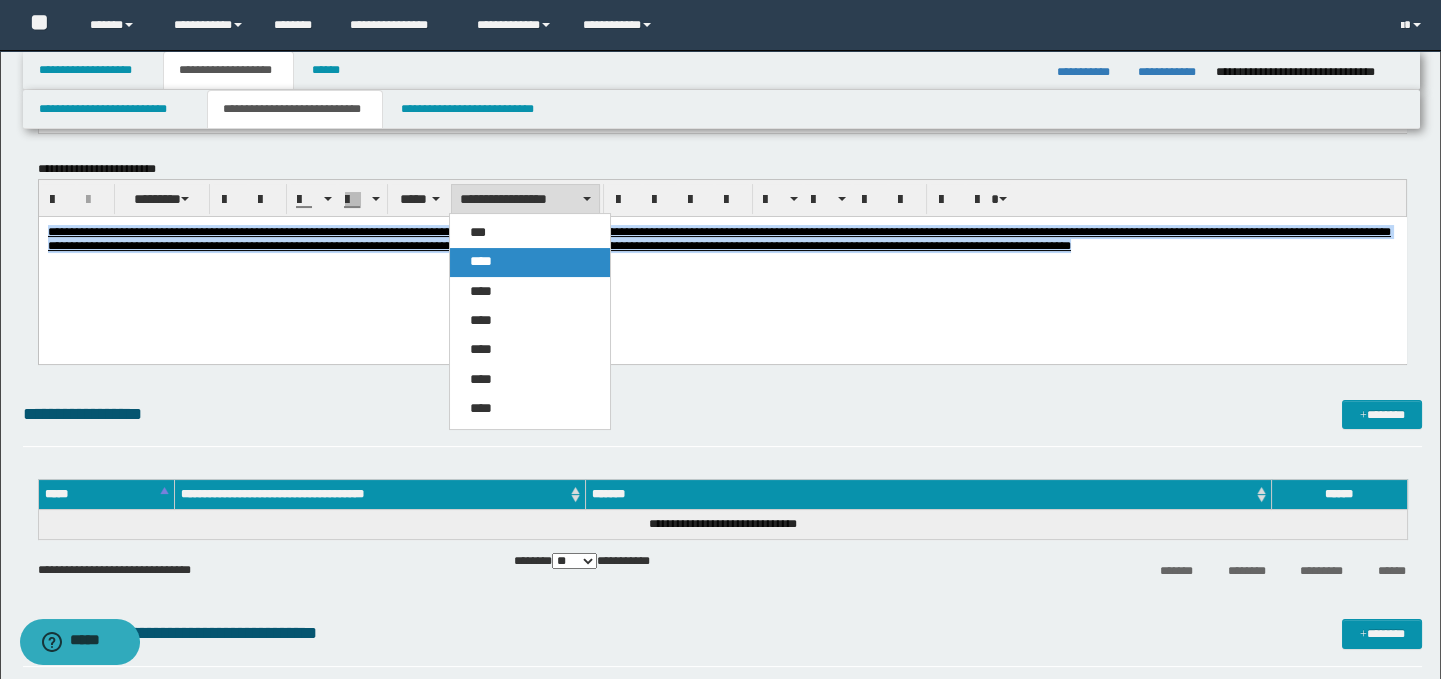 click on "****" at bounding box center [530, 262] 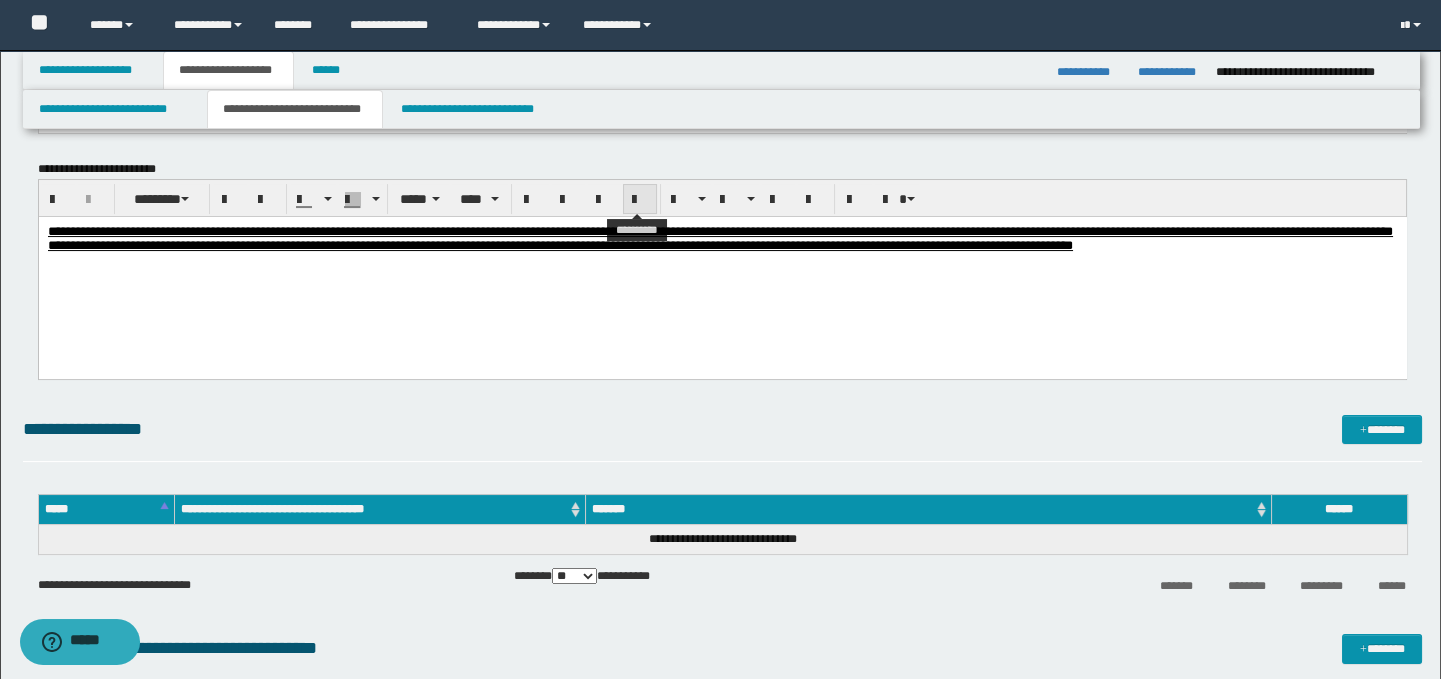 click at bounding box center [640, 200] 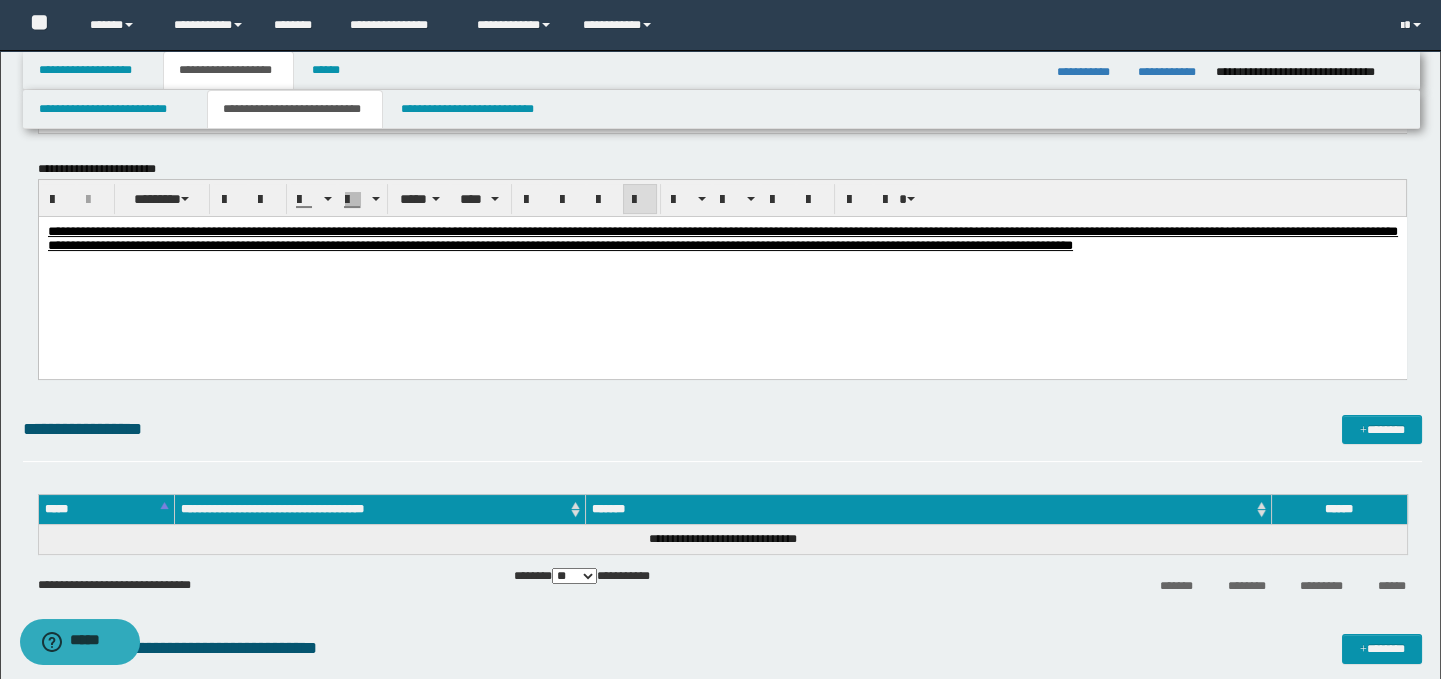 click on "**********" at bounding box center (722, 264) 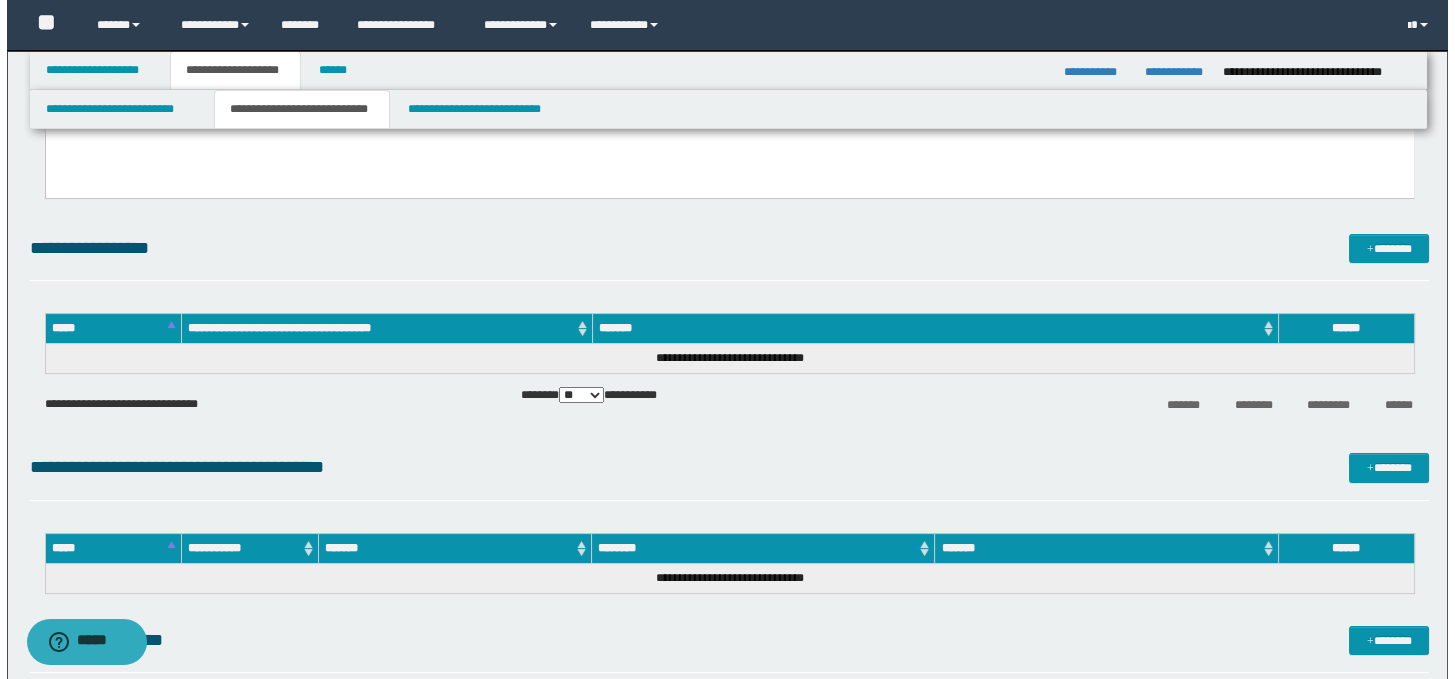 scroll, scrollTop: 951, scrollLeft: 0, axis: vertical 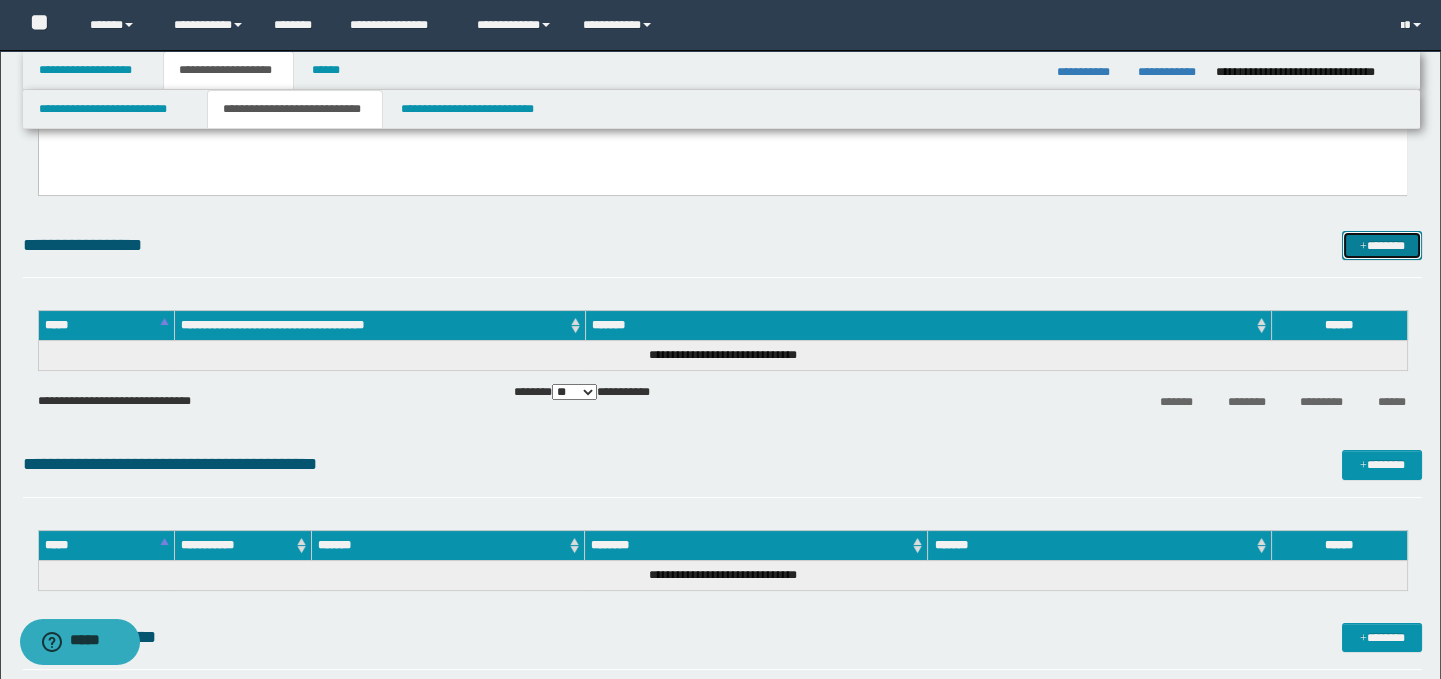 click on "*******" at bounding box center (1382, 246) 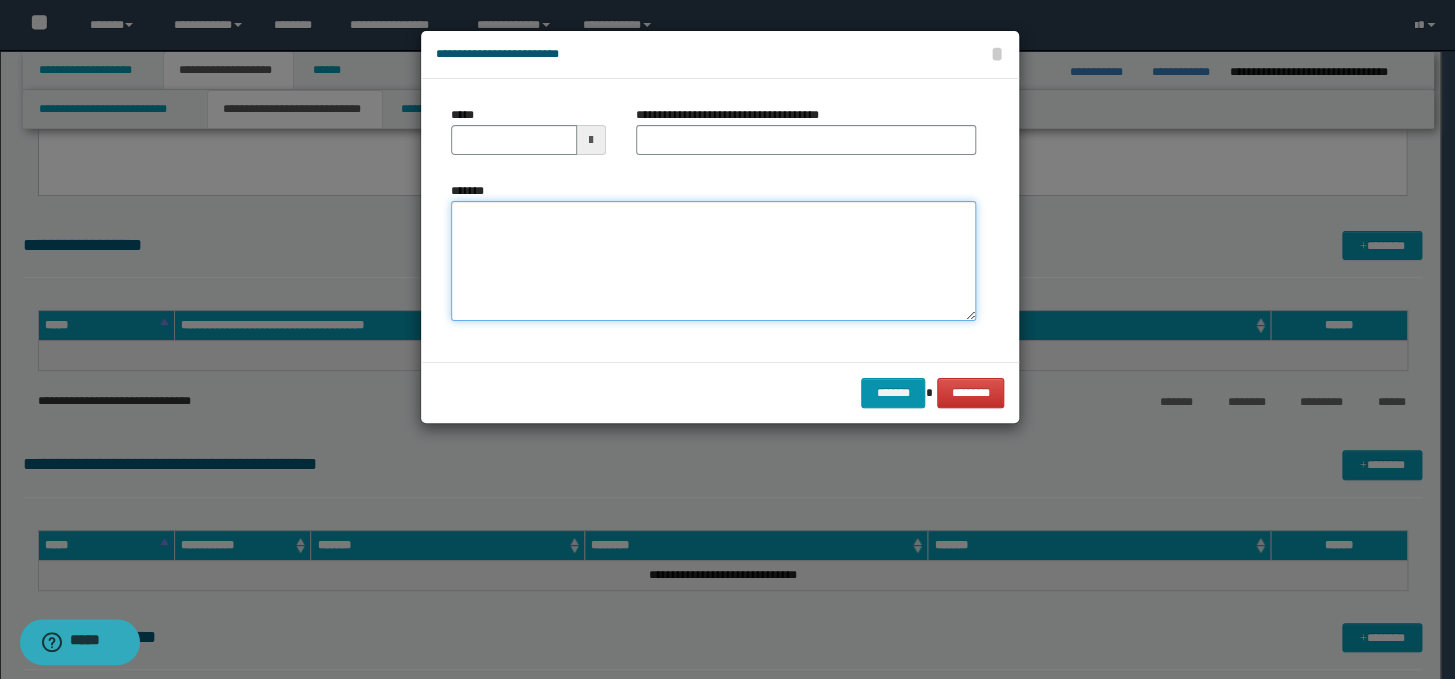 click on "*******" at bounding box center (713, 261) 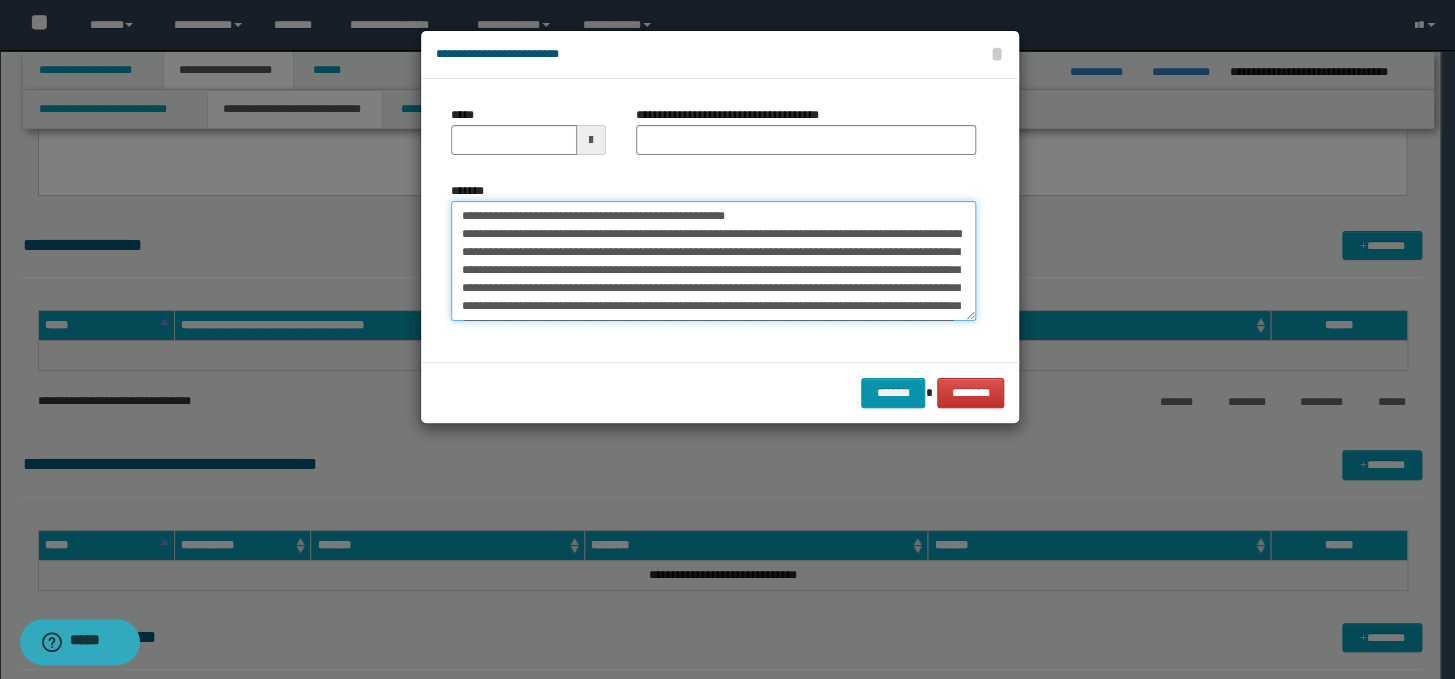 scroll, scrollTop: 48, scrollLeft: 0, axis: vertical 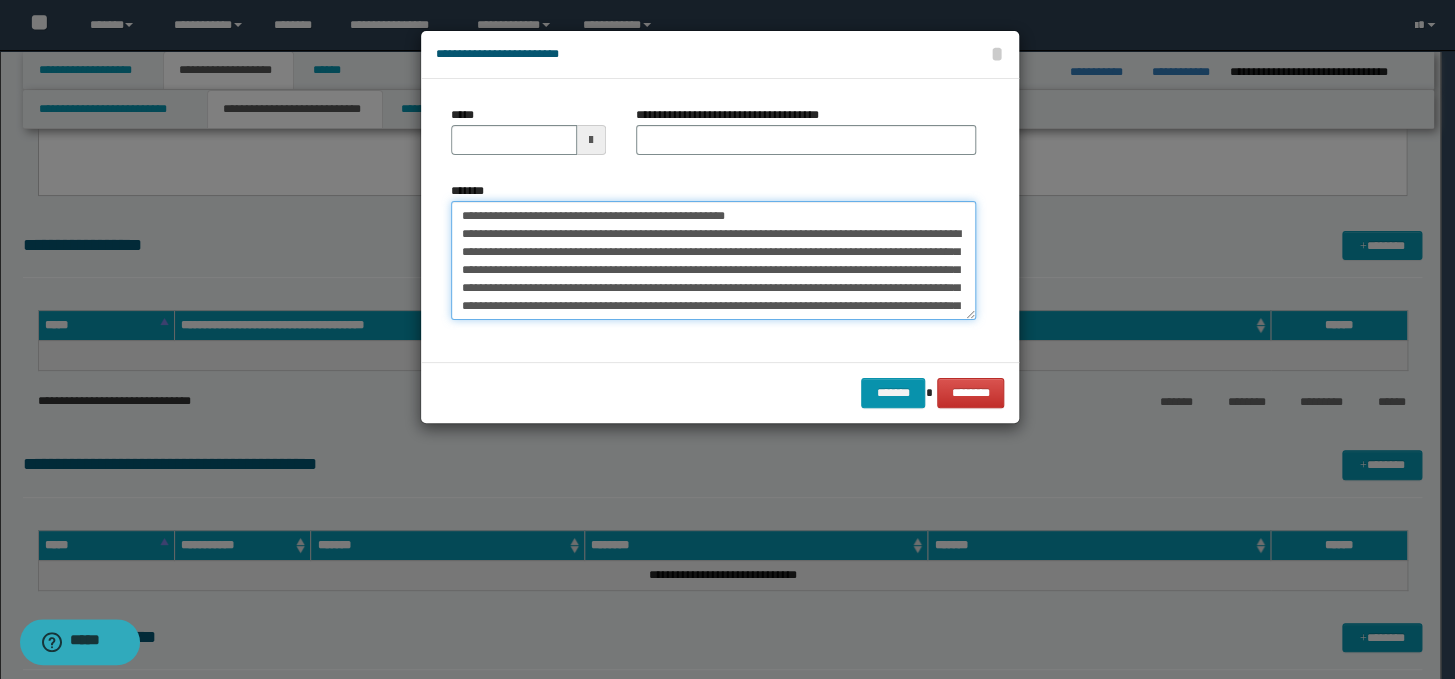 drag, startPoint x: 813, startPoint y: 213, endPoint x: 431, endPoint y: 215, distance: 382.00525 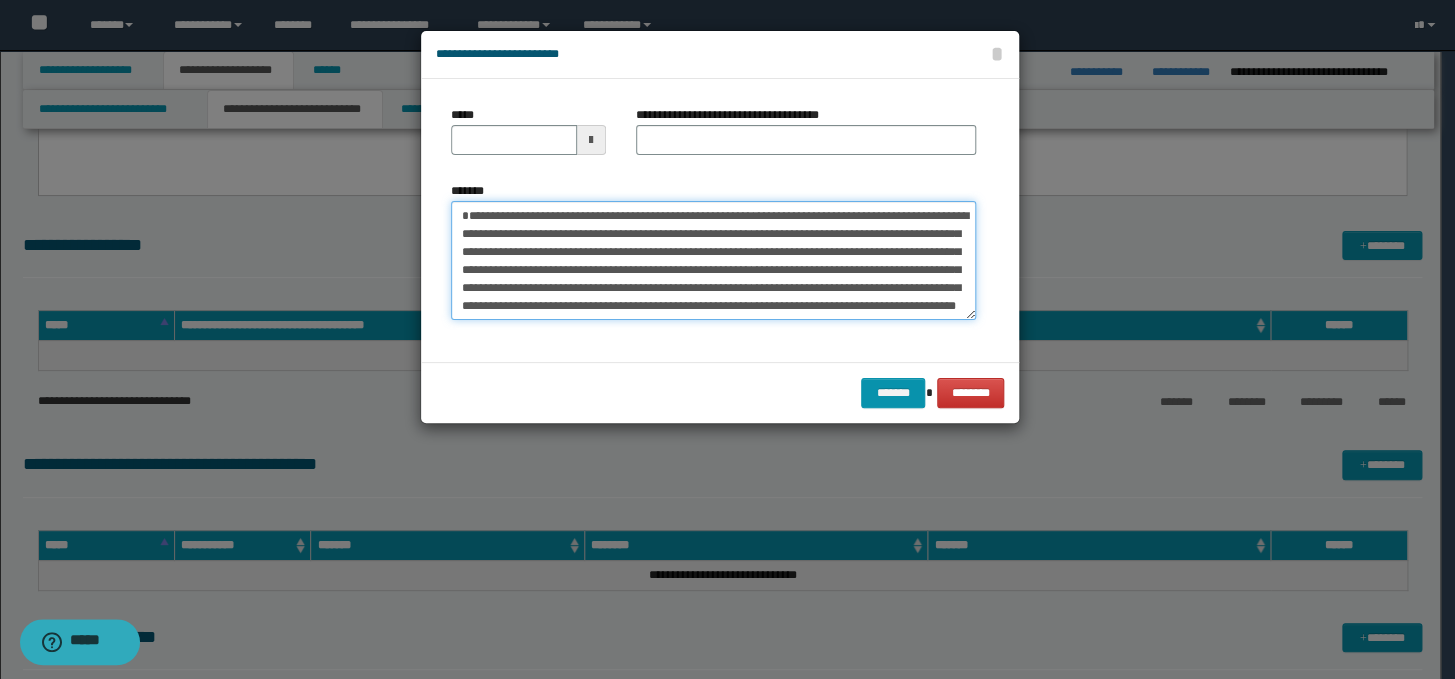 type 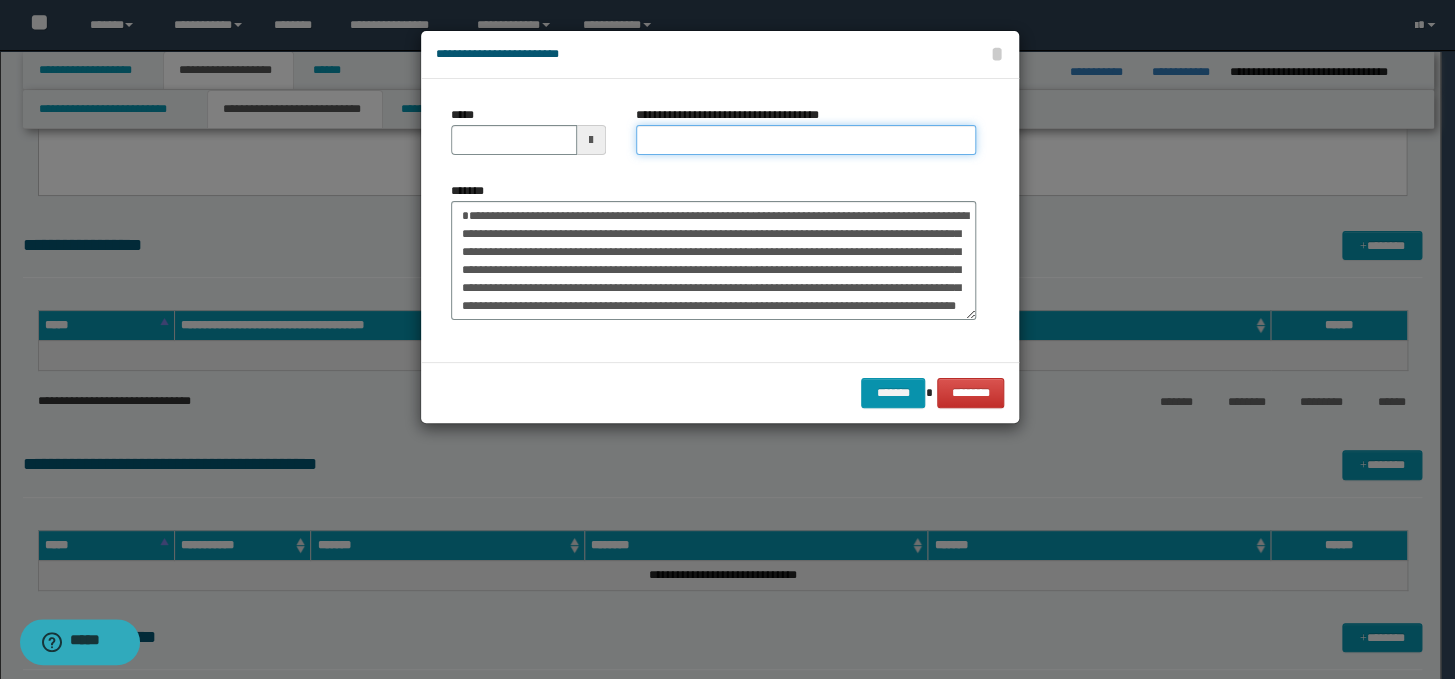 click on "**********" at bounding box center [806, 140] 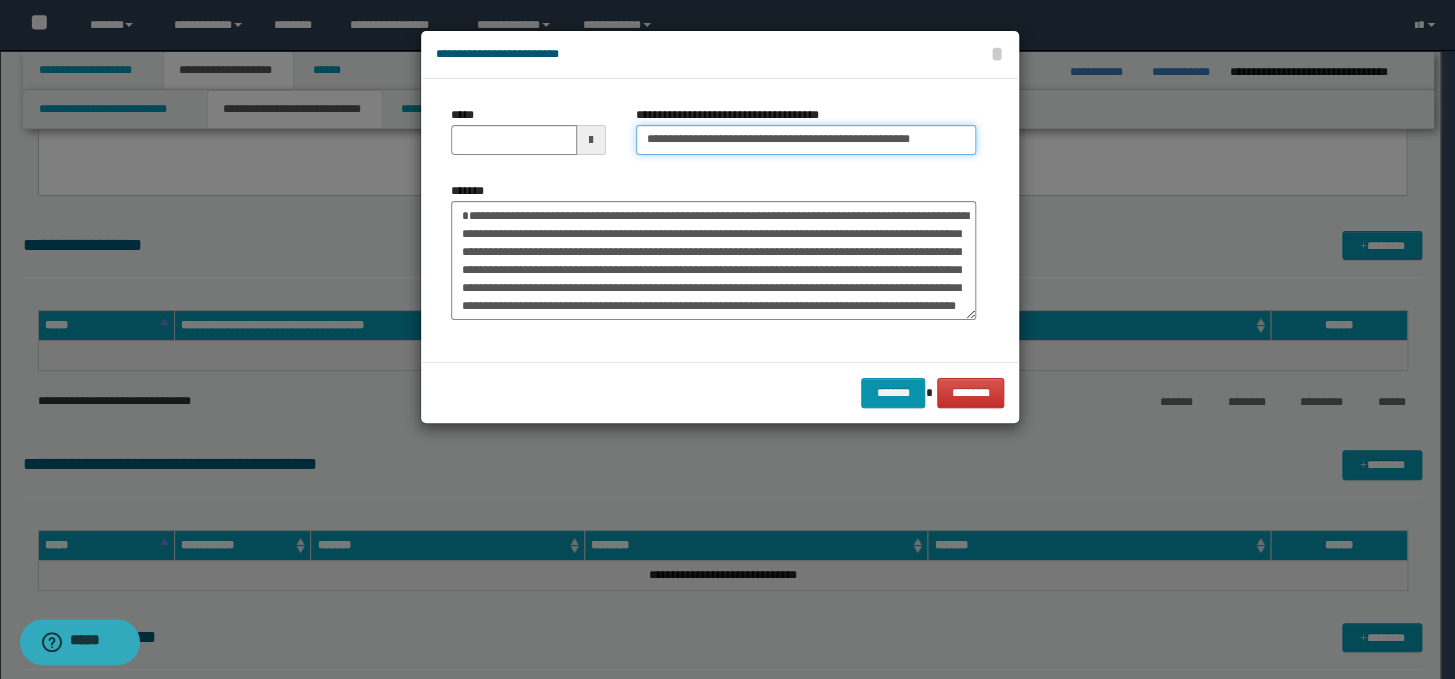 scroll, scrollTop: 0, scrollLeft: 14, axis: horizontal 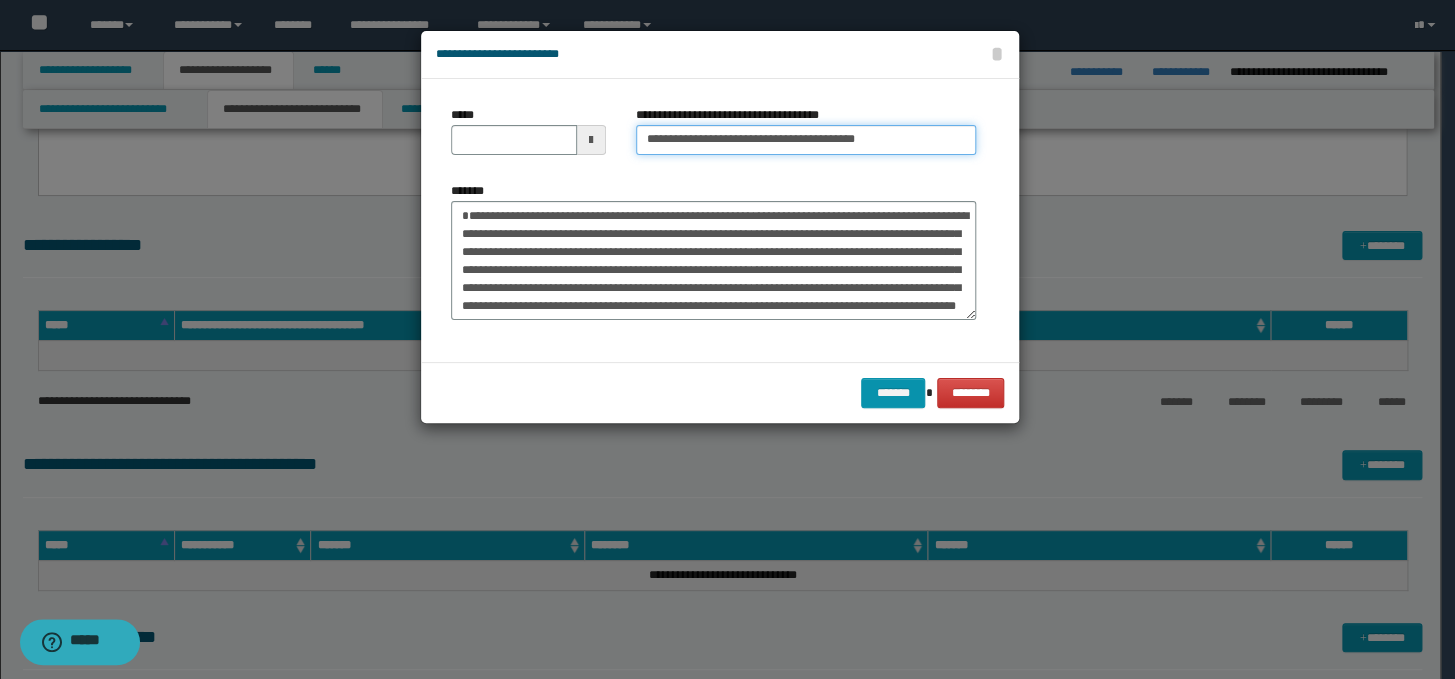 type 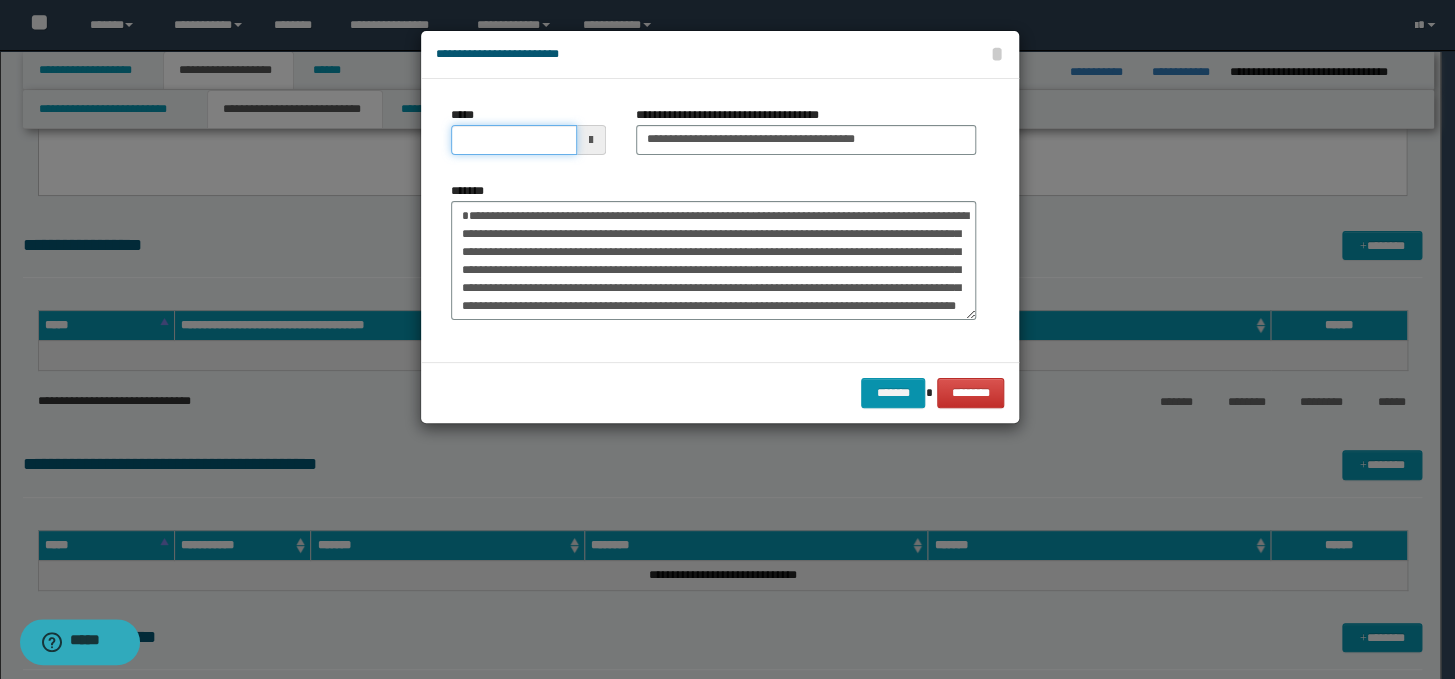 click on "*****" at bounding box center [514, 140] 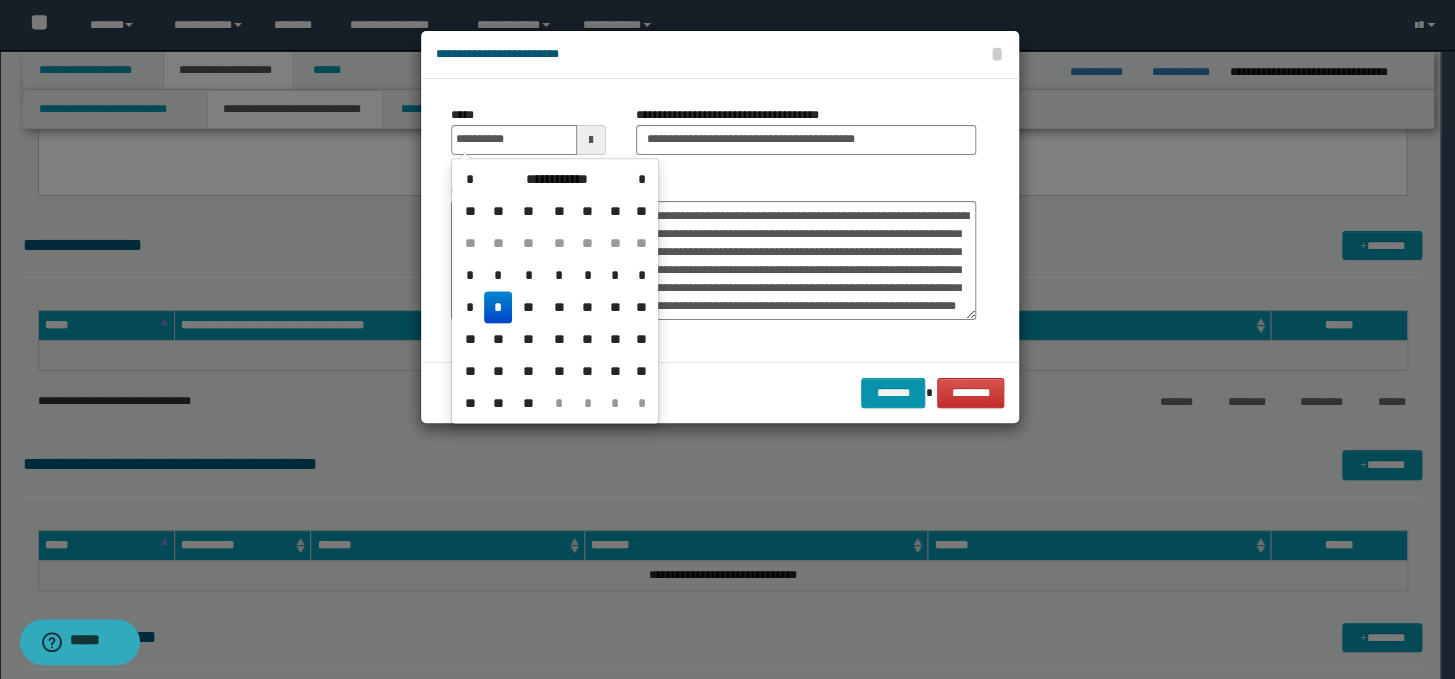 click on "*" at bounding box center (498, 307) 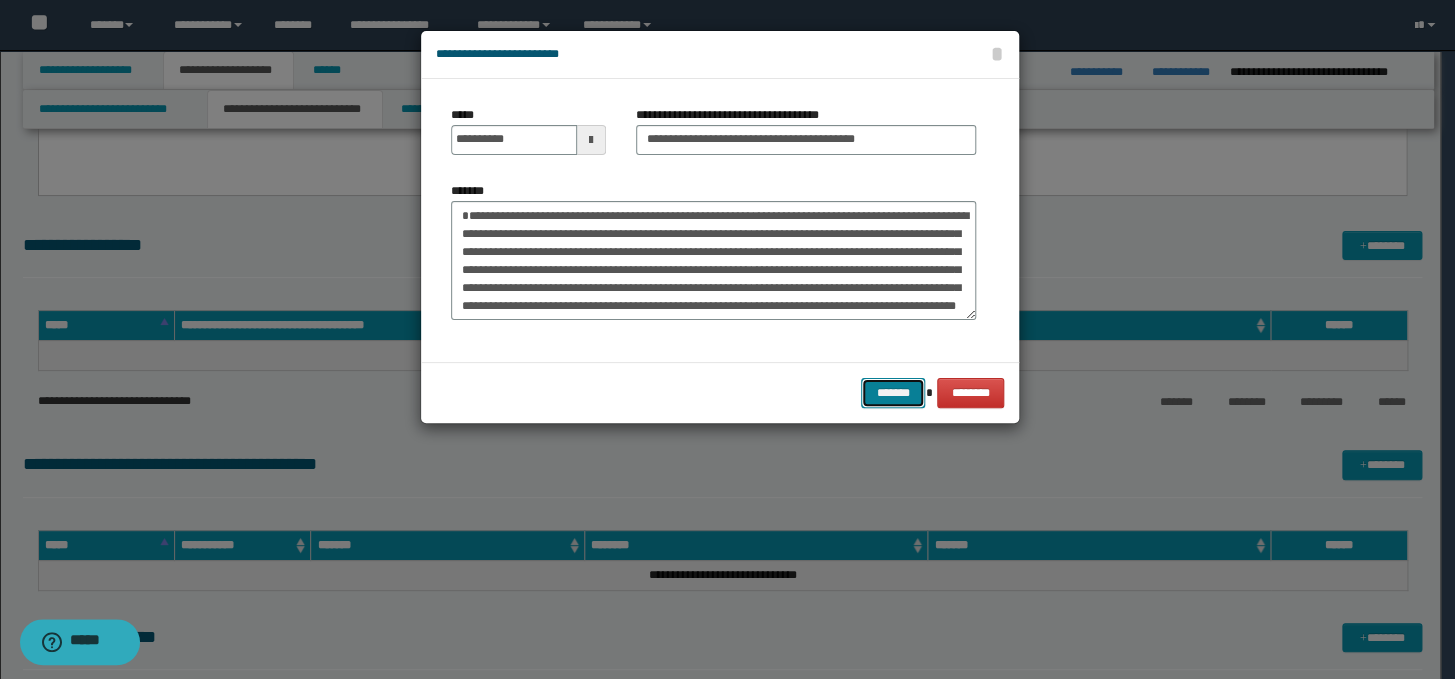 click on "*******" at bounding box center (893, 393) 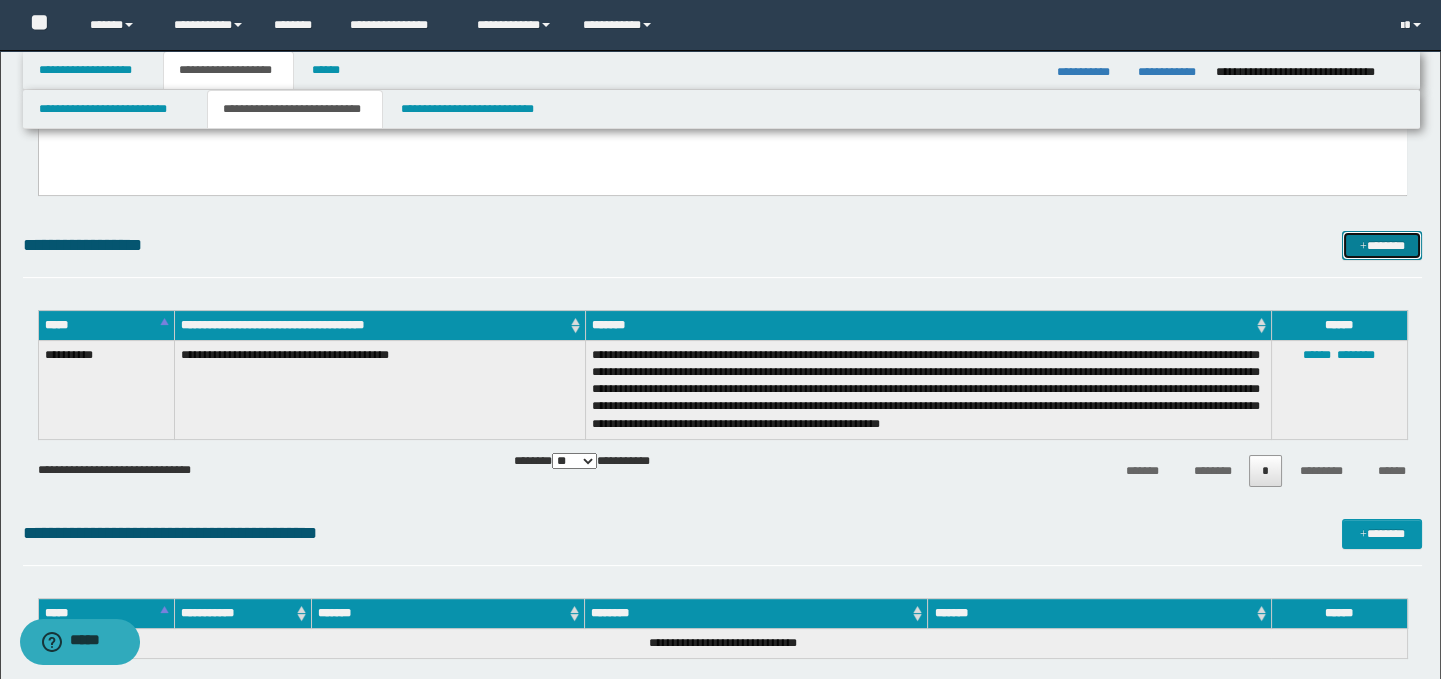 click on "*******" at bounding box center (1382, 246) 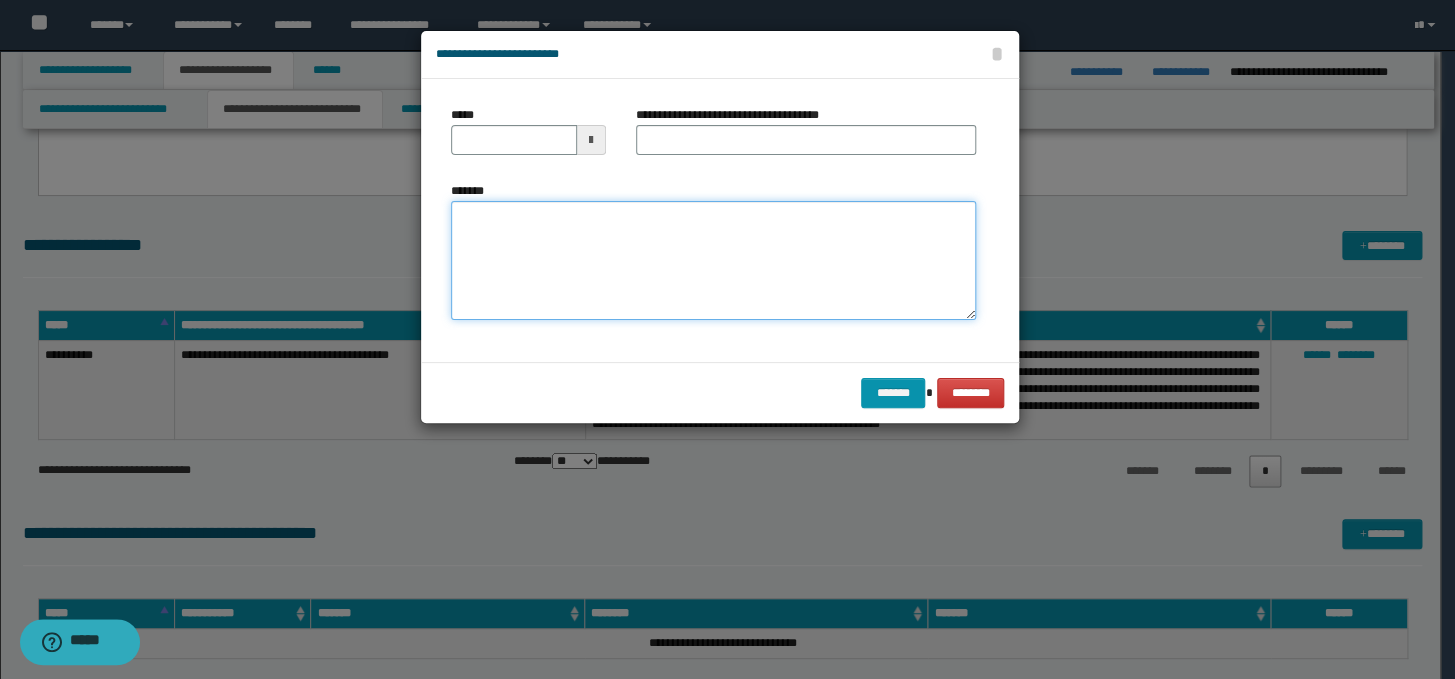 click on "*******" at bounding box center (713, 261) 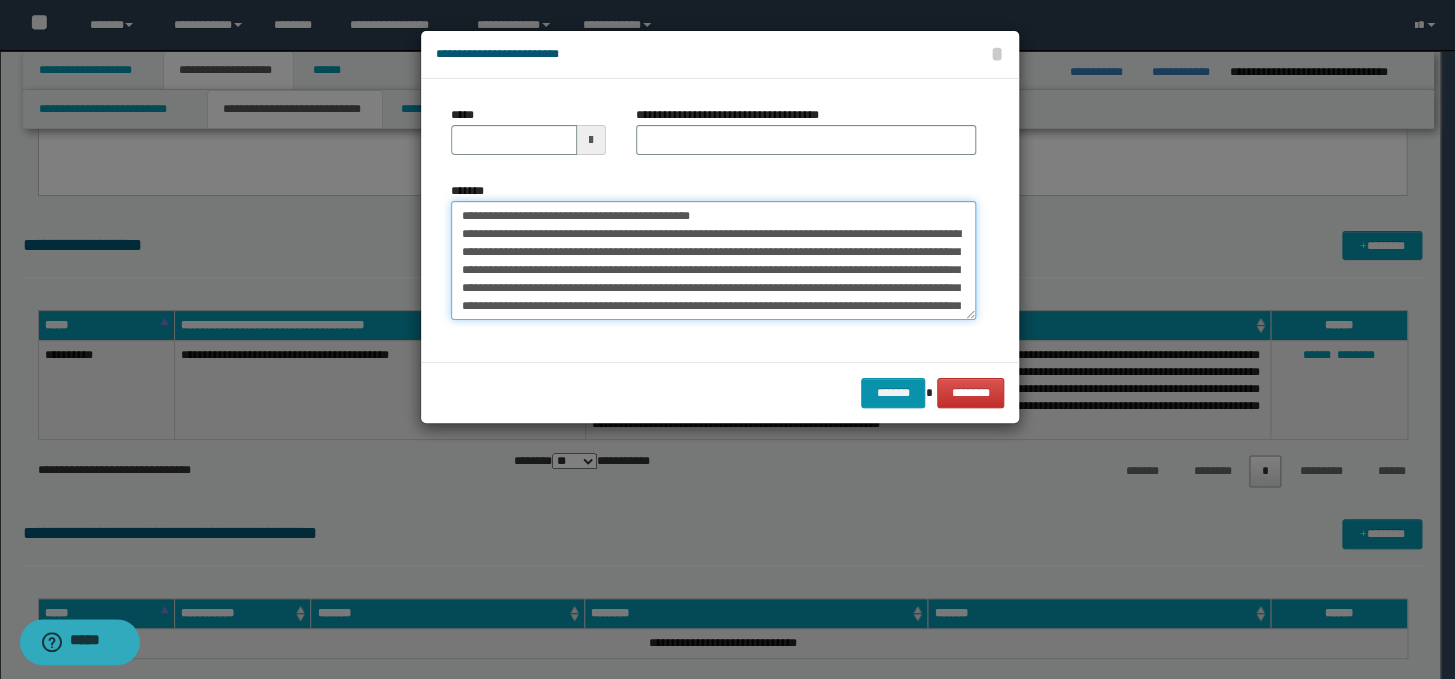 scroll, scrollTop: 84, scrollLeft: 0, axis: vertical 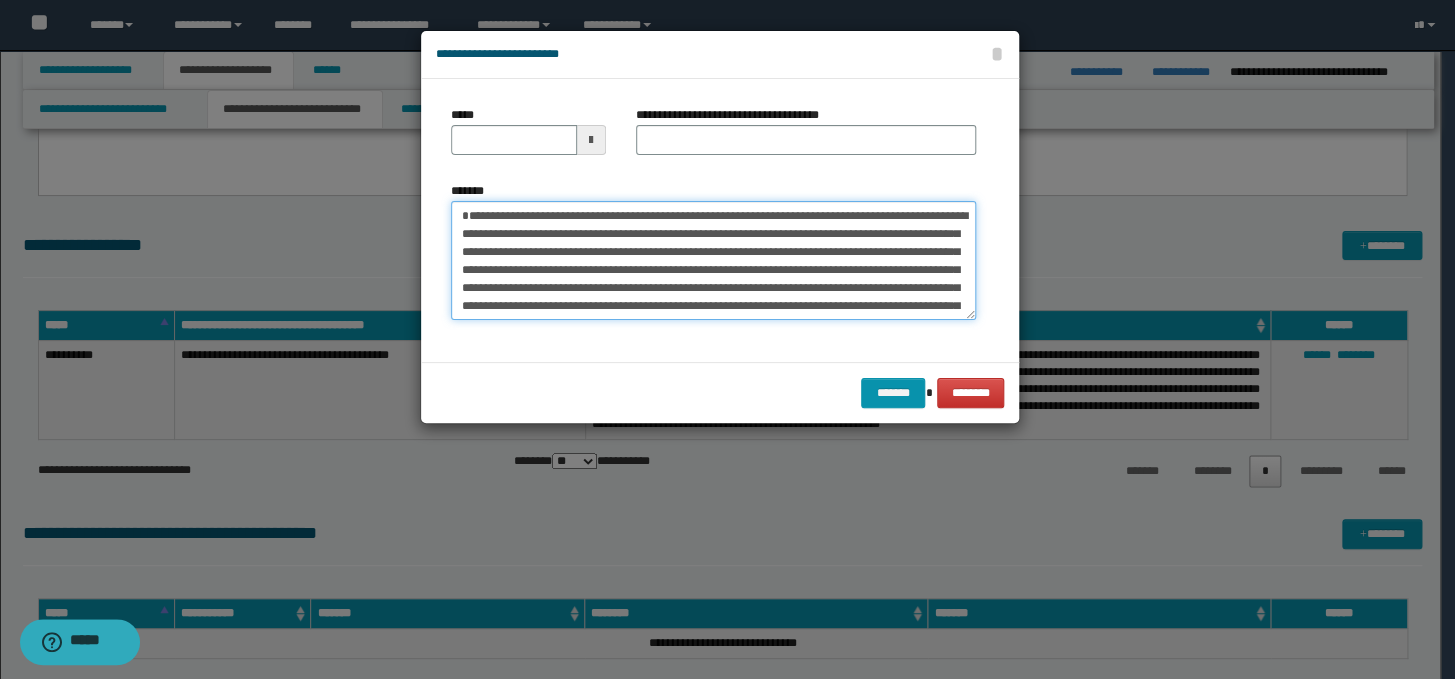 type on "**********" 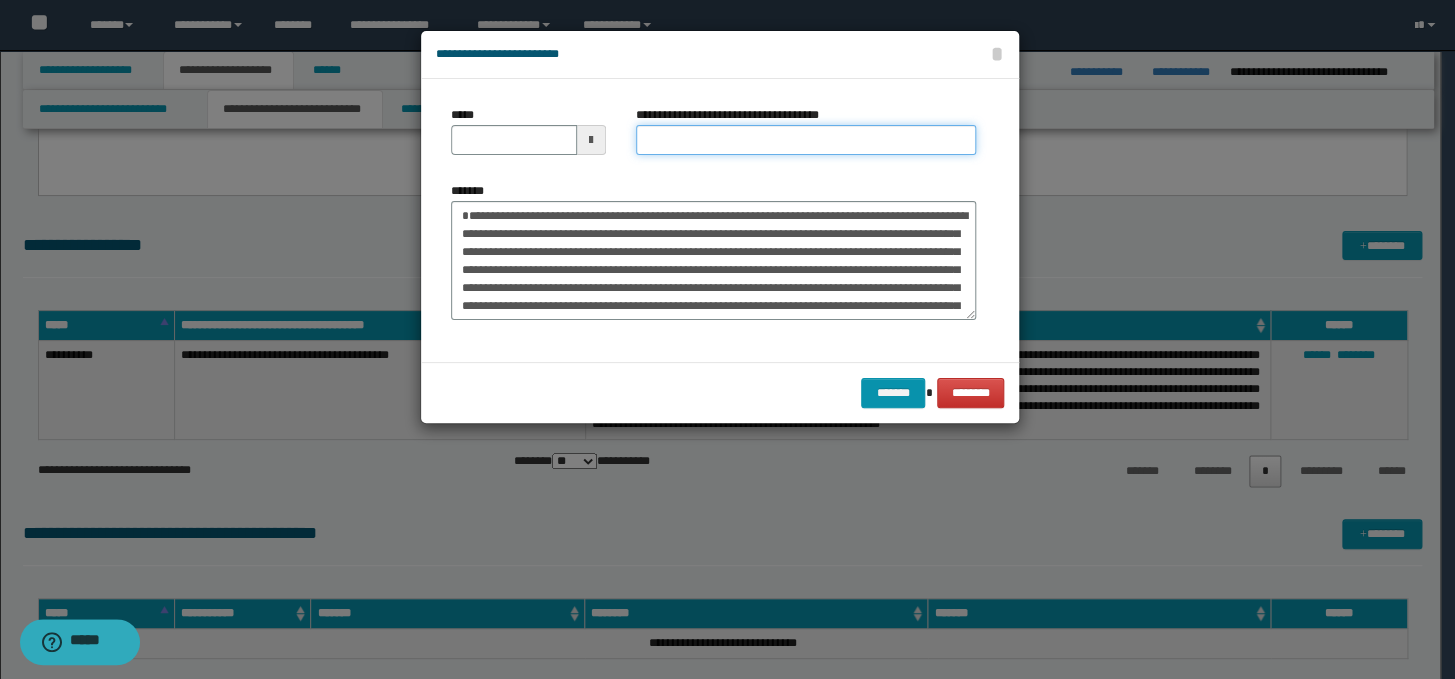 click on "**********" at bounding box center [806, 140] 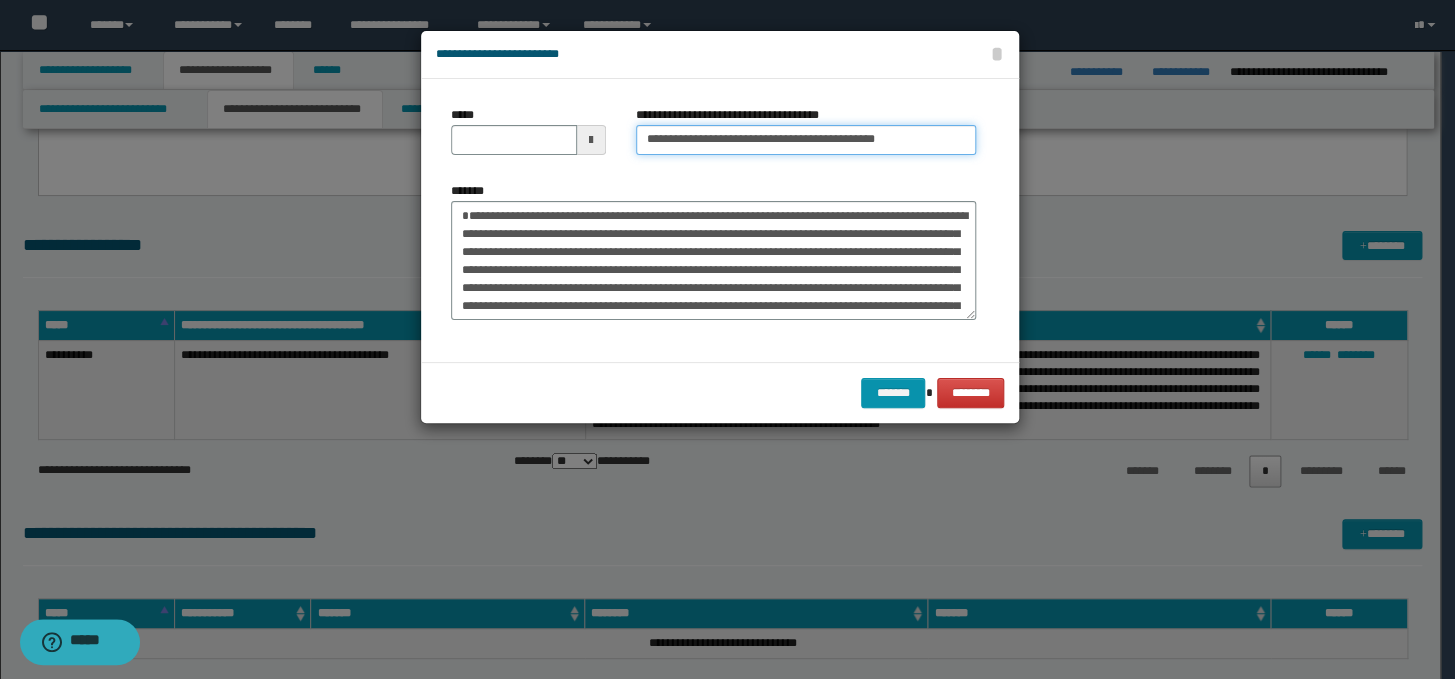 drag, startPoint x: 698, startPoint y: 141, endPoint x: 634, endPoint y: 140, distance: 64.00781 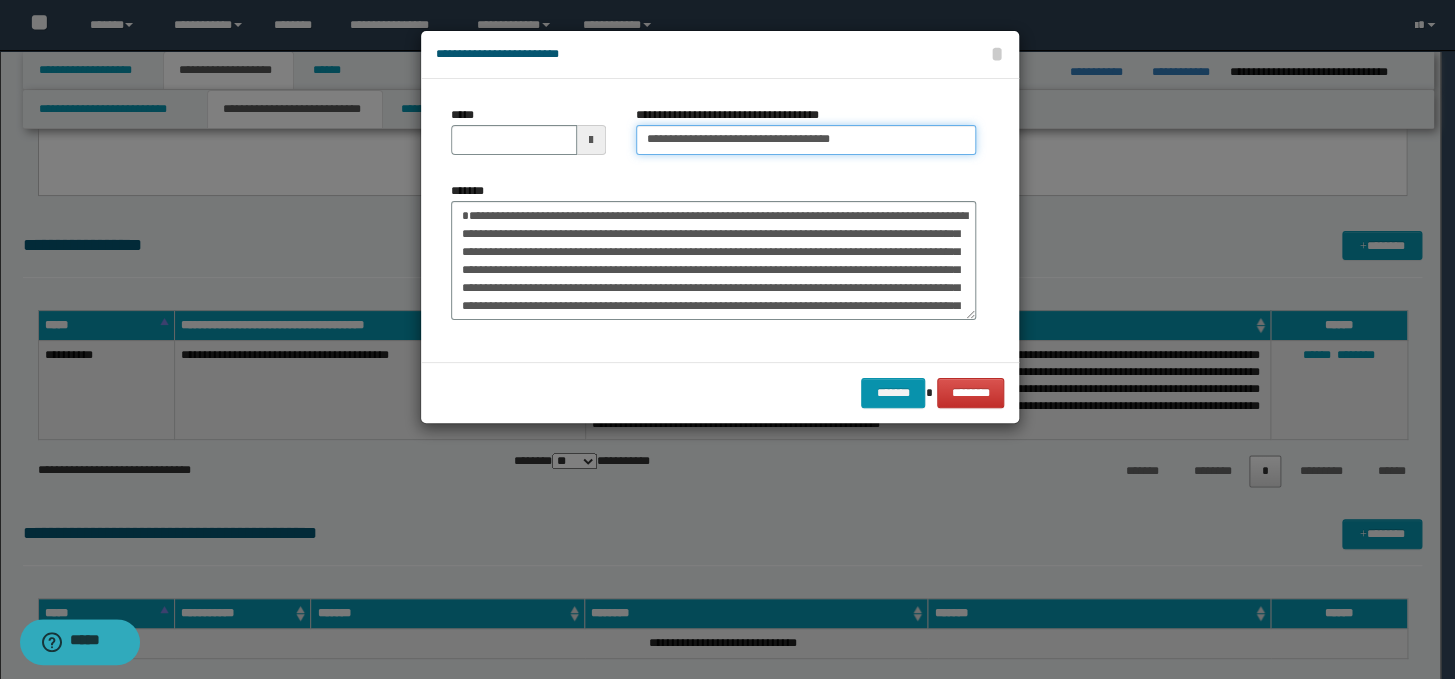 type 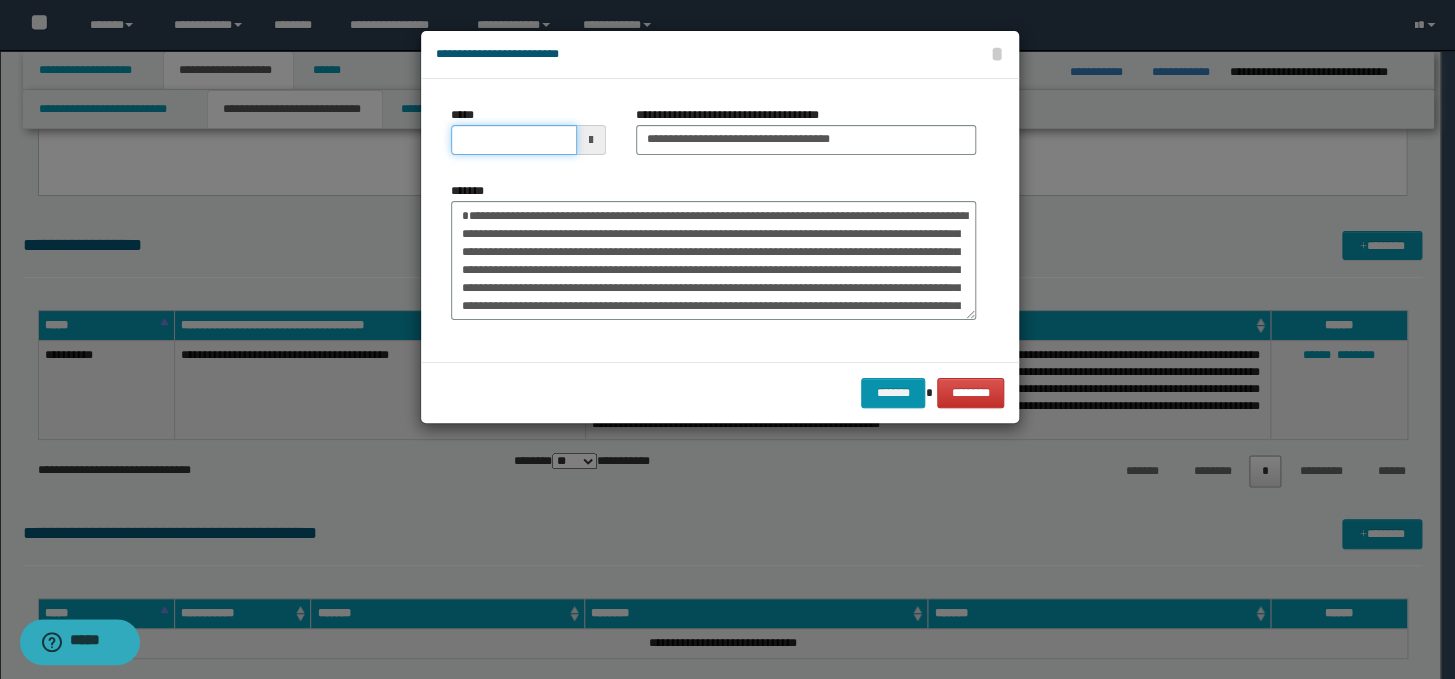 click on "*****" at bounding box center (514, 140) 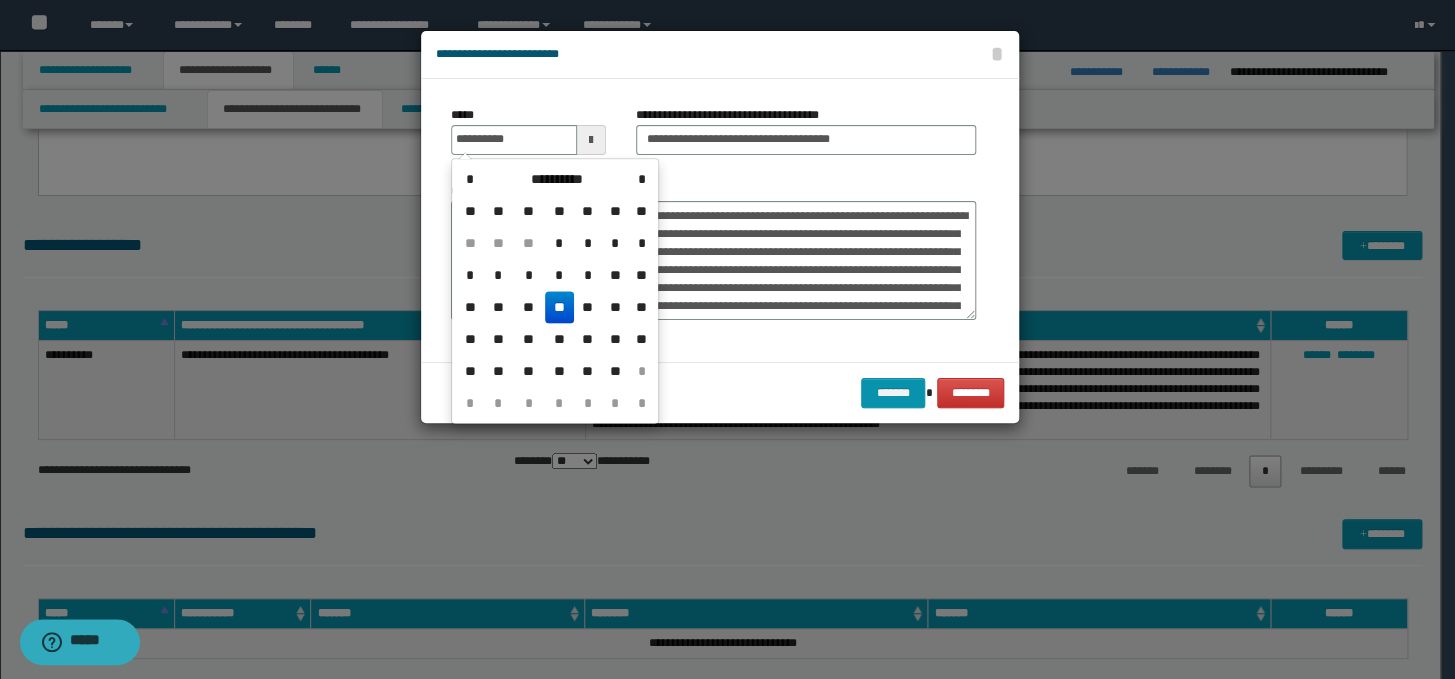 click on "**" at bounding box center [559, 307] 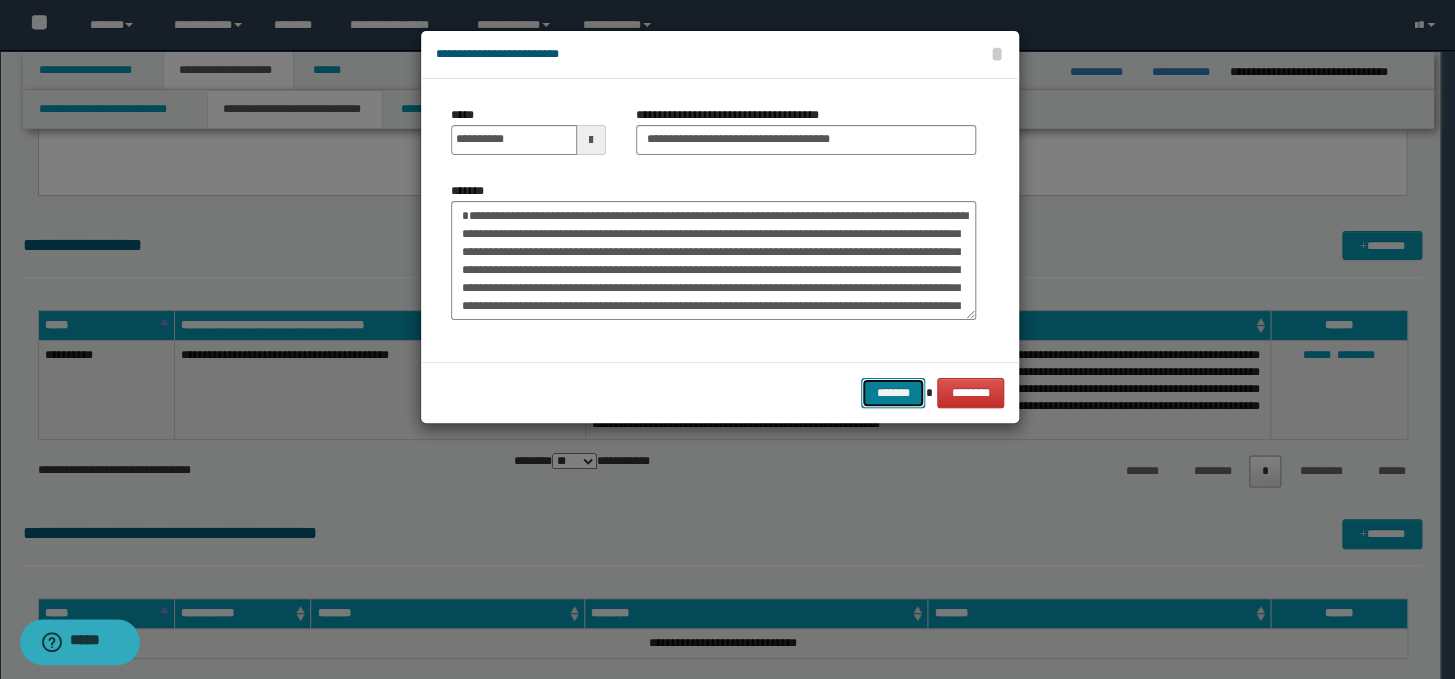 click on "*******" at bounding box center [893, 393] 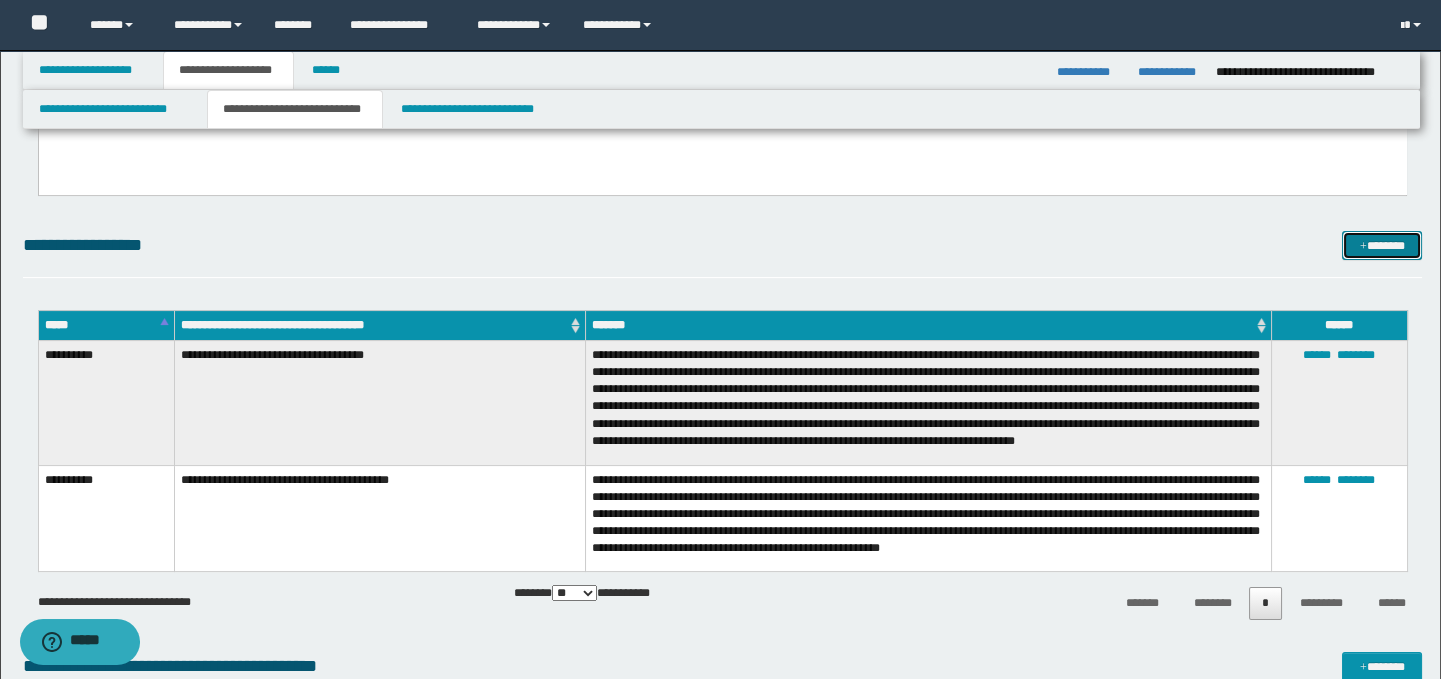 click on "*******" at bounding box center [1382, 246] 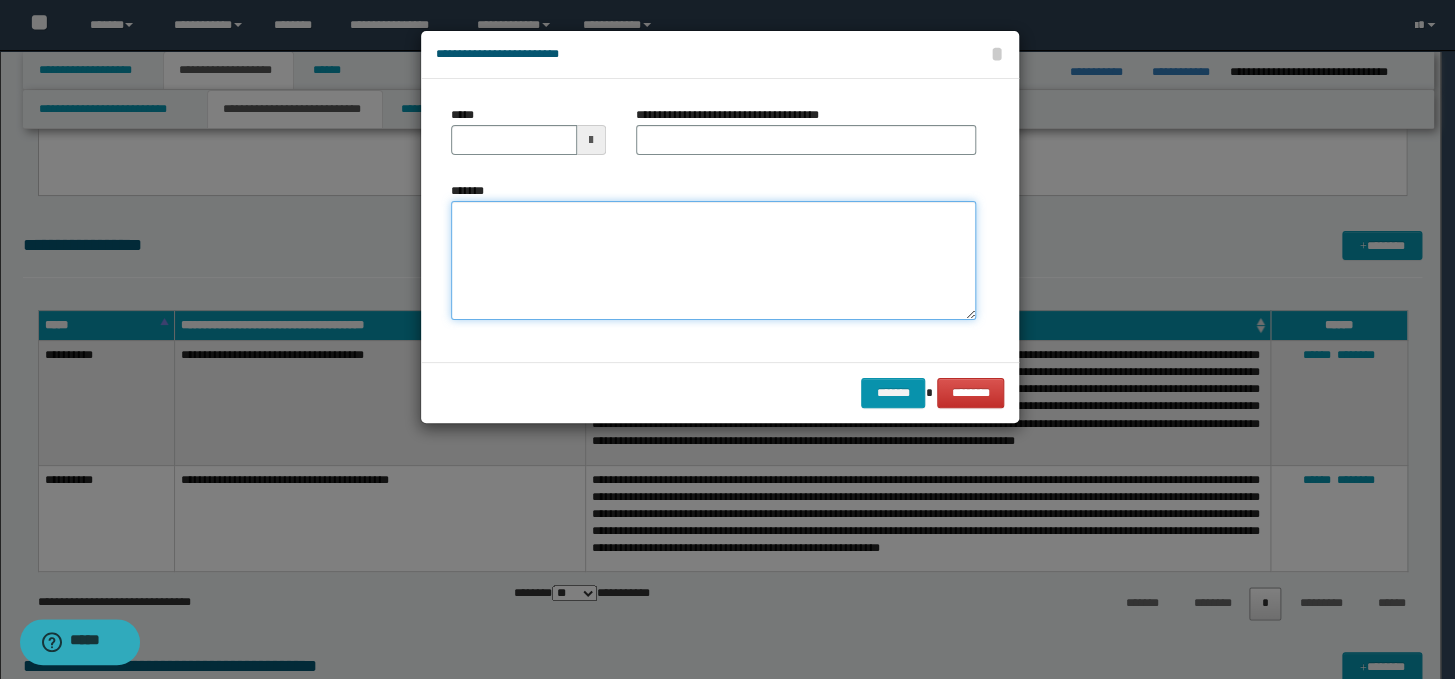 click on "*******" at bounding box center (713, 261) 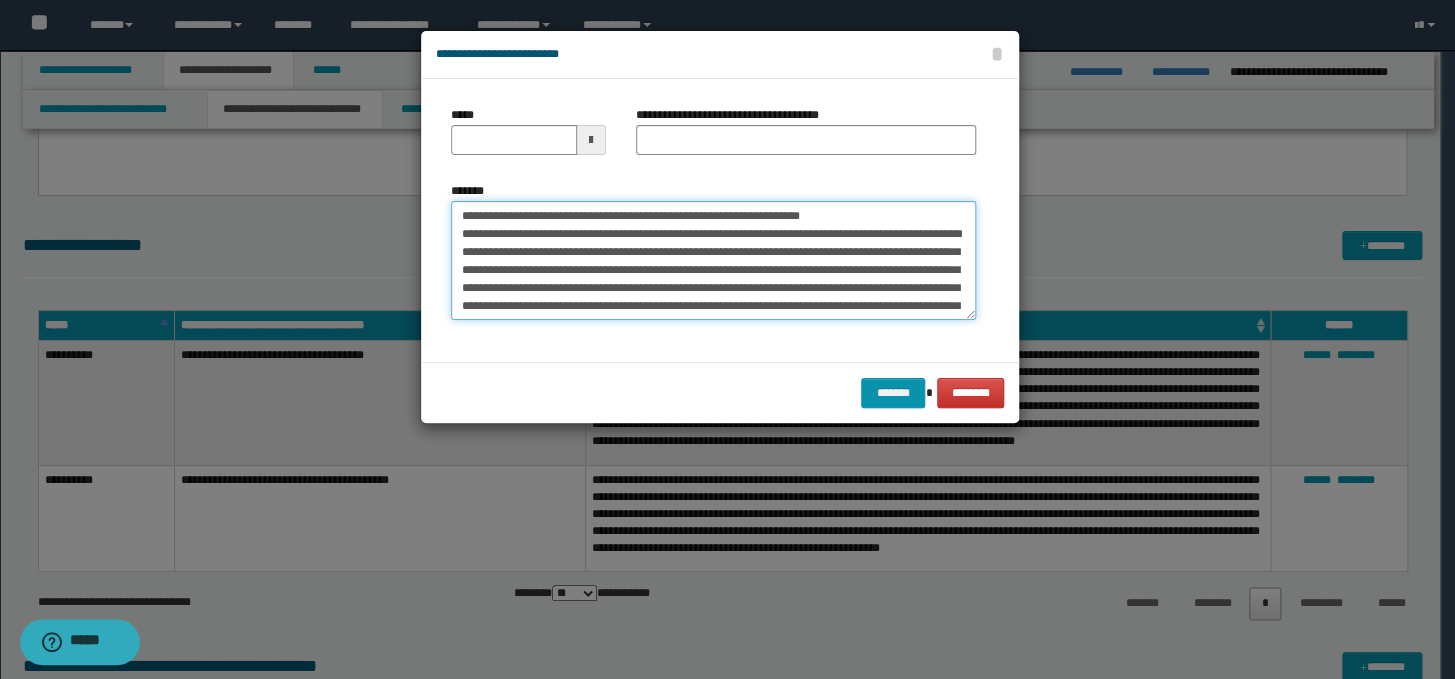 scroll, scrollTop: 48, scrollLeft: 0, axis: vertical 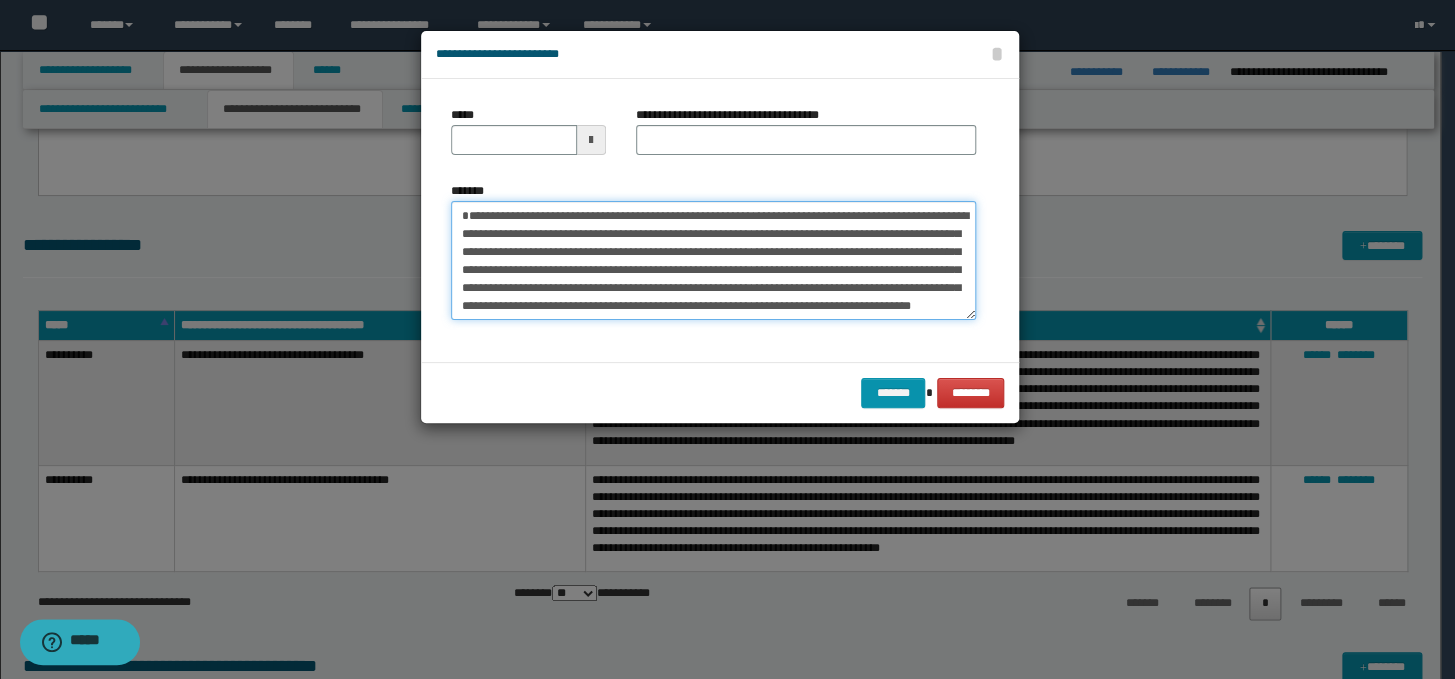 type on "**********" 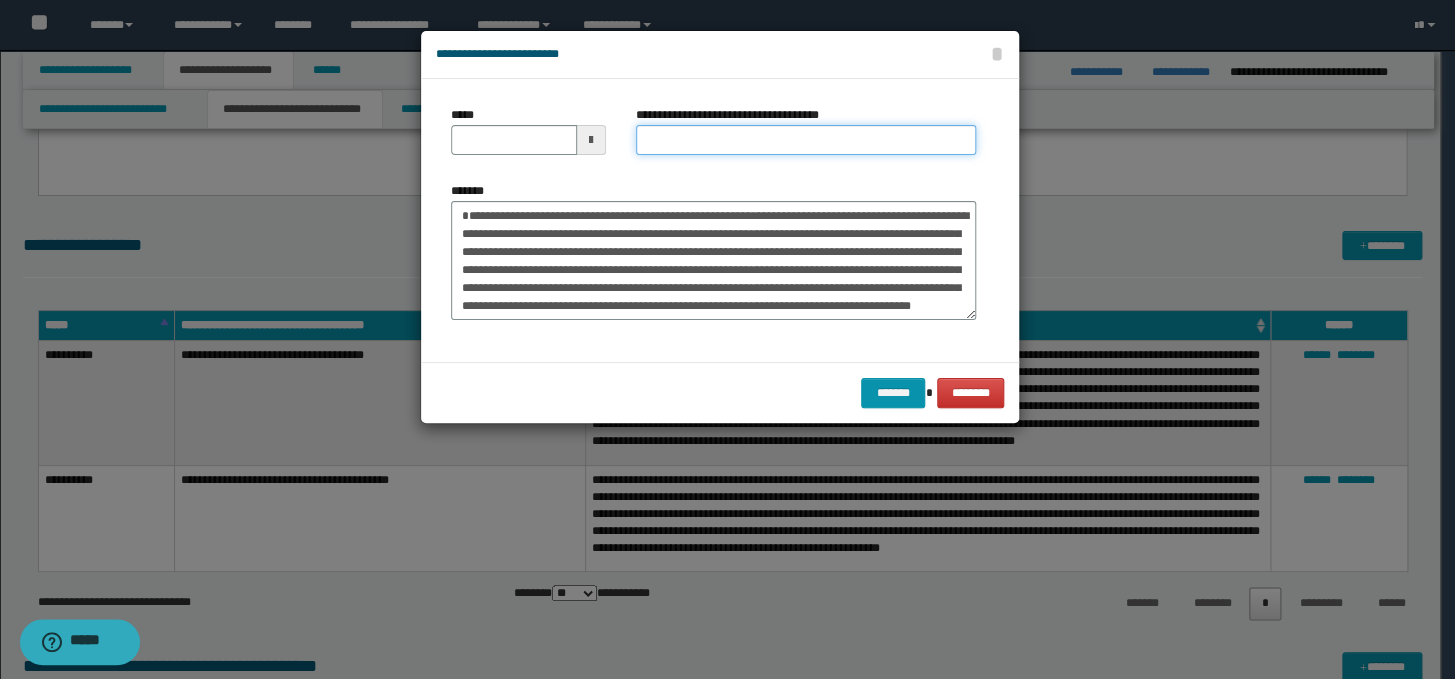 paste on "**********" 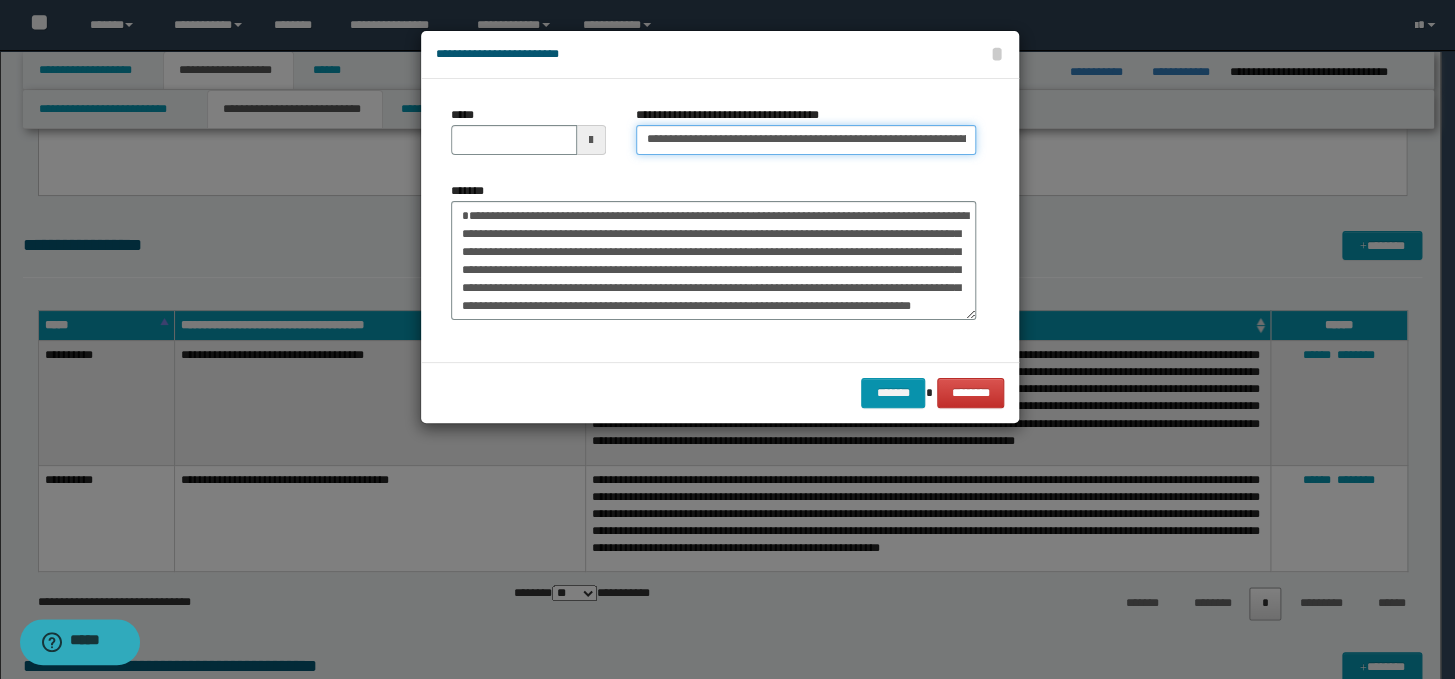 click on "**********" at bounding box center (806, 140) 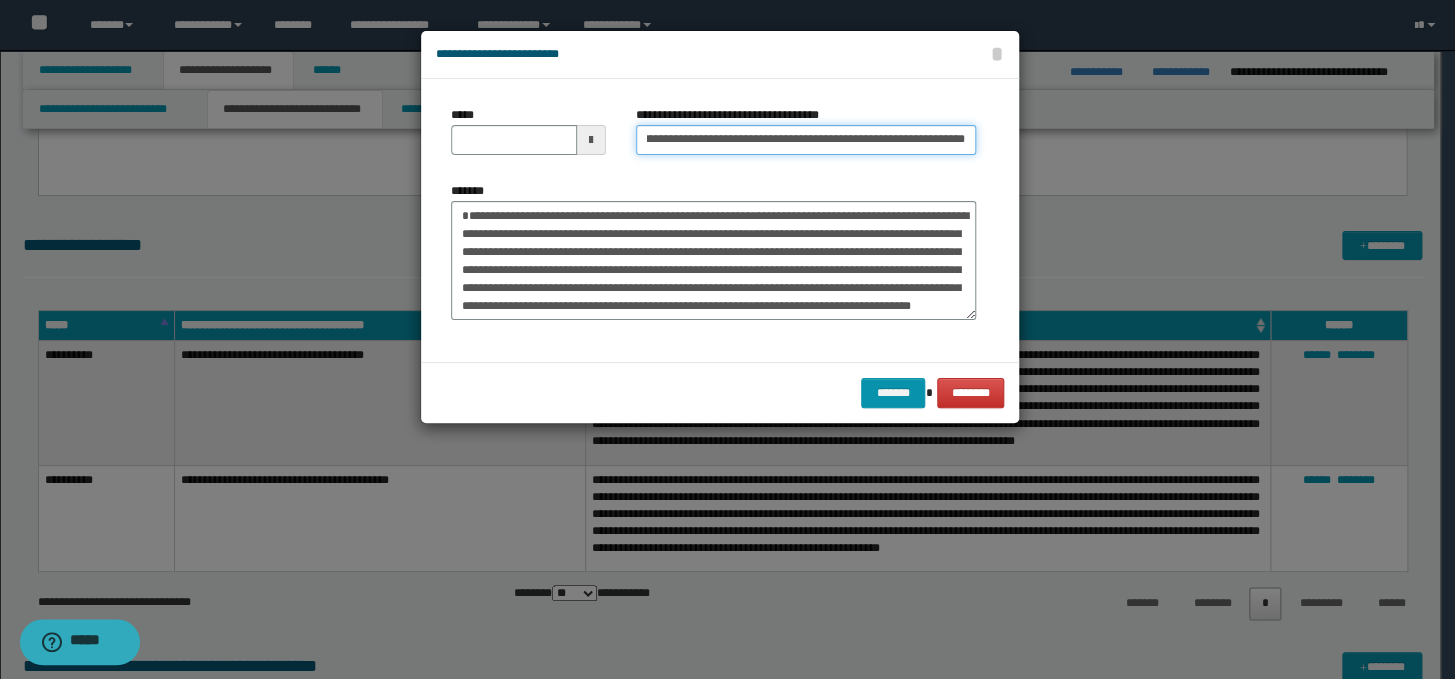 click on "**********" at bounding box center [806, 140] 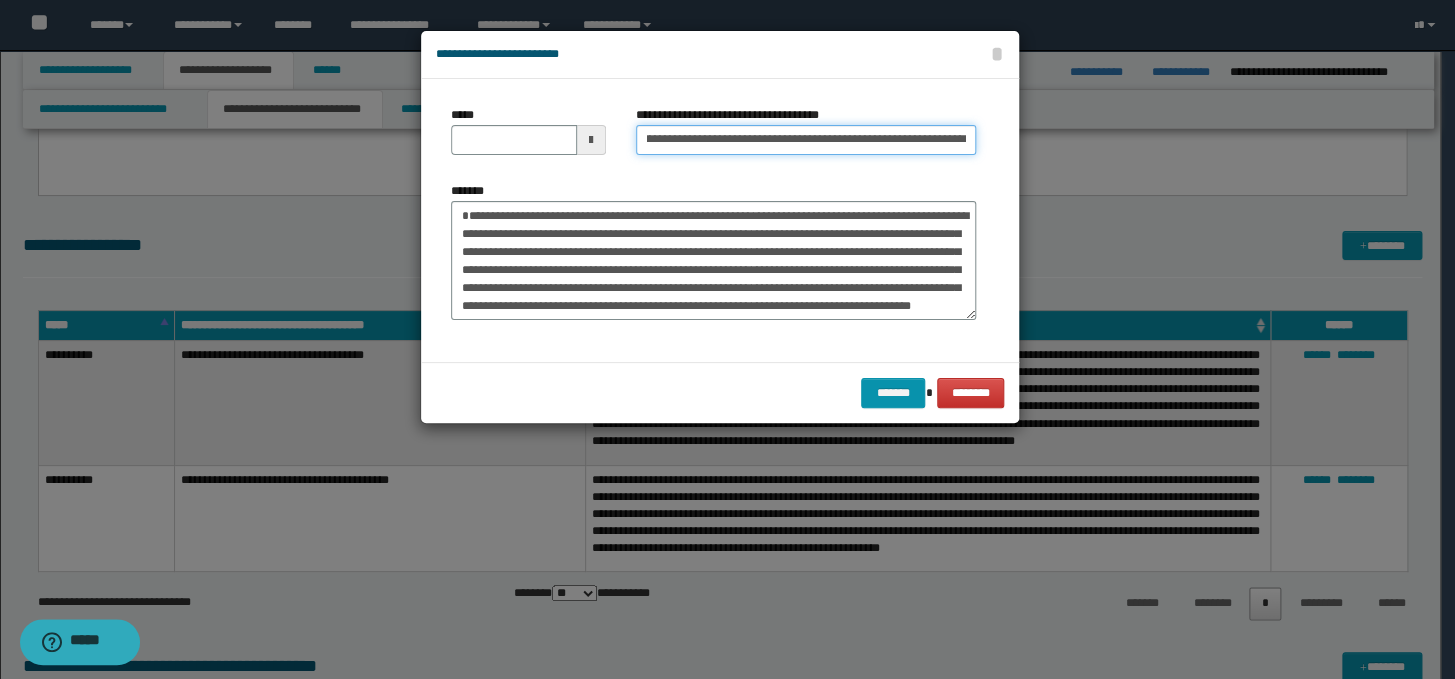 scroll, scrollTop: 0, scrollLeft: 0, axis: both 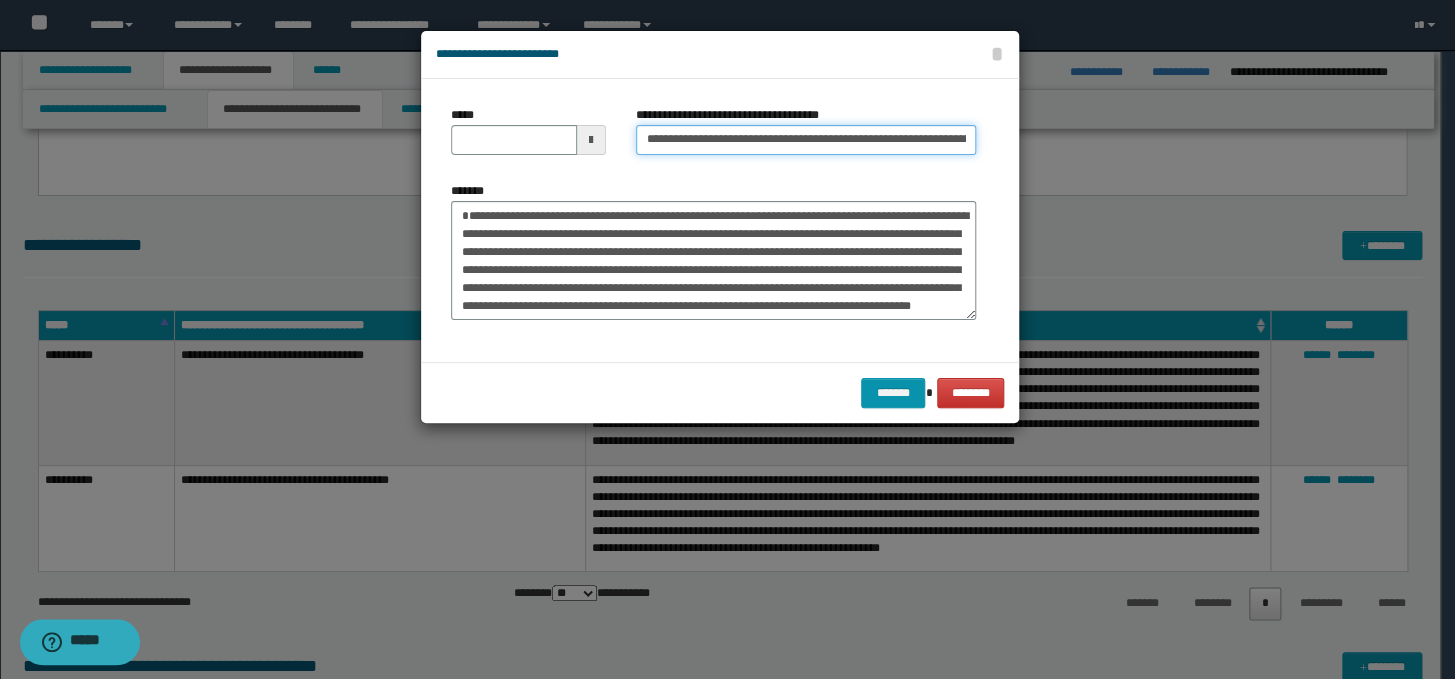 drag, startPoint x: 712, startPoint y: 141, endPoint x: 620, endPoint y: 140, distance: 92.00543 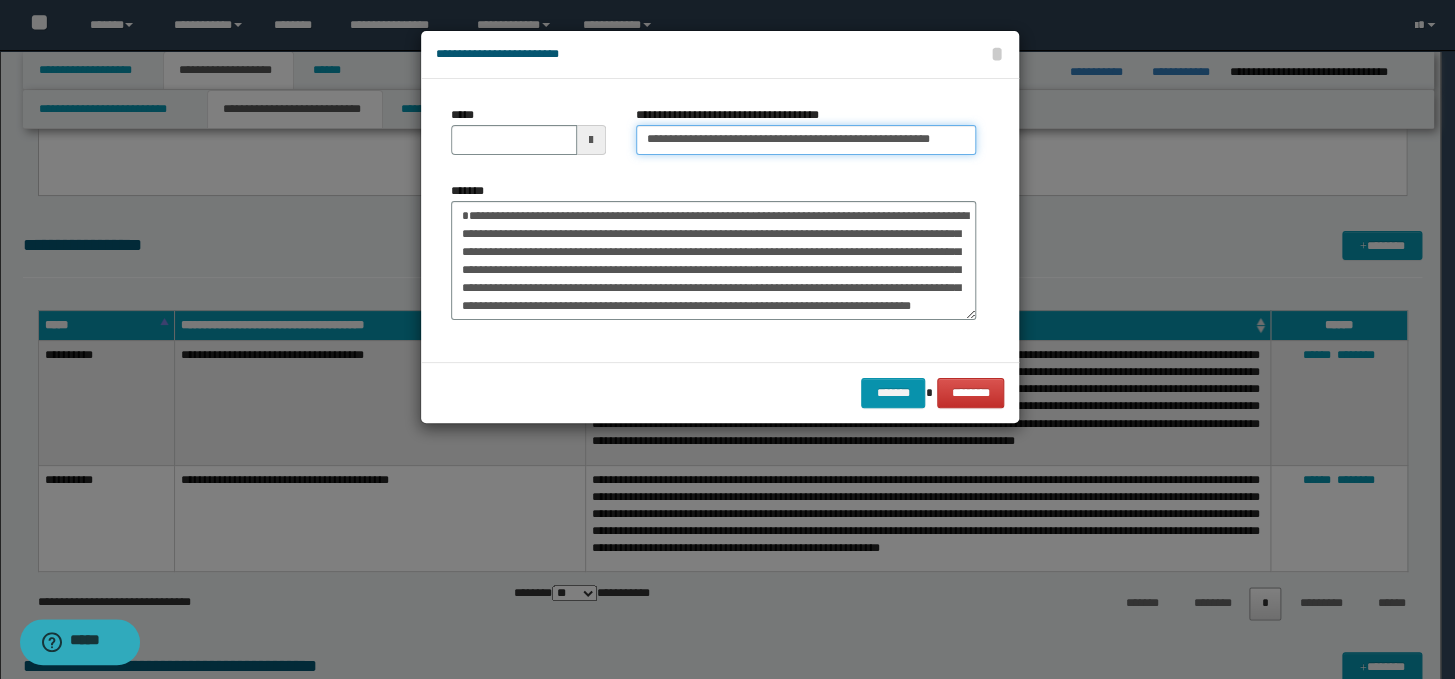 type 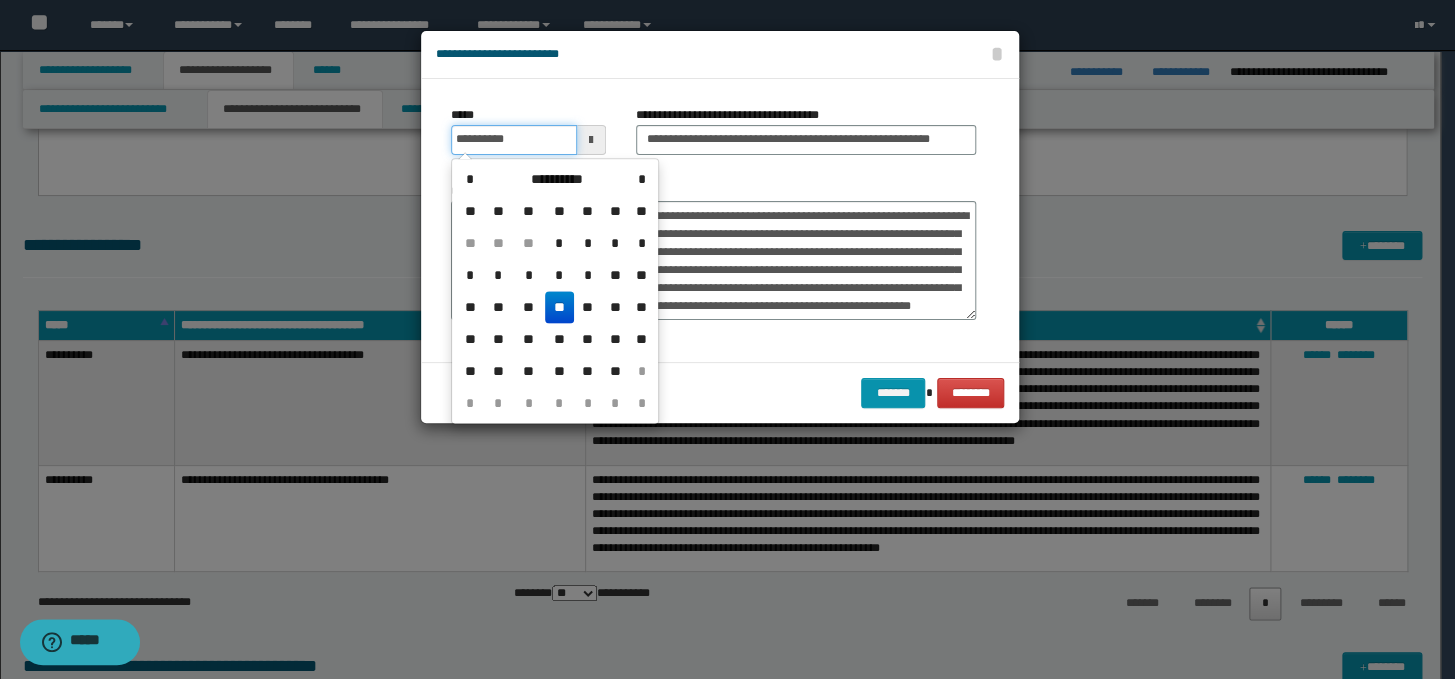 click on "**********" at bounding box center (514, 140) 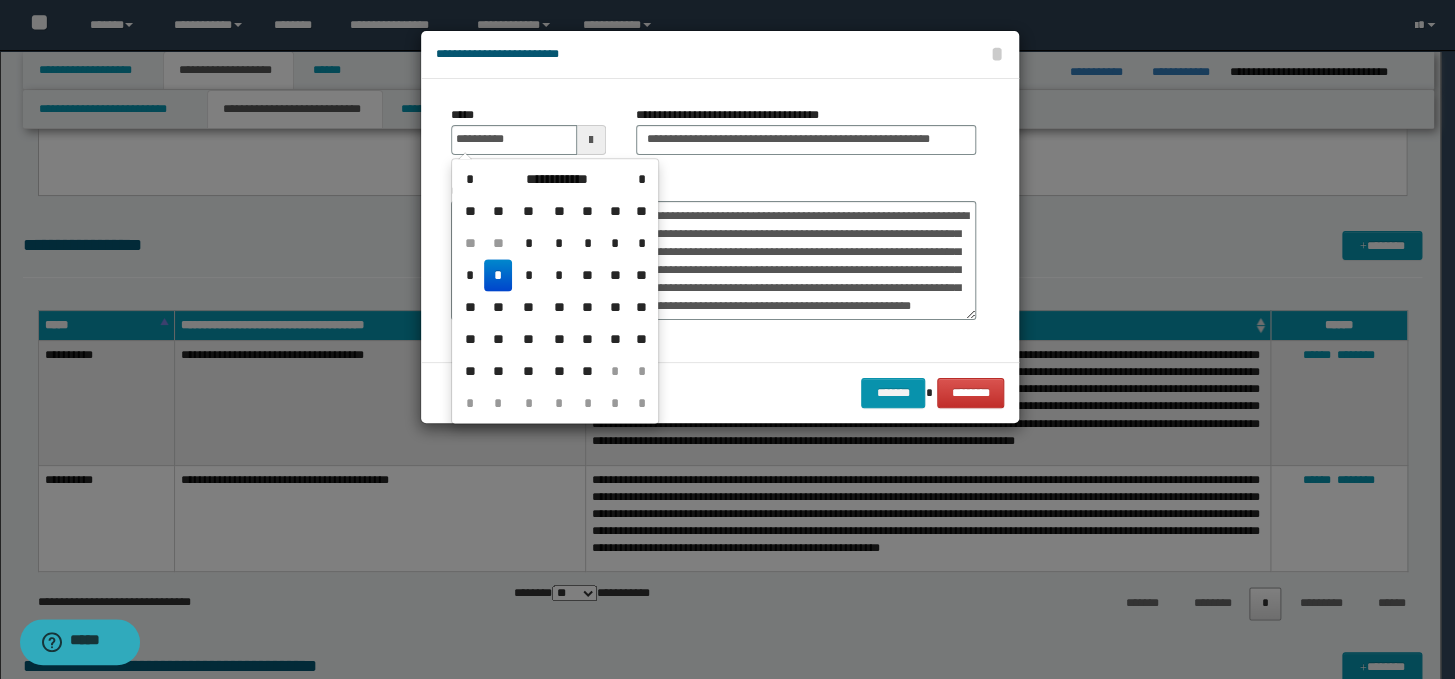 click on "*" at bounding box center (498, 275) 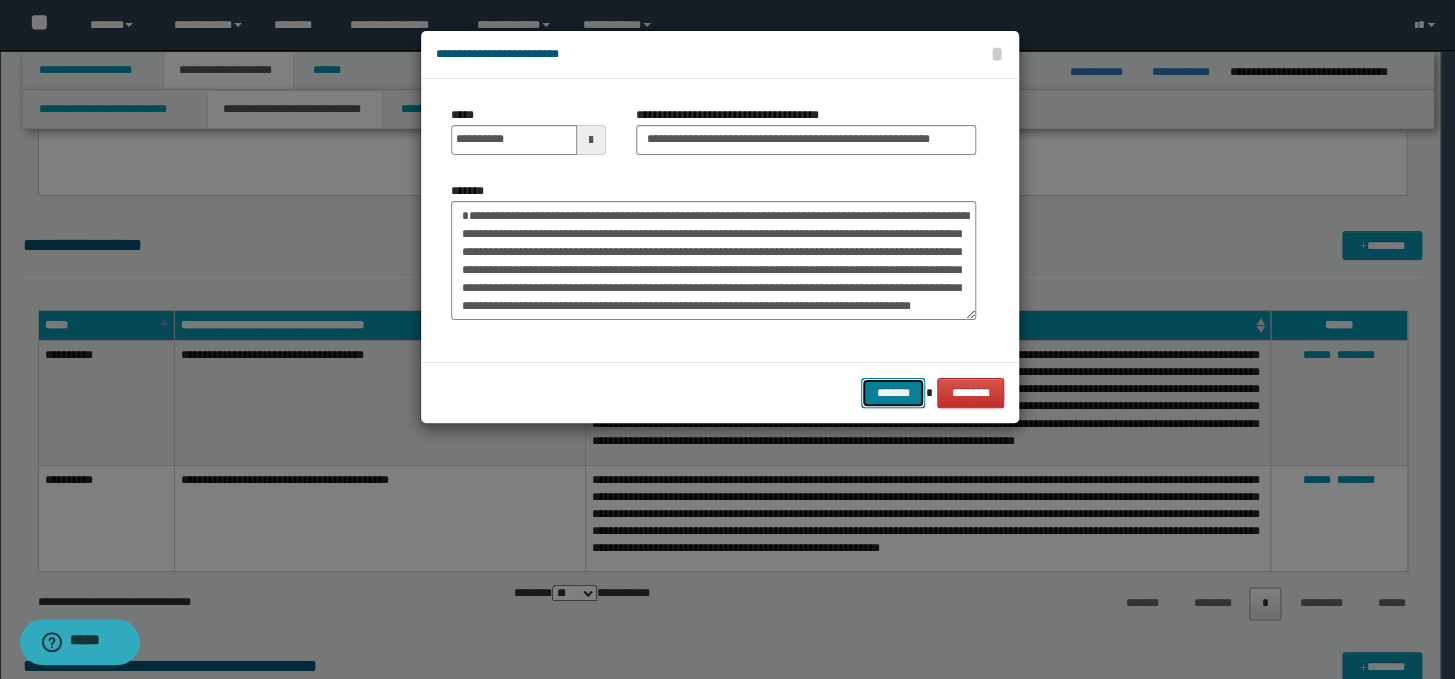 click on "*******" at bounding box center [893, 393] 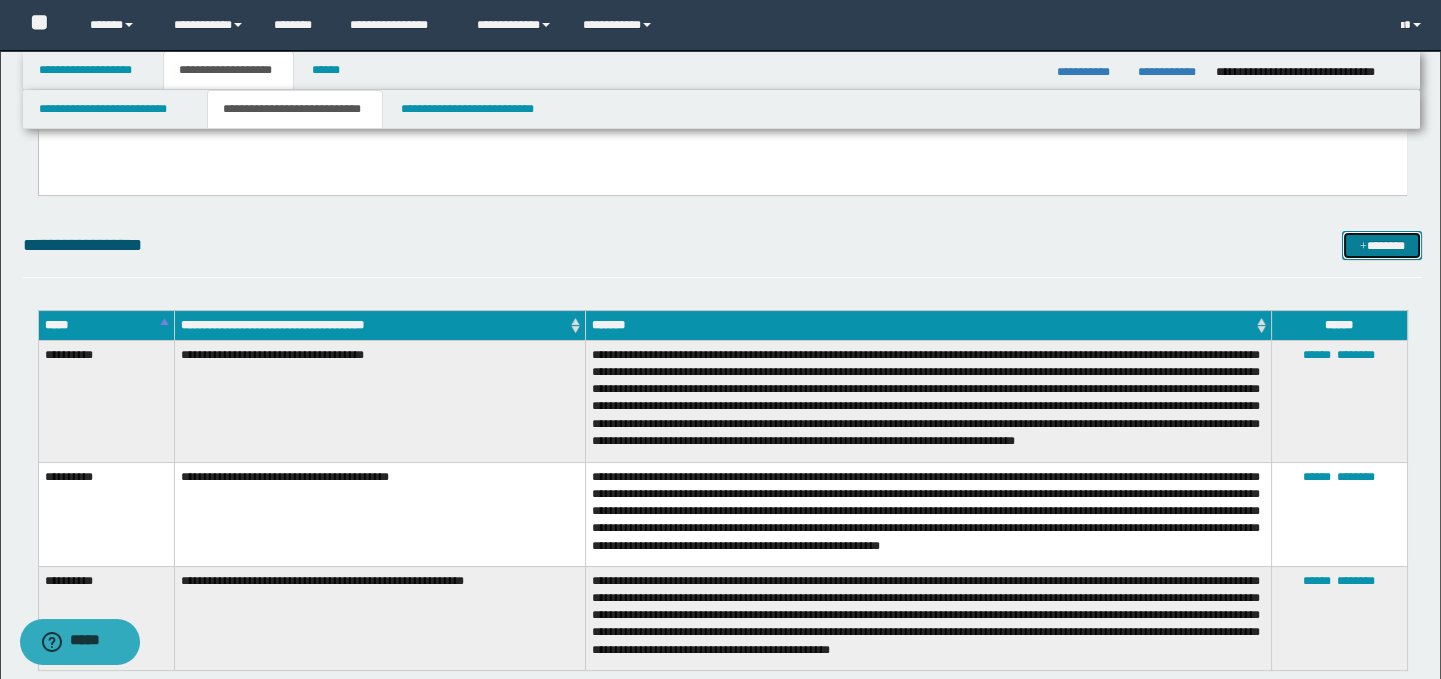 click on "*******" at bounding box center [1382, 246] 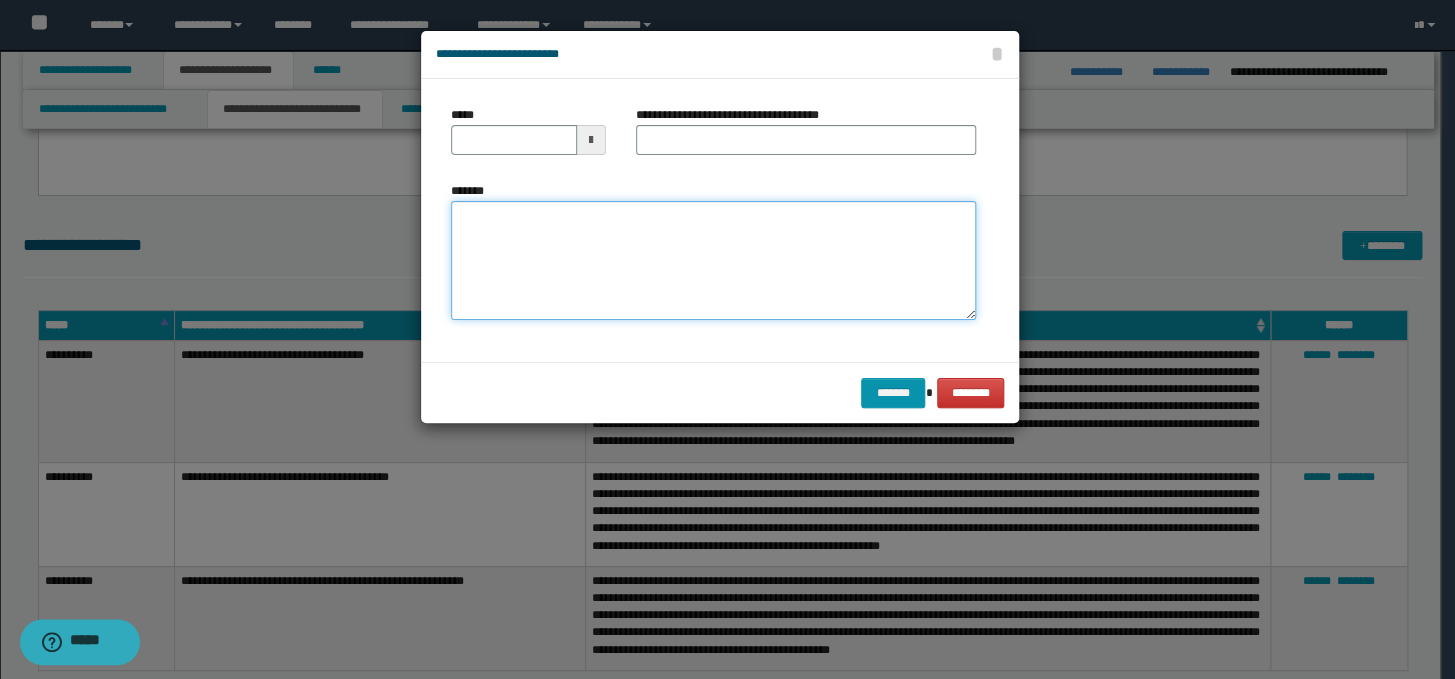click on "*******" at bounding box center [713, 261] 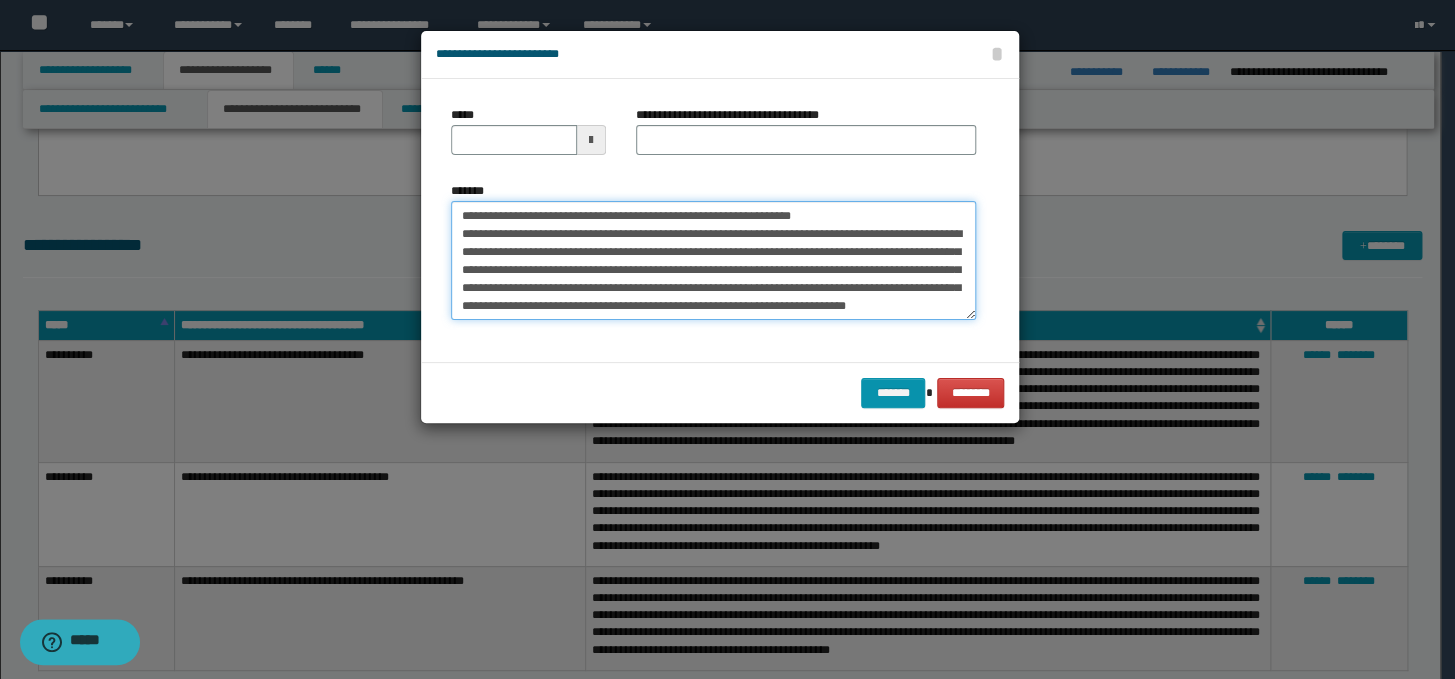 scroll, scrollTop: 0, scrollLeft: 0, axis: both 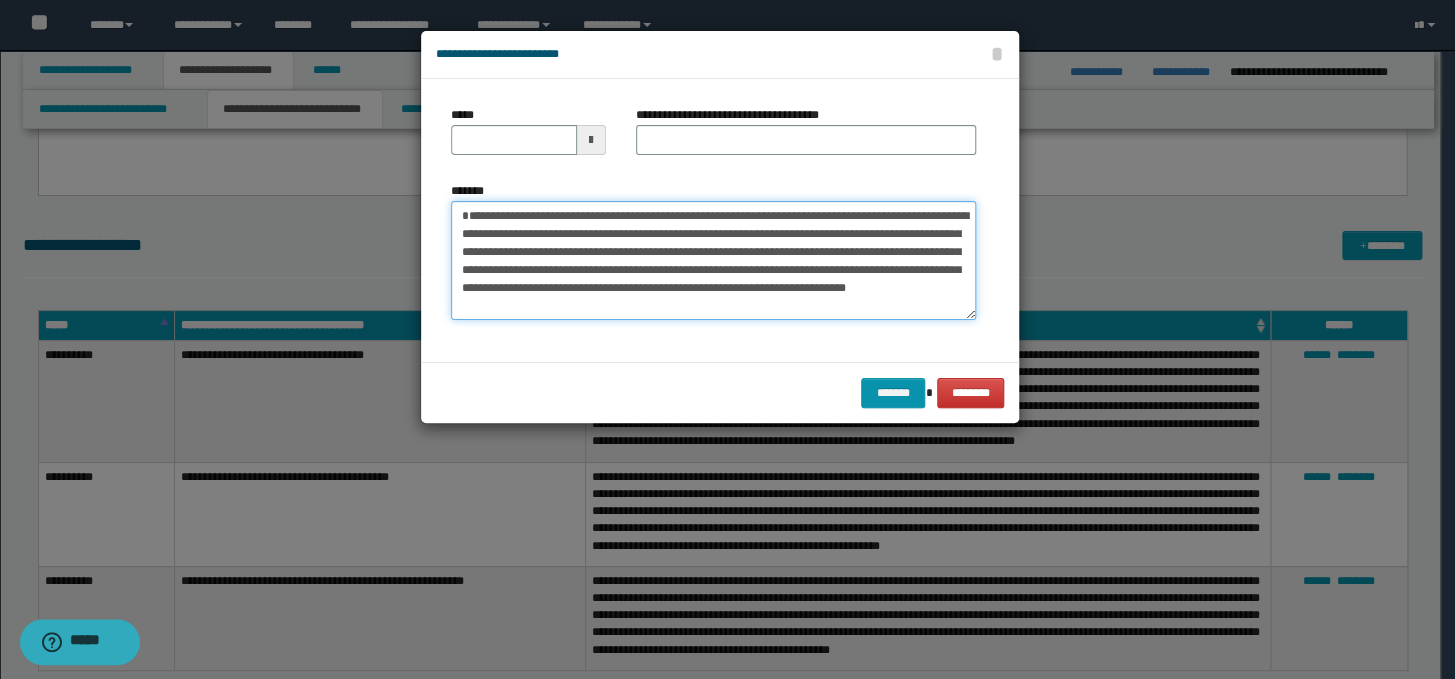 type on "**********" 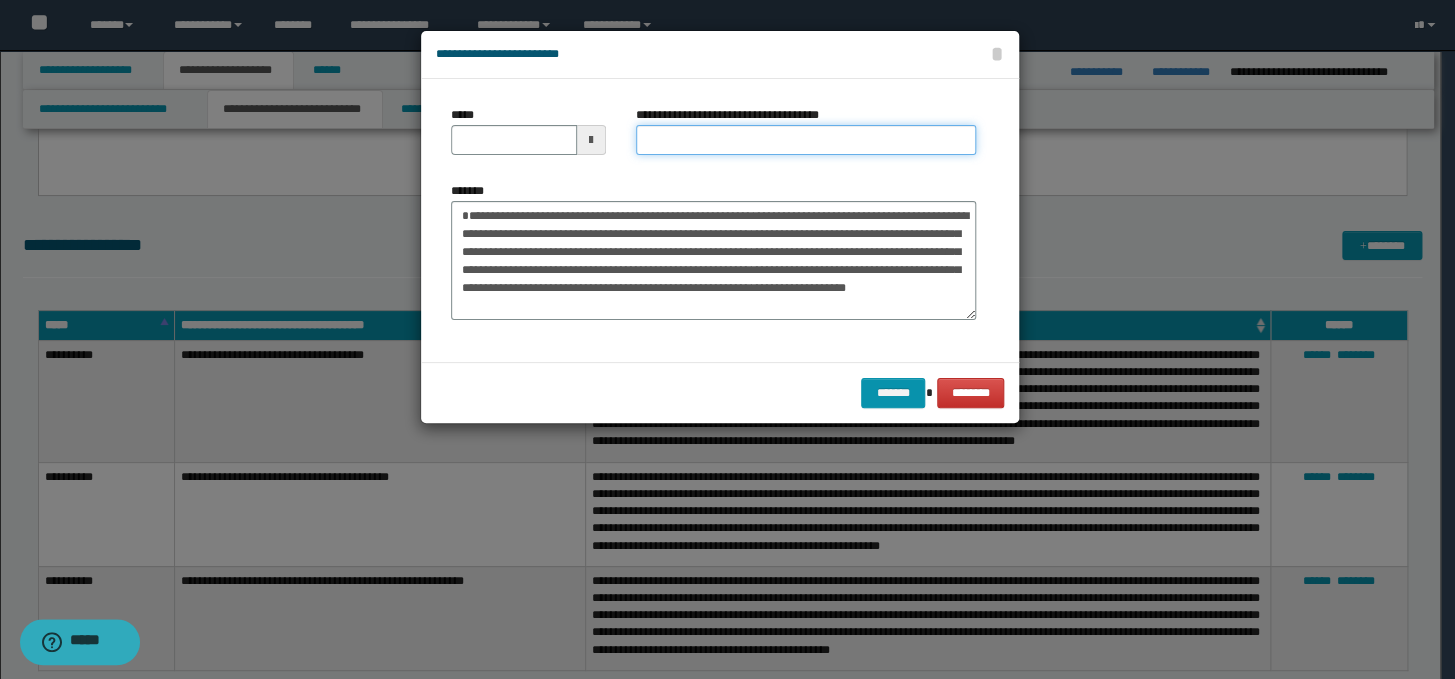 click on "**********" at bounding box center [806, 140] 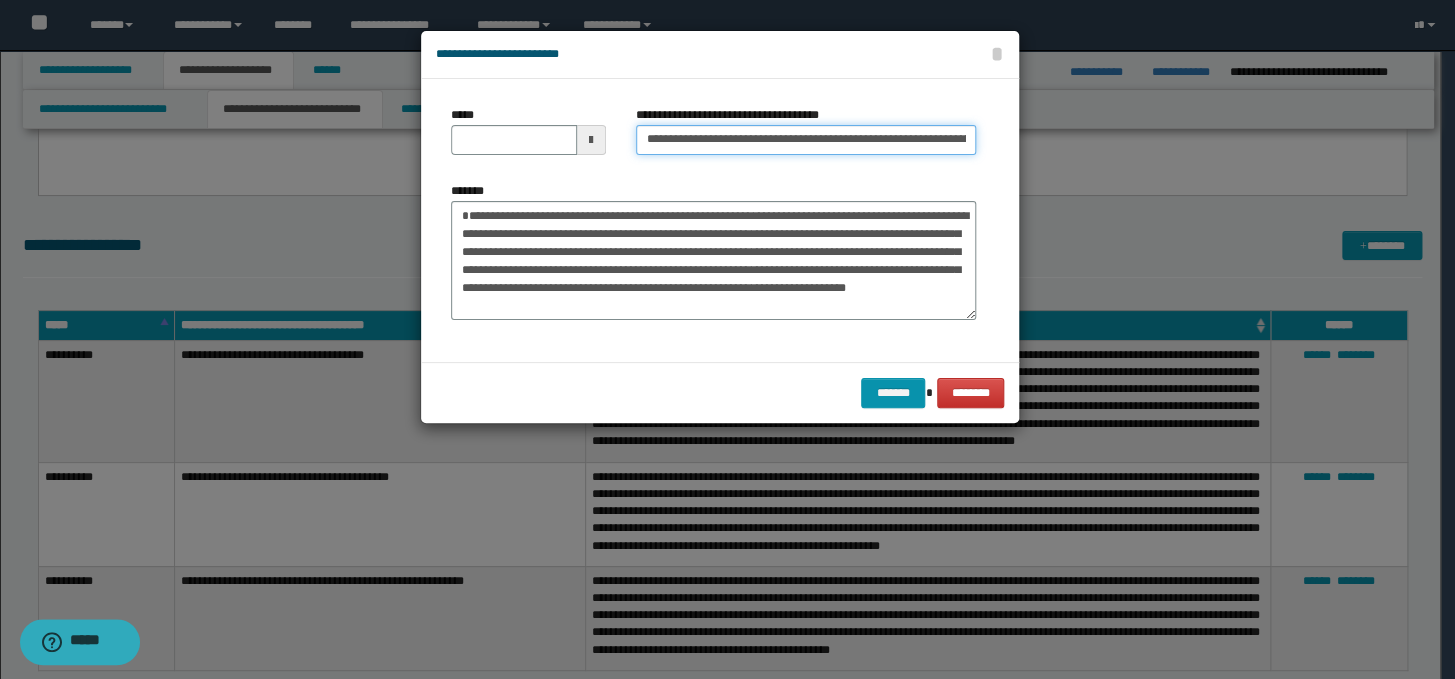 scroll, scrollTop: 0, scrollLeft: 71, axis: horizontal 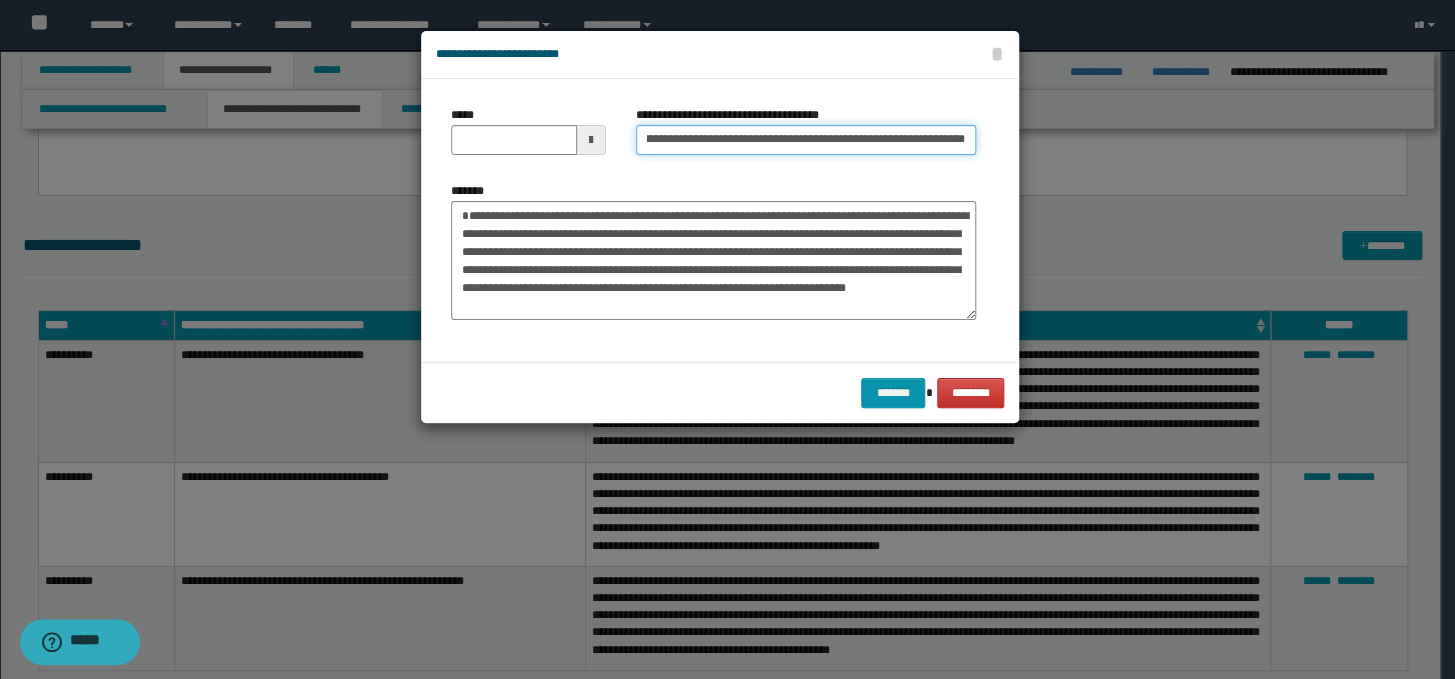 click on "**********" at bounding box center (806, 140) 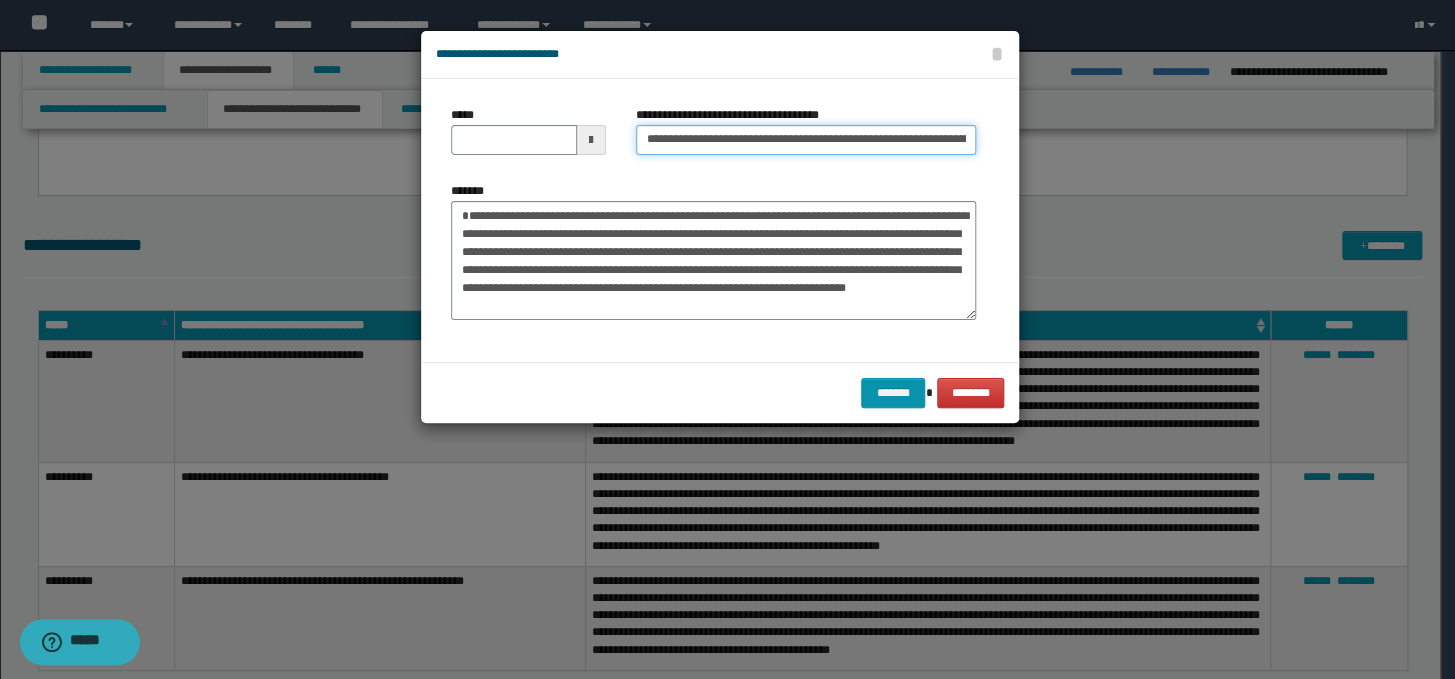 drag, startPoint x: 699, startPoint y: 139, endPoint x: 638, endPoint y: 137, distance: 61.03278 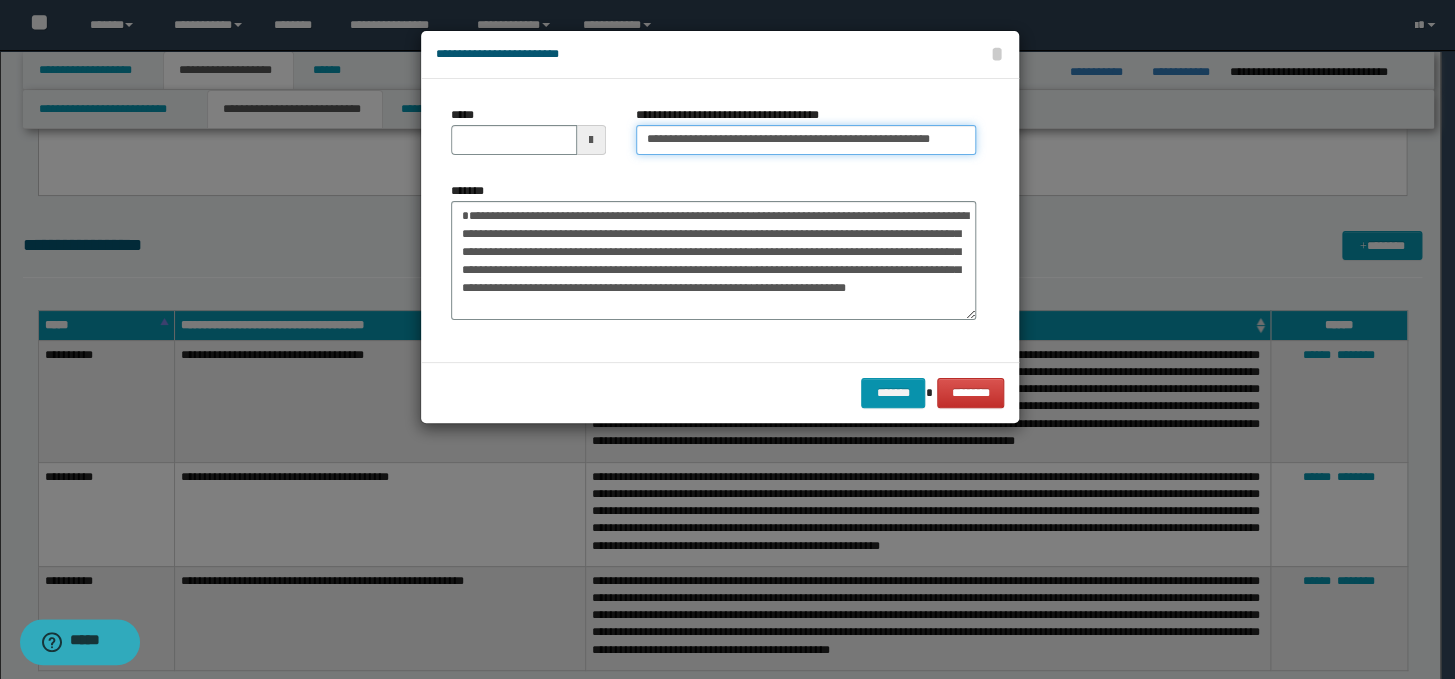 type 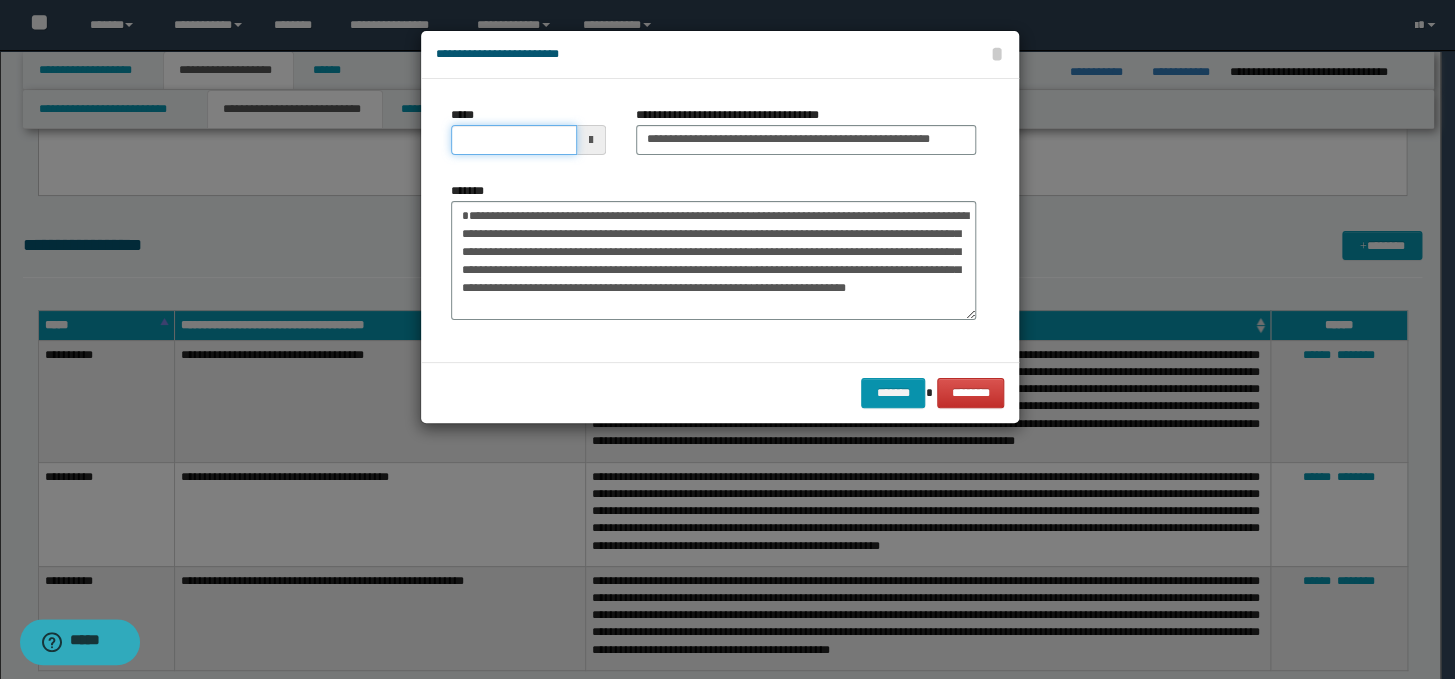 click on "*****" at bounding box center [514, 140] 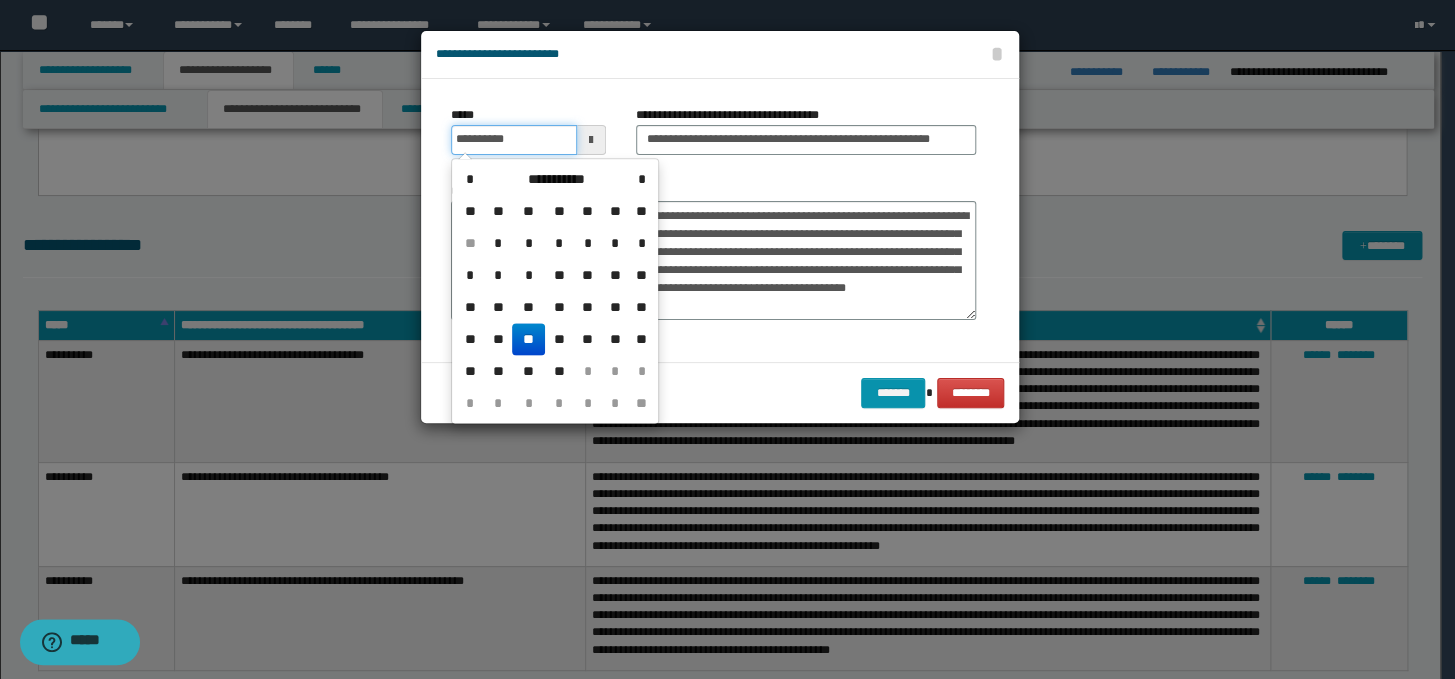 click on "**********" at bounding box center (514, 140) 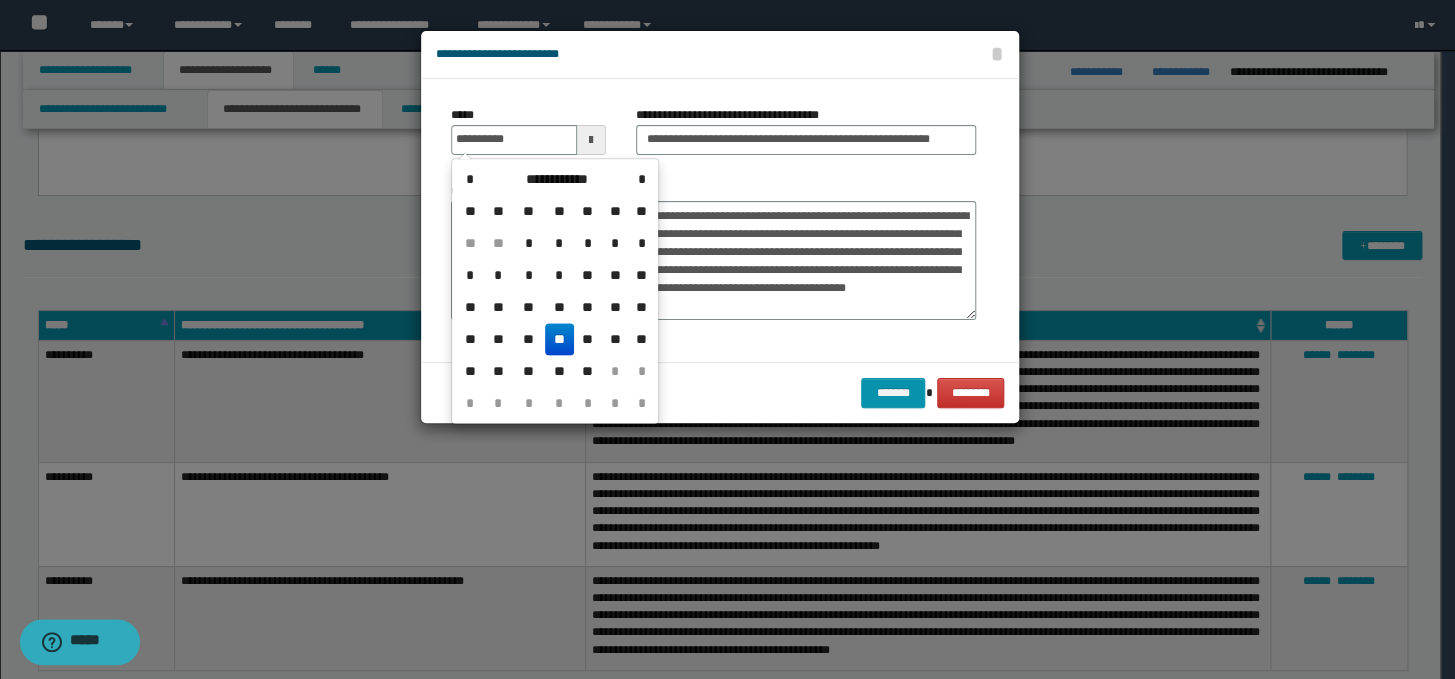 click on "**" at bounding box center (559, 339) 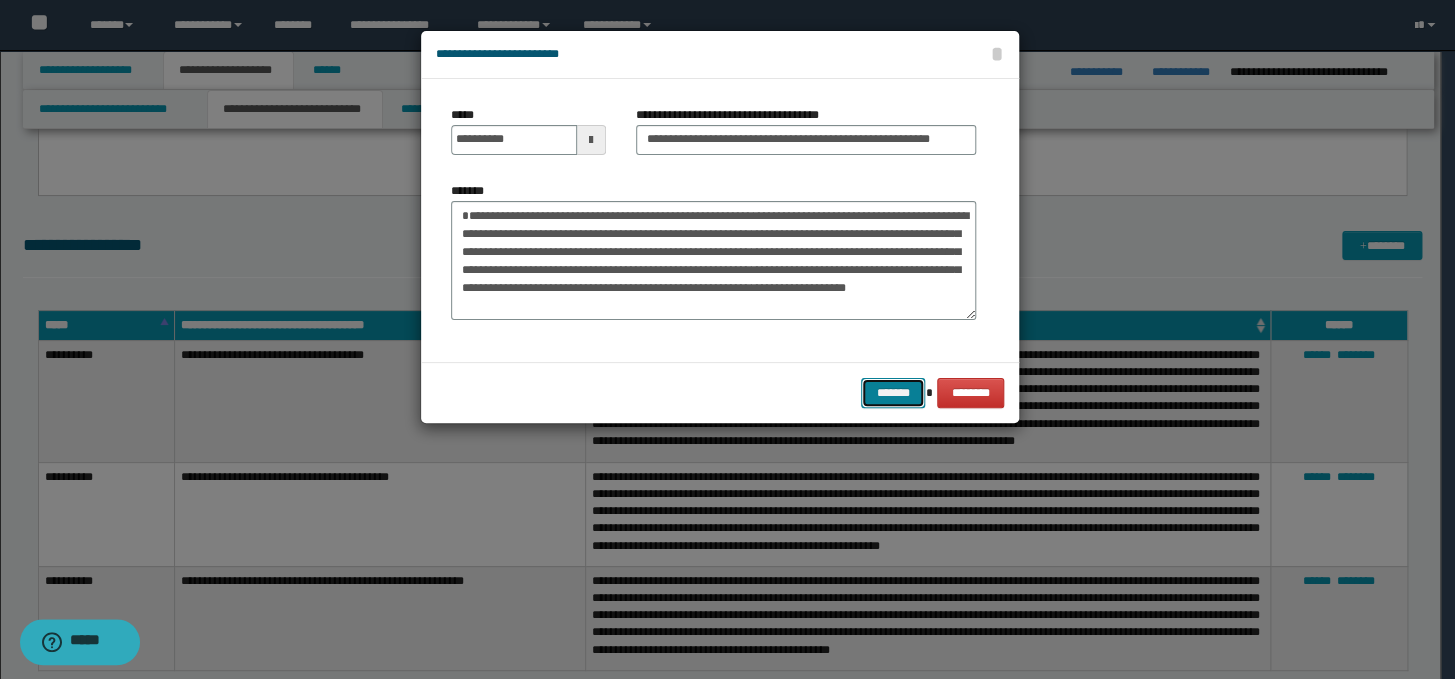click on "*******" at bounding box center [893, 393] 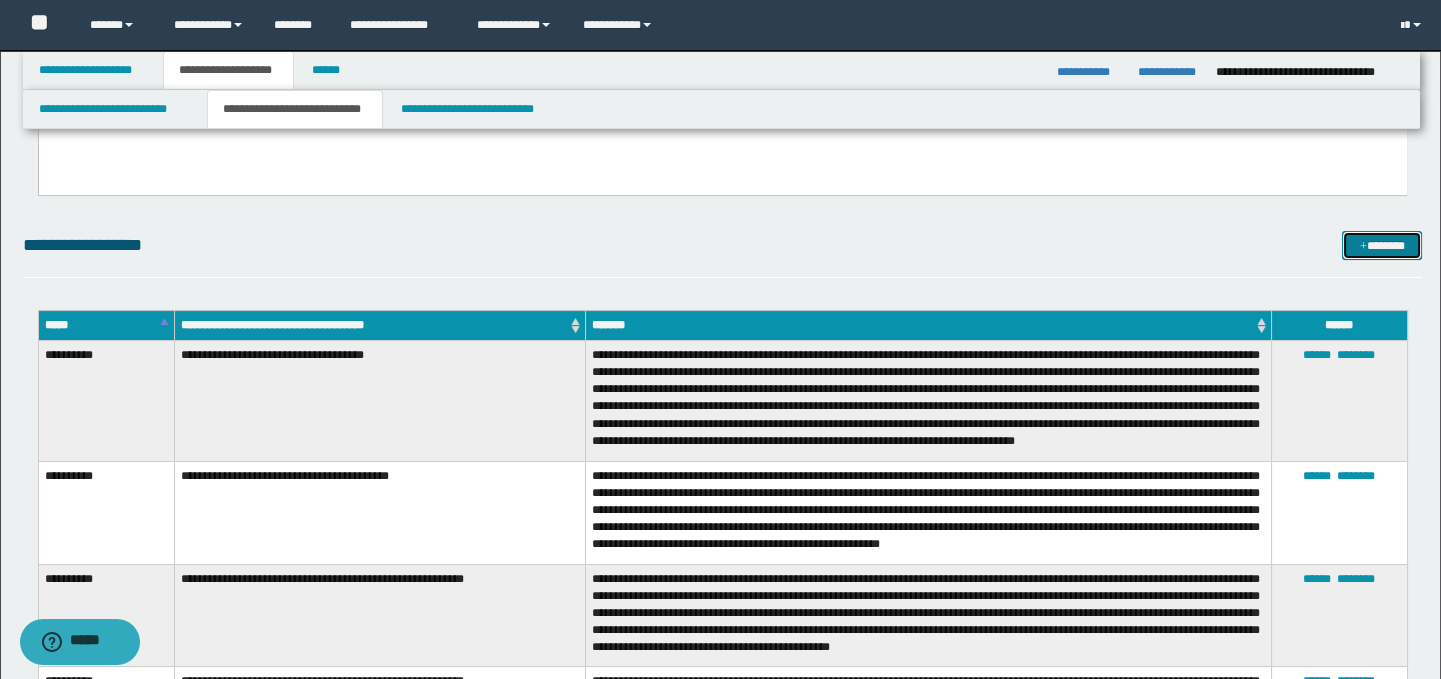 click on "*******" at bounding box center [1382, 246] 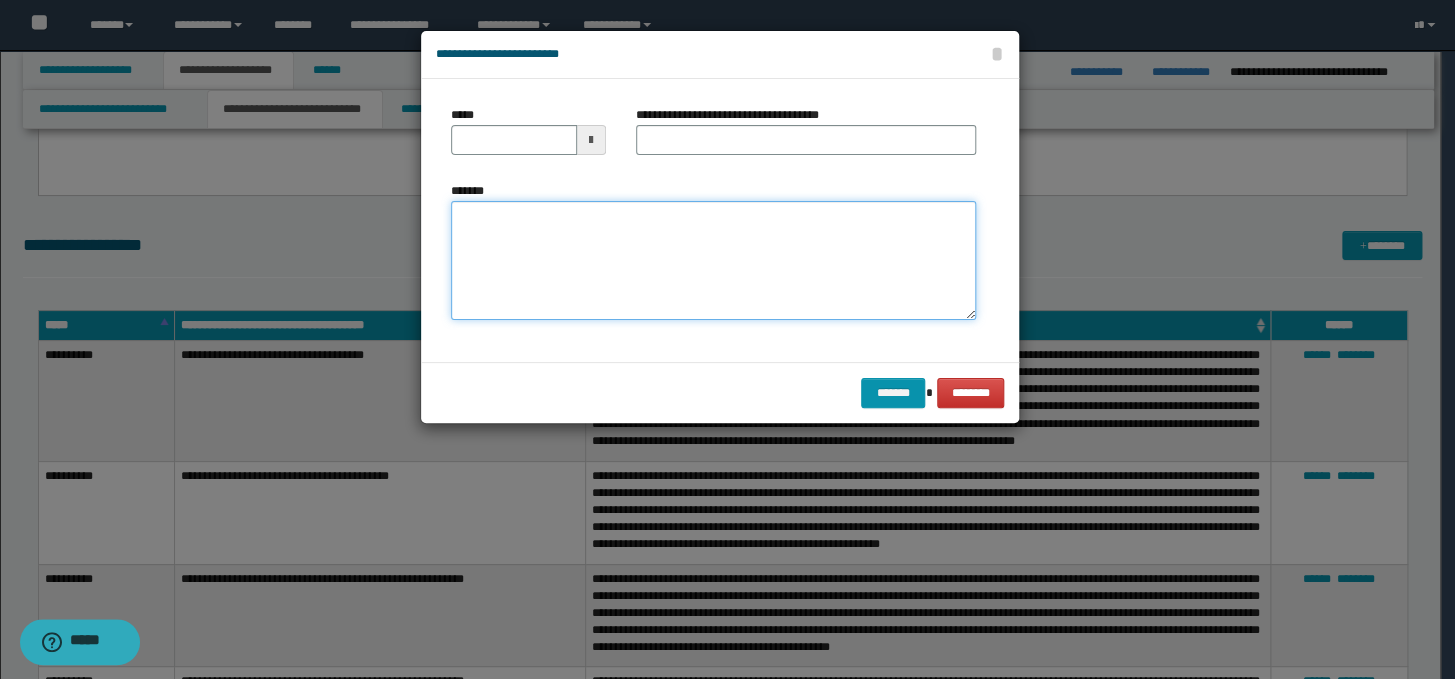 click on "*******" at bounding box center [713, 261] 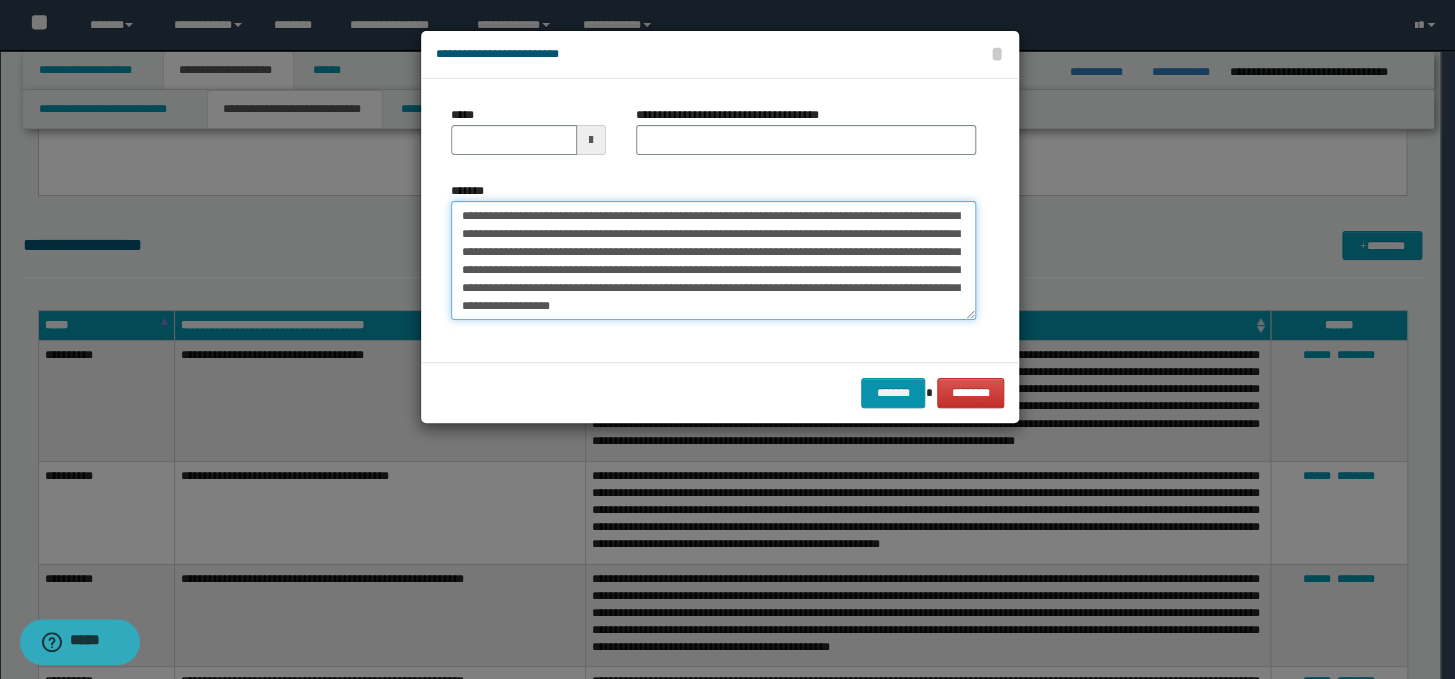 scroll, scrollTop: 0, scrollLeft: 0, axis: both 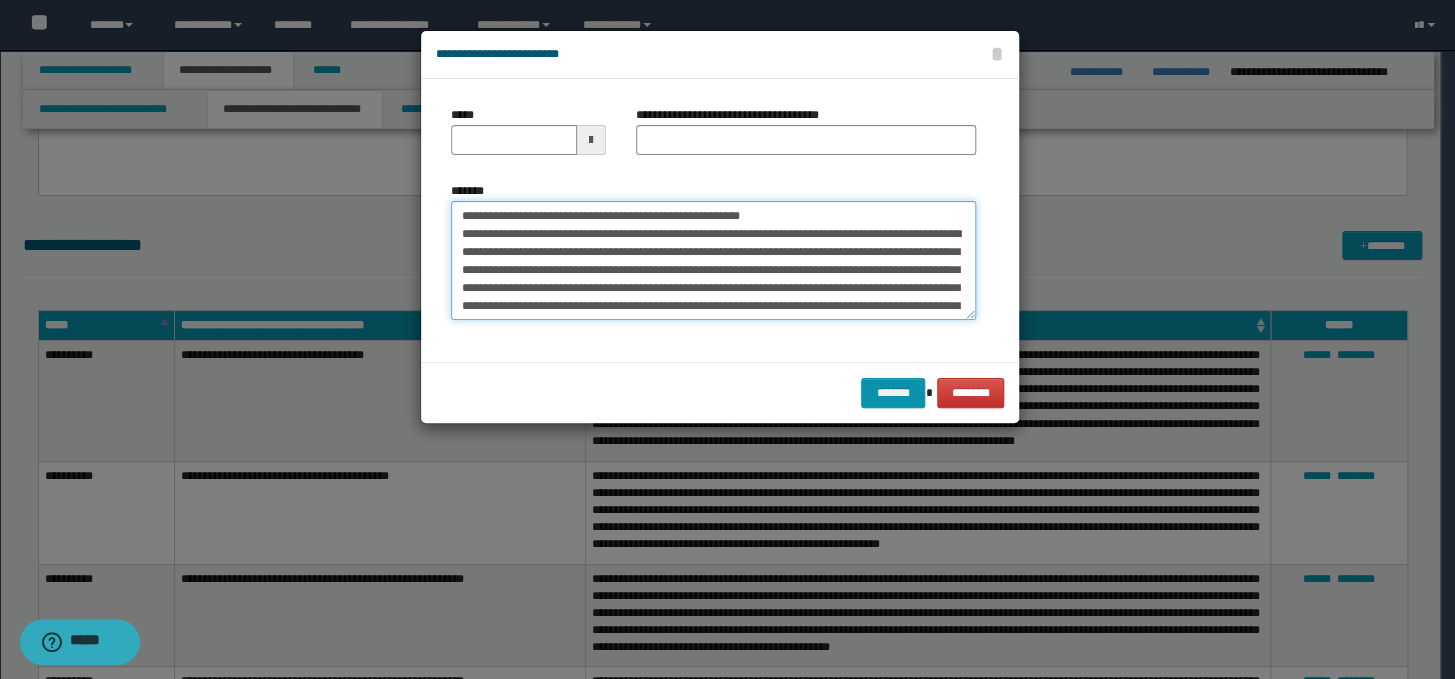 drag, startPoint x: 836, startPoint y: 212, endPoint x: 443, endPoint y: 209, distance: 393.01144 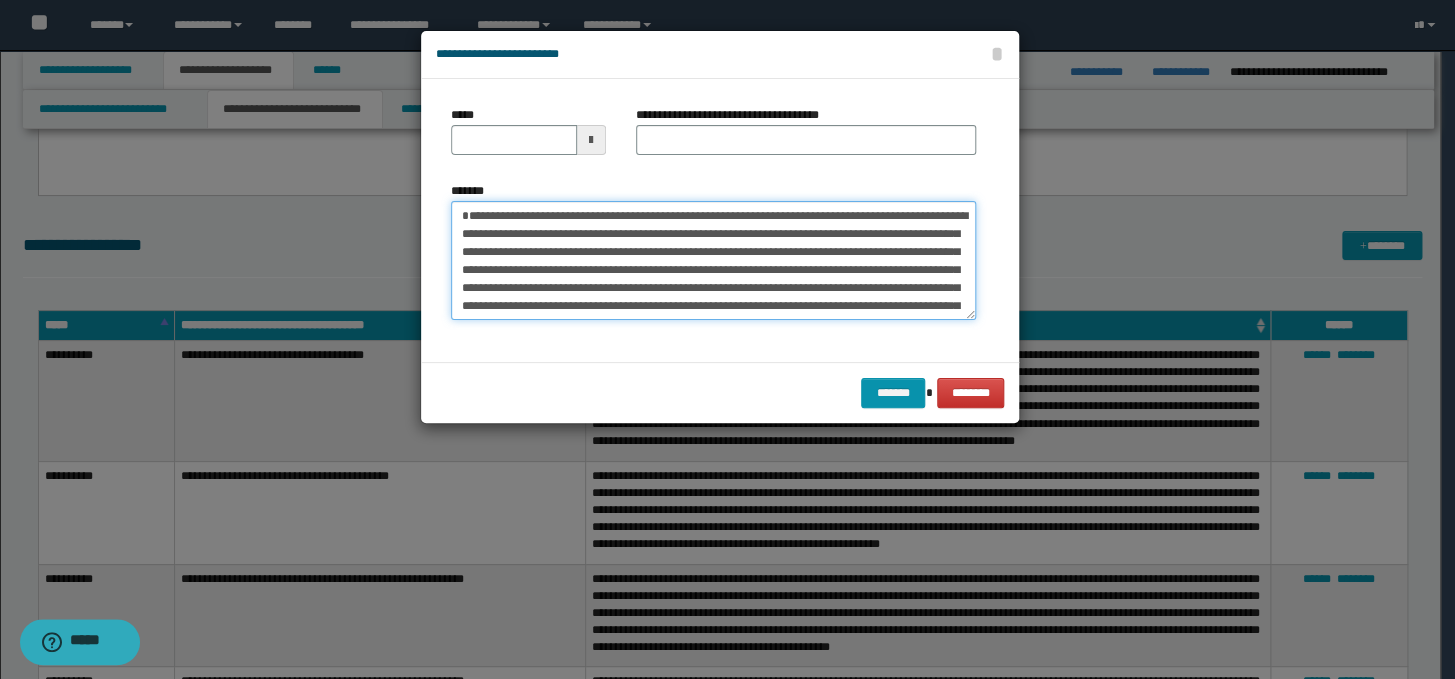 type on "**********" 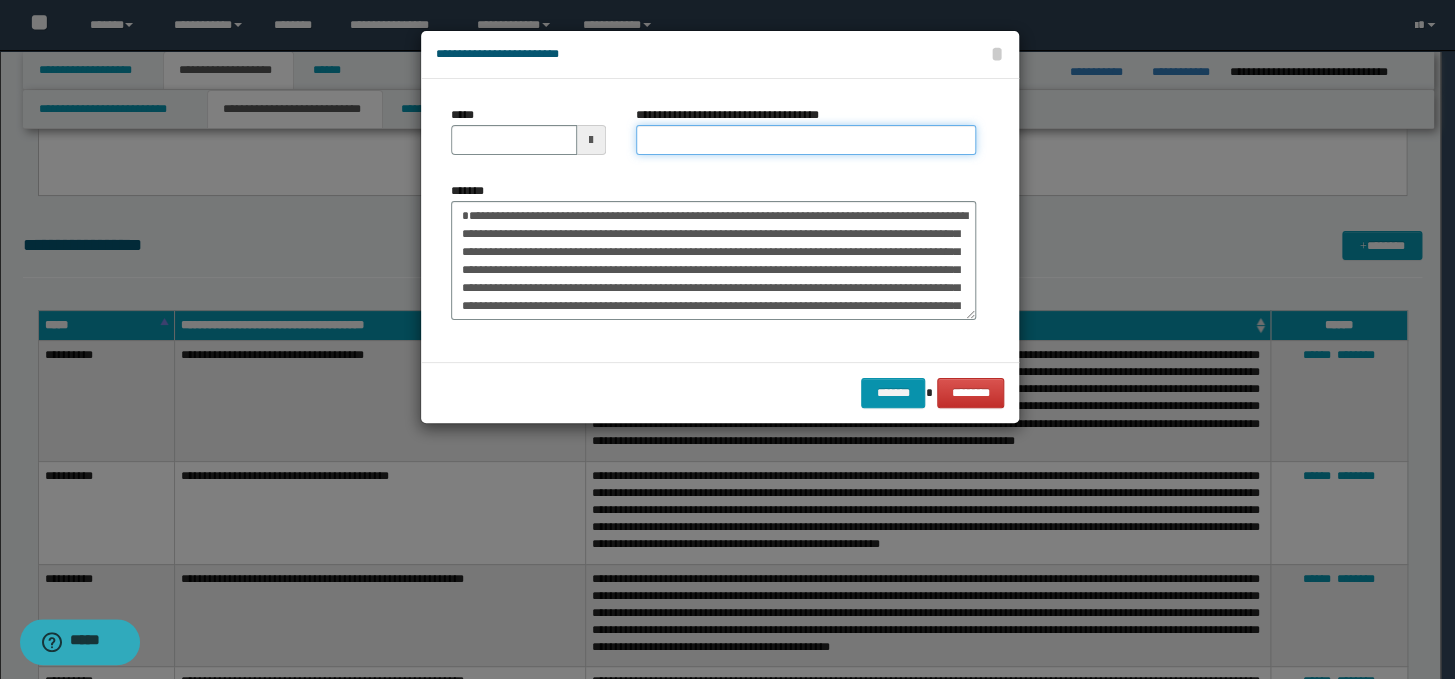 click on "**********" at bounding box center [806, 140] 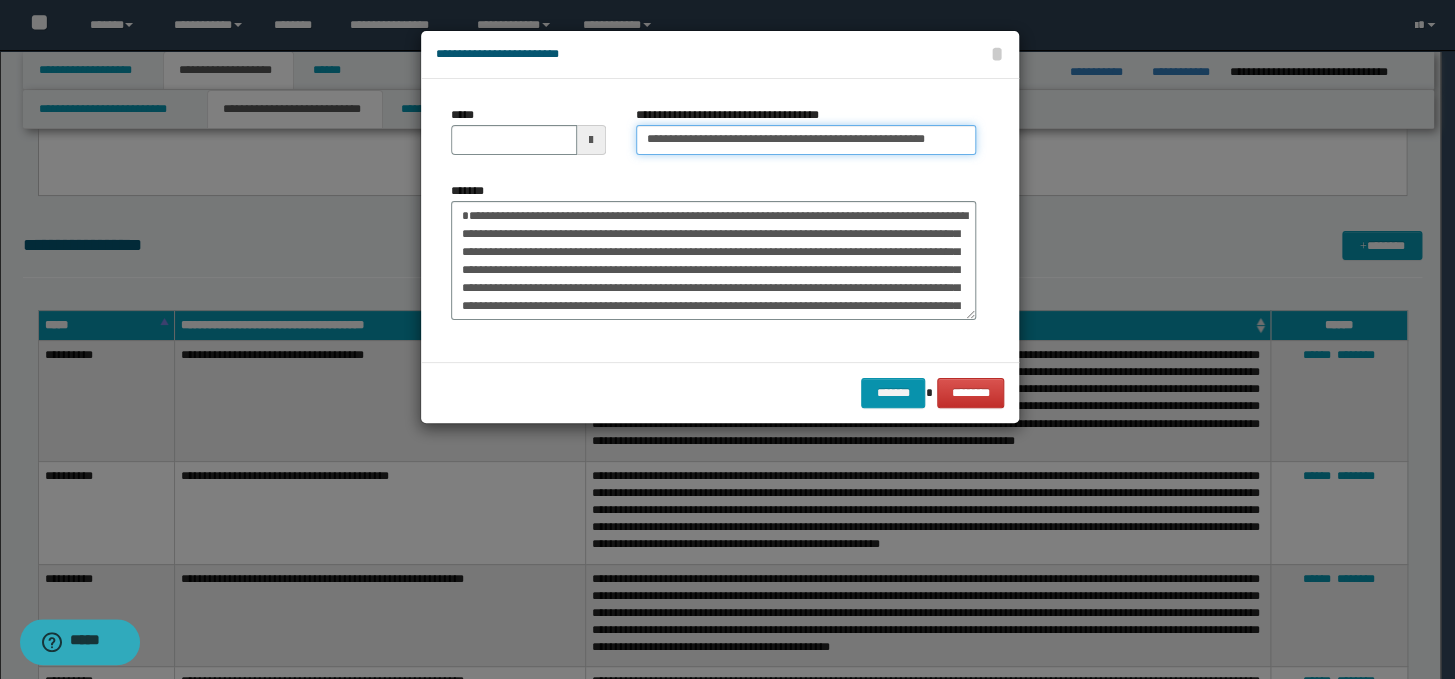 scroll, scrollTop: 0, scrollLeft: 0, axis: both 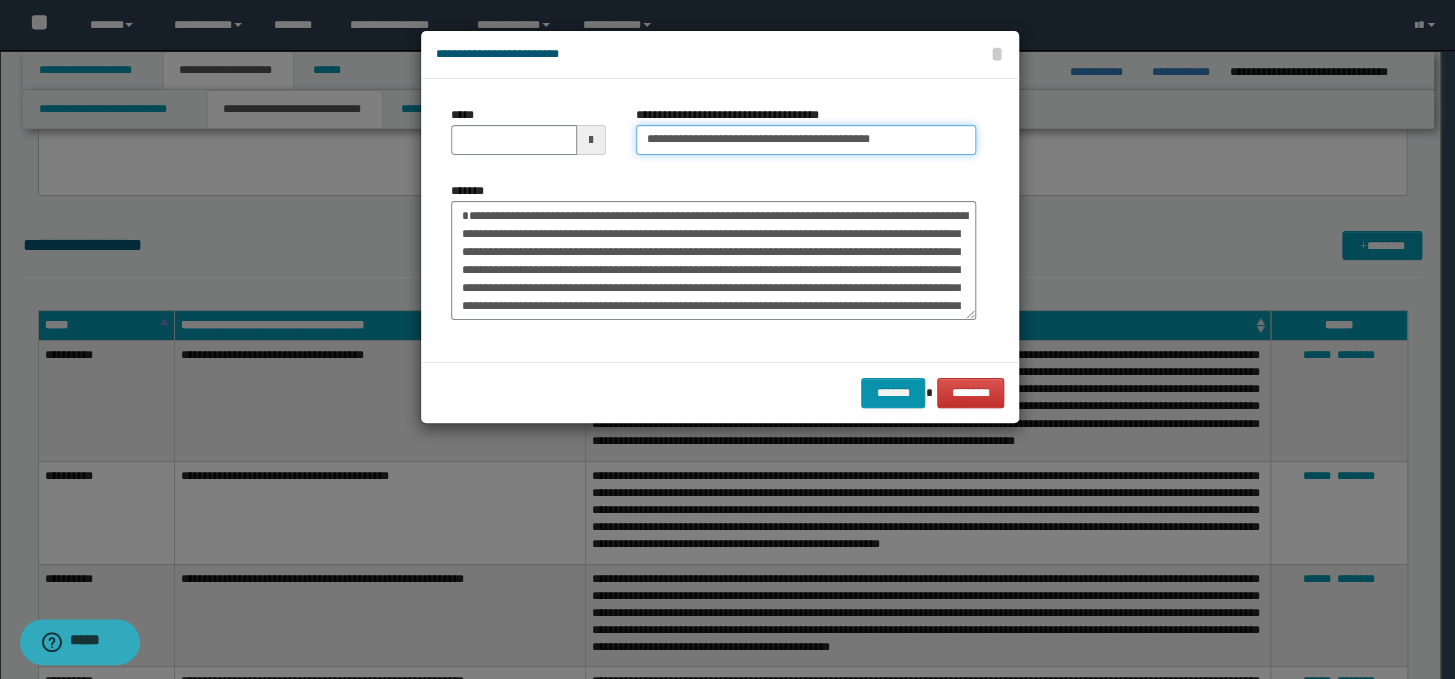 type 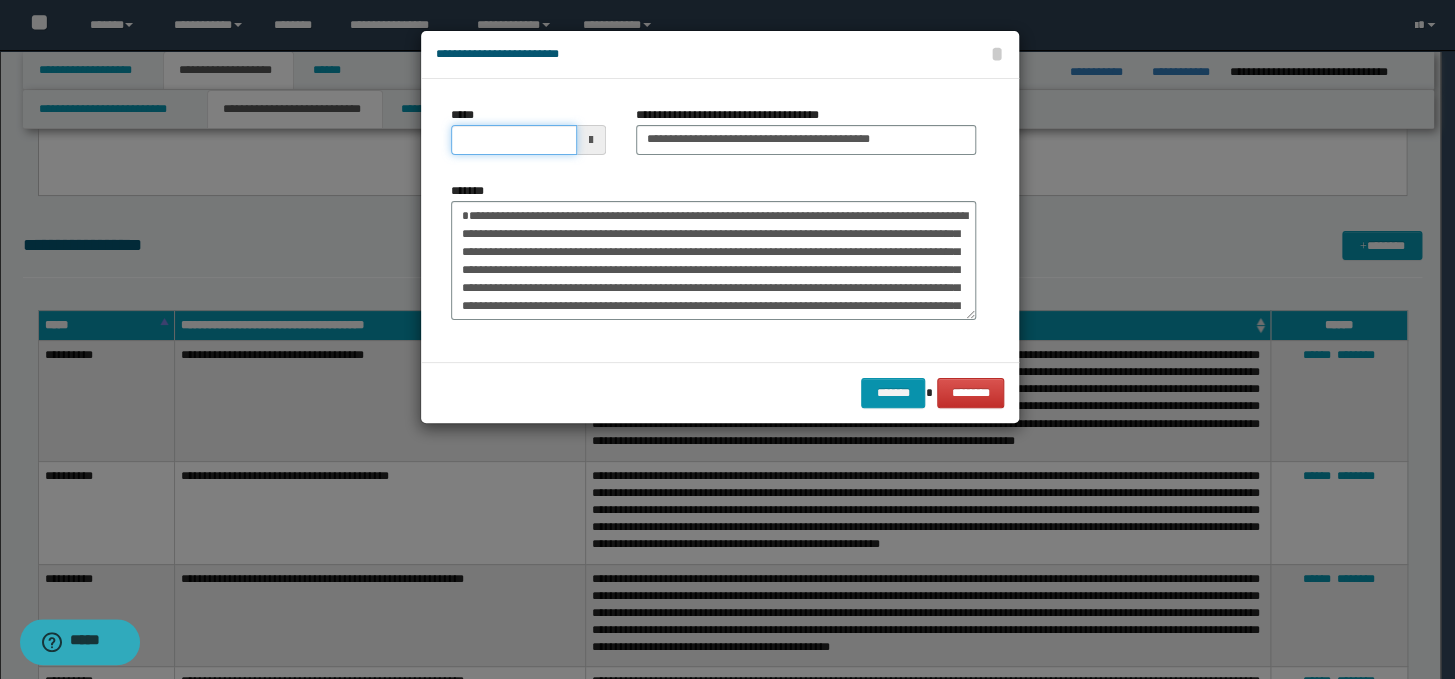 click on "*****" at bounding box center (514, 140) 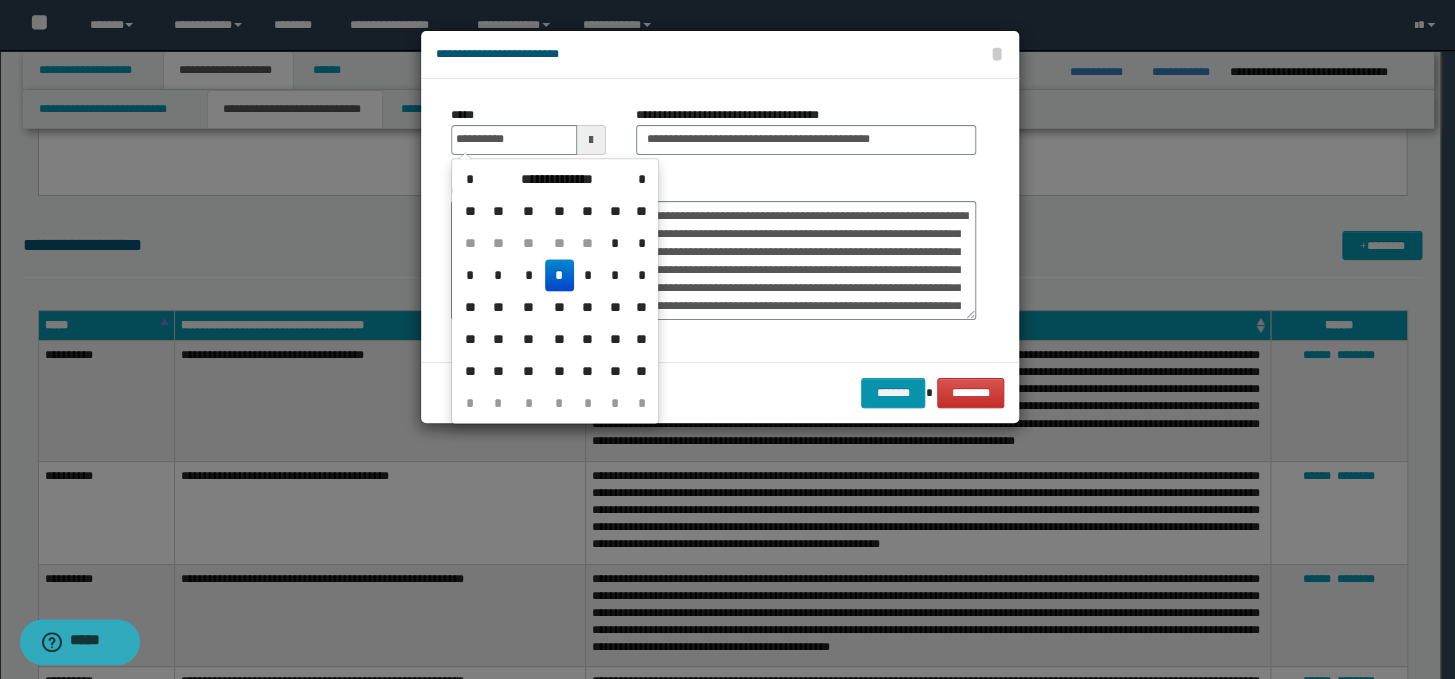 click on "*" at bounding box center (559, 275) 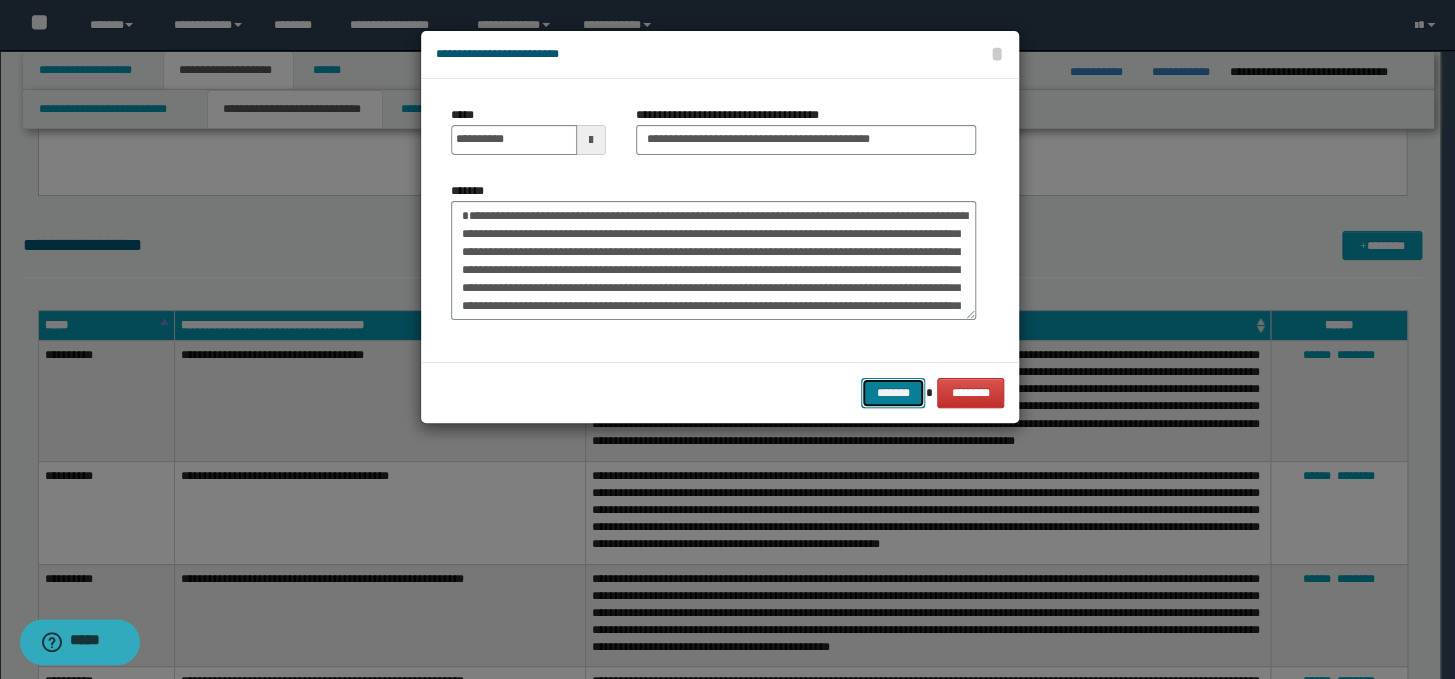 click on "*******" at bounding box center (893, 393) 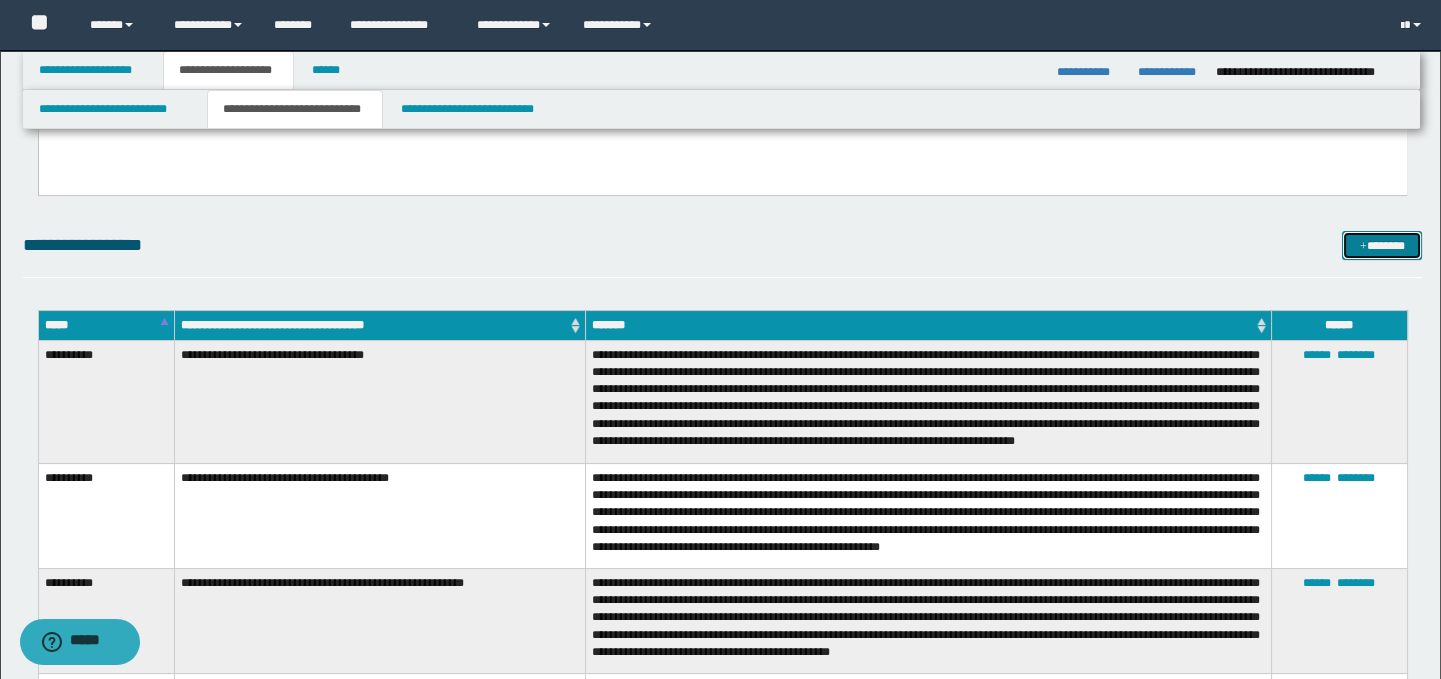 click on "*******" at bounding box center [1382, 246] 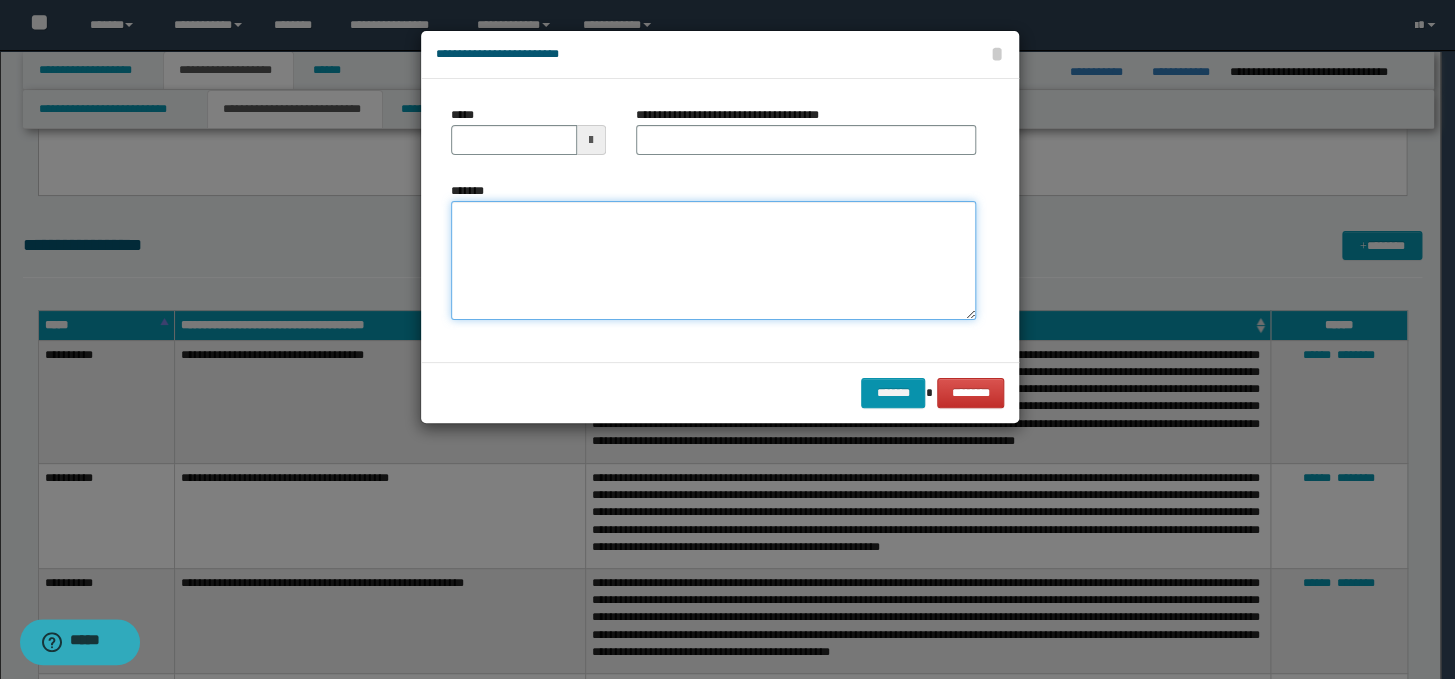 click on "*******" at bounding box center (713, 261) 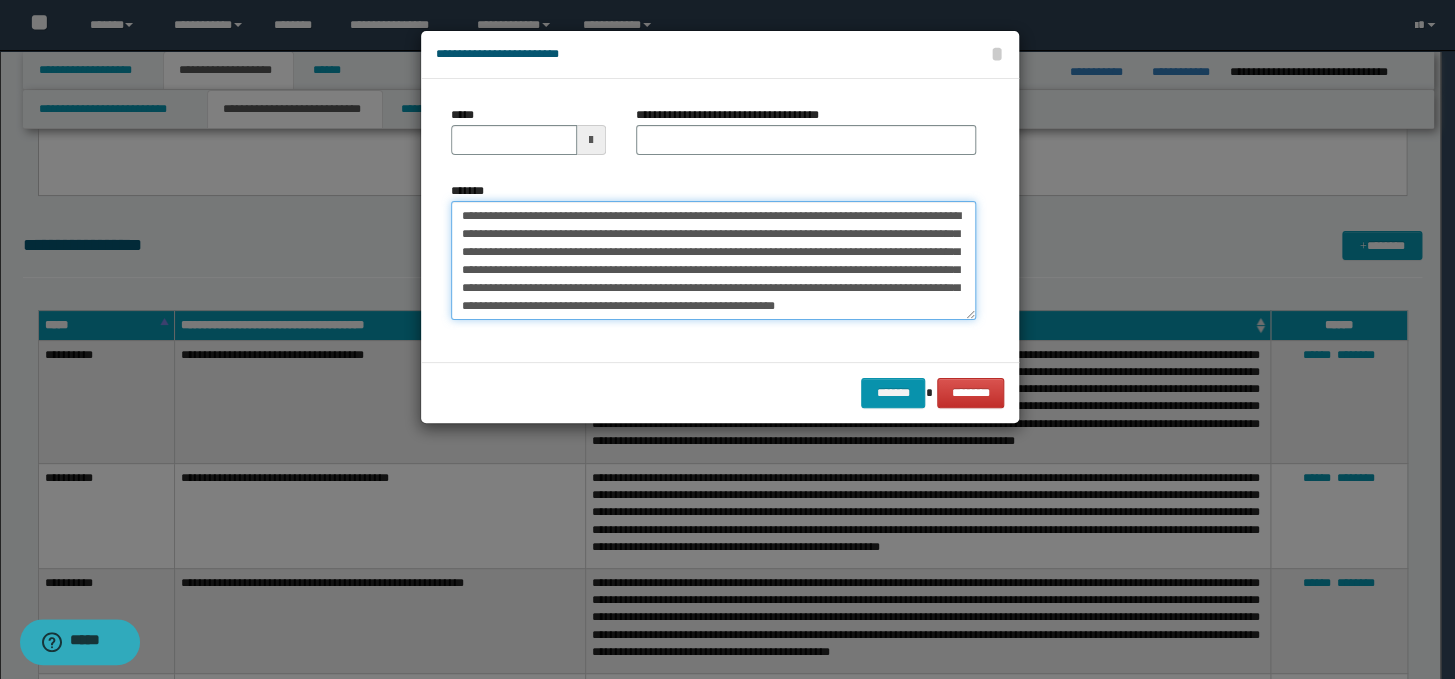 scroll, scrollTop: 0, scrollLeft: 0, axis: both 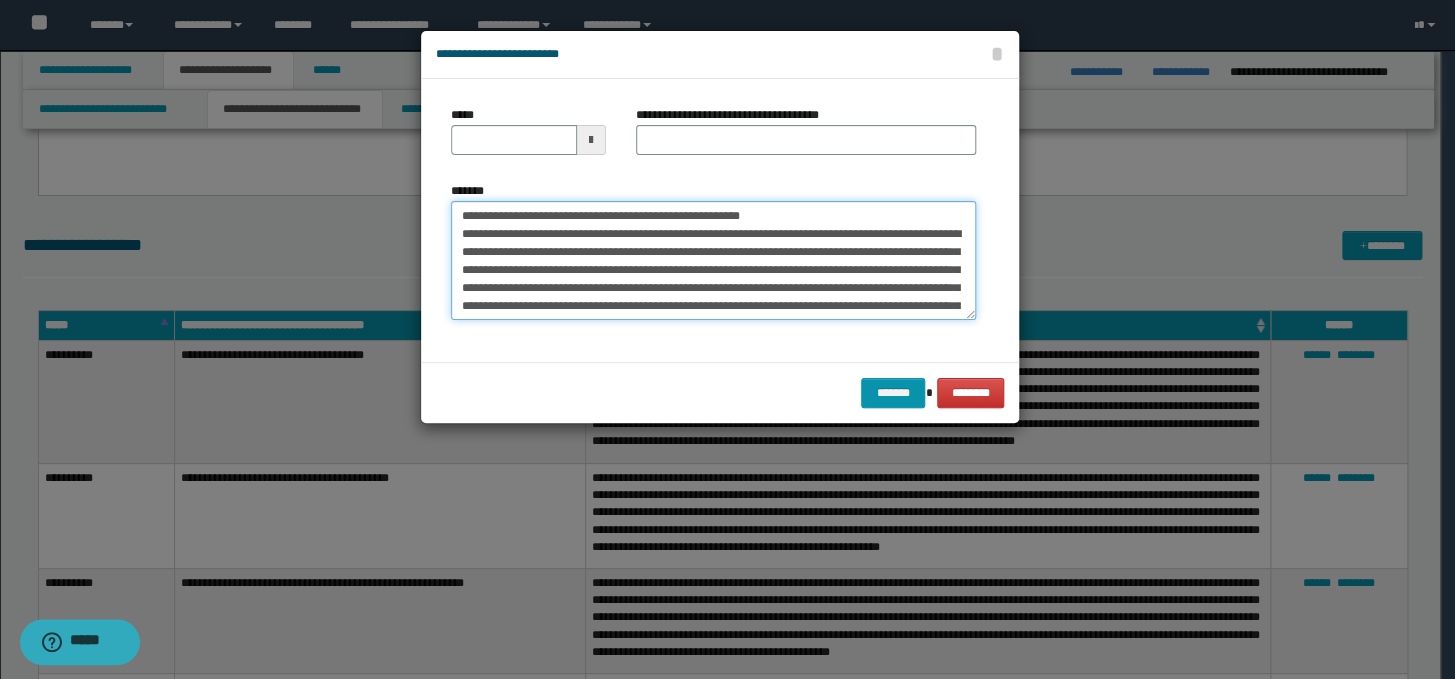 drag, startPoint x: 846, startPoint y: 216, endPoint x: 460, endPoint y: 213, distance: 386.01166 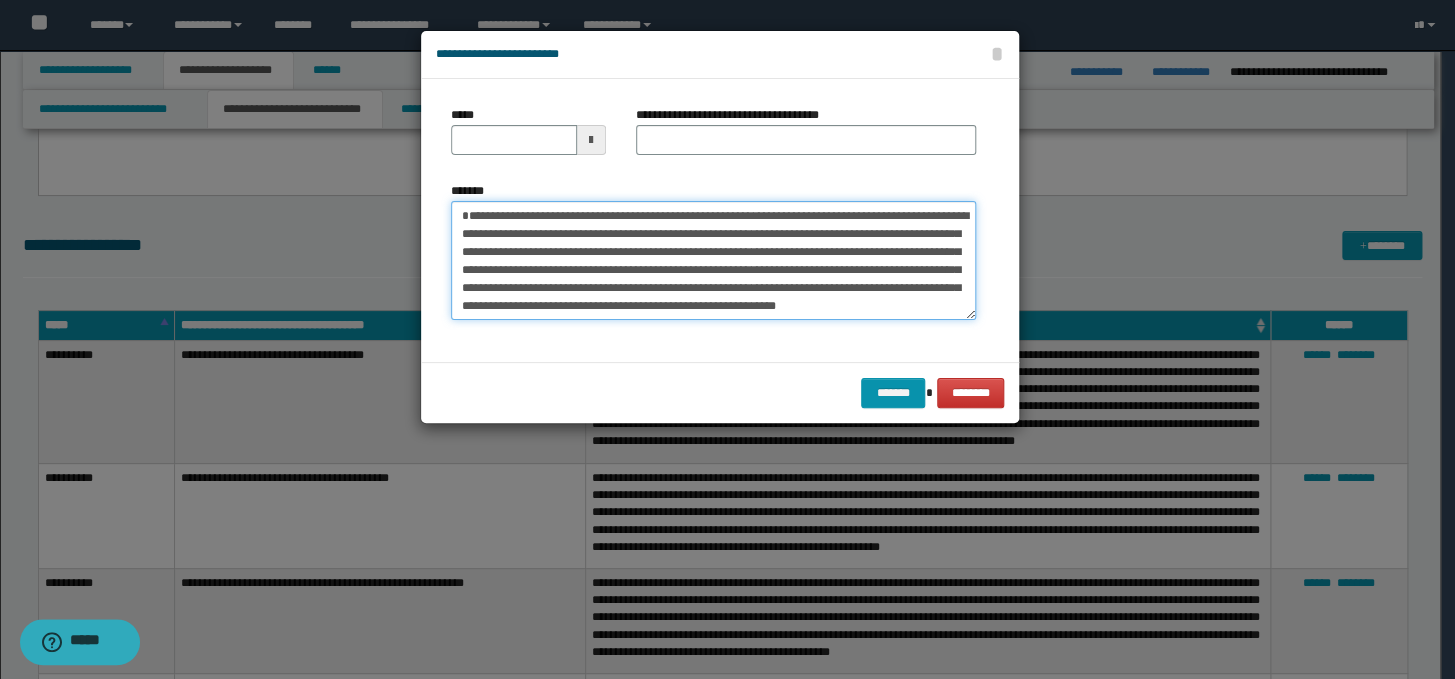 type on "**********" 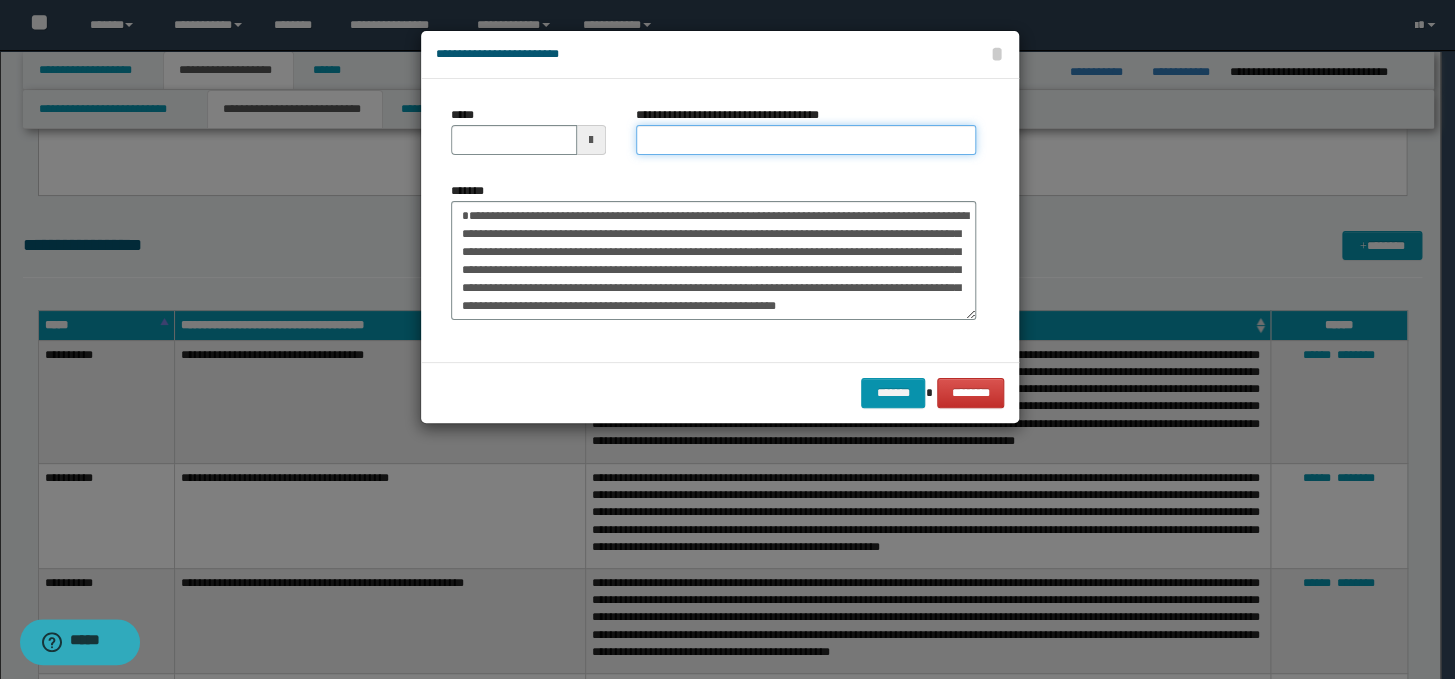 paste on "**********" 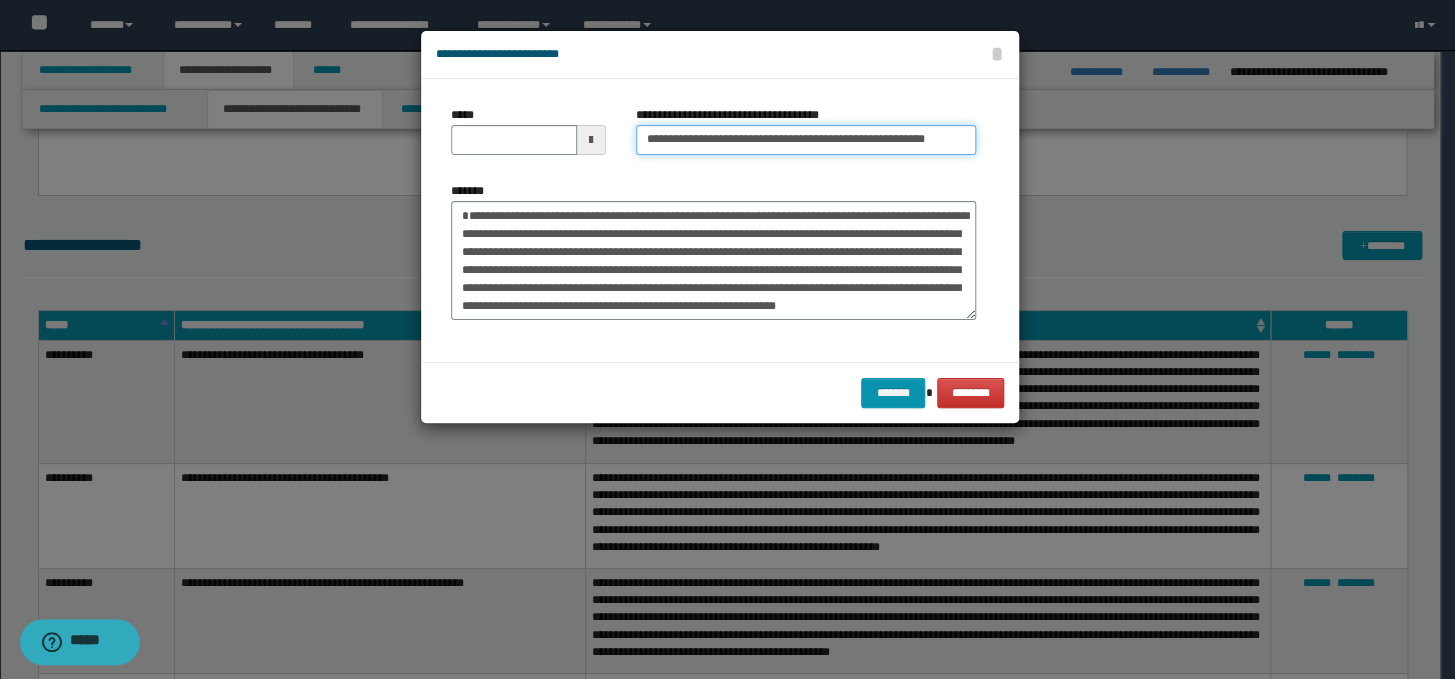 click on "**********" at bounding box center (806, 140) 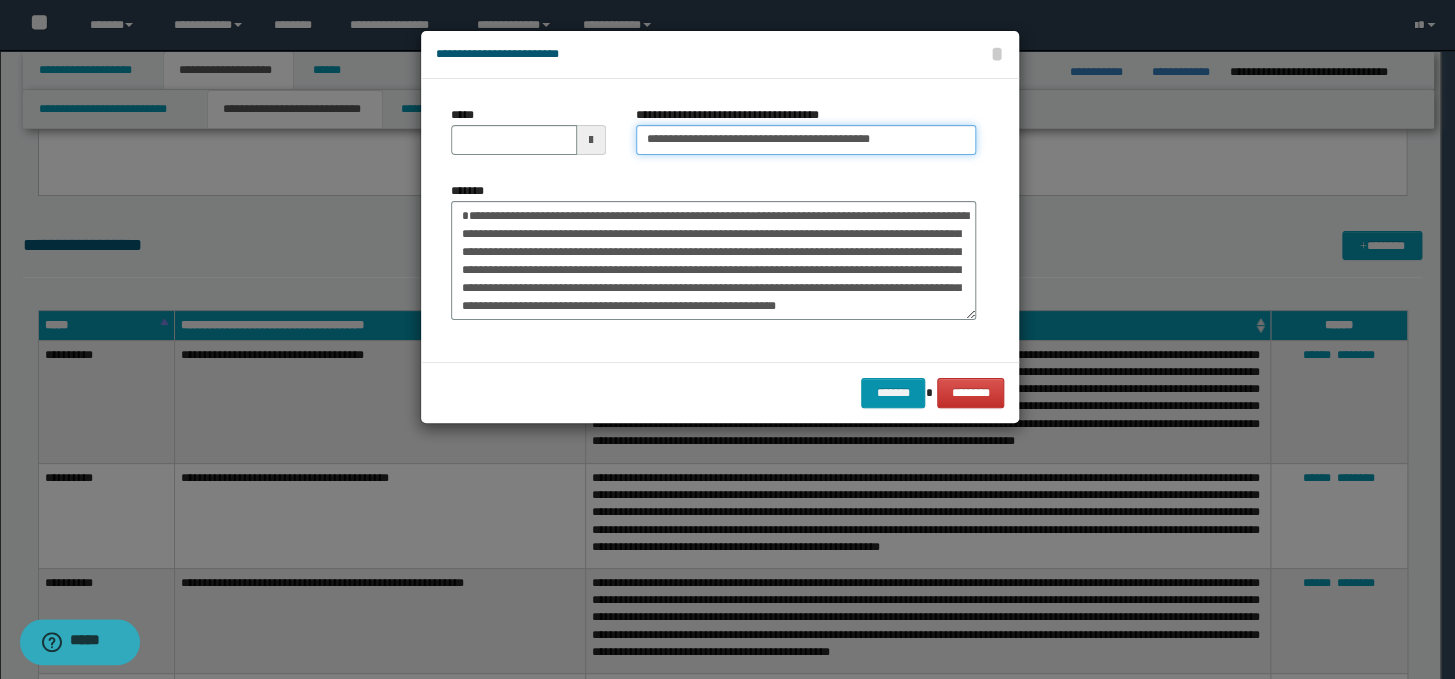 type 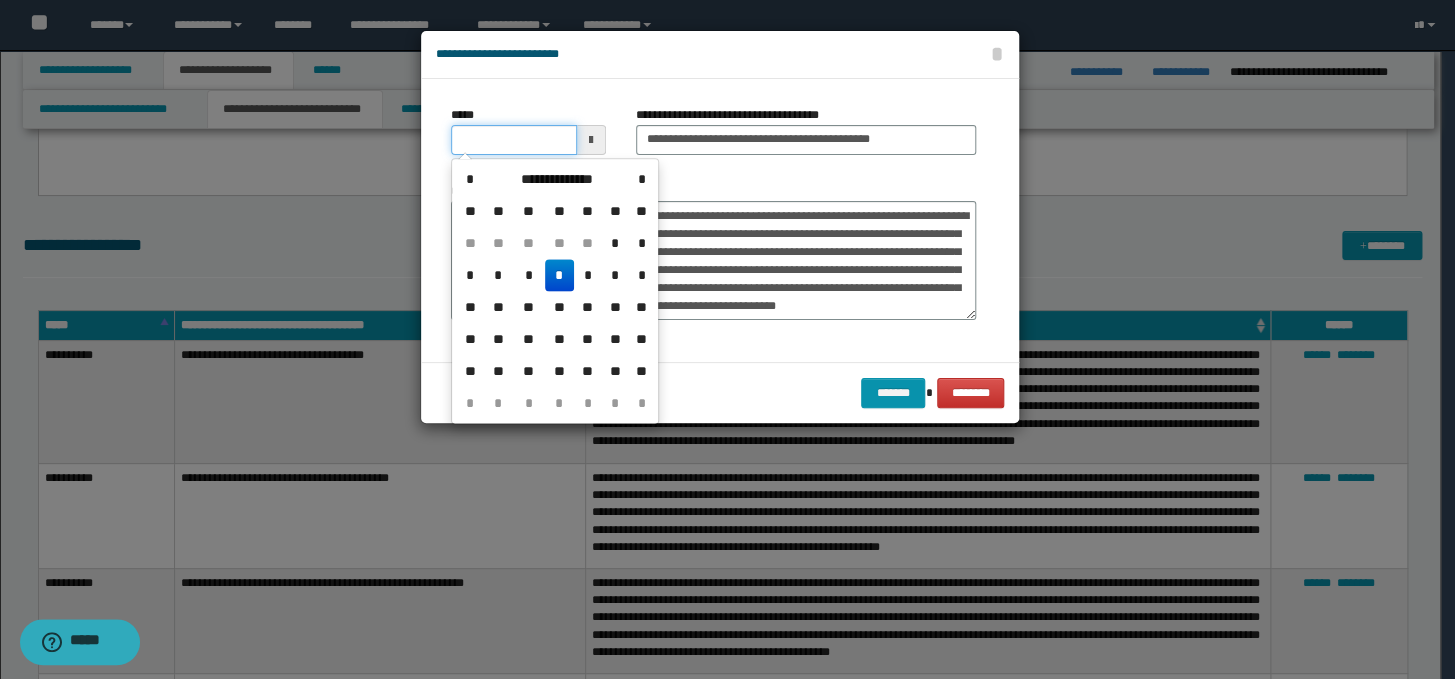 click on "*****" at bounding box center (514, 140) 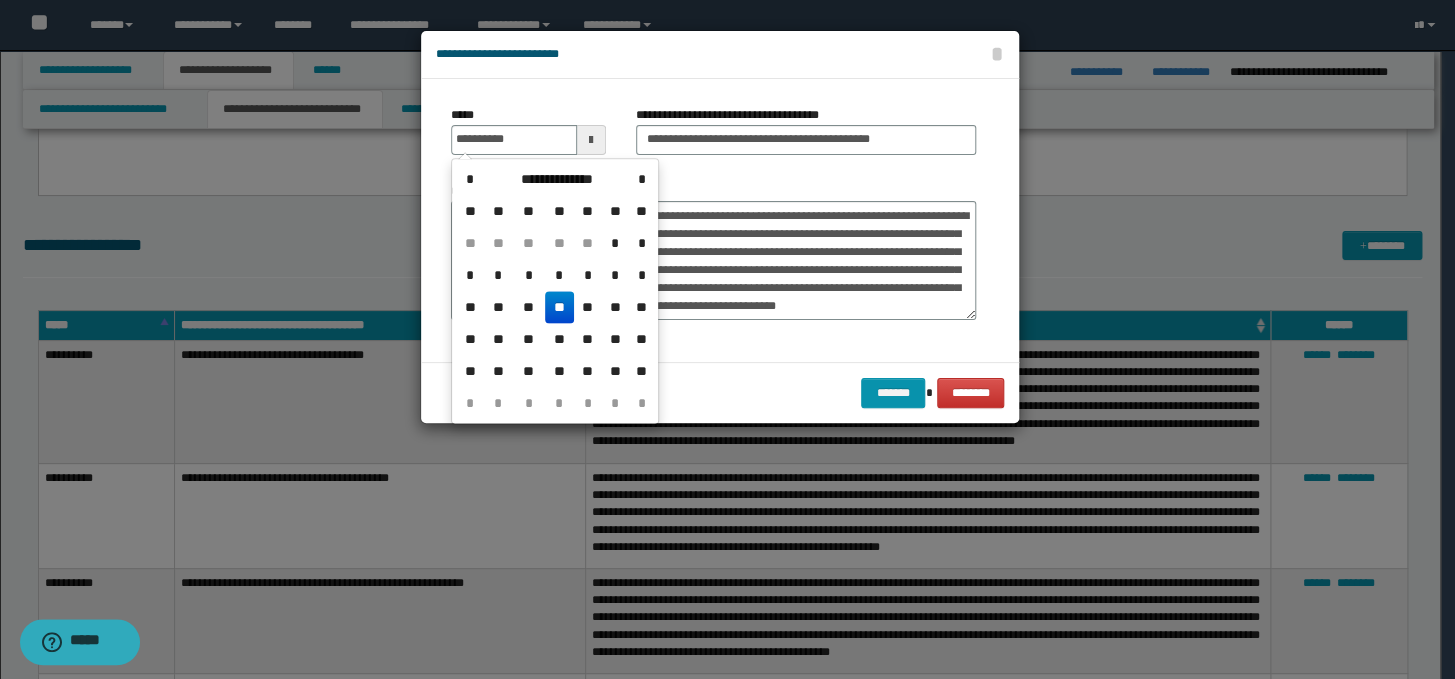 click on "**" at bounding box center (559, 307) 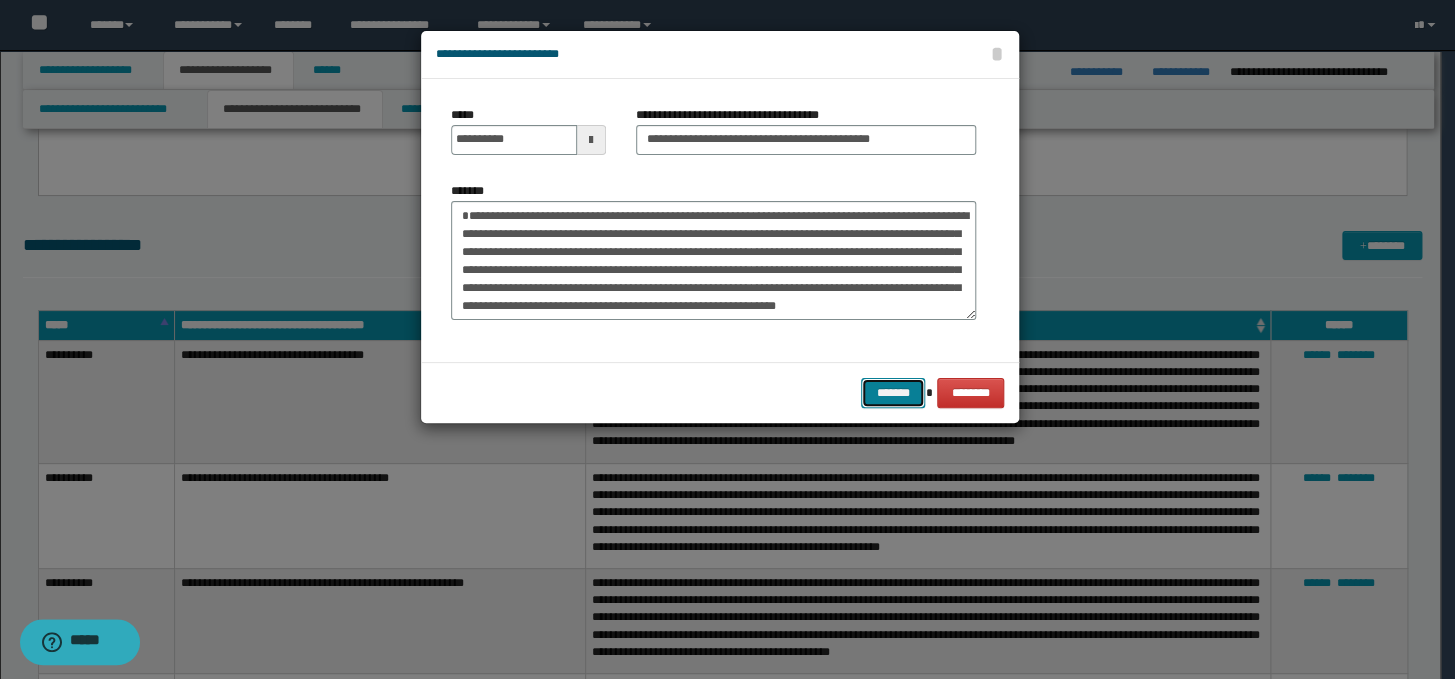 click on "*******" at bounding box center (893, 393) 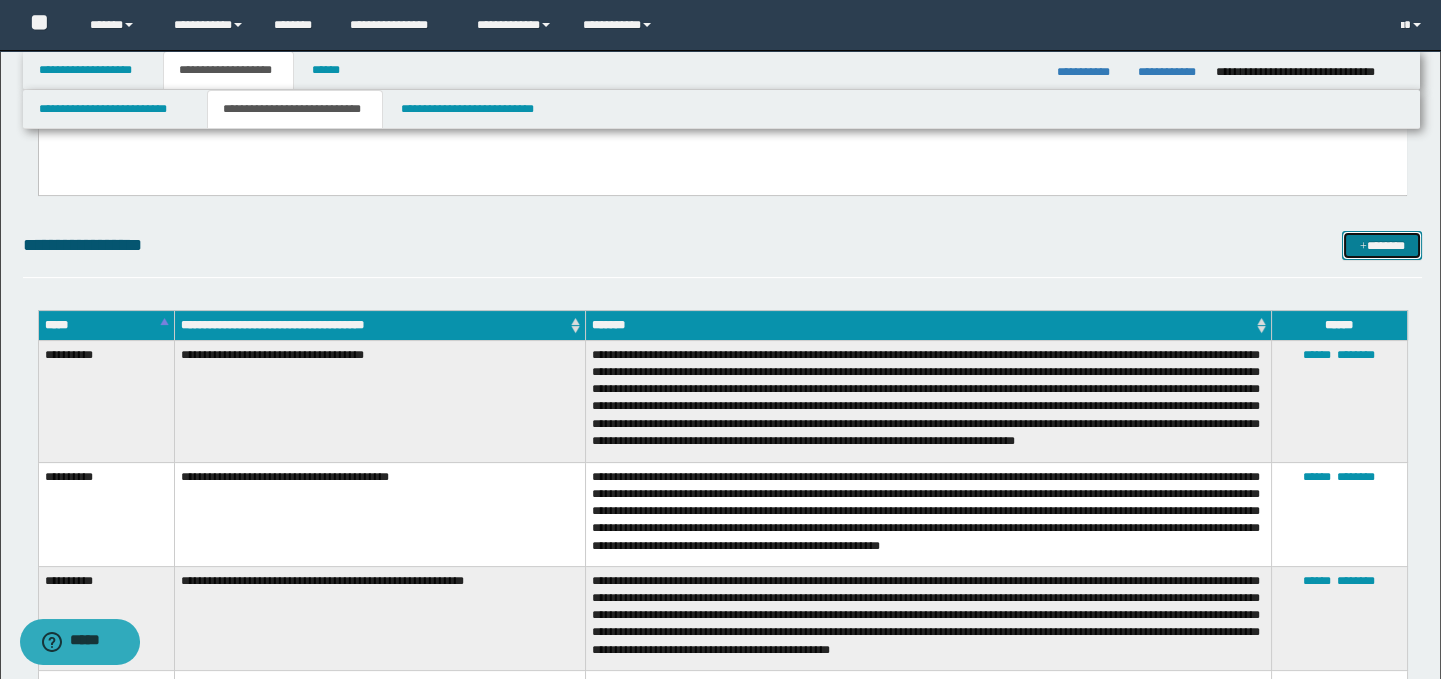 click on "*******" at bounding box center [1382, 246] 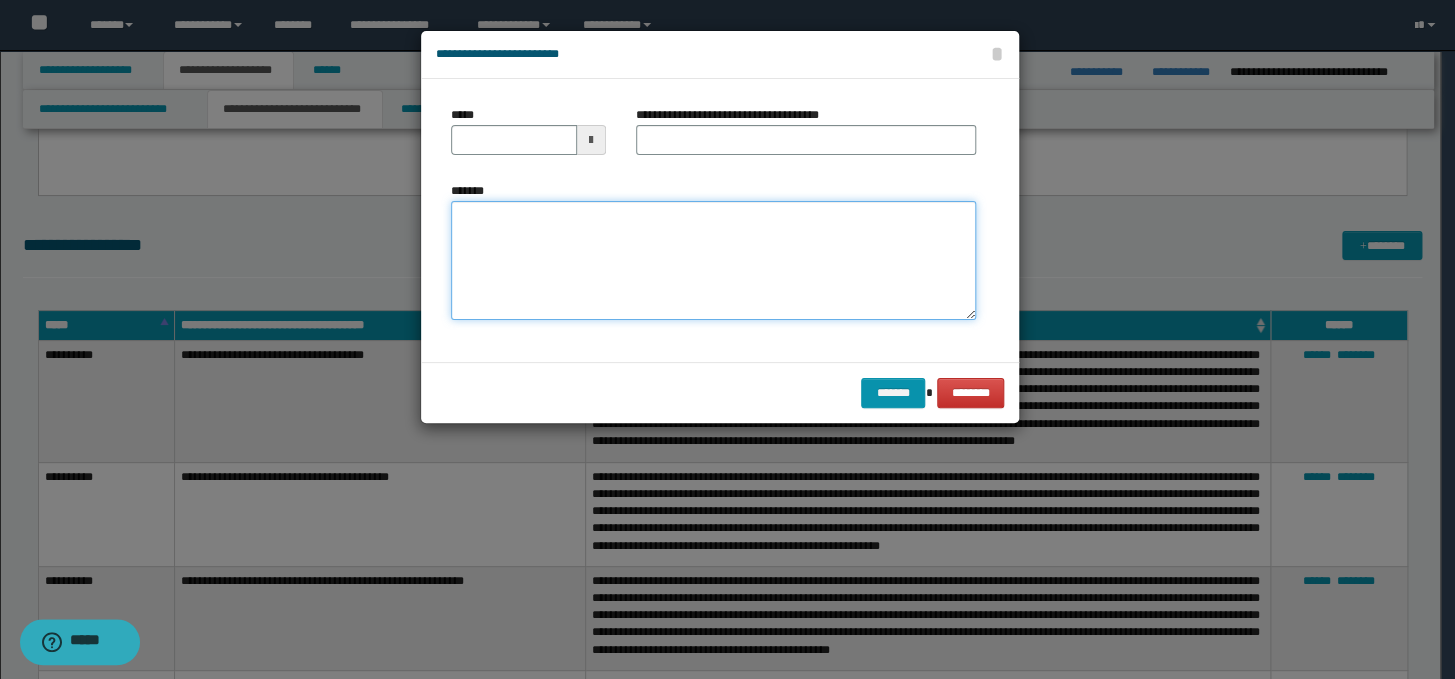 paste on "**********" 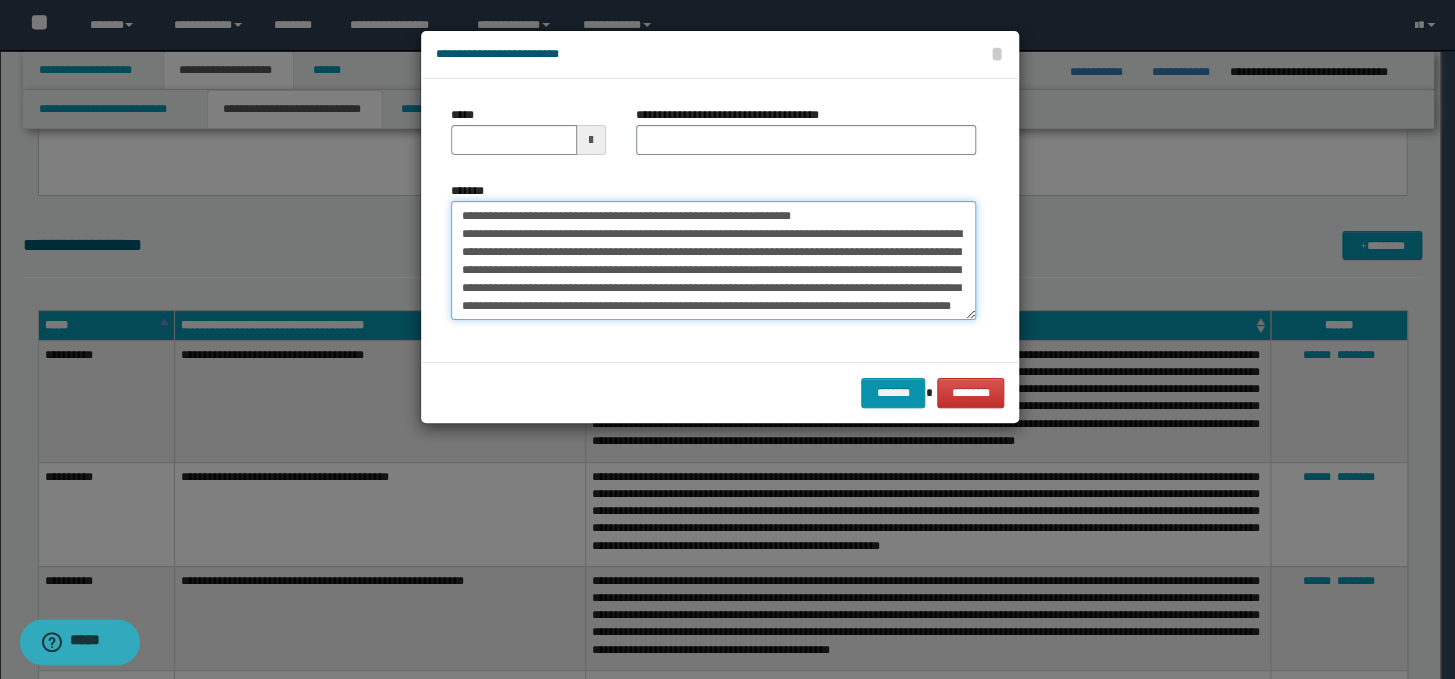 click on "**********" at bounding box center (713, 261) 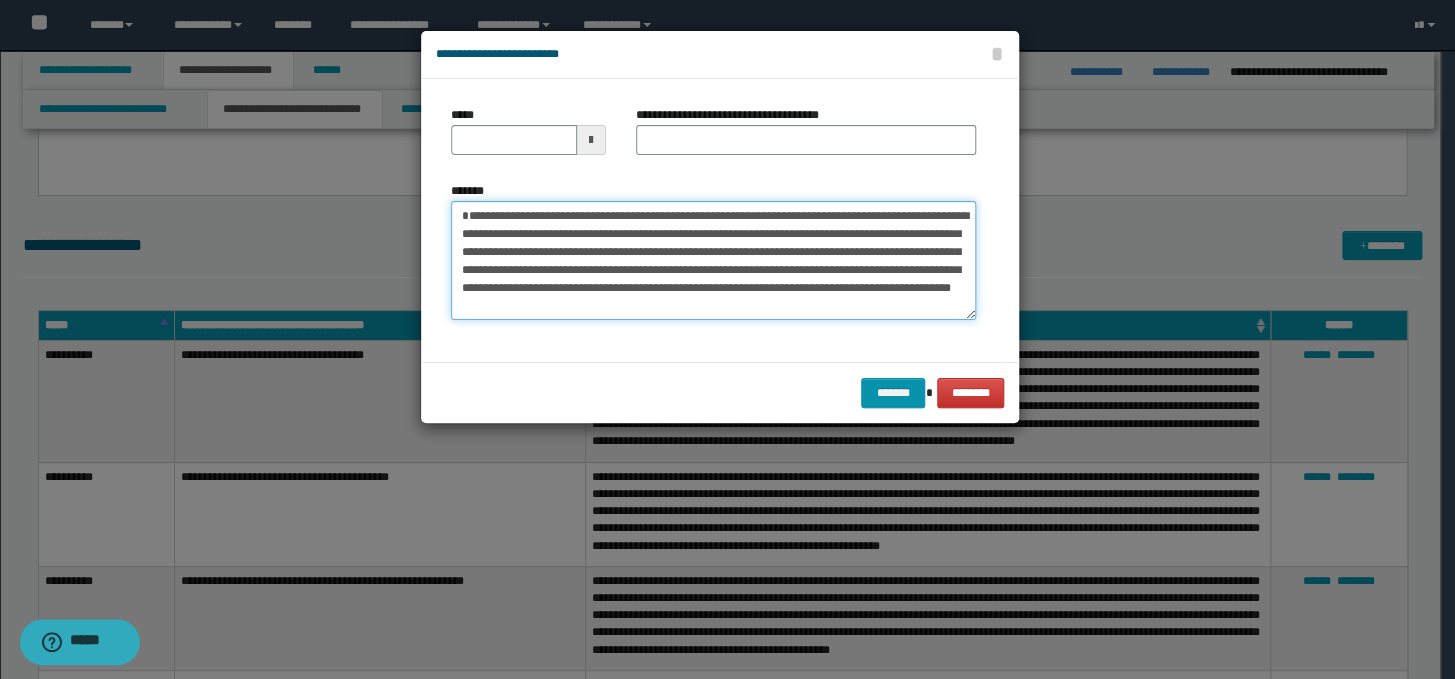 type on "**********" 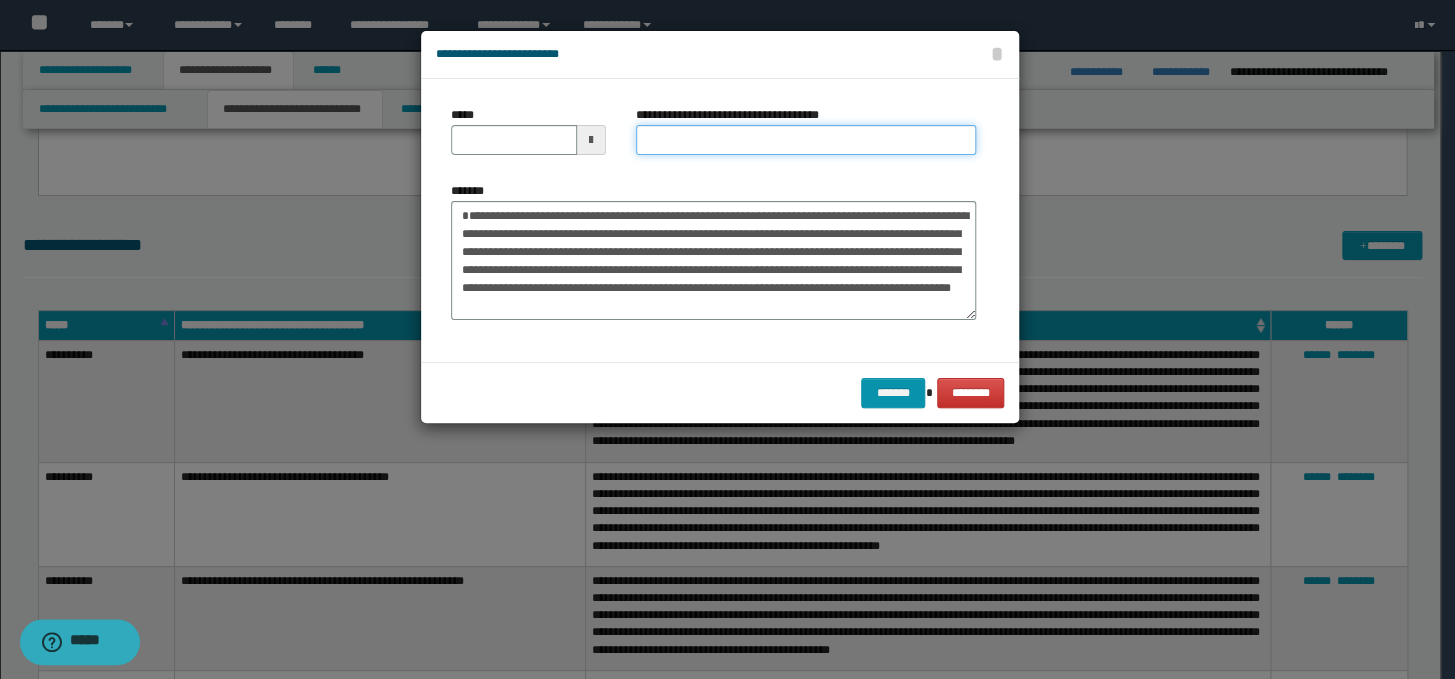 paste on "**********" 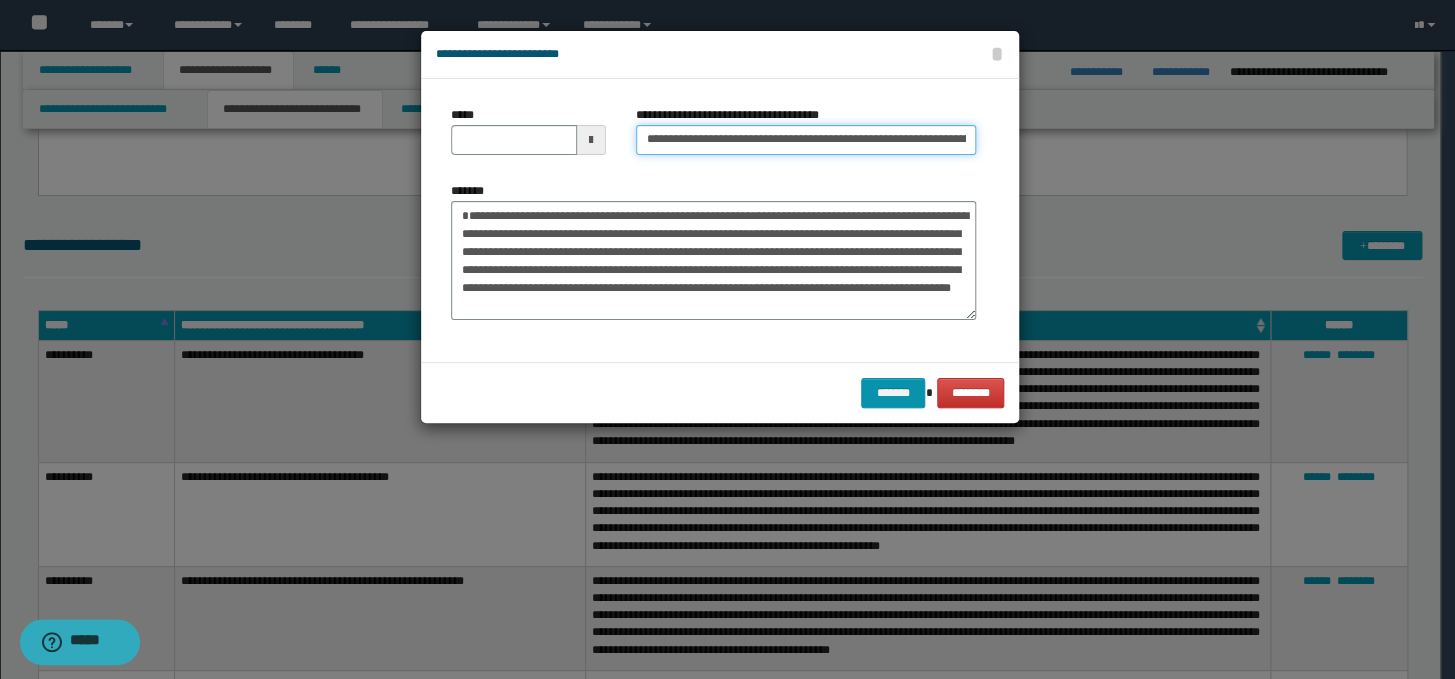 click on "**********" at bounding box center (806, 140) 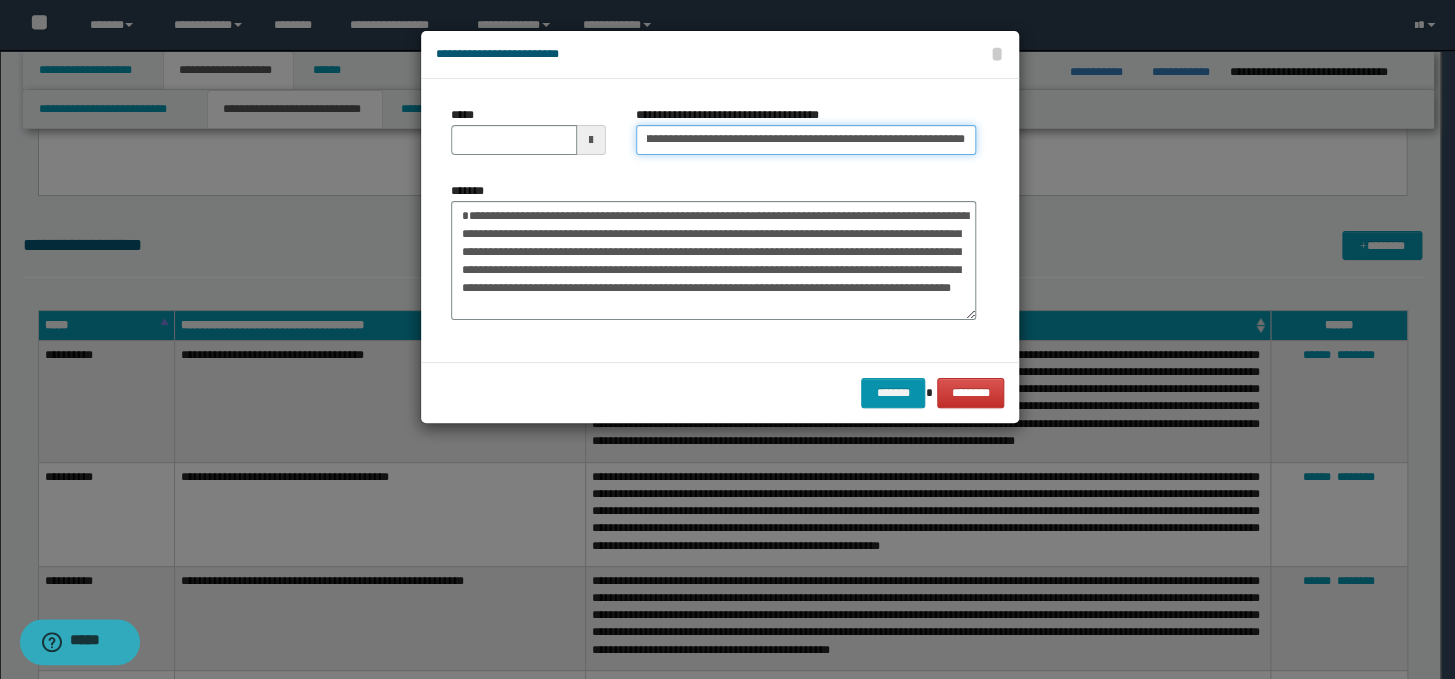 click on "**********" at bounding box center [806, 140] 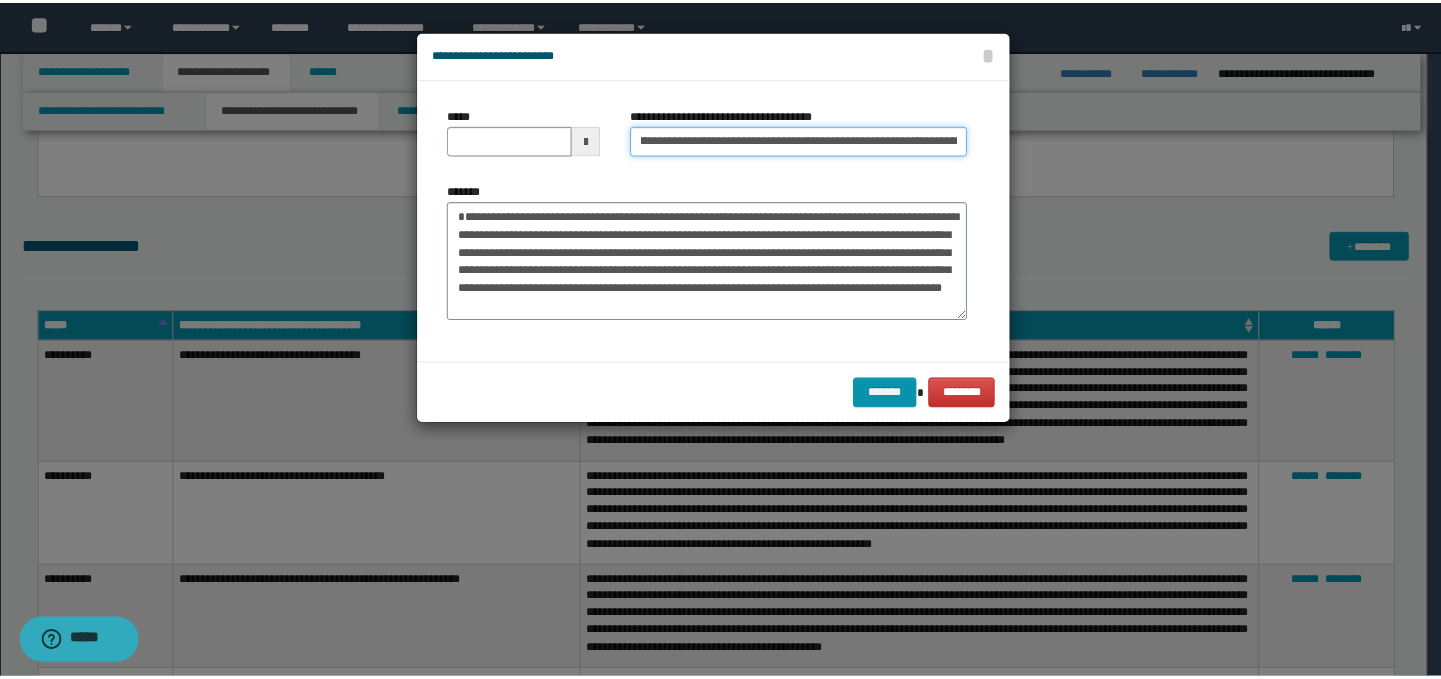 scroll, scrollTop: 0, scrollLeft: 0, axis: both 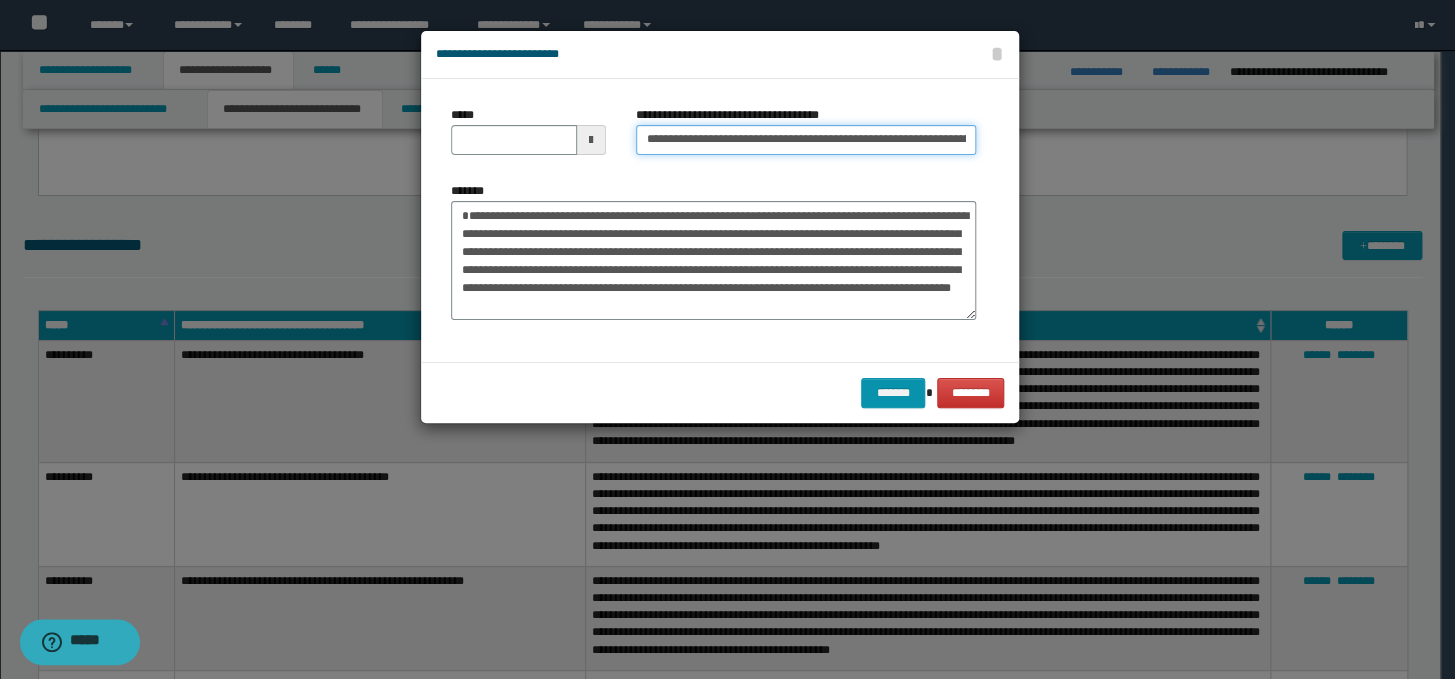 click on "**********" at bounding box center (806, 140) 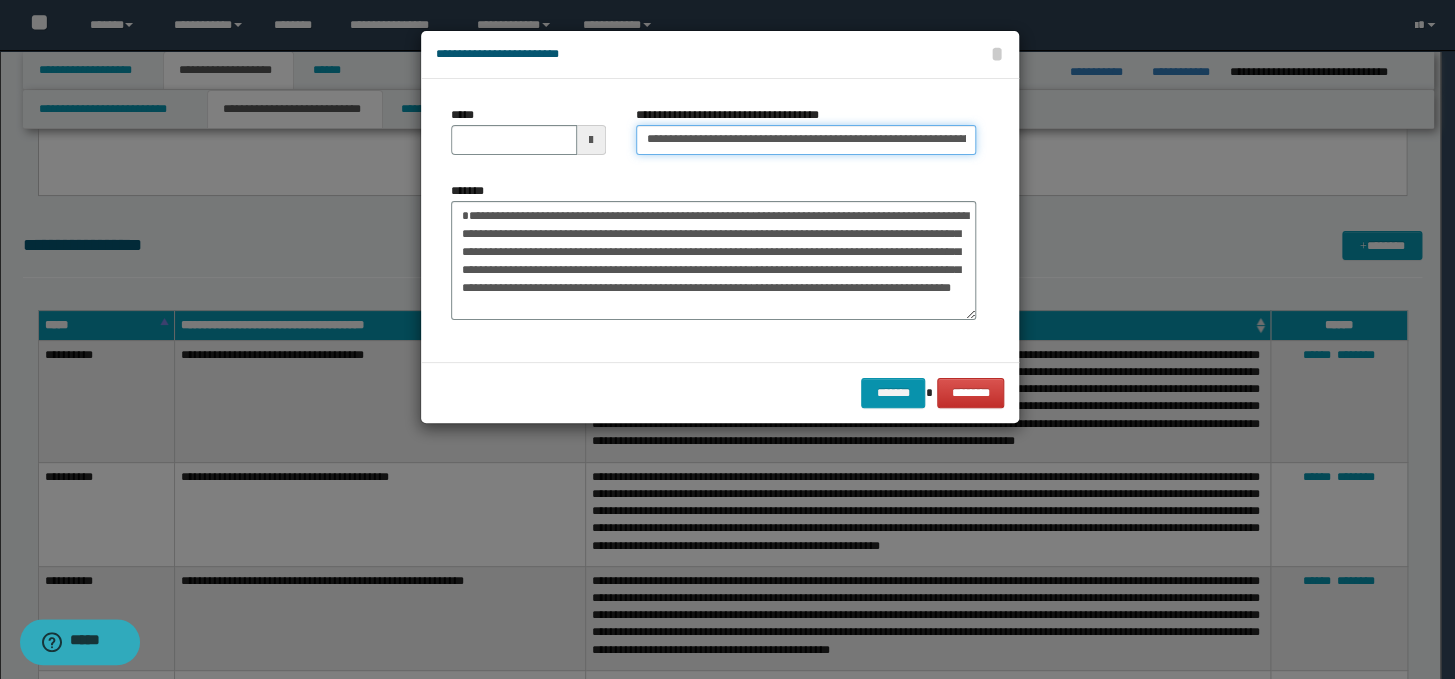 drag, startPoint x: 710, startPoint y: 138, endPoint x: 639, endPoint y: 140, distance: 71.02816 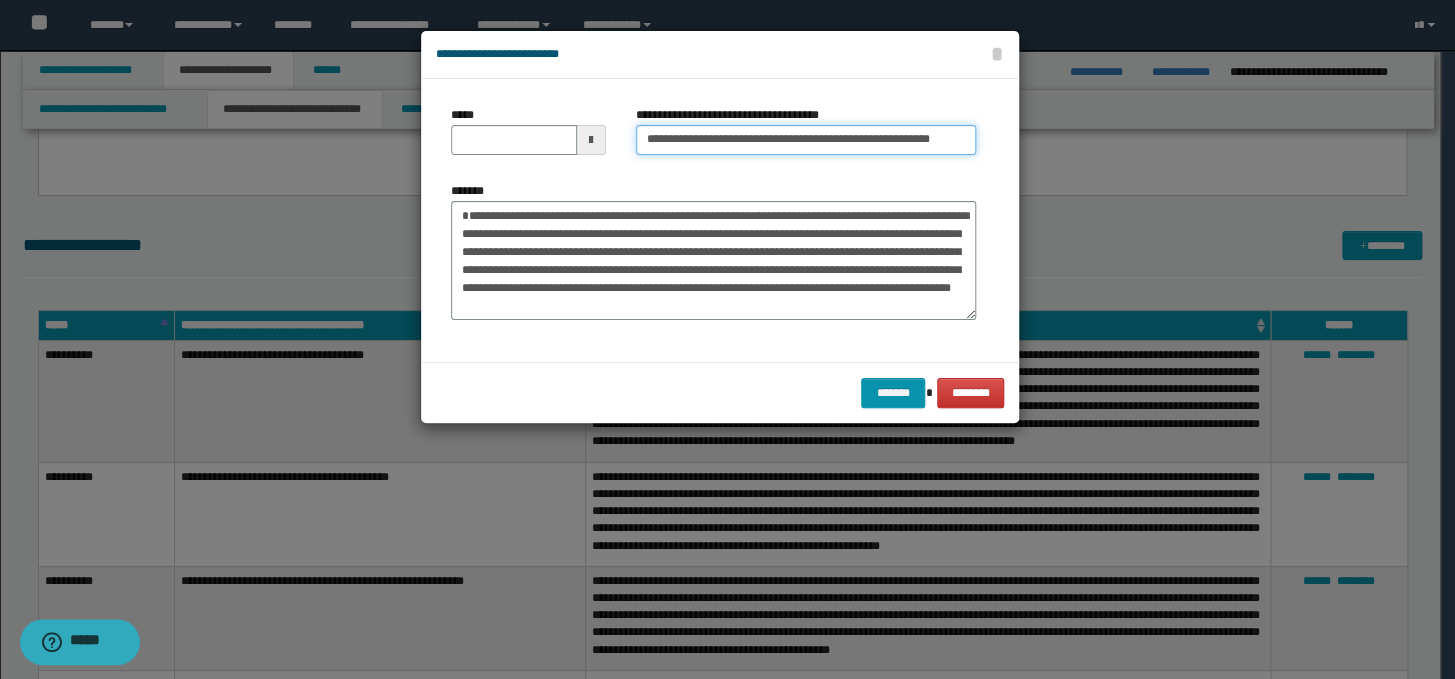 type 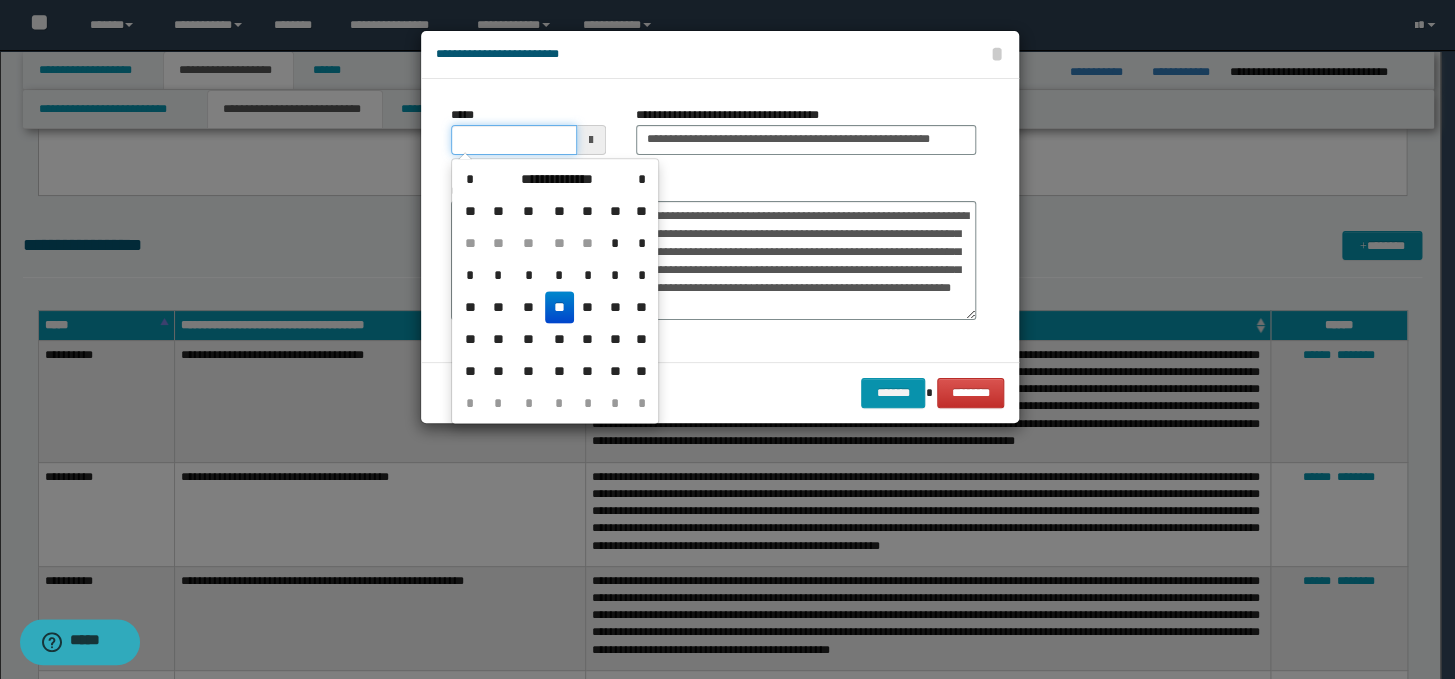 click on "*****" at bounding box center [514, 140] 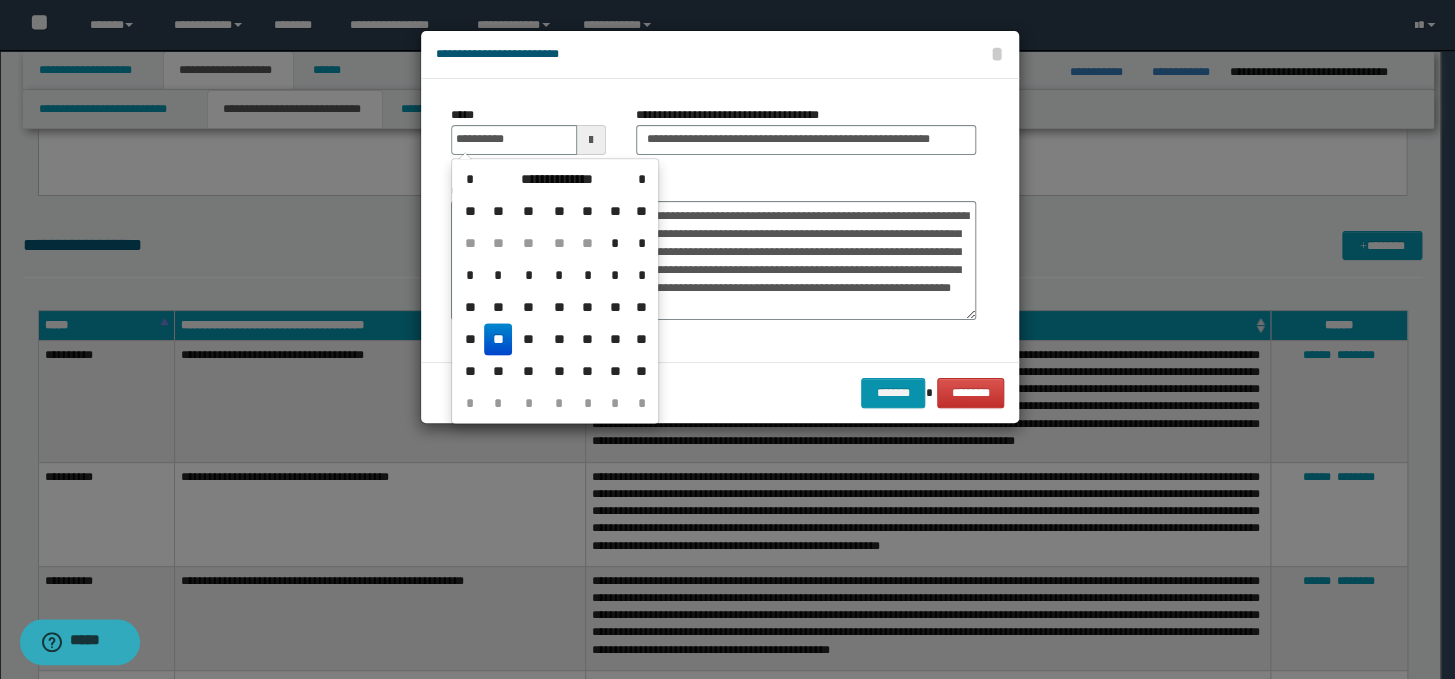 click on "**" at bounding box center (498, 339) 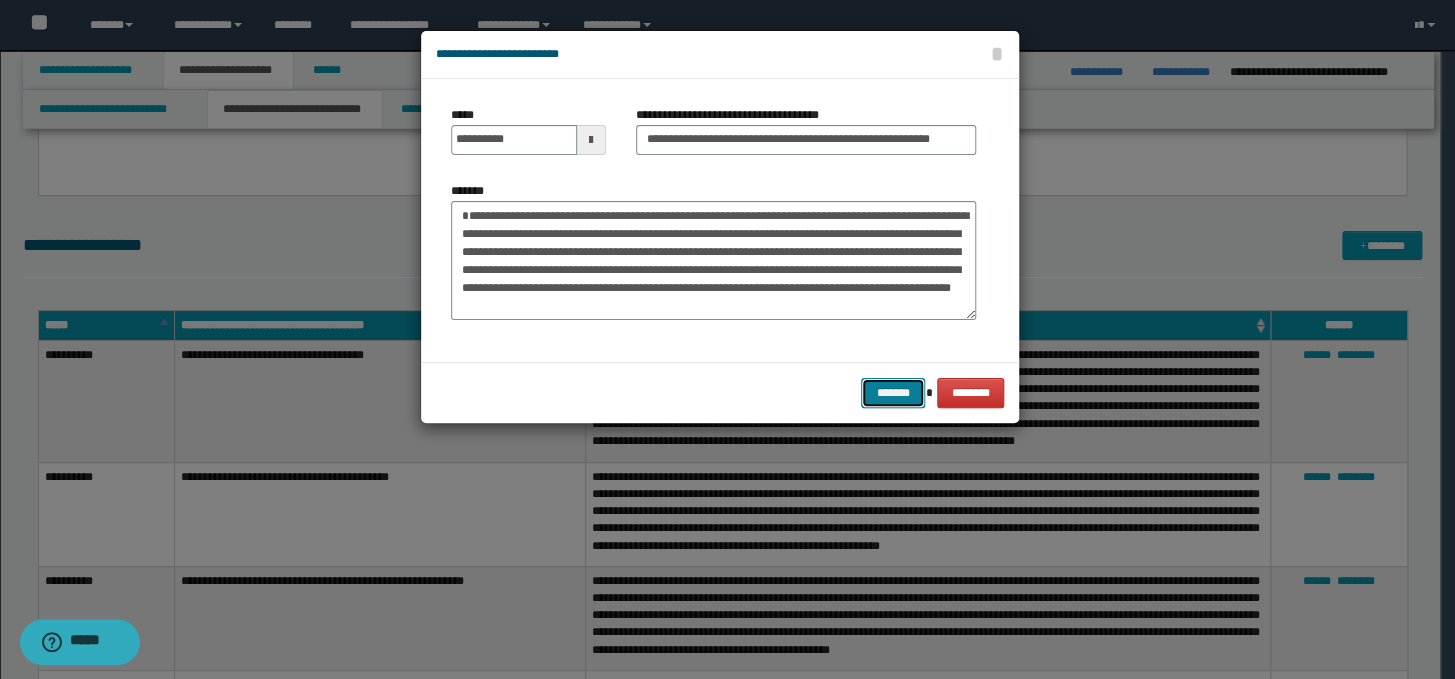 click on "*******" at bounding box center [893, 393] 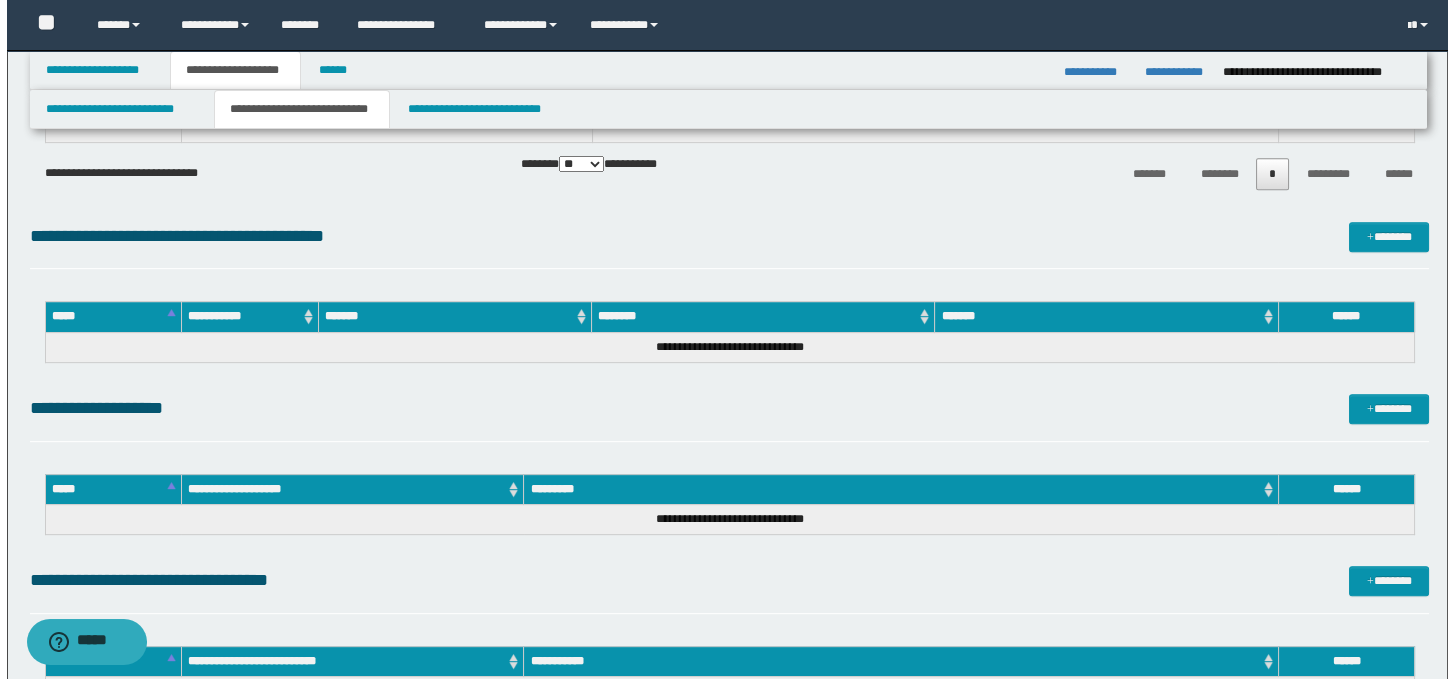 scroll, scrollTop: 1900, scrollLeft: 0, axis: vertical 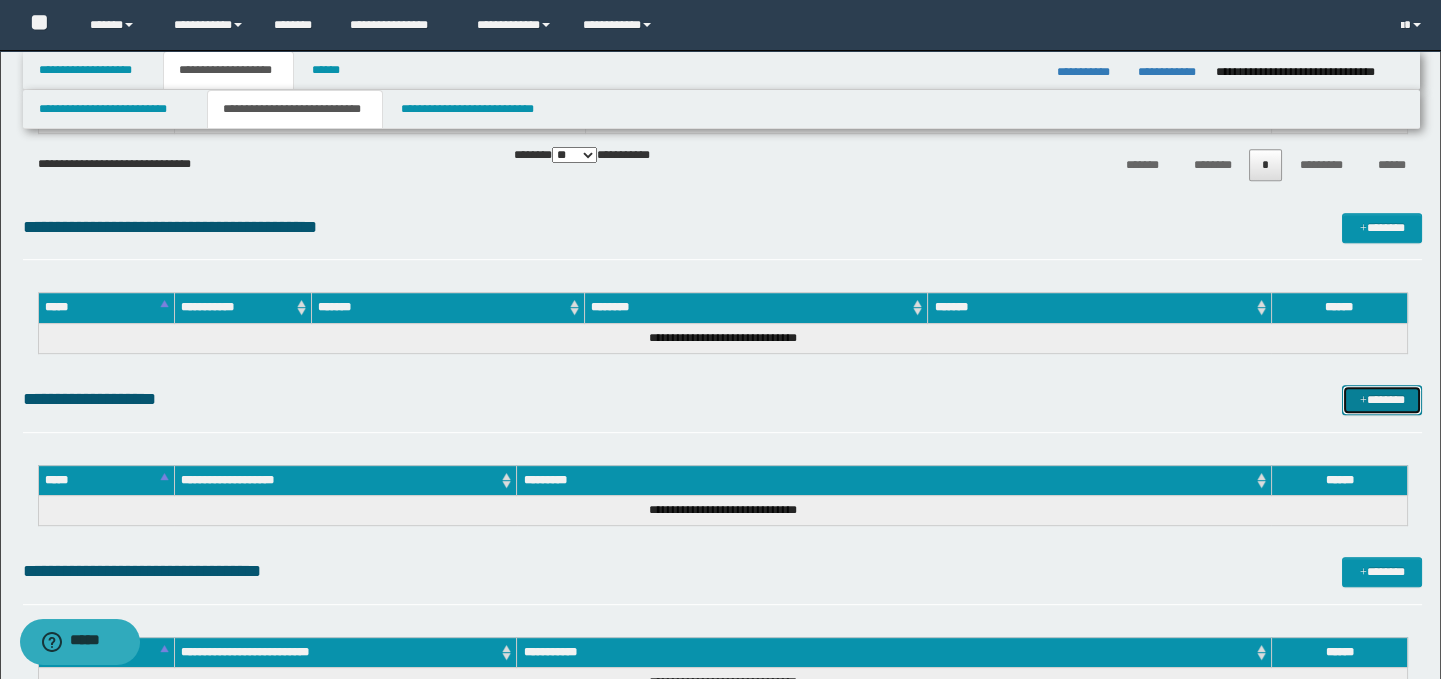 click on "*******" at bounding box center (1382, 400) 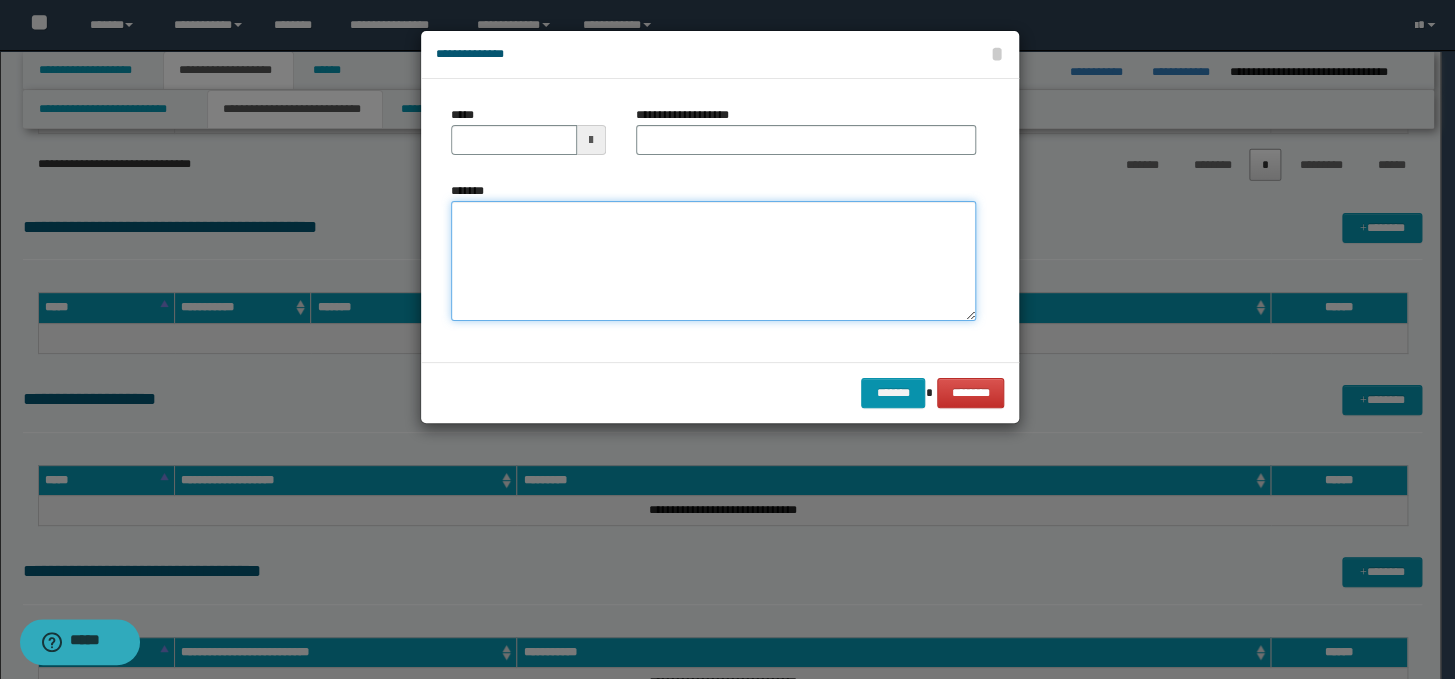 paste on "**********" 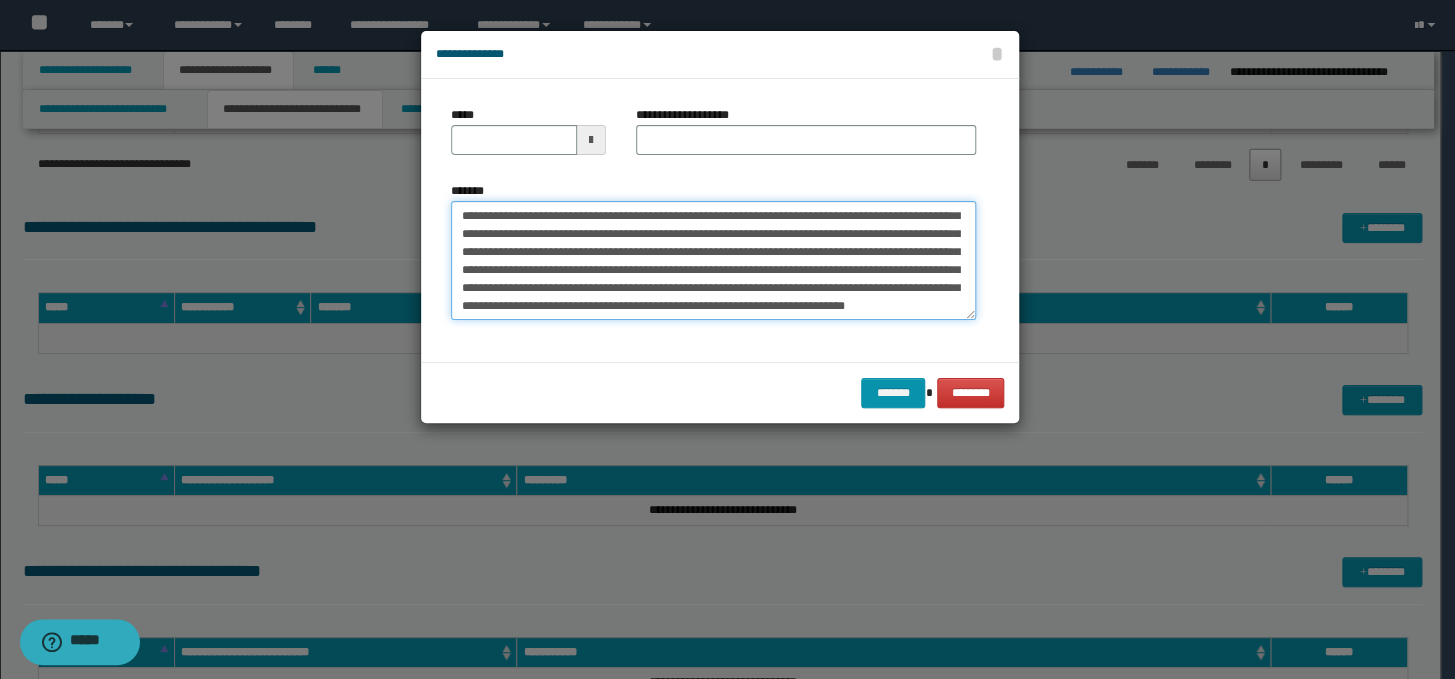 scroll, scrollTop: 0, scrollLeft: 0, axis: both 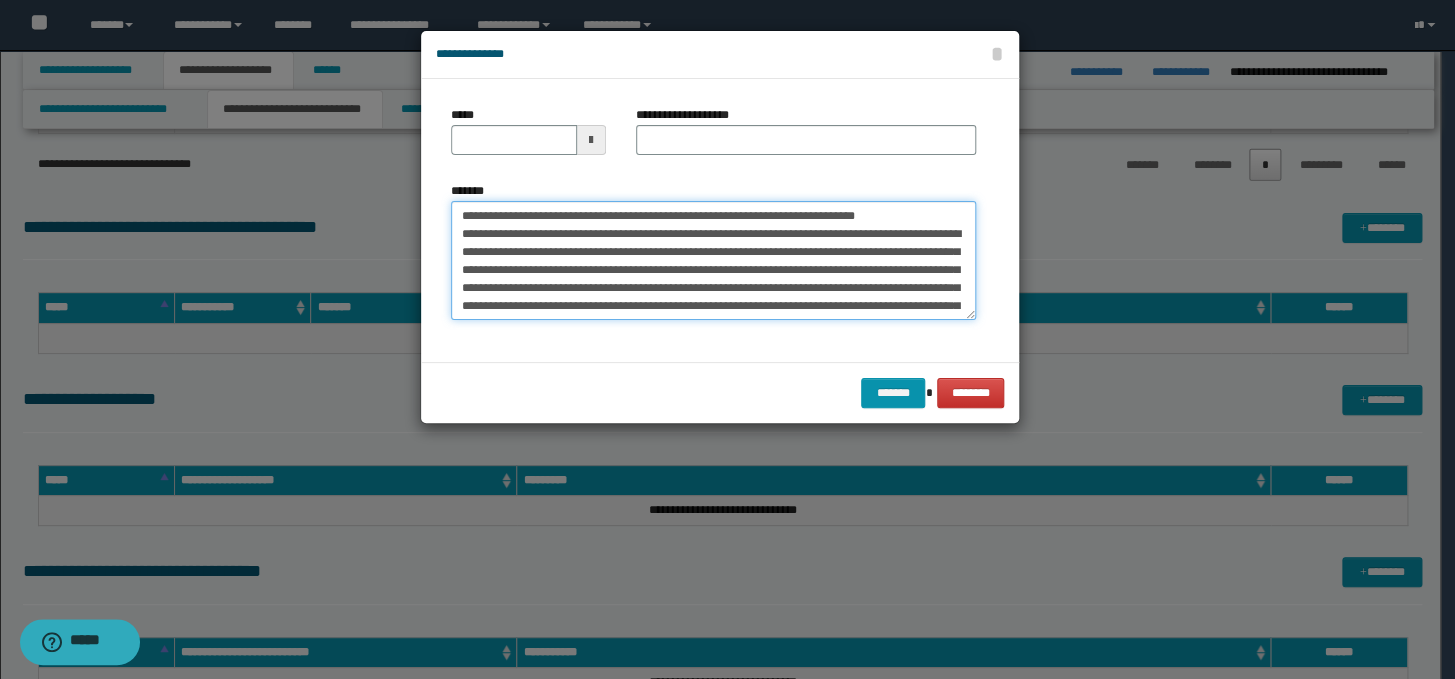 drag, startPoint x: 503, startPoint y: 240, endPoint x: 448, endPoint y: 219, distance: 58.872746 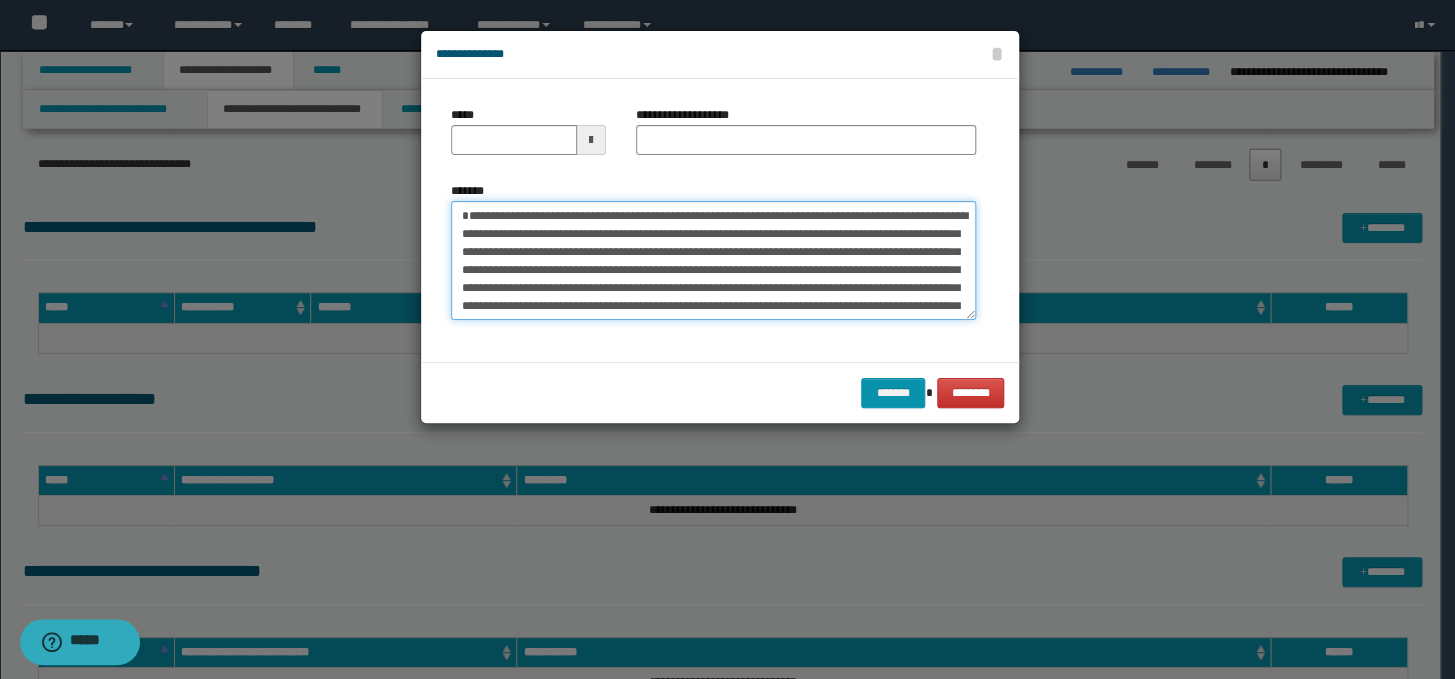 type on "**********" 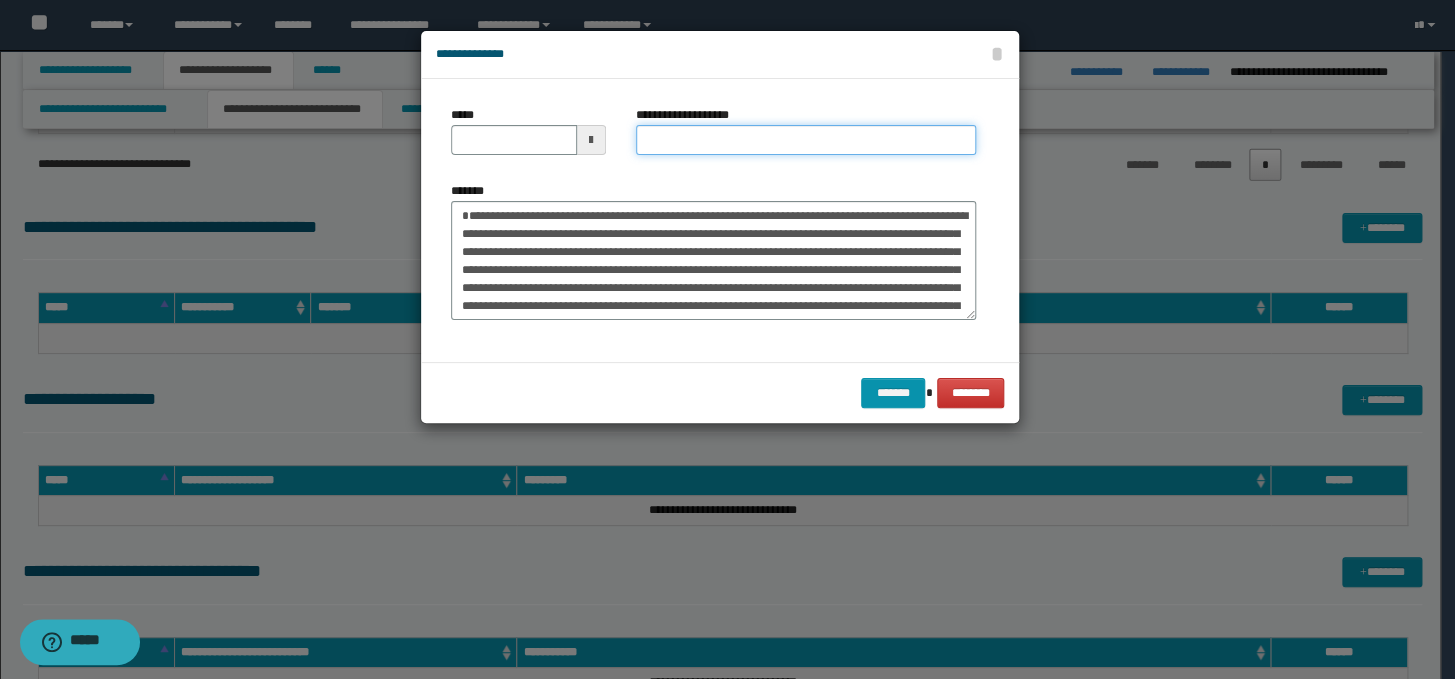 click on "**********" at bounding box center [806, 140] 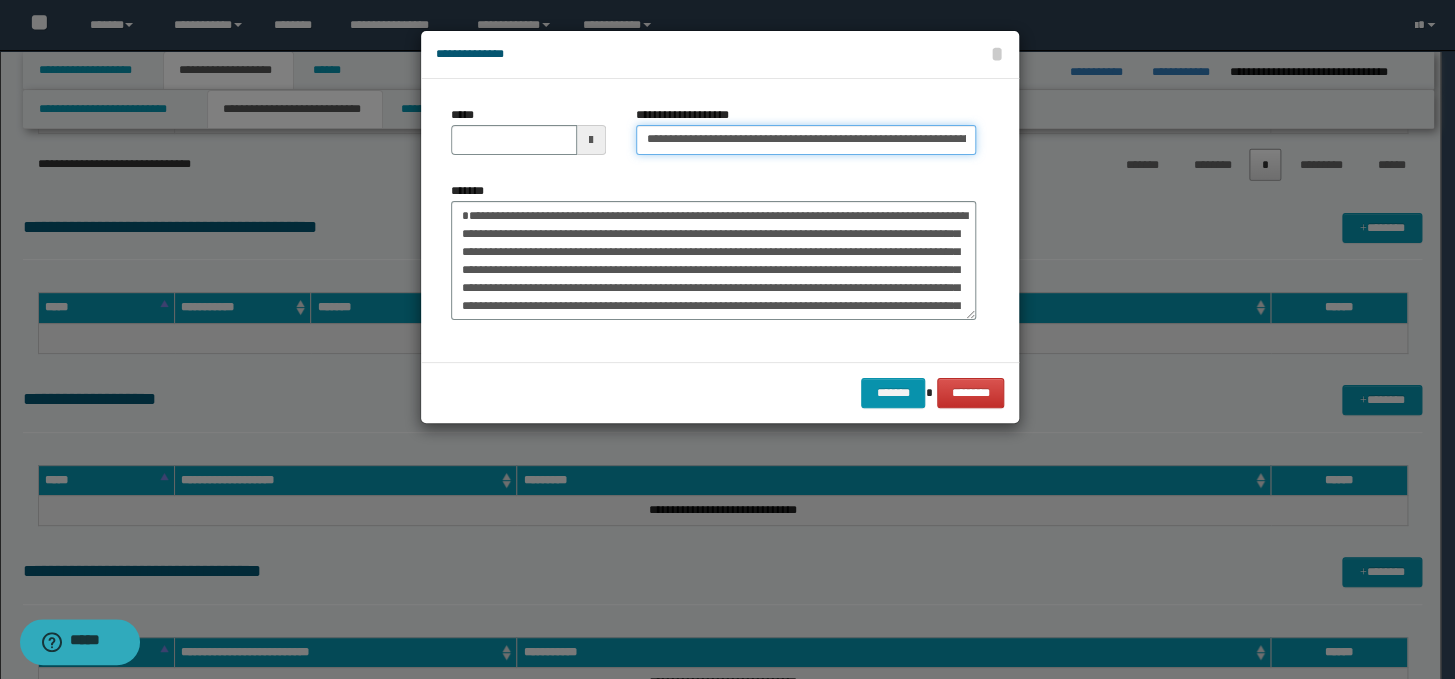 scroll, scrollTop: 0, scrollLeft: 209, axis: horizontal 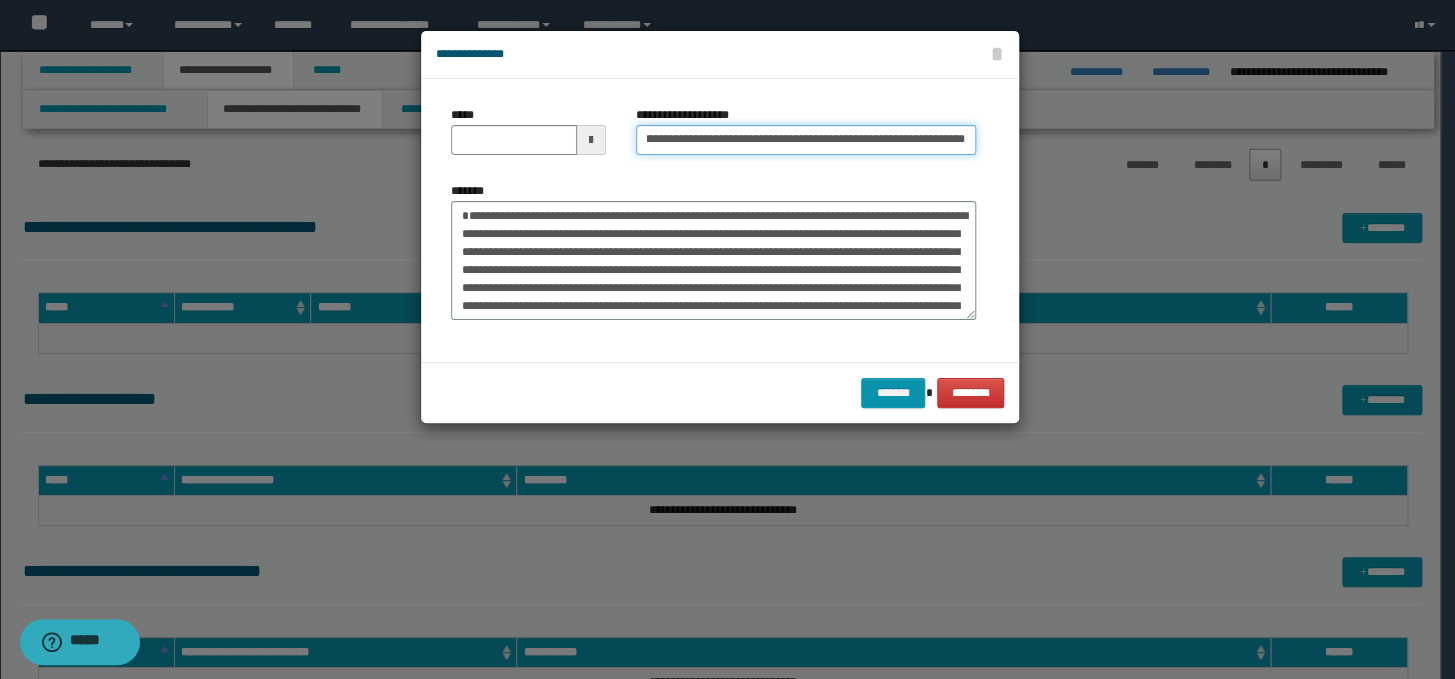 click on "**********" at bounding box center [806, 140] 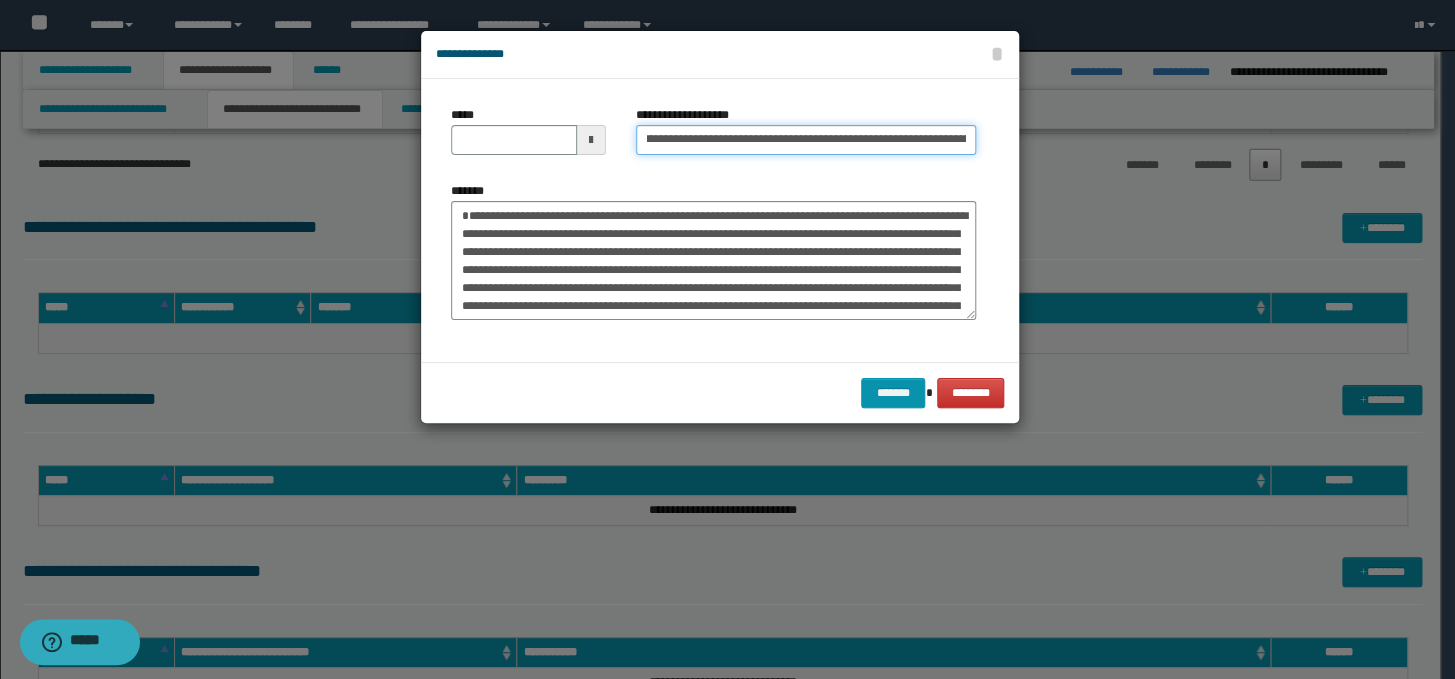 scroll, scrollTop: 0, scrollLeft: 0, axis: both 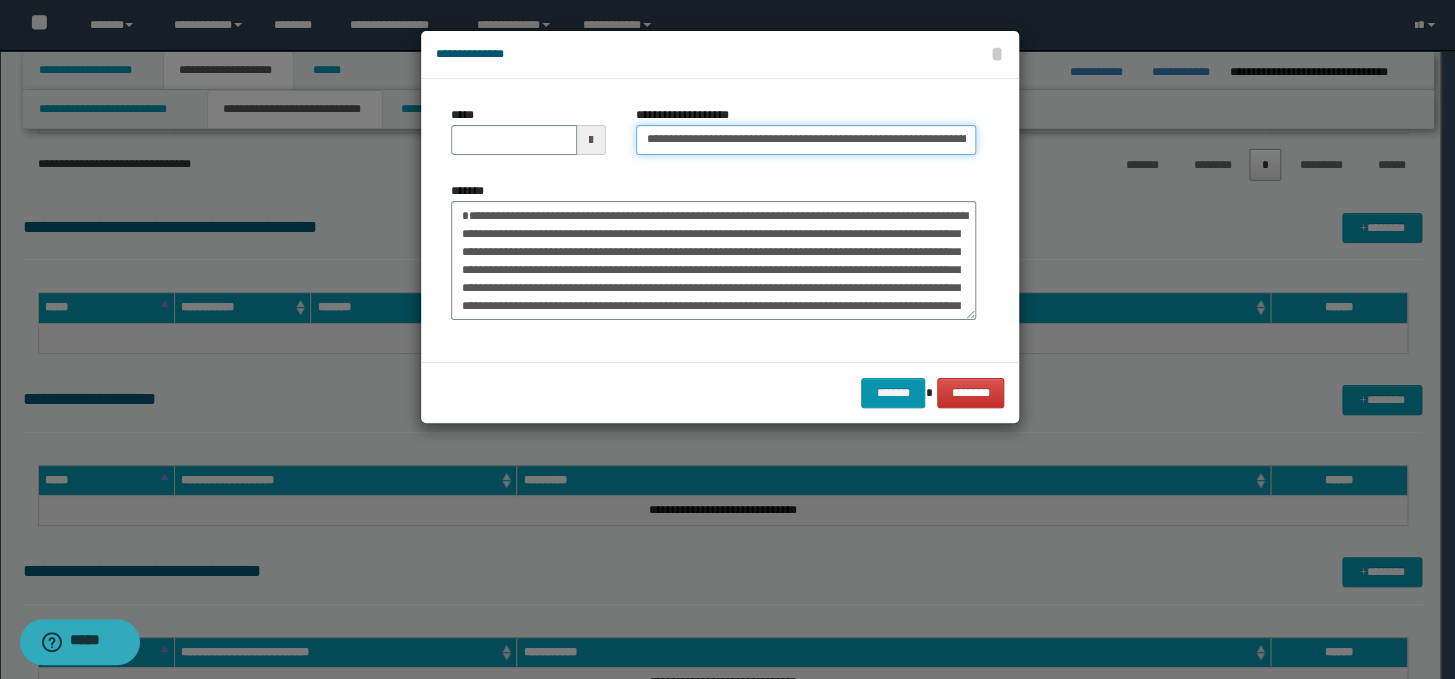 drag, startPoint x: 711, startPoint y: 140, endPoint x: 636, endPoint y: 139, distance: 75.00667 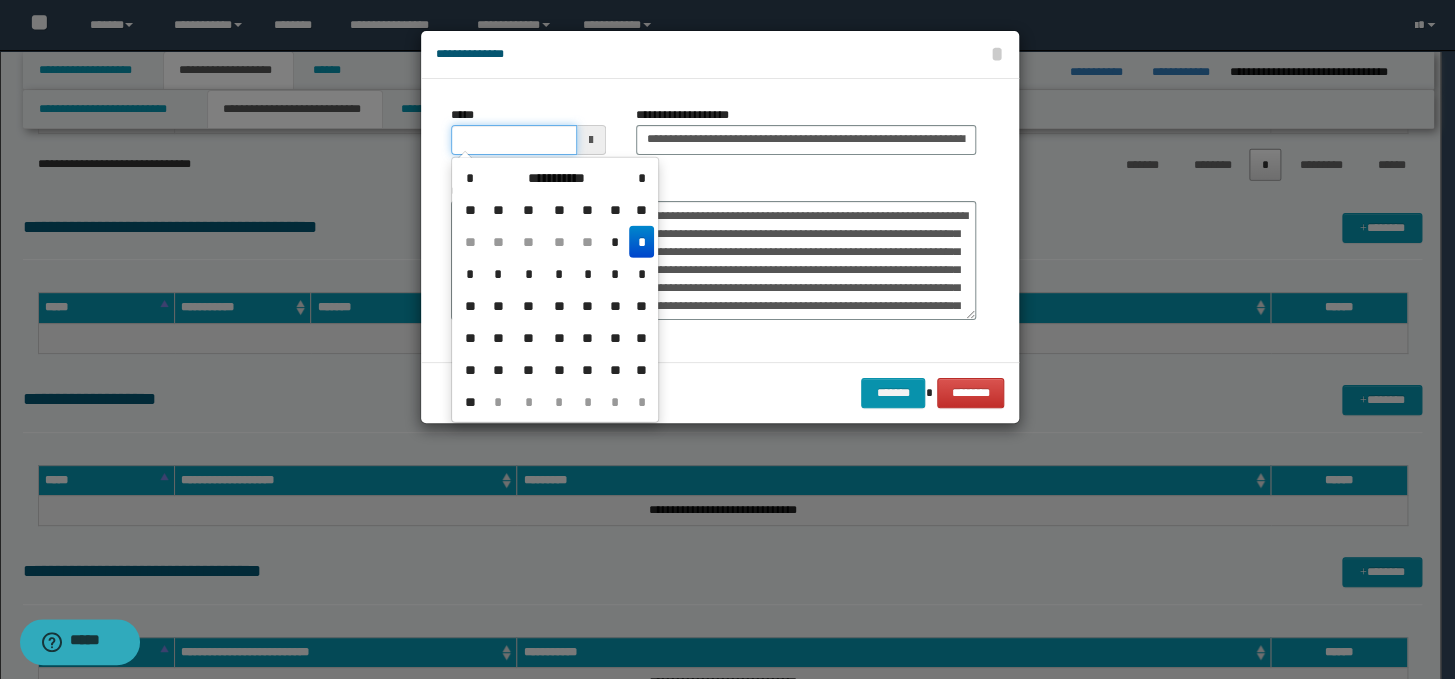 click on "*****" at bounding box center (514, 140) 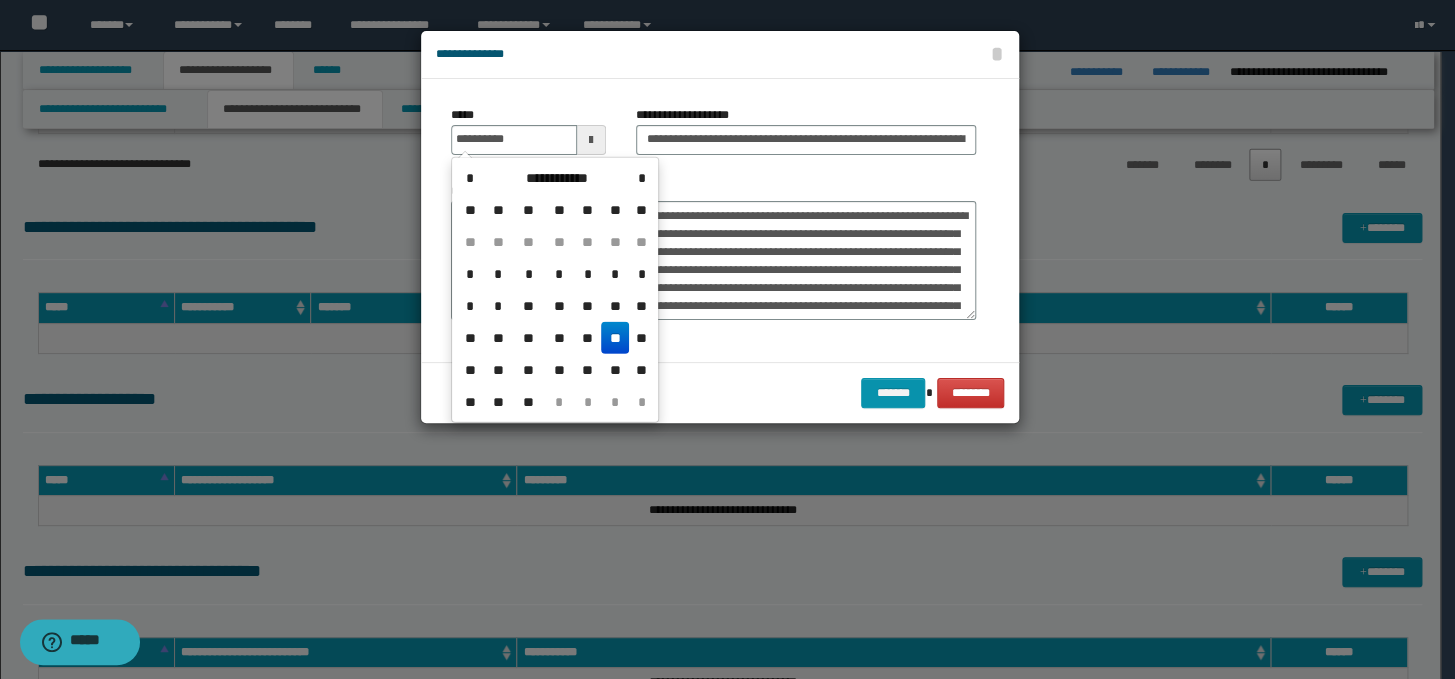 click on "**" at bounding box center [615, 338] 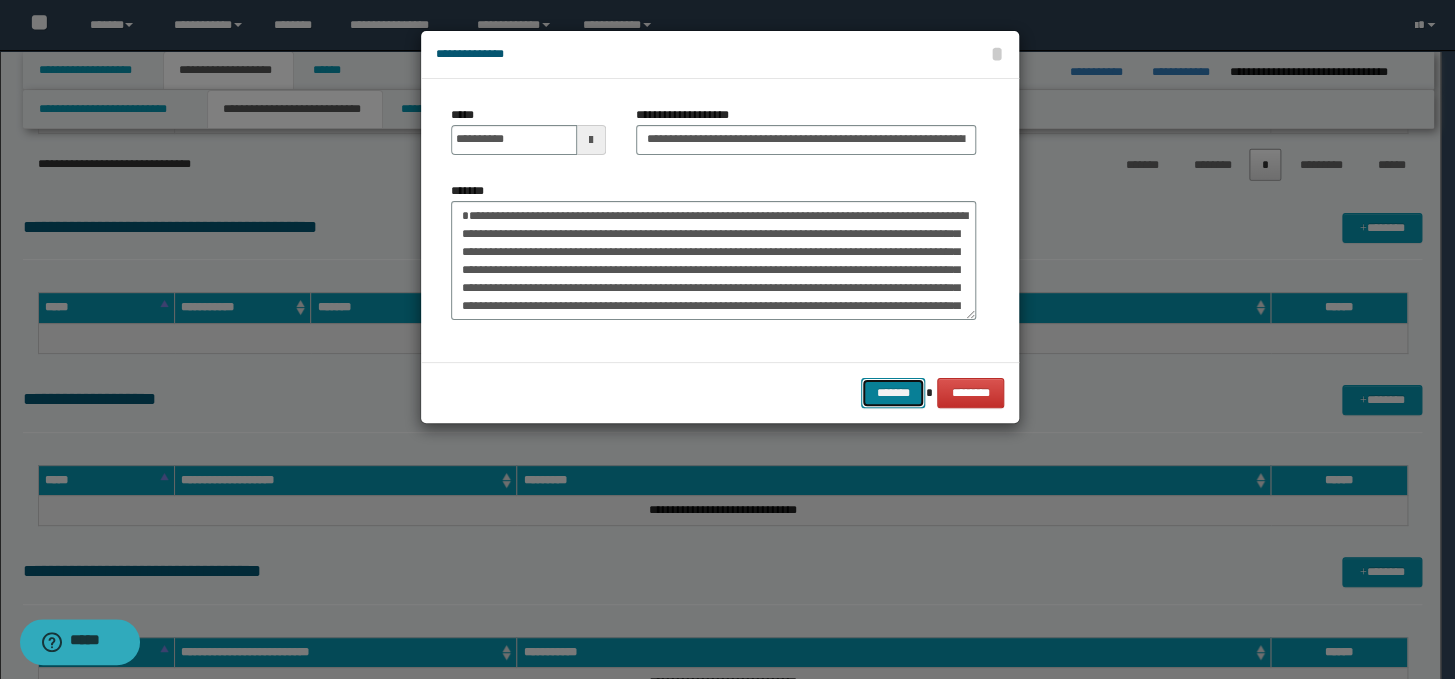 click on "*******" at bounding box center (893, 393) 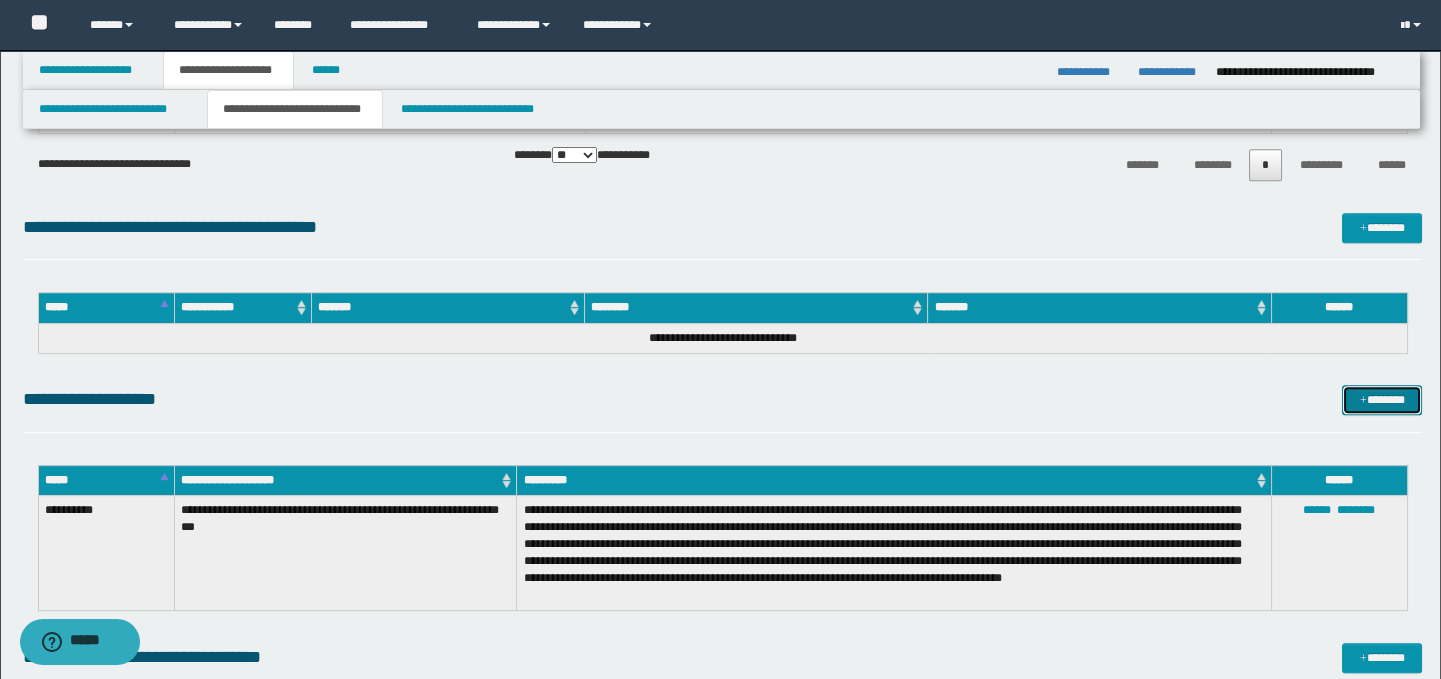 click on "*******" at bounding box center [1382, 400] 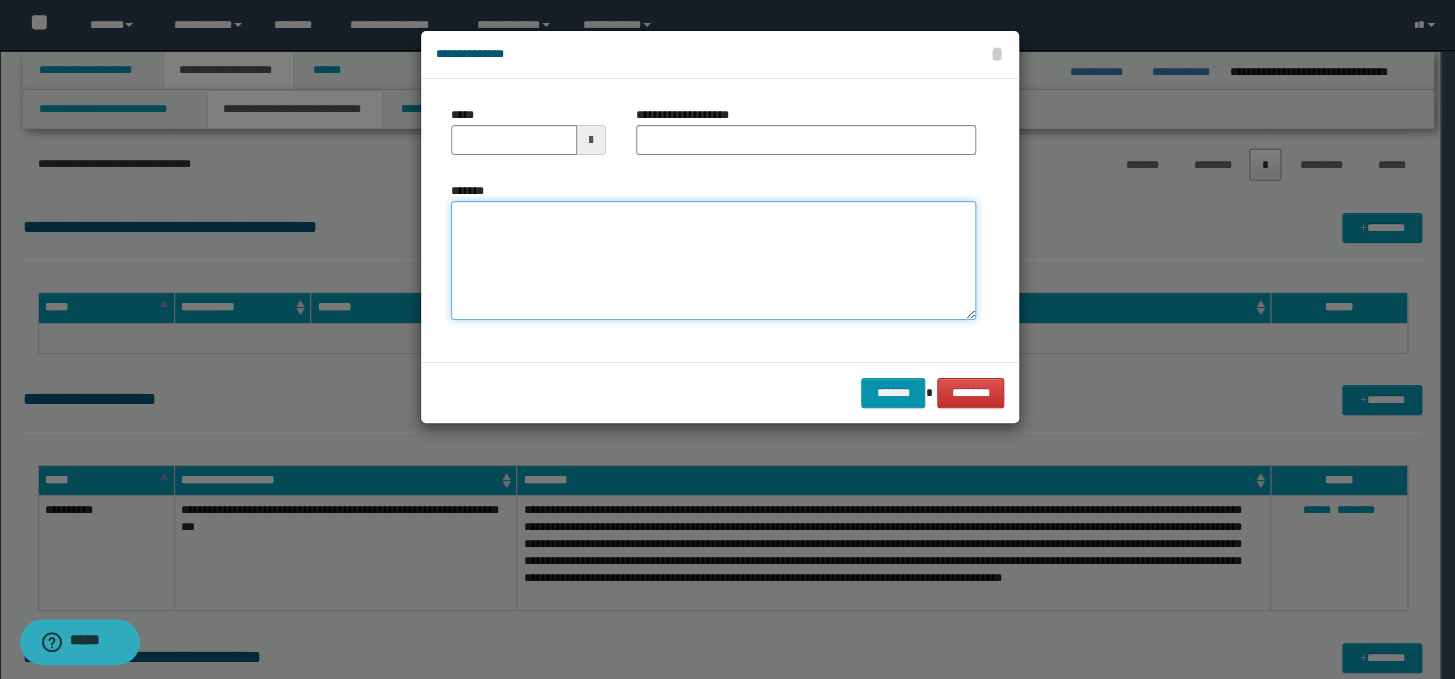 paste on "**********" 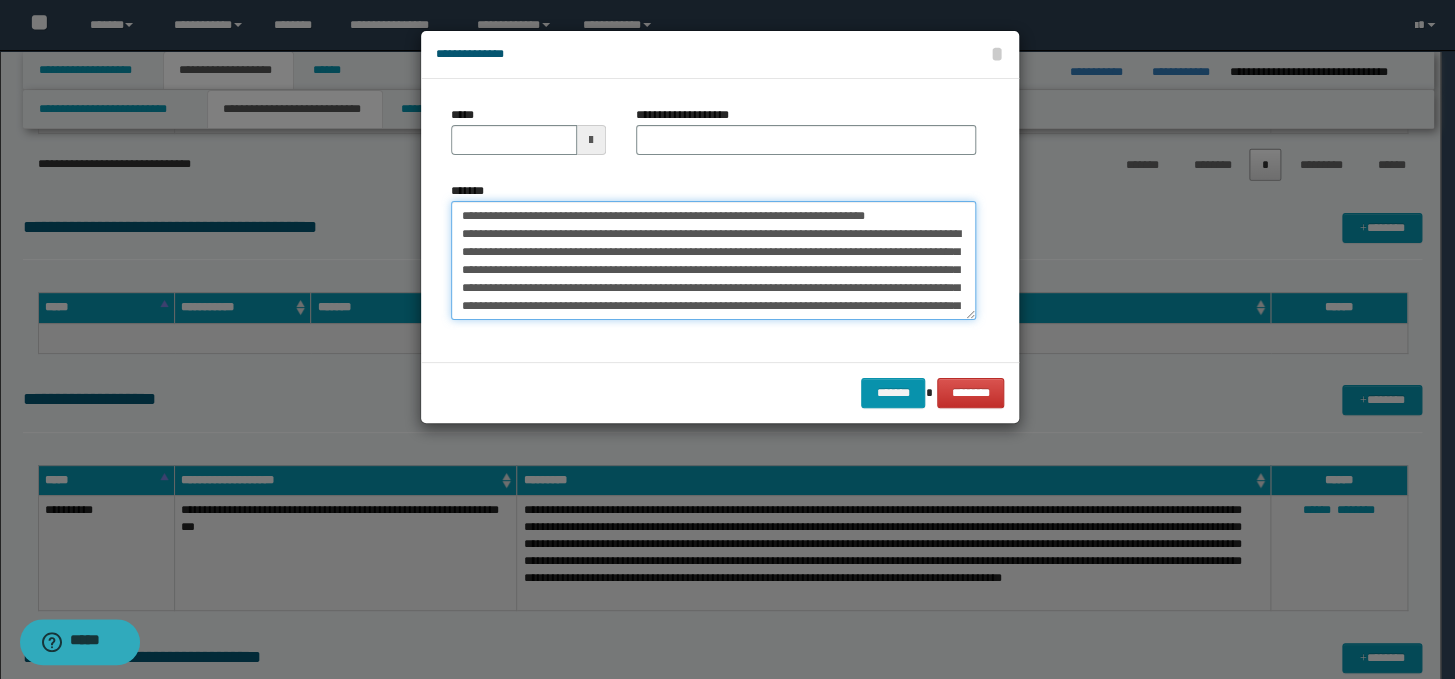 click on "**********" at bounding box center [713, 261] 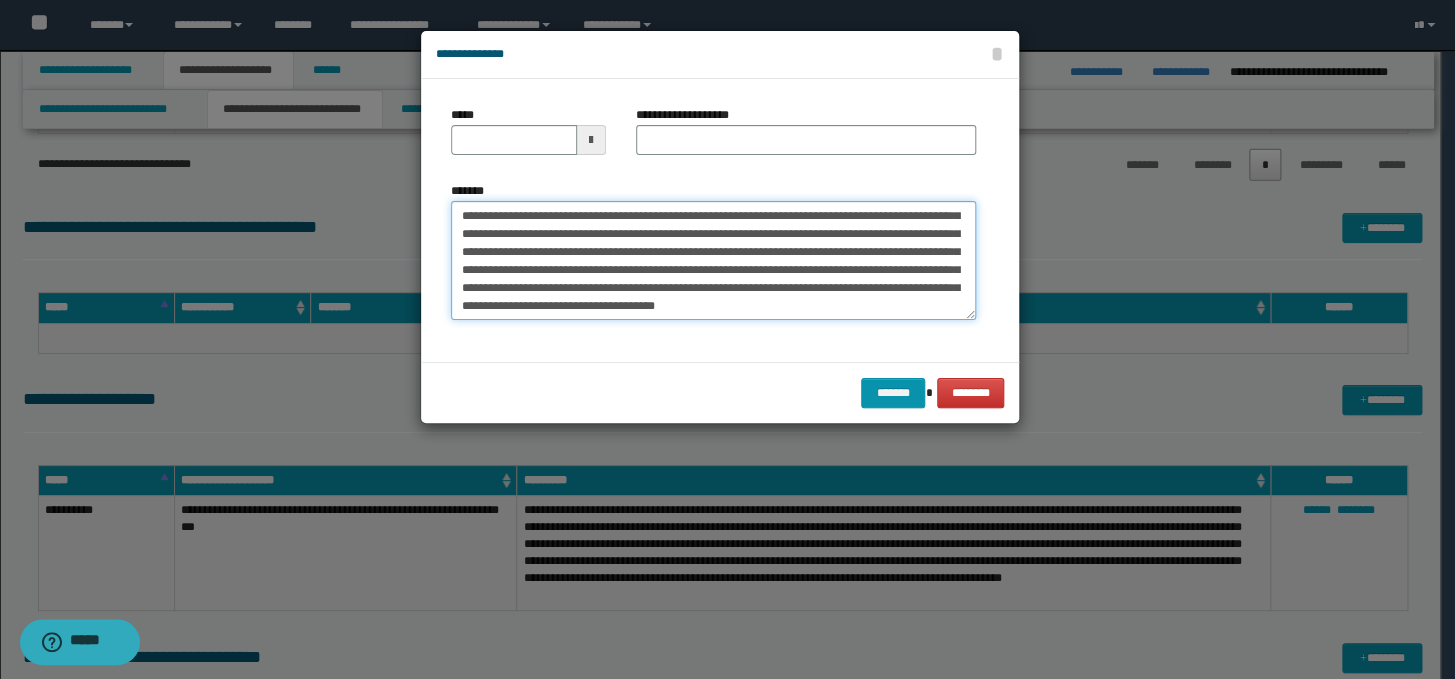 drag, startPoint x: 975, startPoint y: 263, endPoint x: 959, endPoint y: 241, distance: 27.202942 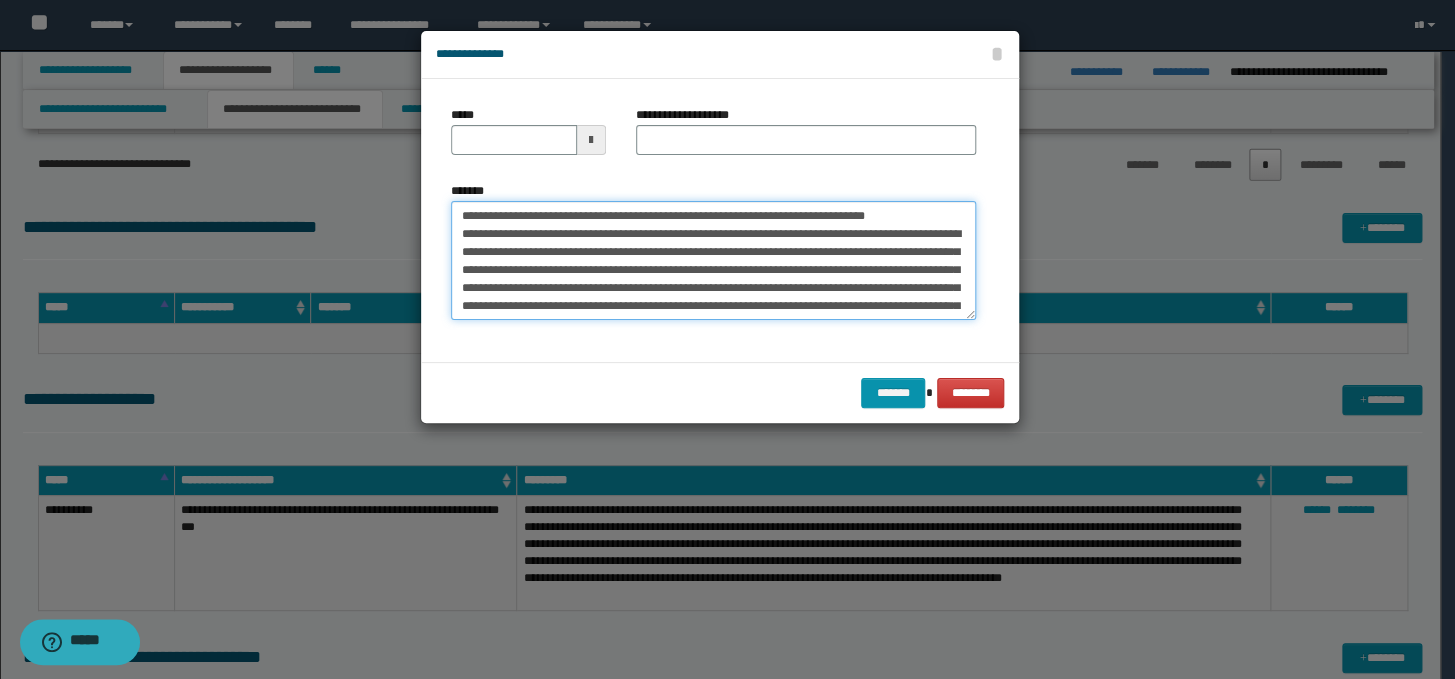 drag, startPoint x: 541, startPoint y: 229, endPoint x: 444, endPoint y: 201, distance: 100.96039 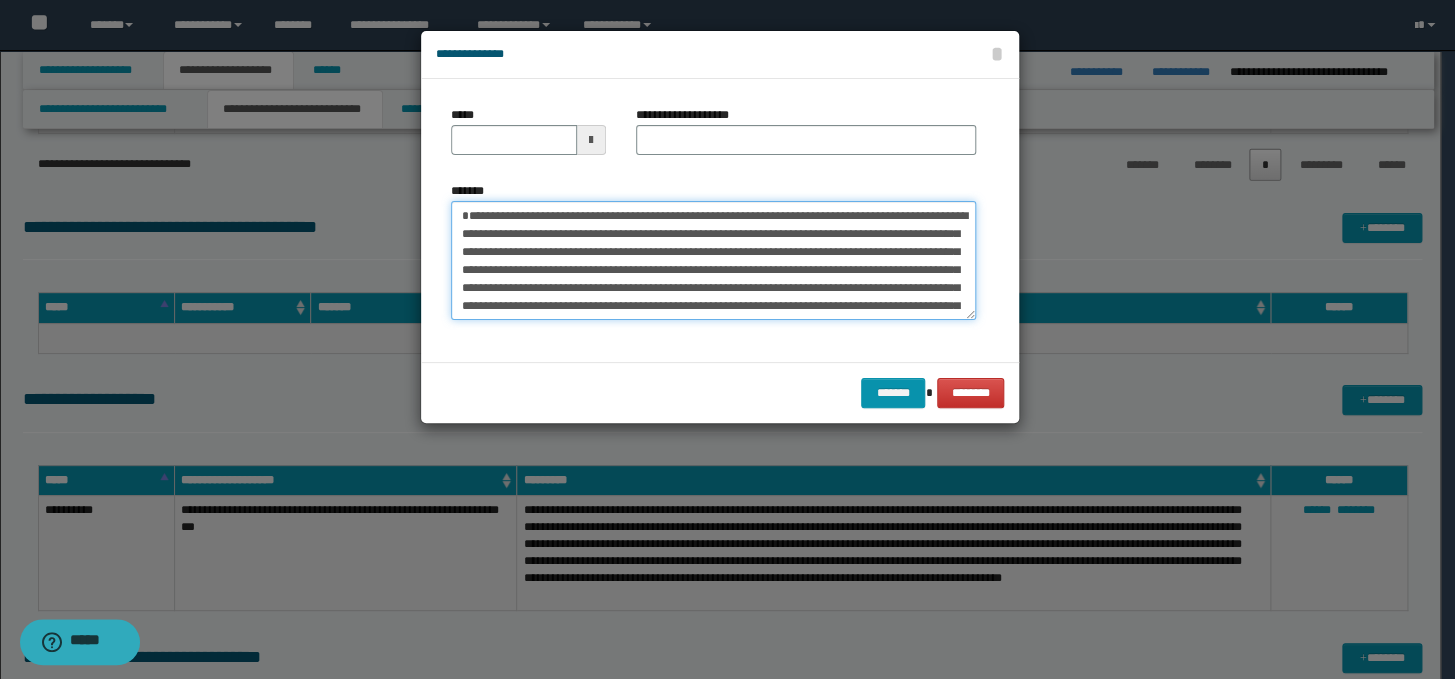 type on "**********" 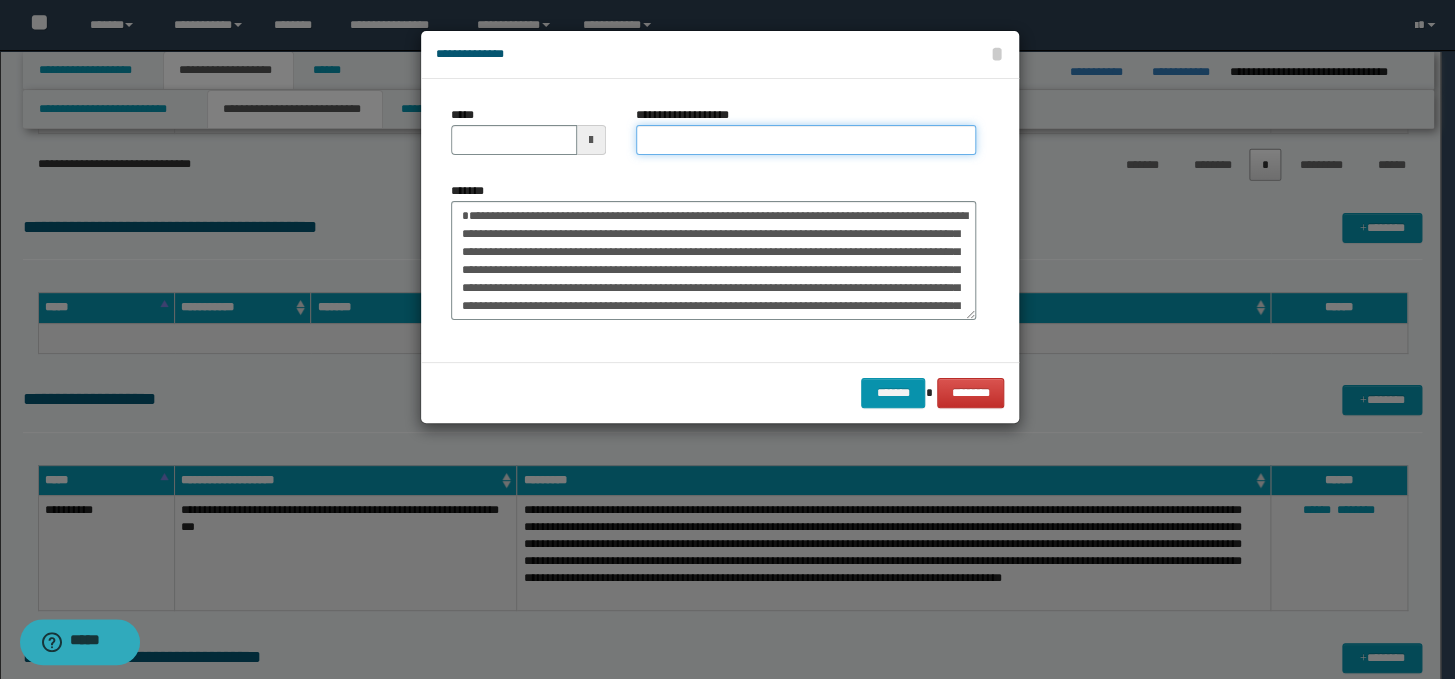 paste on "**********" 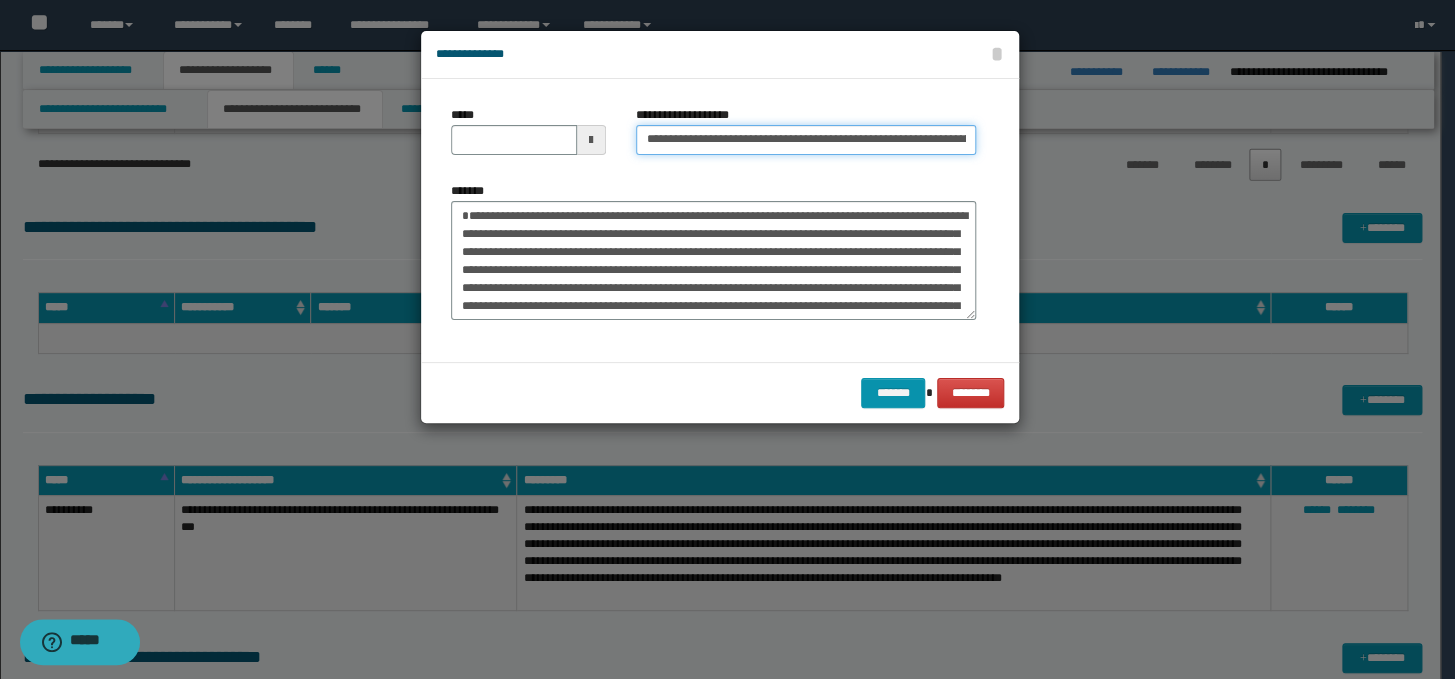 click on "**********" at bounding box center [806, 140] 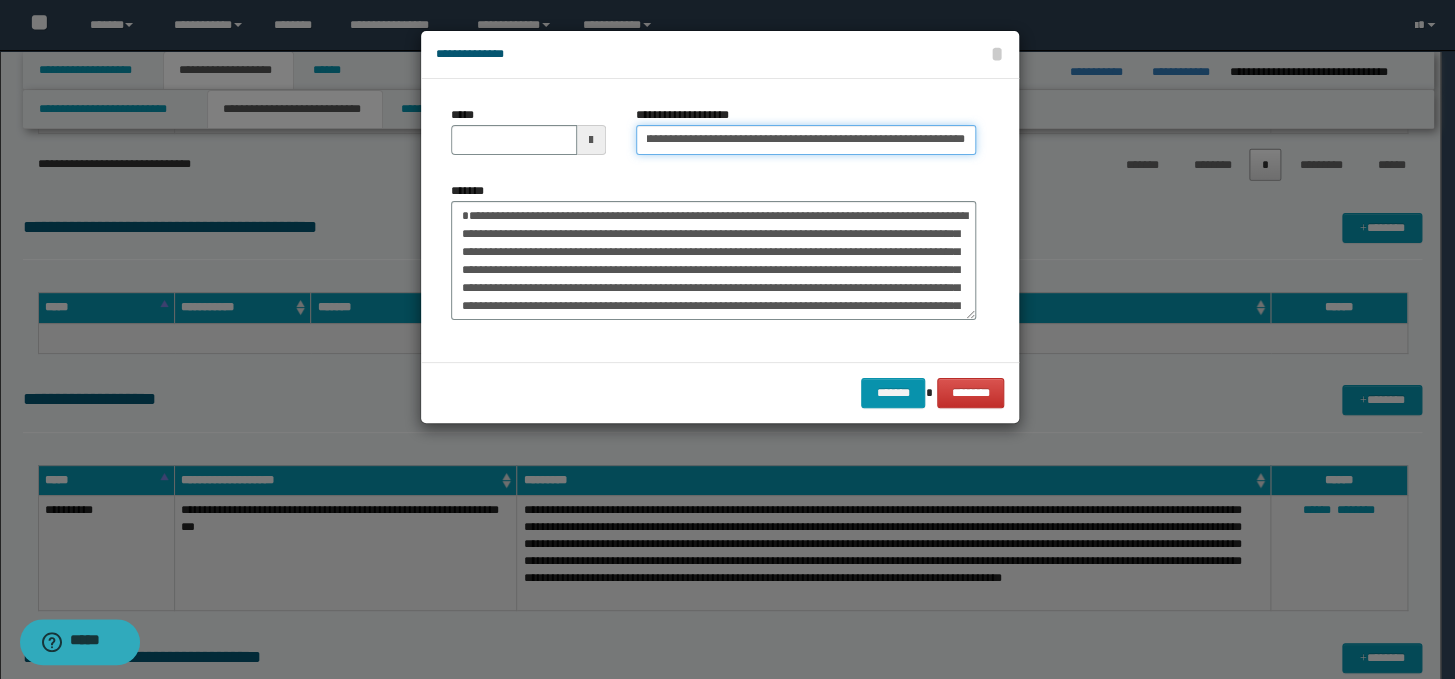 click on "**********" at bounding box center [806, 140] 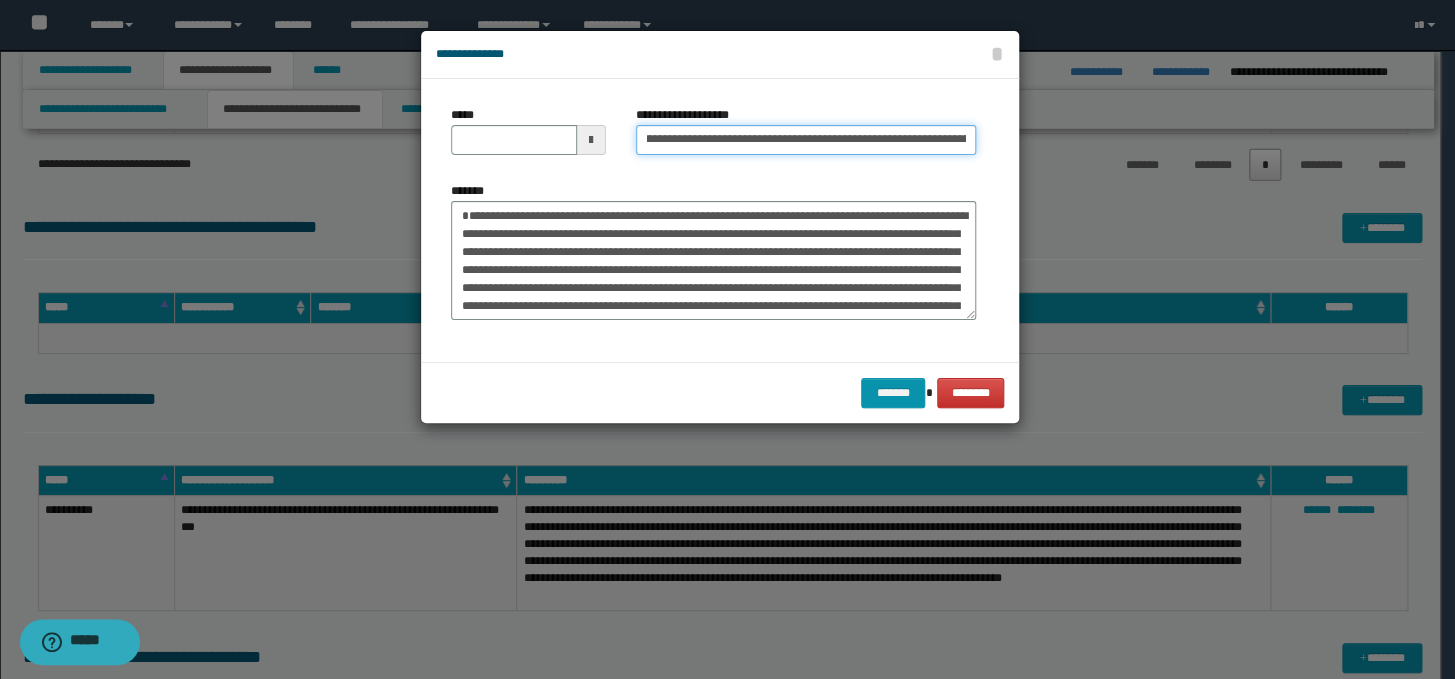 scroll, scrollTop: 0, scrollLeft: 0, axis: both 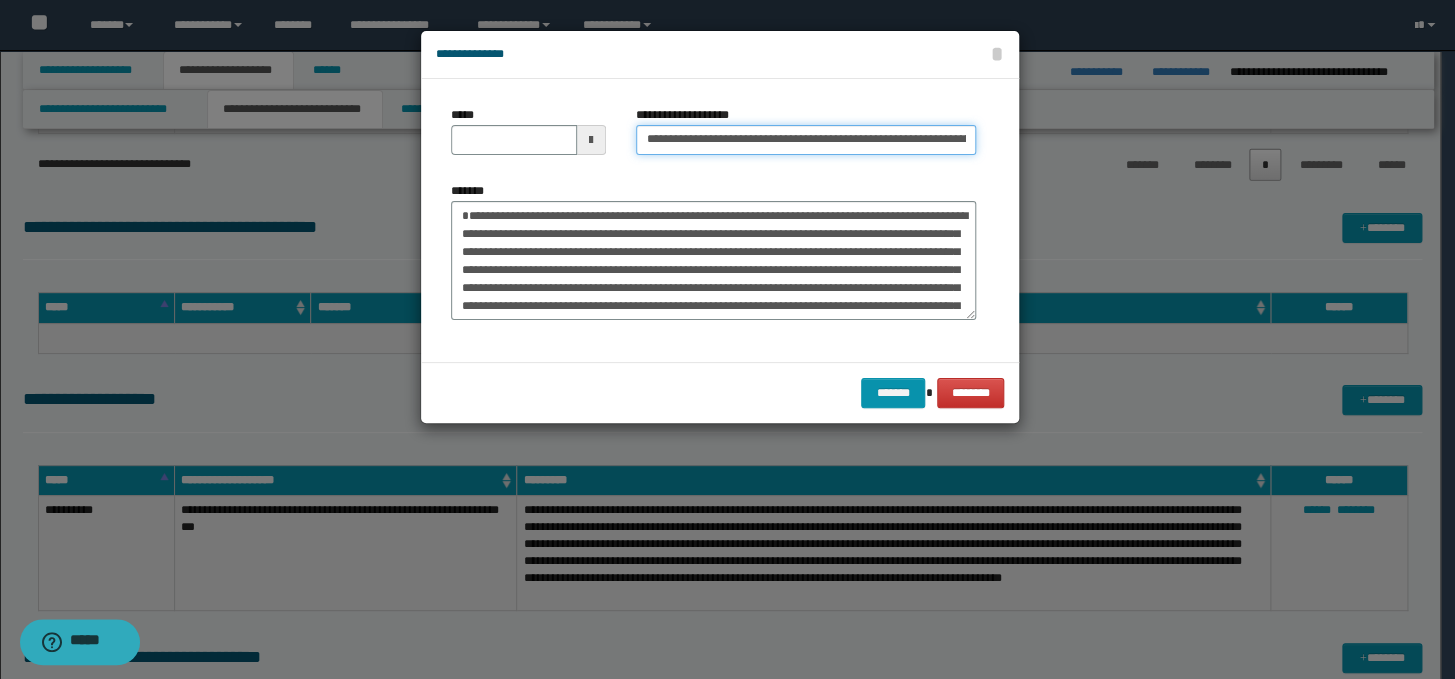 drag, startPoint x: 698, startPoint y: 140, endPoint x: 630, endPoint y: 140, distance: 68 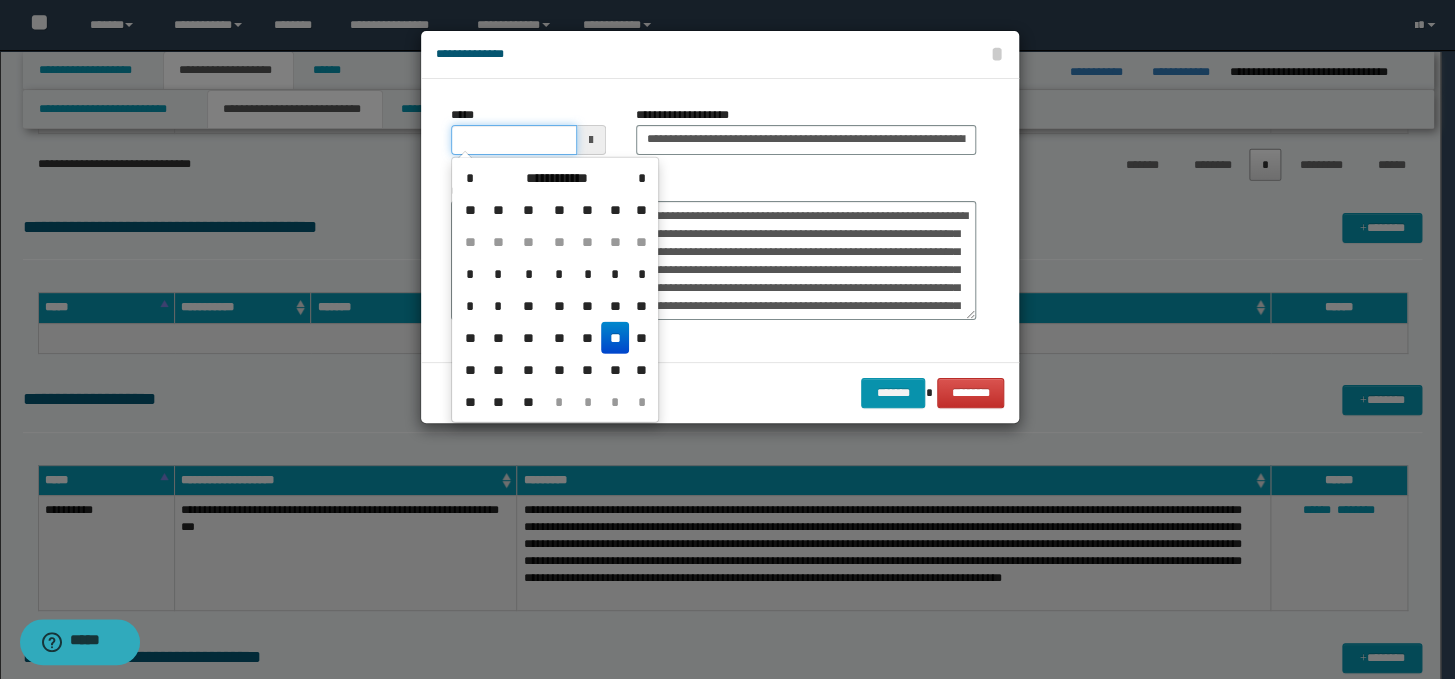 click on "*****" at bounding box center [514, 140] 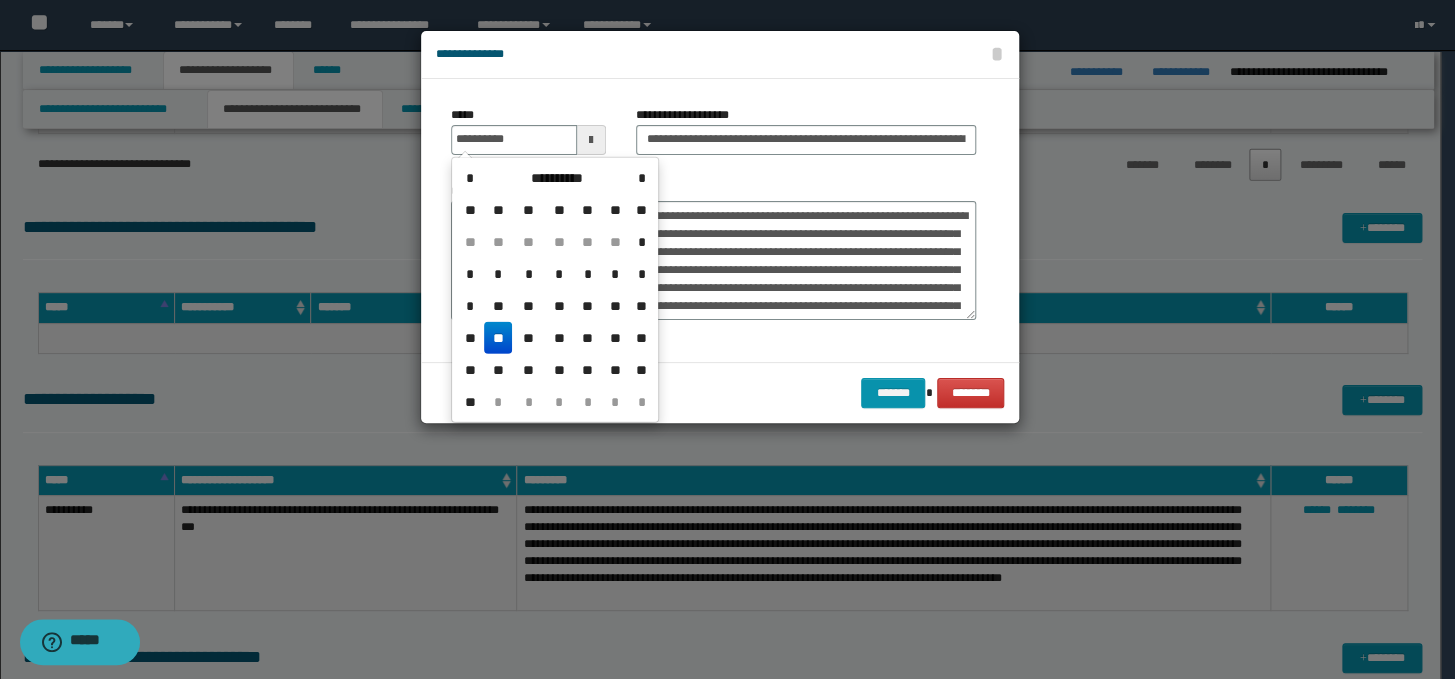 click on "**" at bounding box center [498, 338] 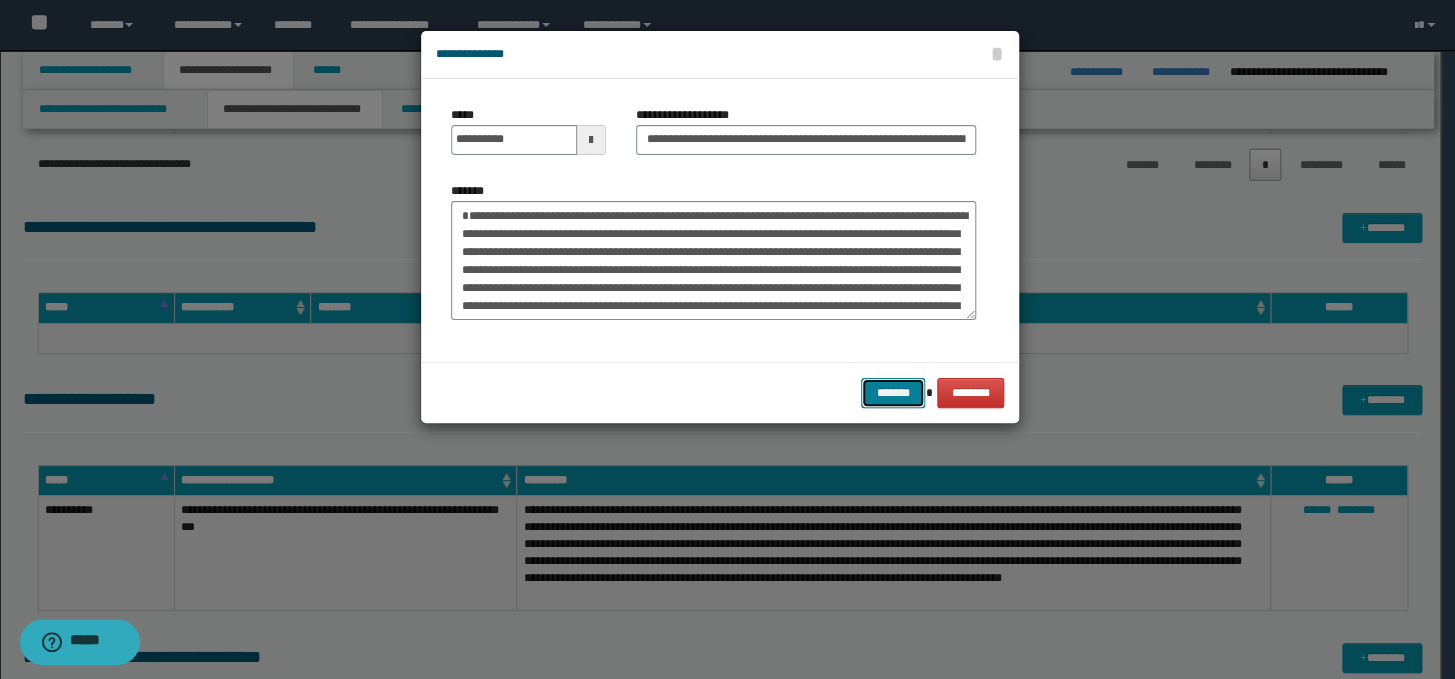 click on "*******" at bounding box center [893, 393] 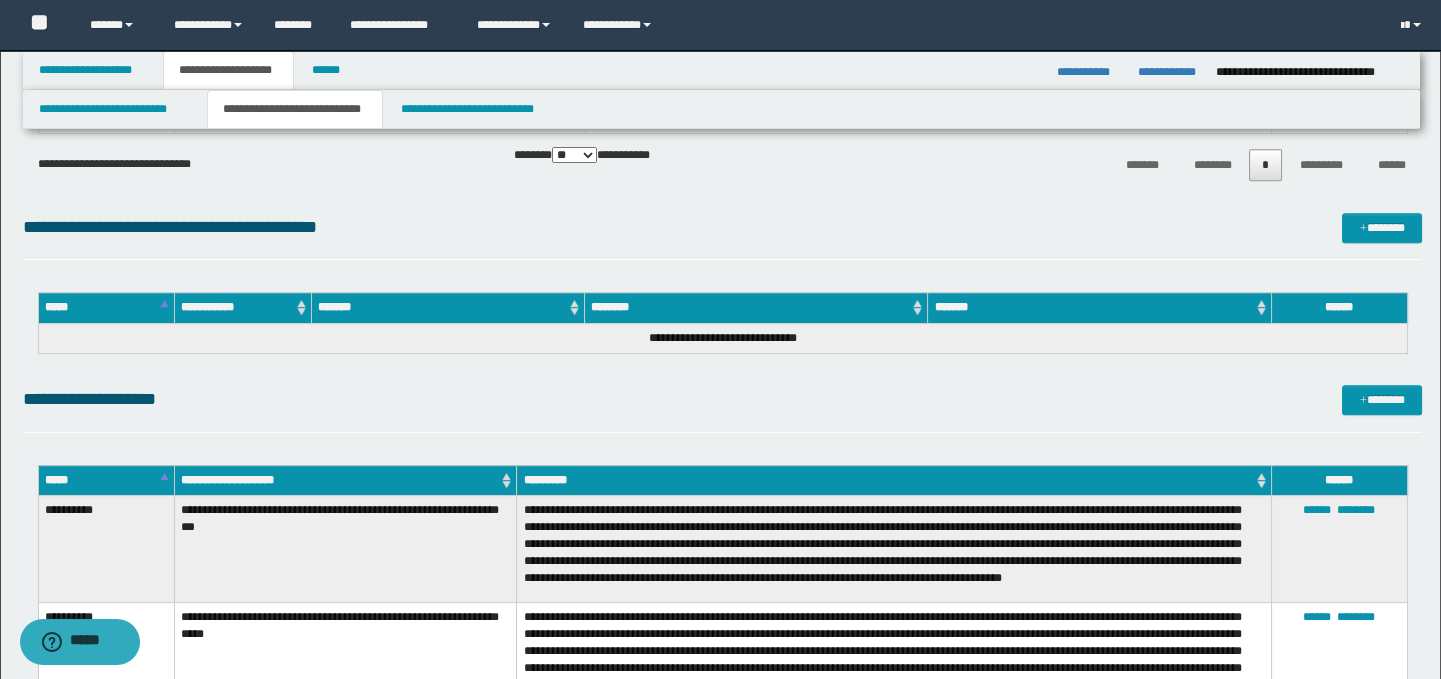 click on "**********" at bounding box center (723, 408) 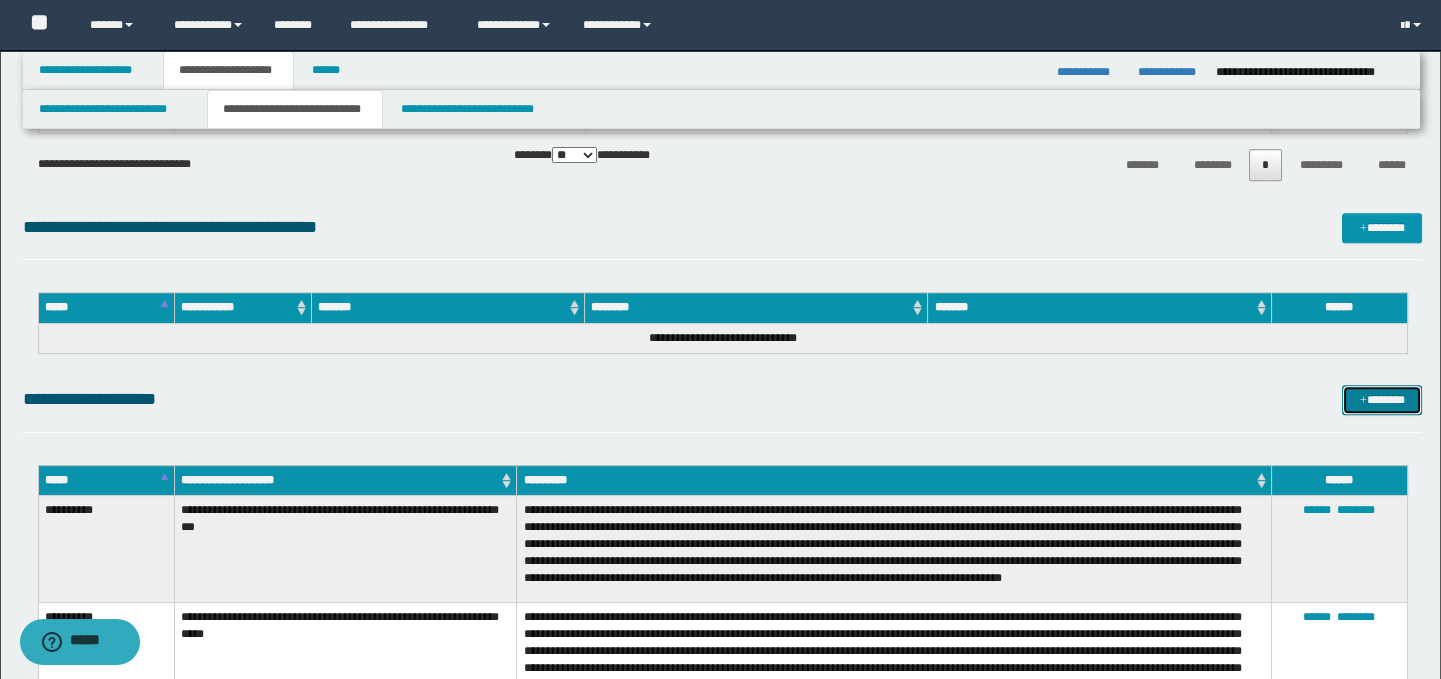 click on "*******" at bounding box center (1382, 400) 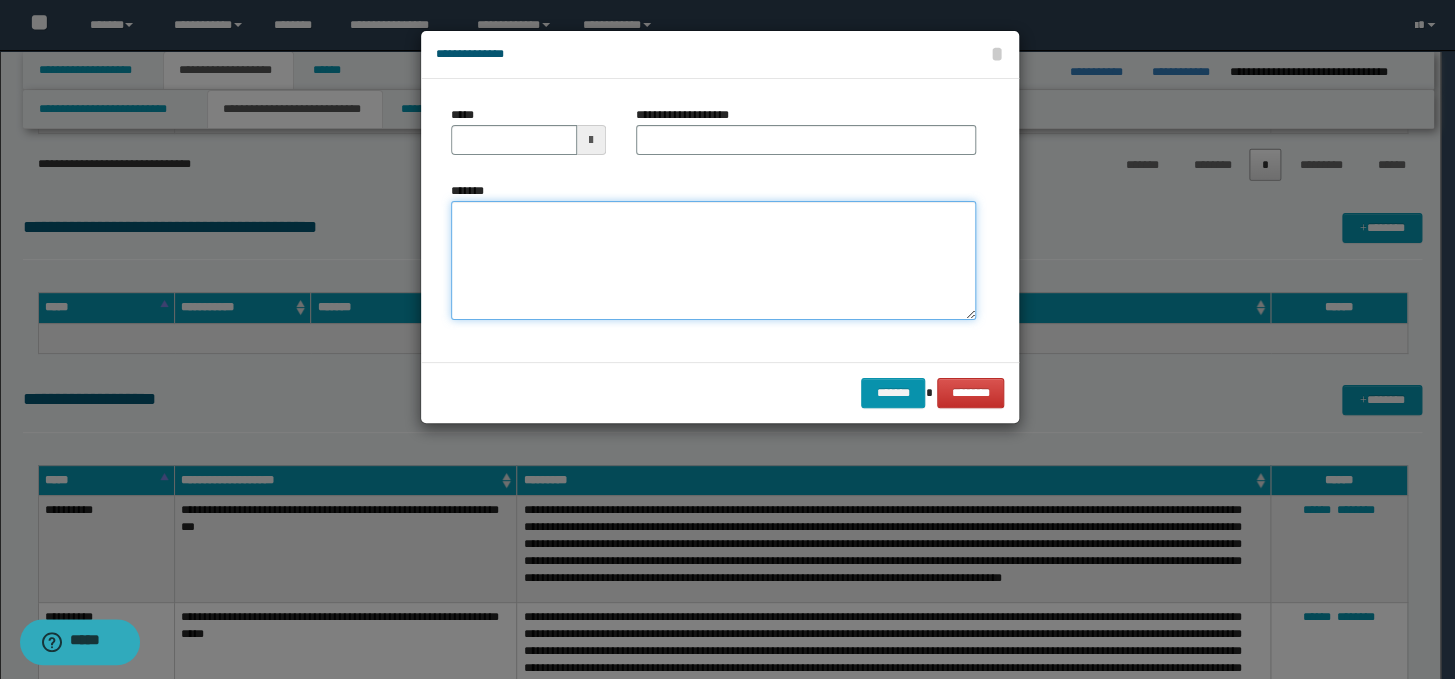 click on "*******" at bounding box center [713, 261] 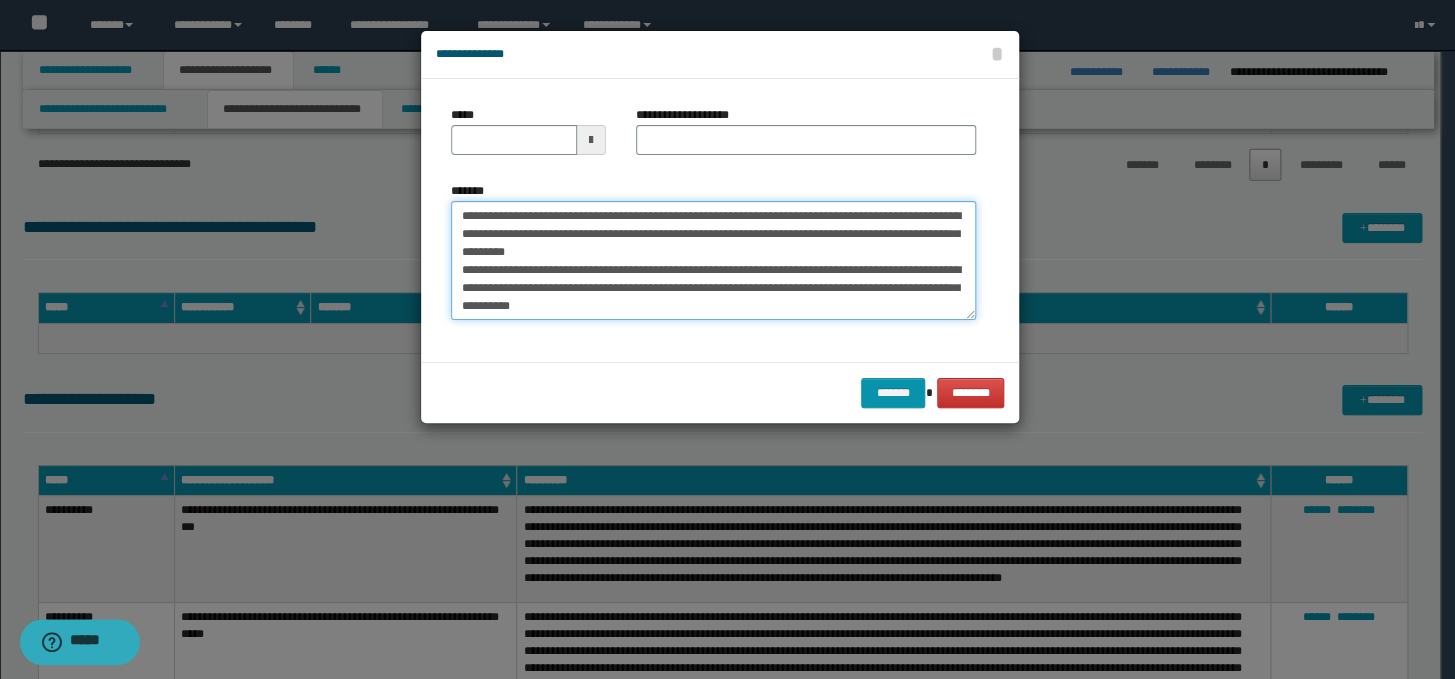 scroll, scrollTop: 0, scrollLeft: 0, axis: both 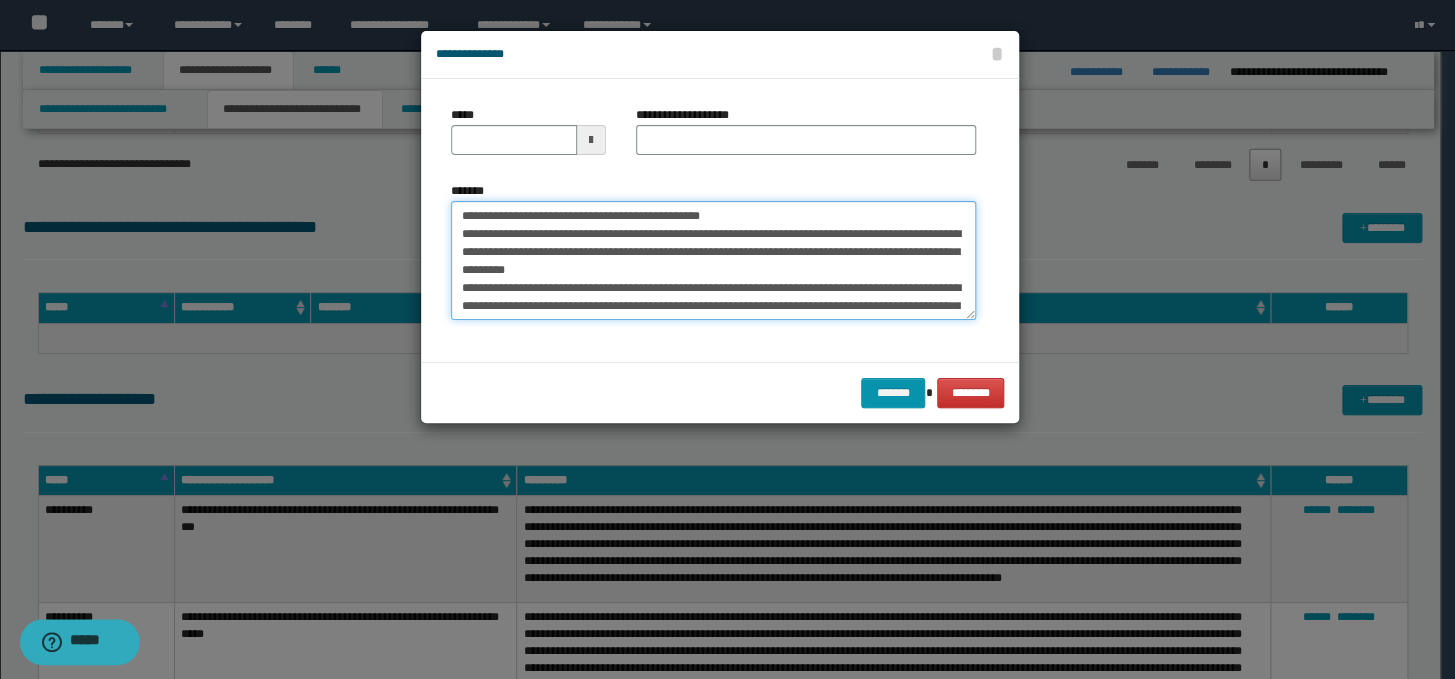 drag, startPoint x: 777, startPoint y: 219, endPoint x: 449, endPoint y: 210, distance: 328.12344 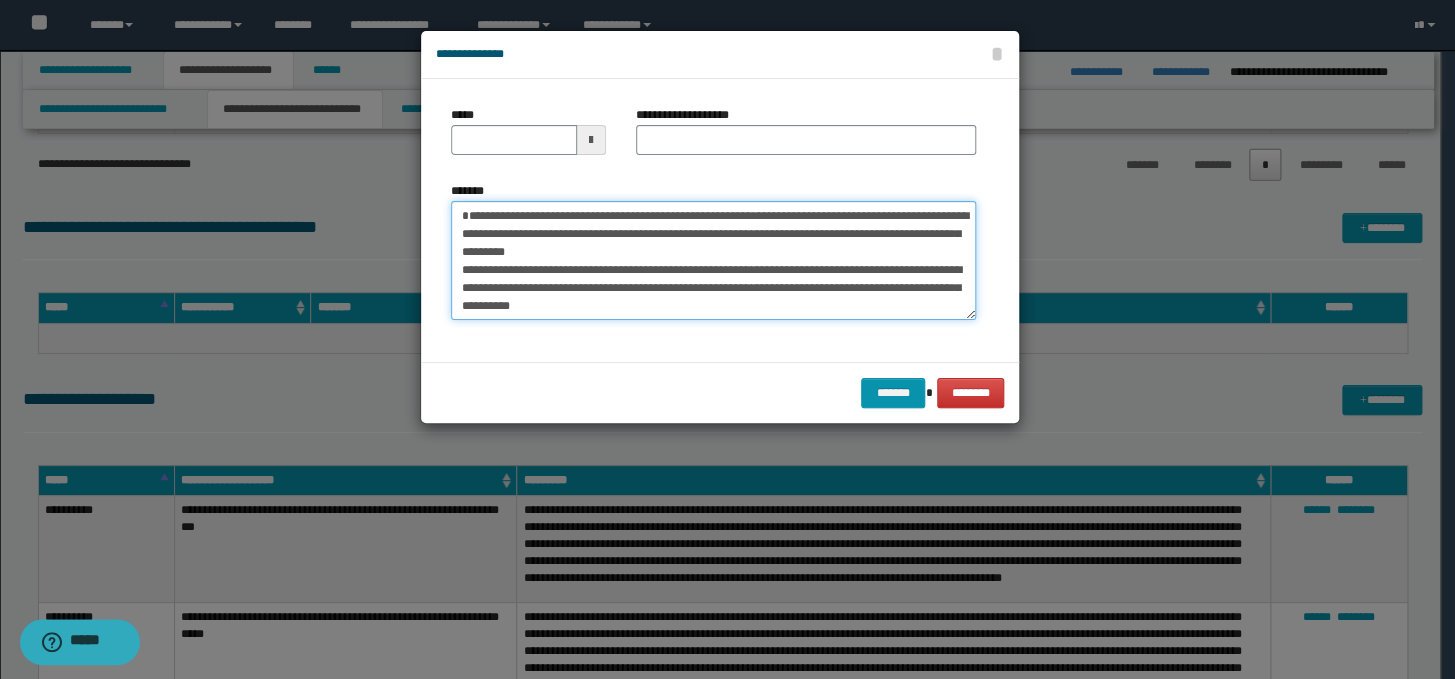 type on "**********" 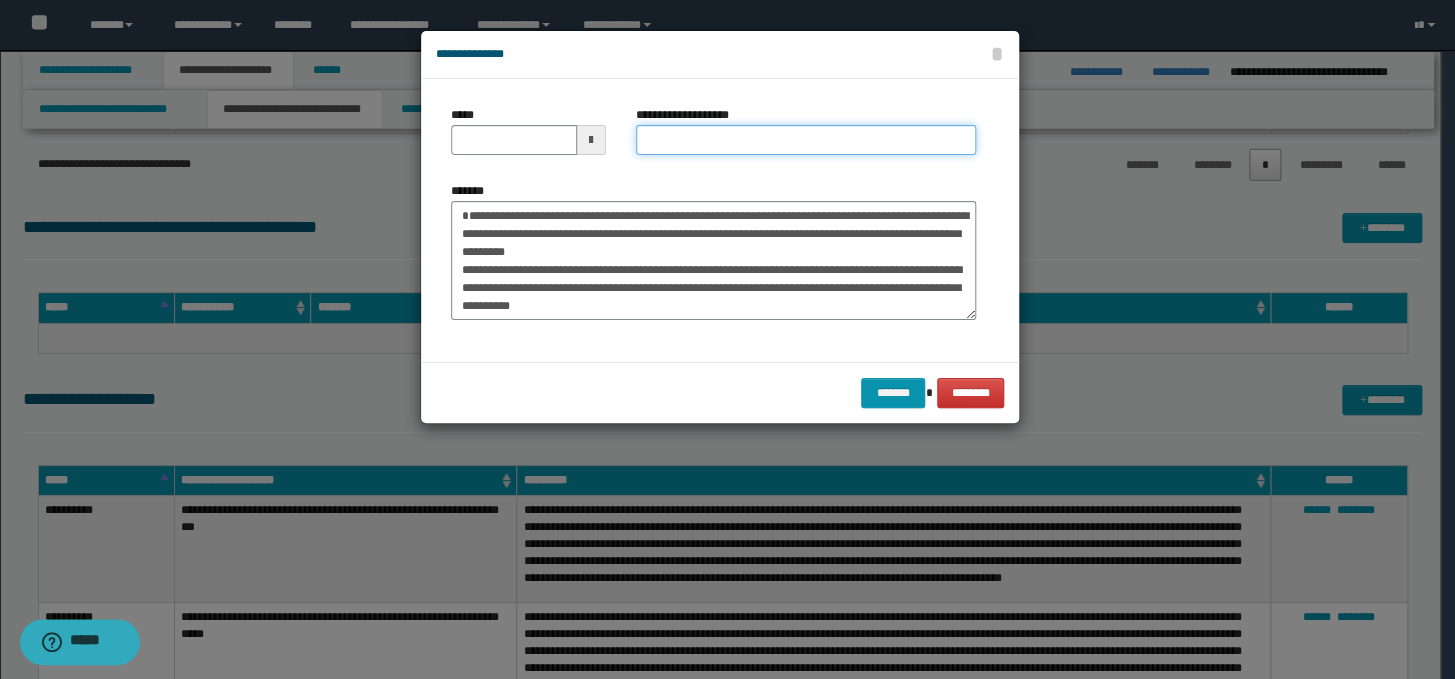 paste on "**********" 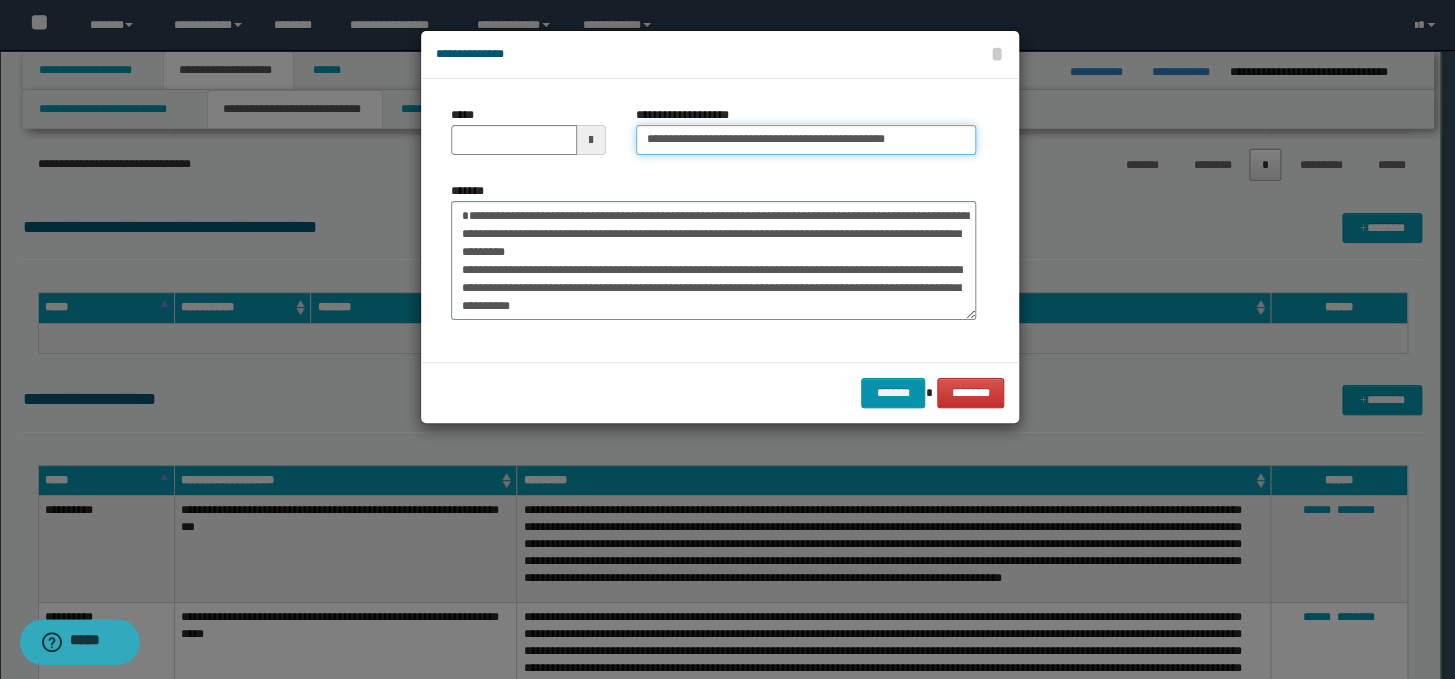 click on "**********" at bounding box center (806, 140) 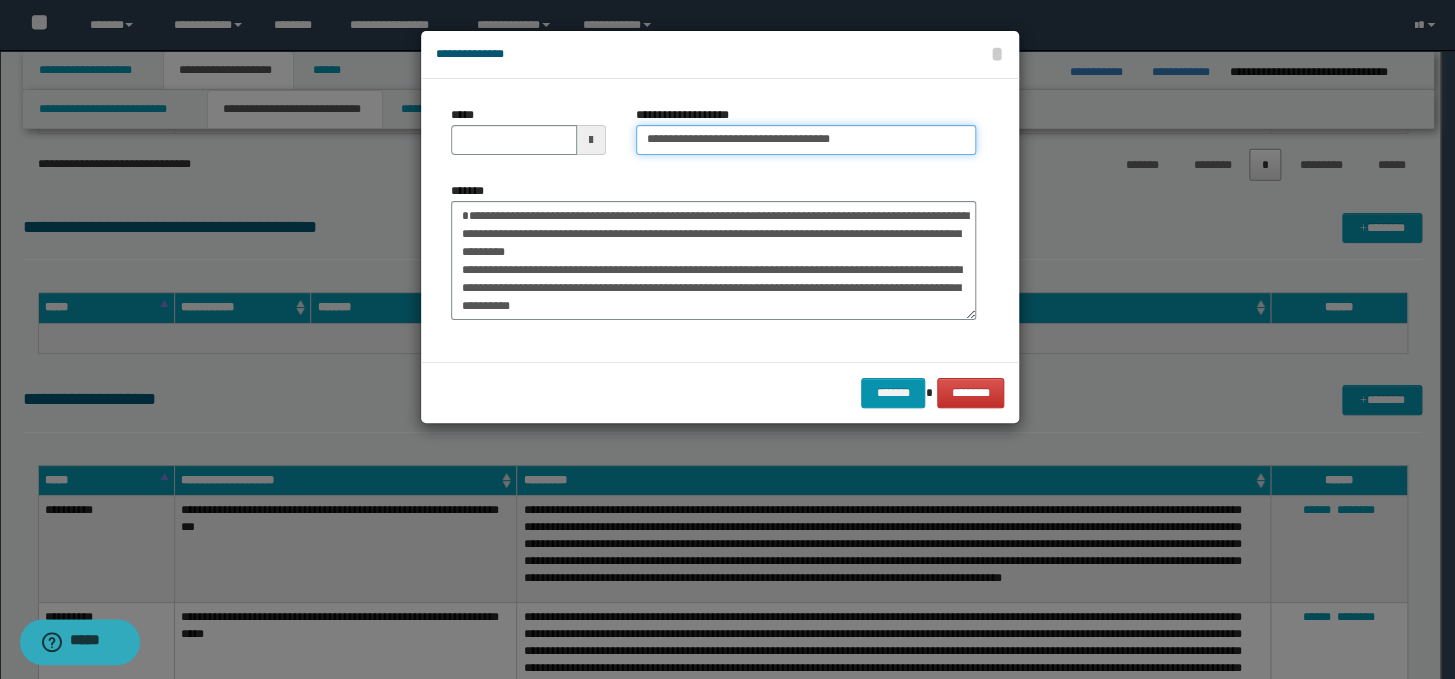 type 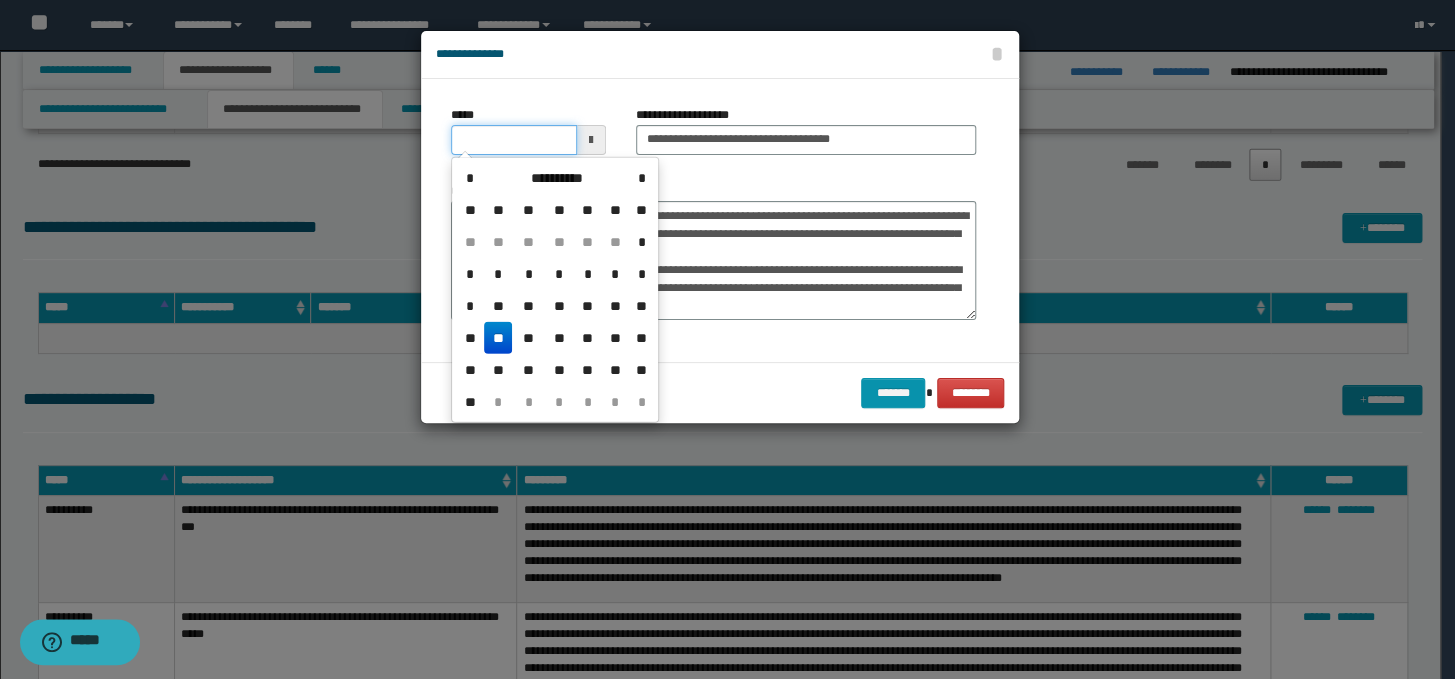 click on "*****" at bounding box center [514, 140] 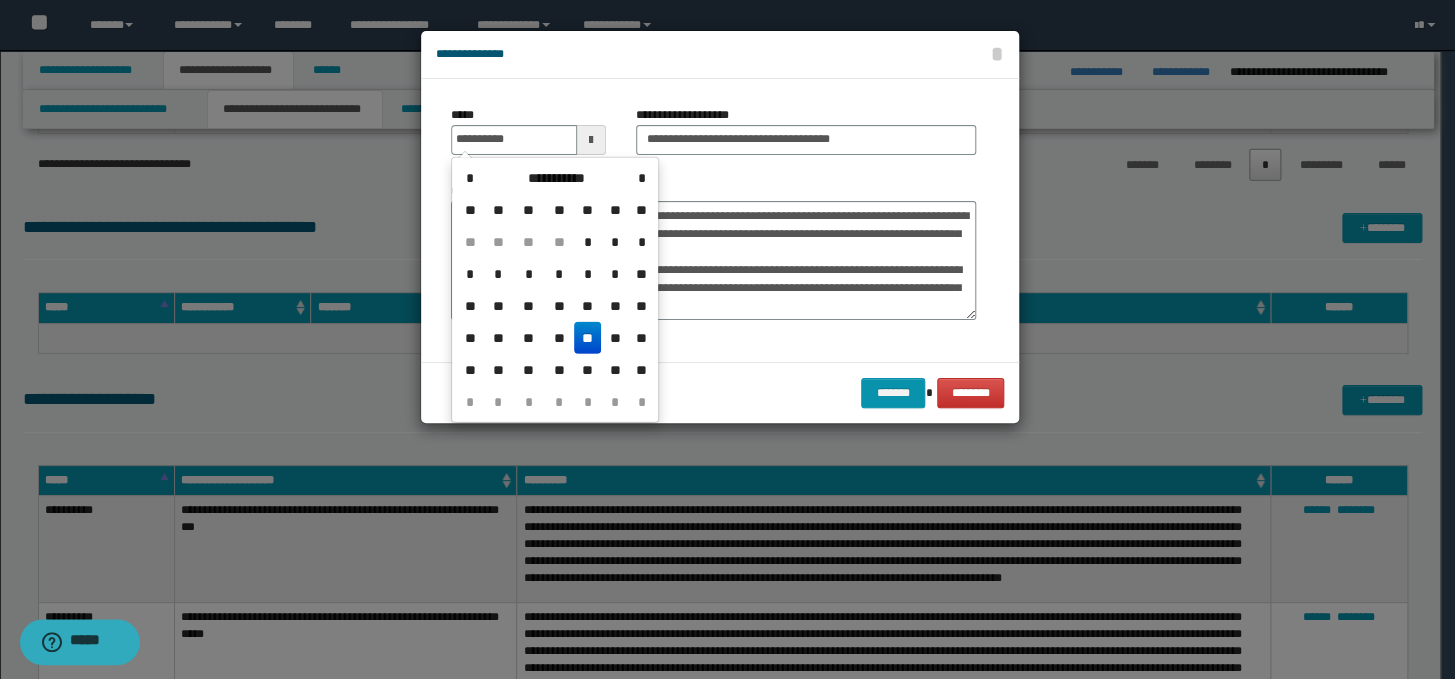 click on "**" at bounding box center (588, 338) 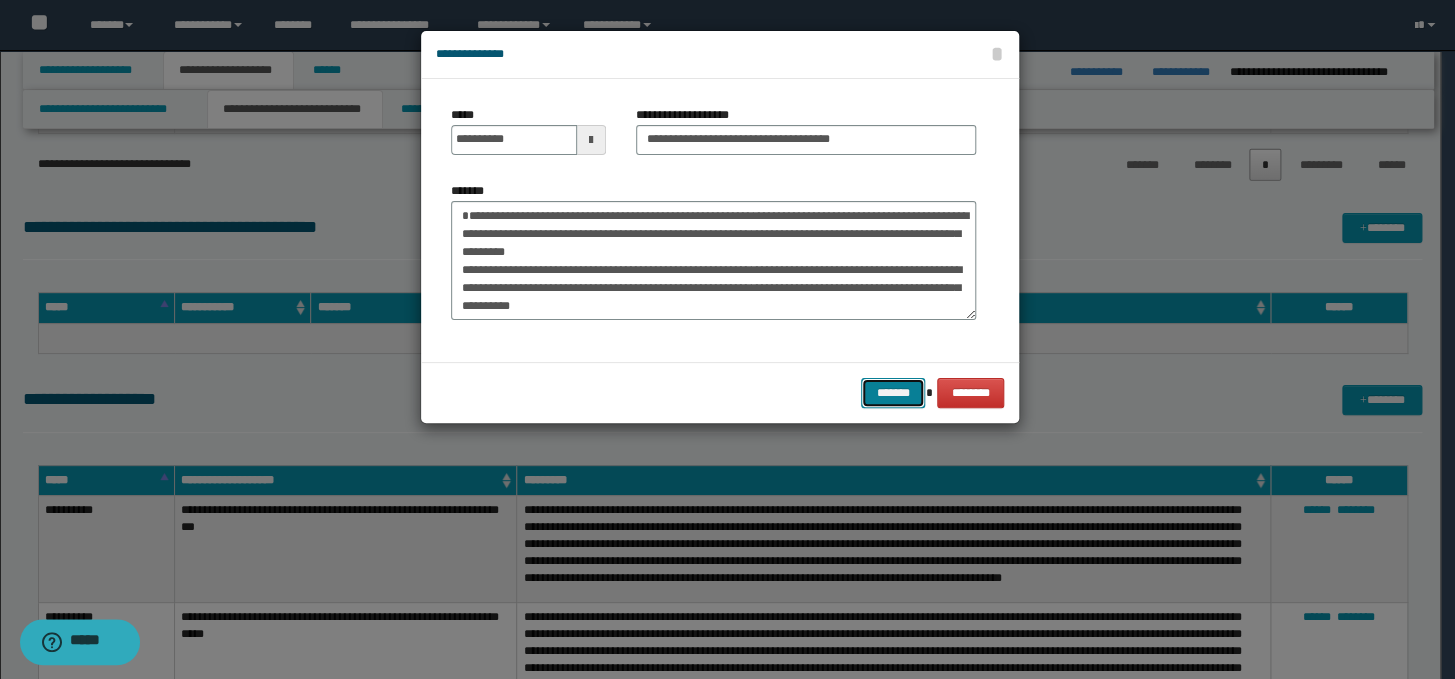 click on "*******" at bounding box center [893, 393] 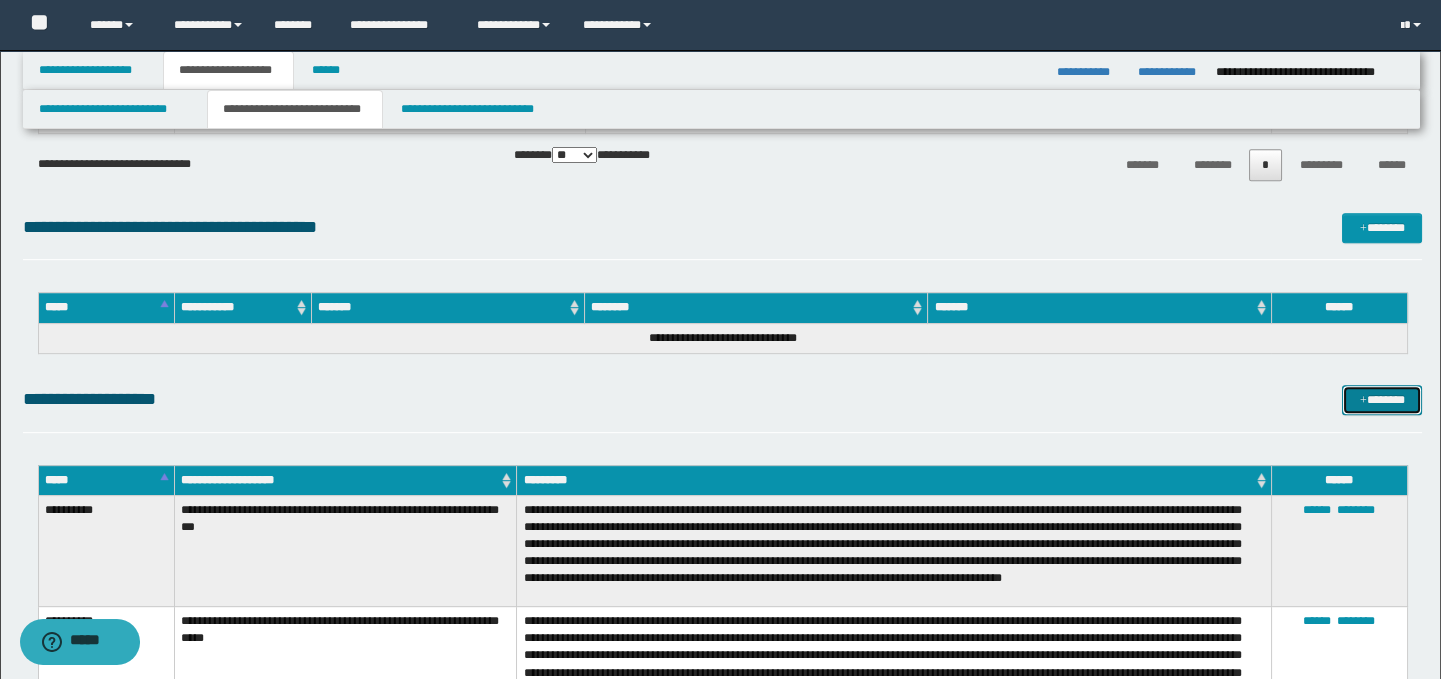 click on "*******" at bounding box center (1382, 400) 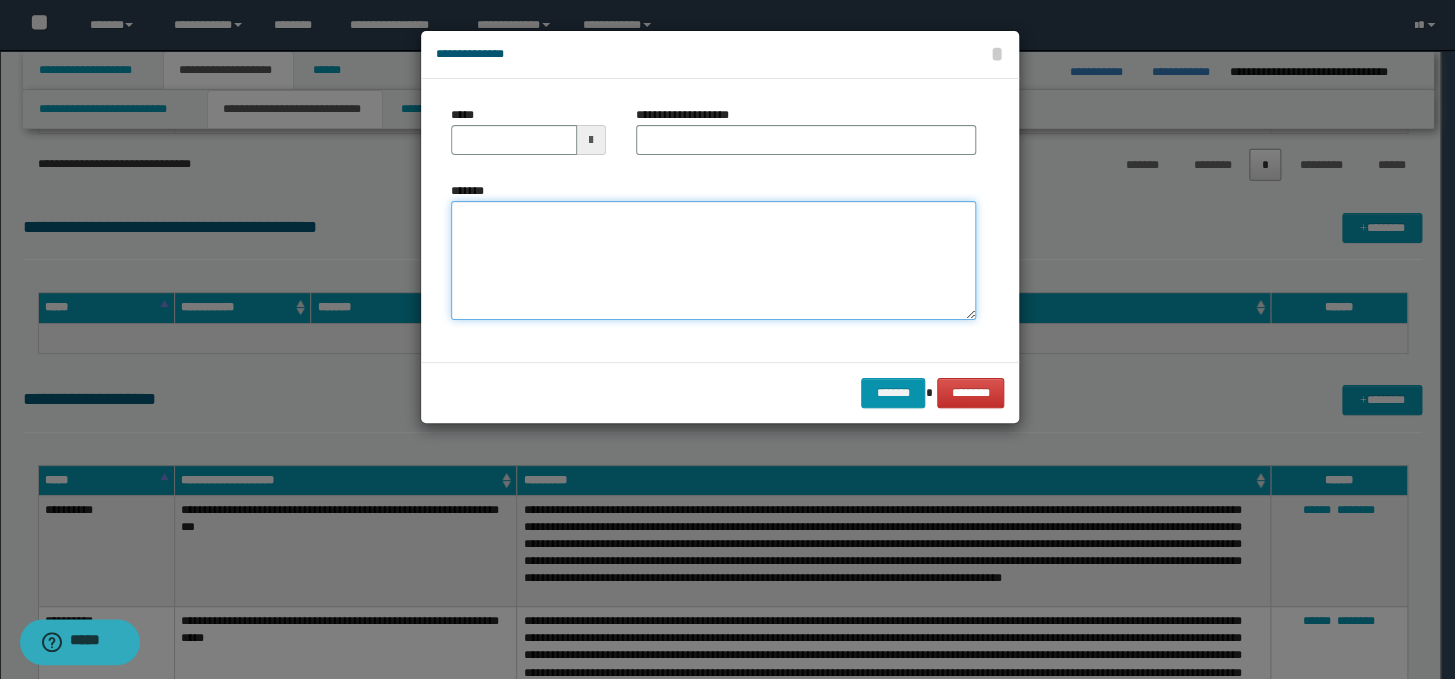 click on "*******" at bounding box center [713, 261] 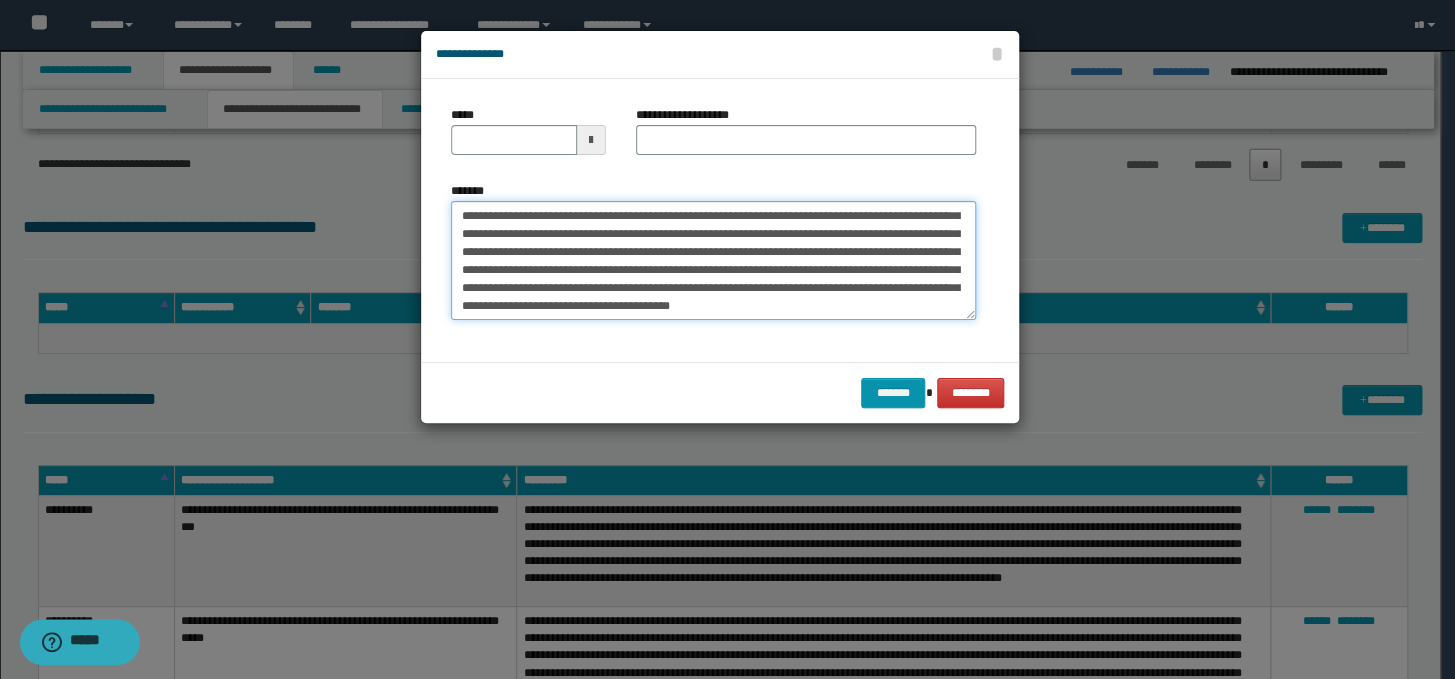 scroll, scrollTop: 0, scrollLeft: 0, axis: both 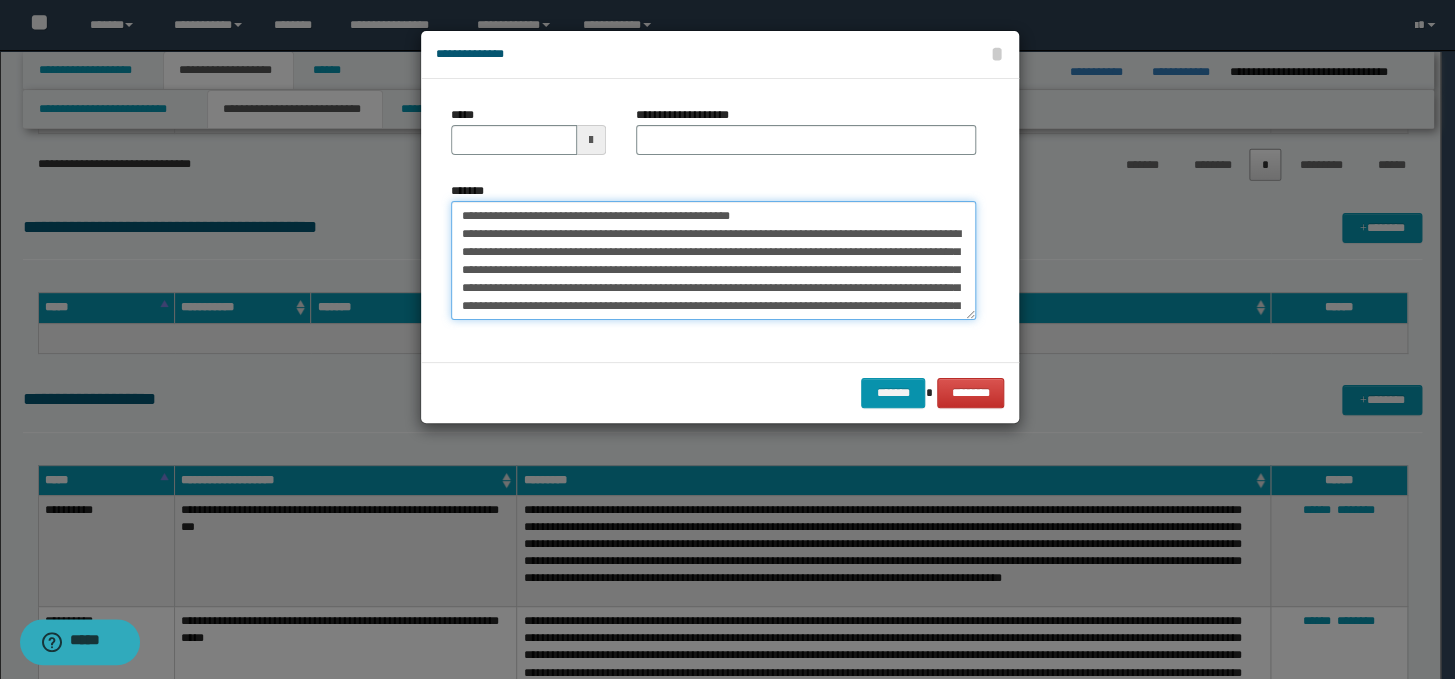 drag, startPoint x: 834, startPoint y: 215, endPoint x: 437, endPoint y: 218, distance: 397.01132 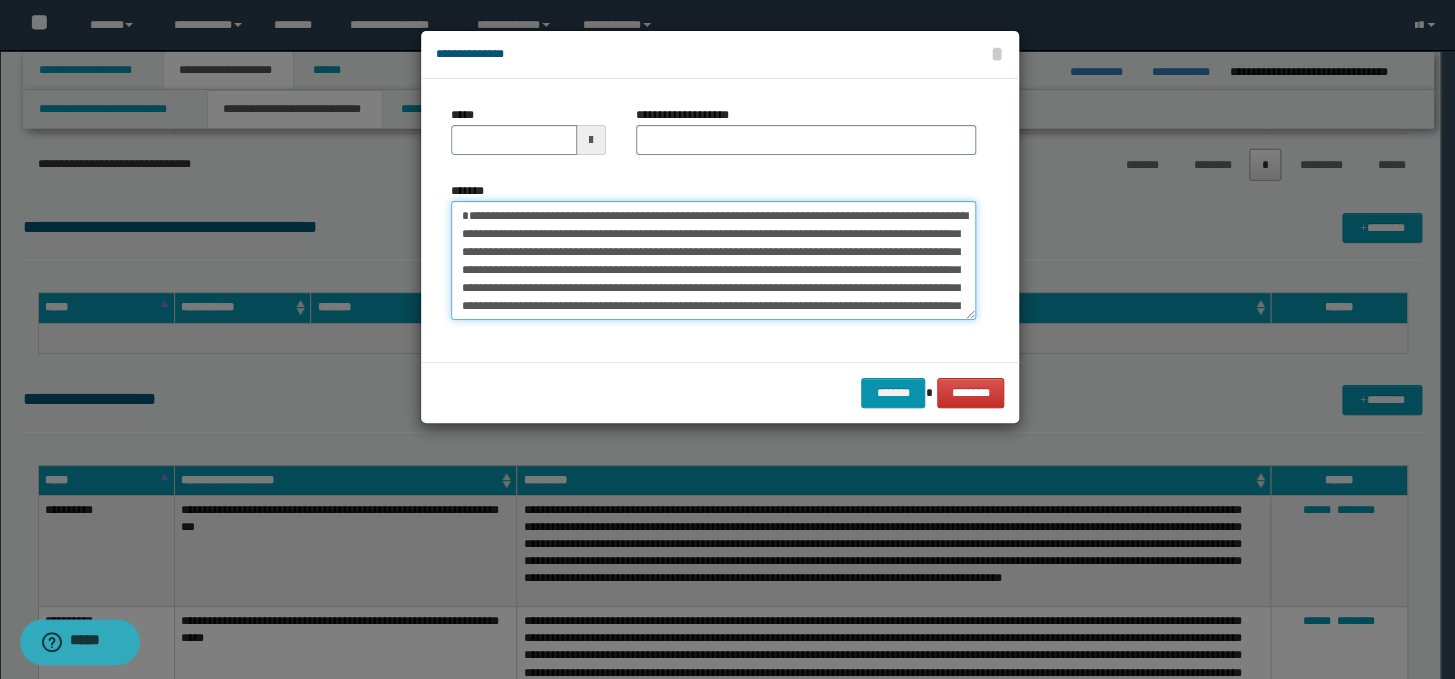 type on "**********" 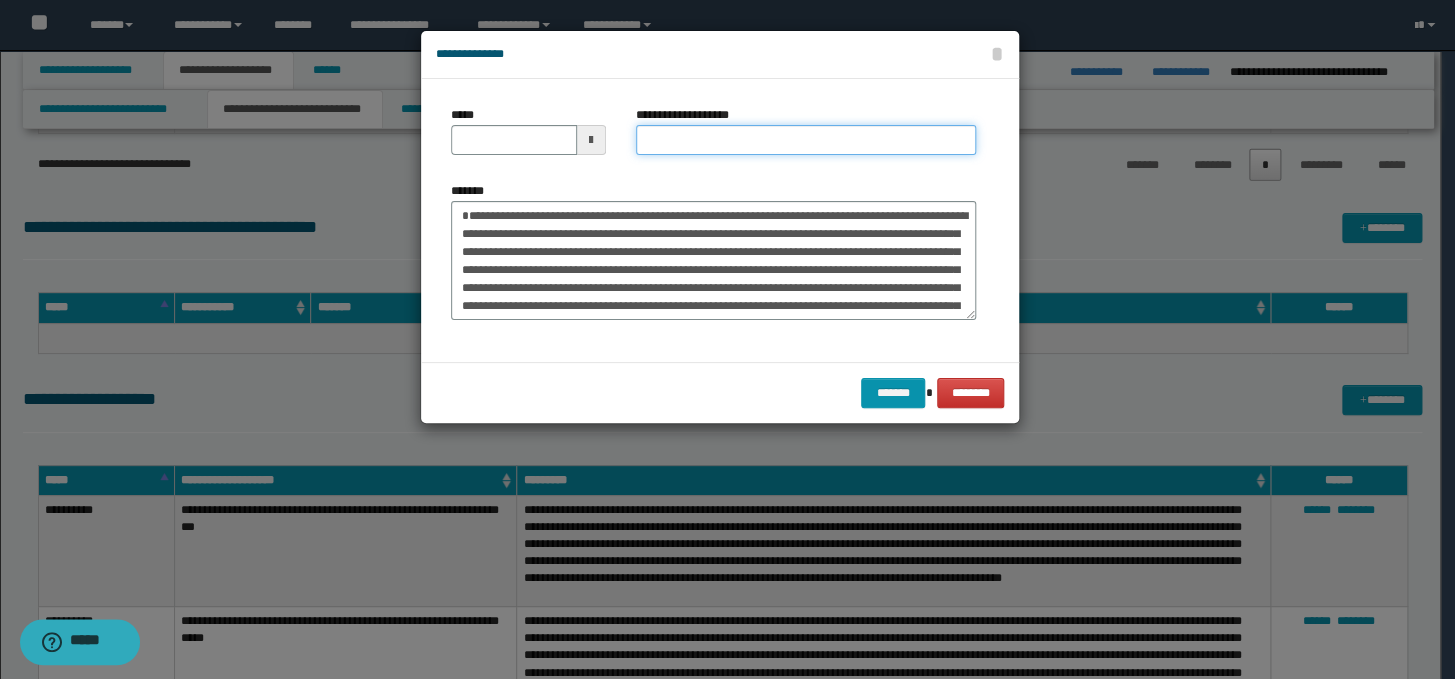 paste on "**********" 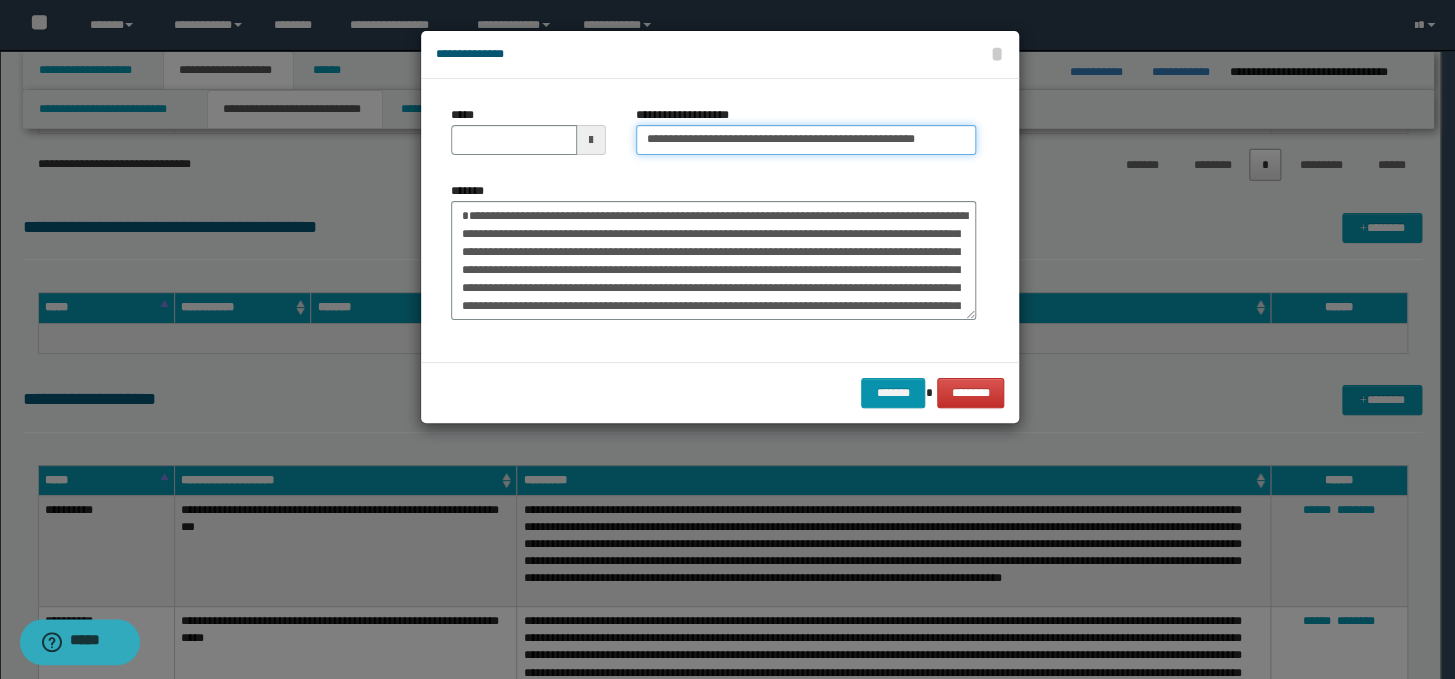 click on "**********" at bounding box center [806, 140] 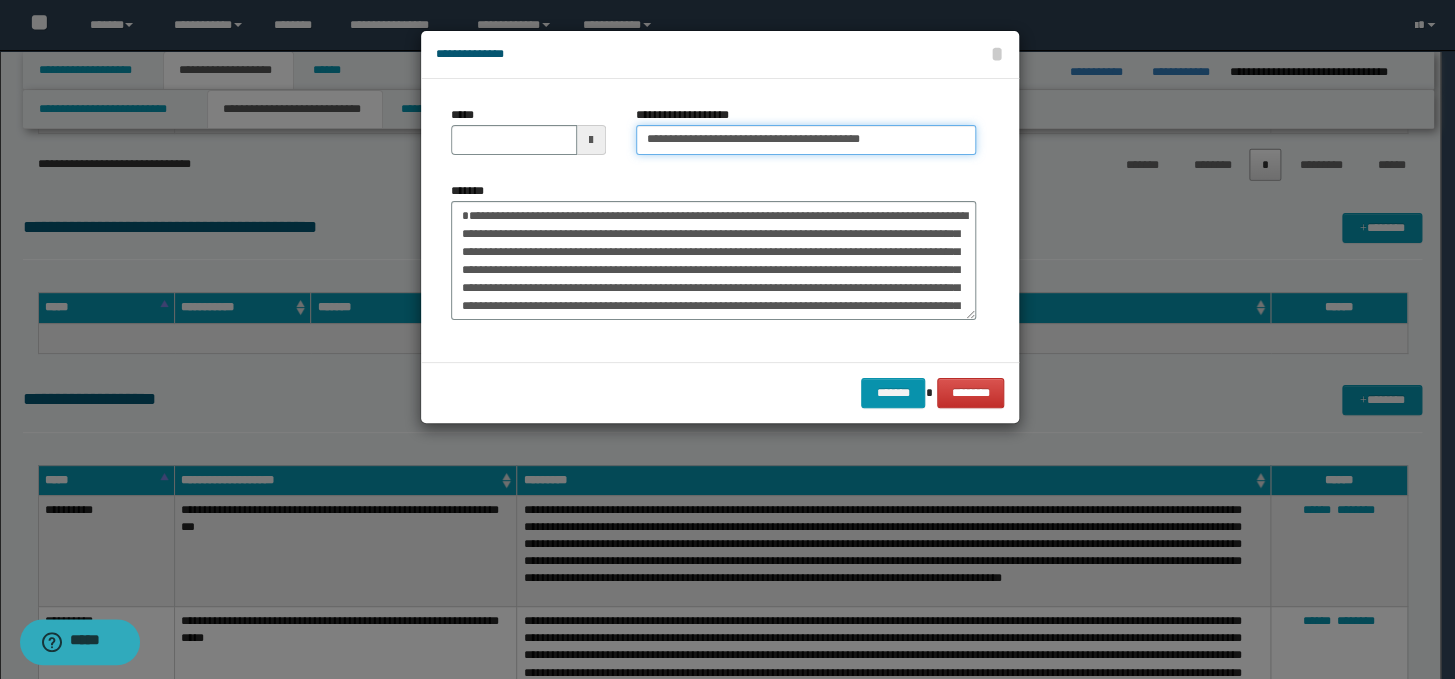 type 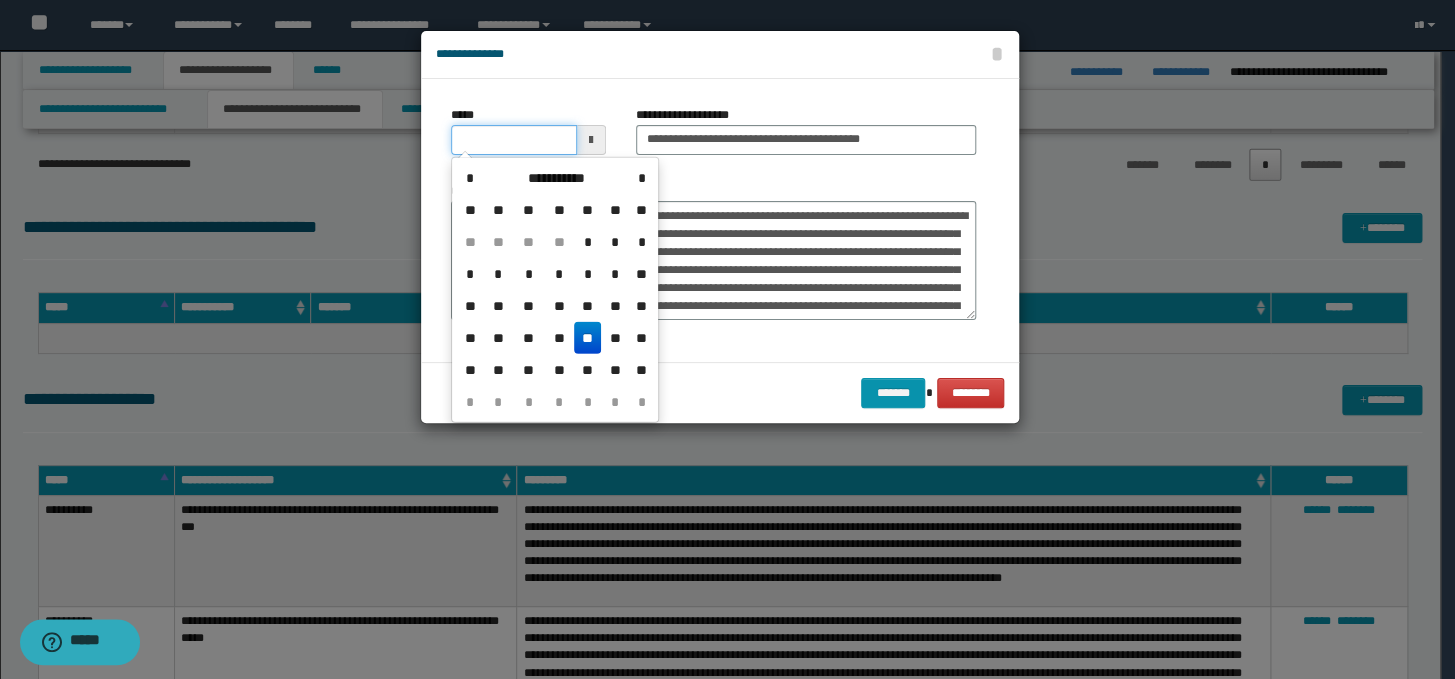 click on "*****" at bounding box center [514, 140] 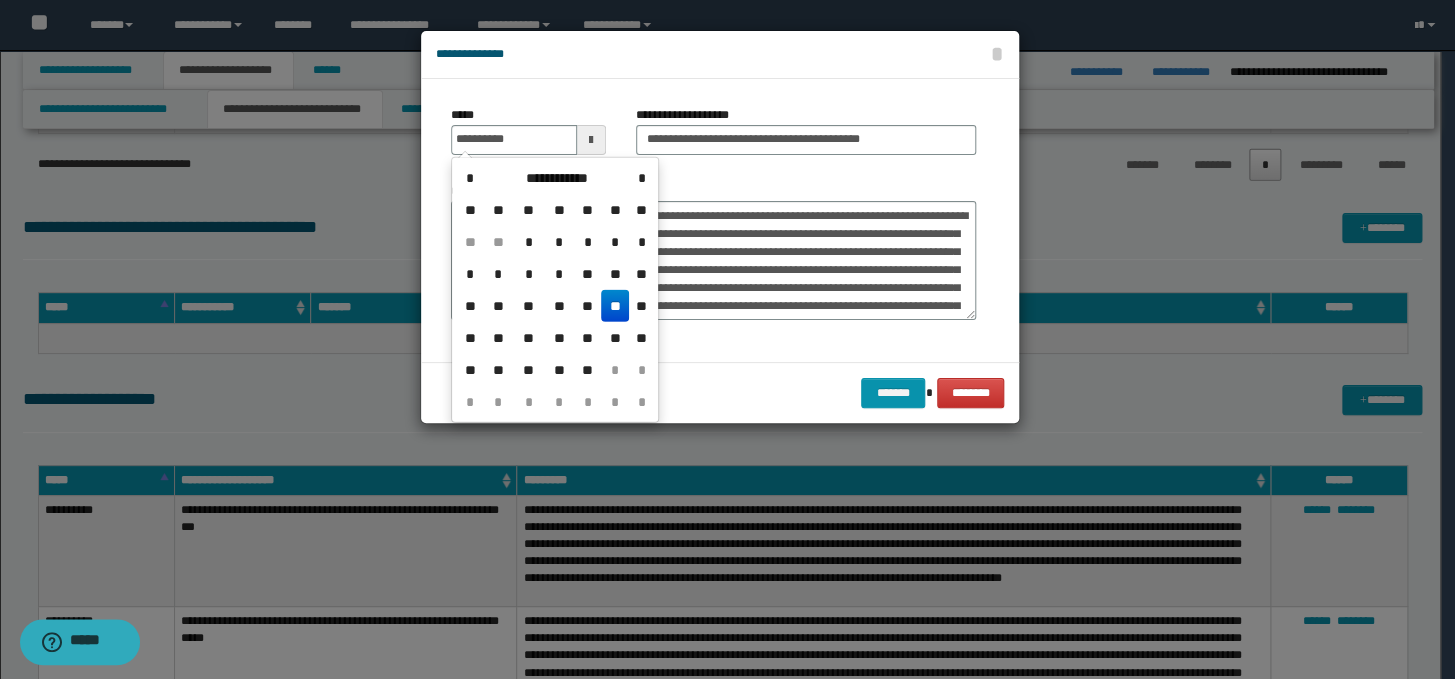 click on "**" at bounding box center (615, 306) 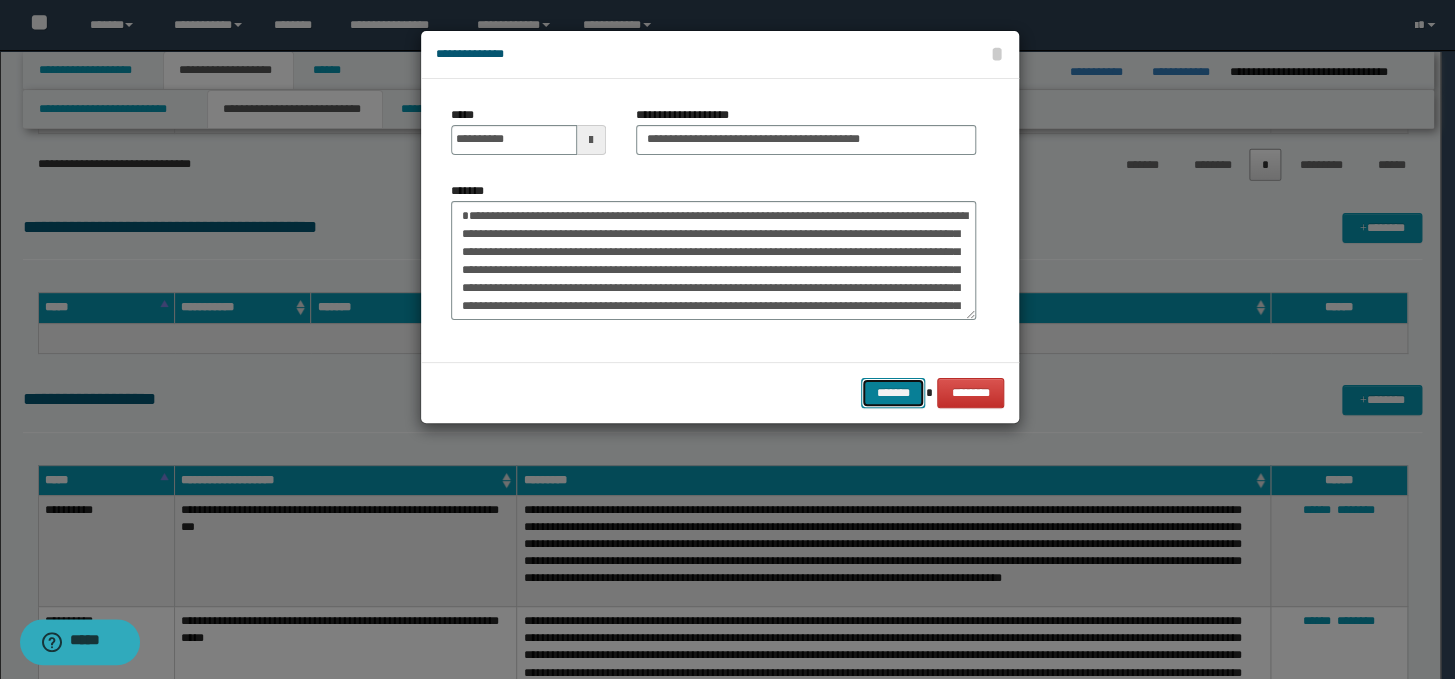 click on "*******" at bounding box center [893, 393] 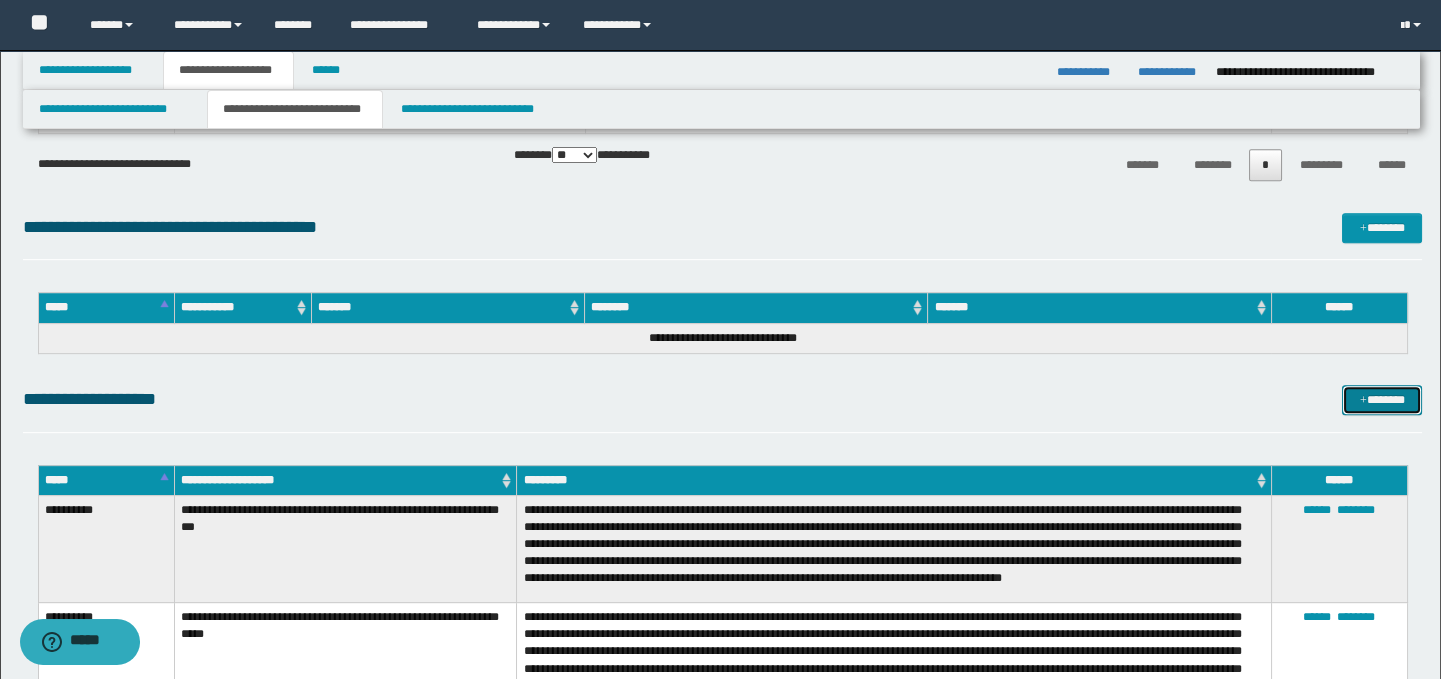 click at bounding box center (1363, 401) 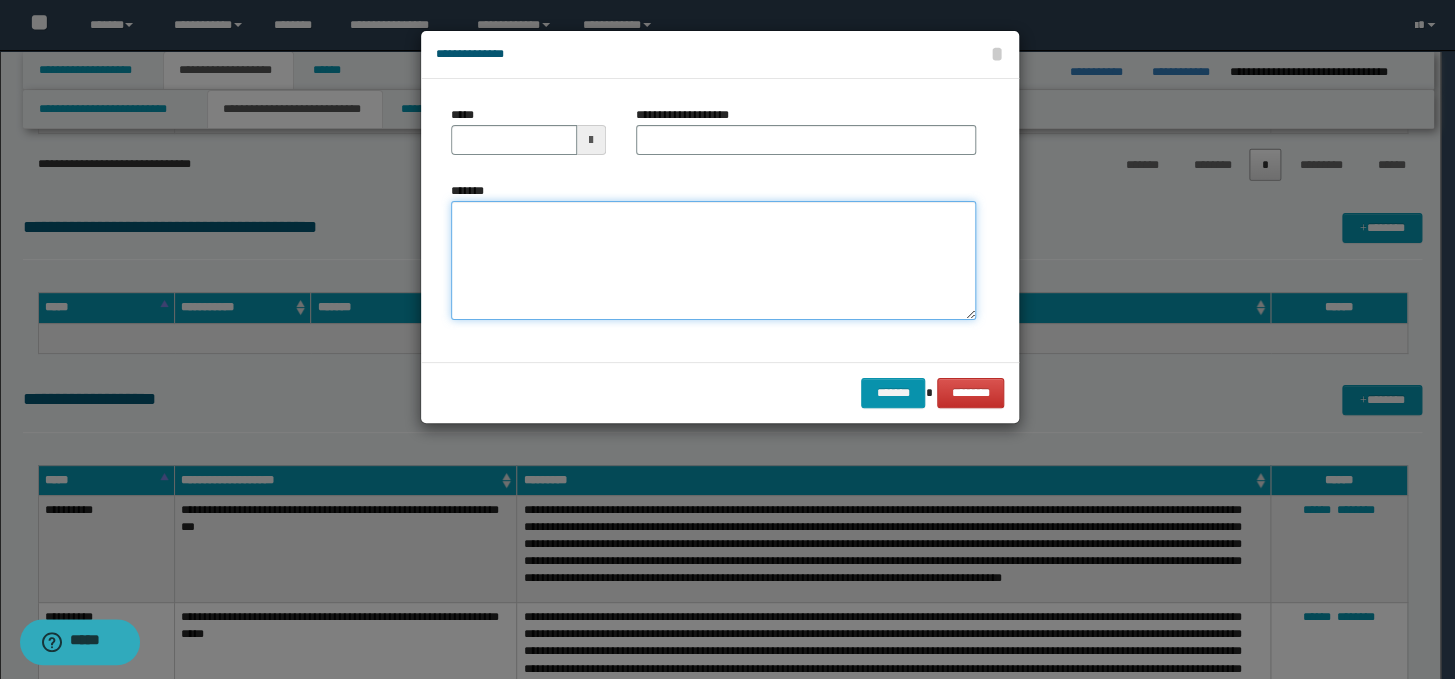paste on "**********" 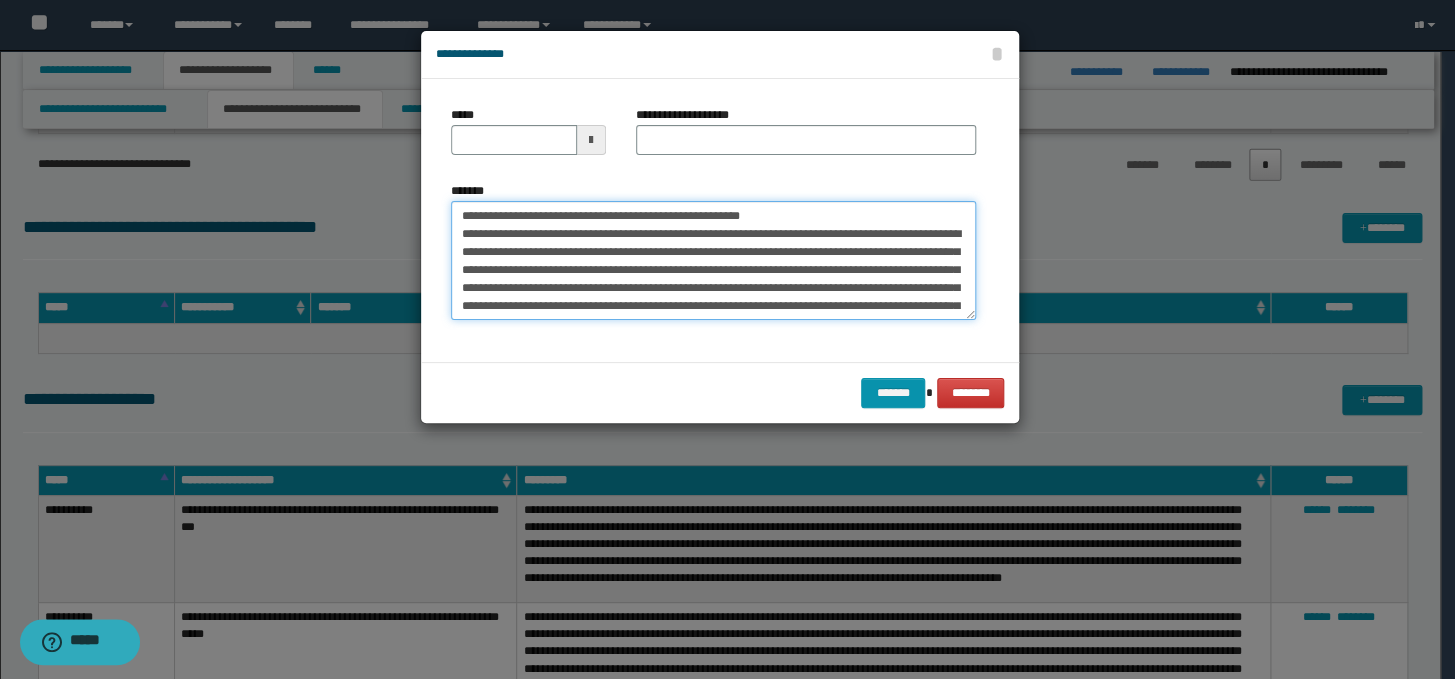 click on "**********" at bounding box center (713, 261) 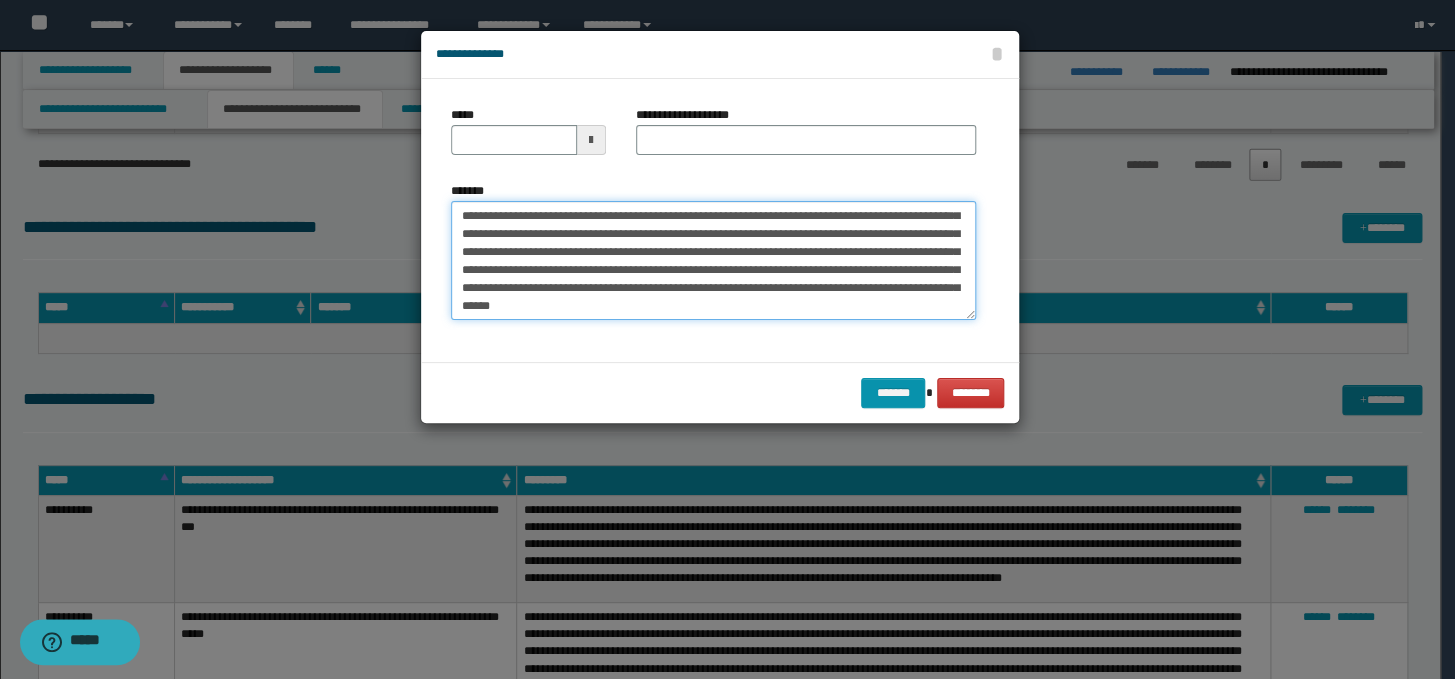 scroll, scrollTop: 0, scrollLeft: 0, axis: both 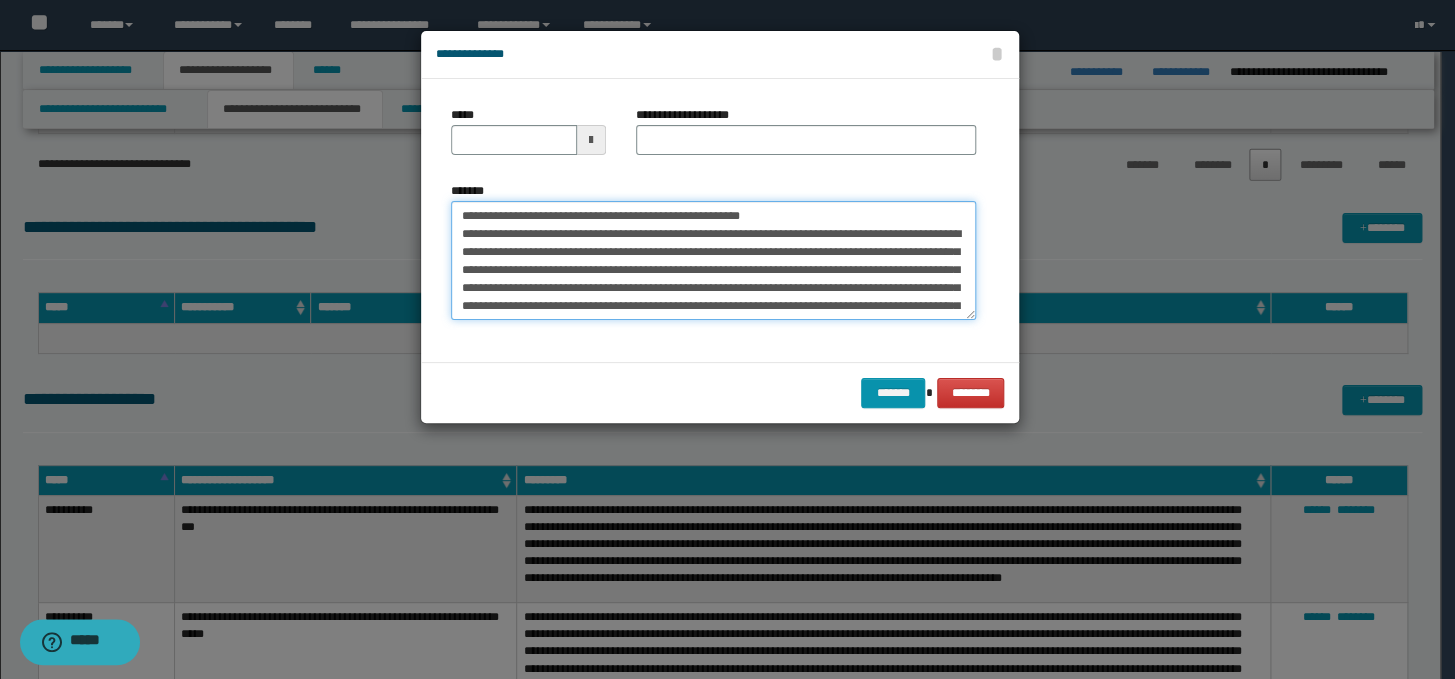drag, startPoint x: 846, startPoint y: 211, endPoint x: 441, endPoint y: 215, distance: 405.01974 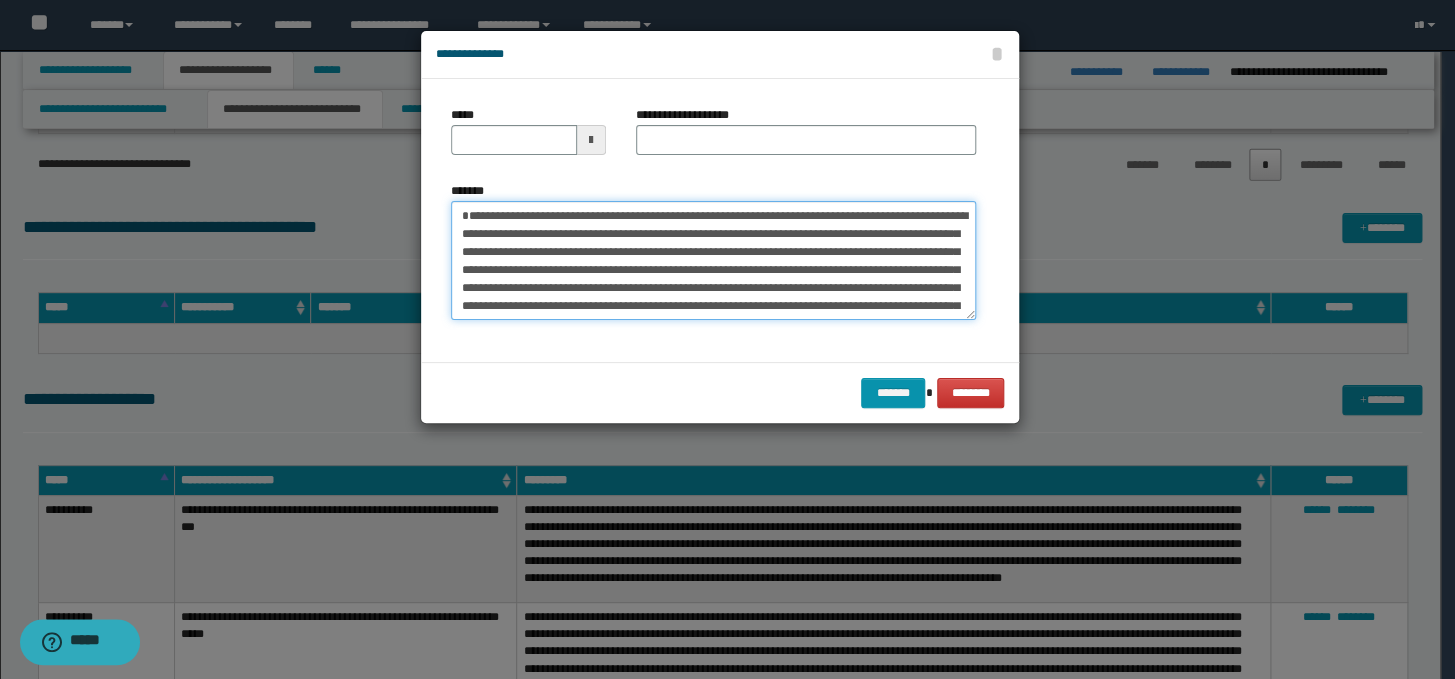 type on "**********" 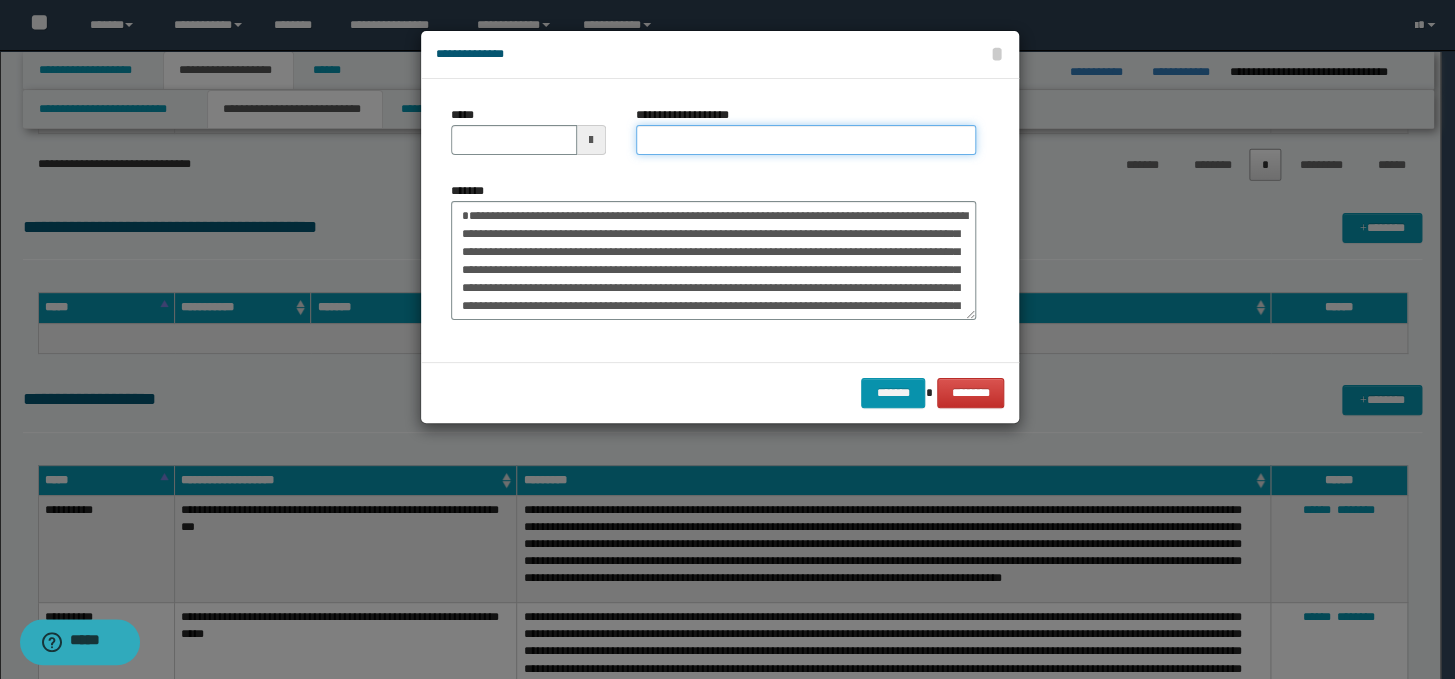 click on "**********" at bounding box center (806, 140) 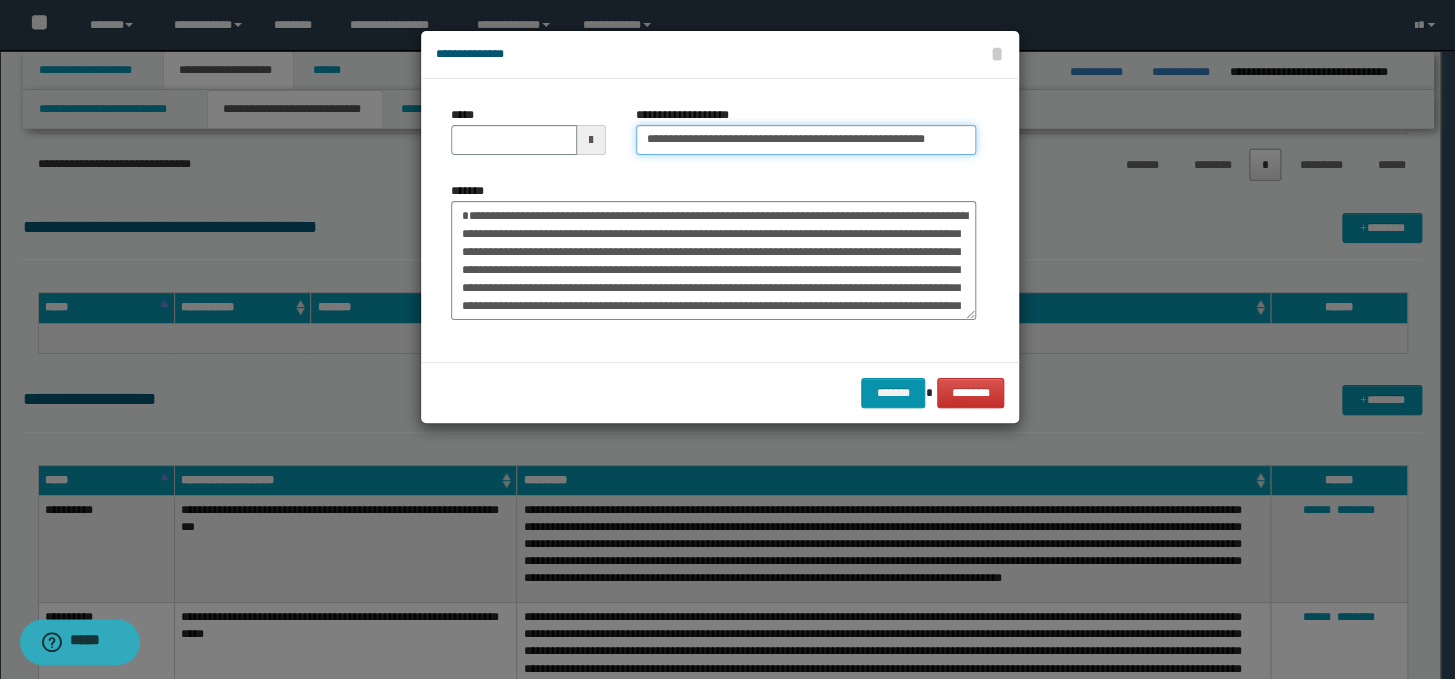 scroll, scrollTop: 0, scrollLeft: 0, axis: both 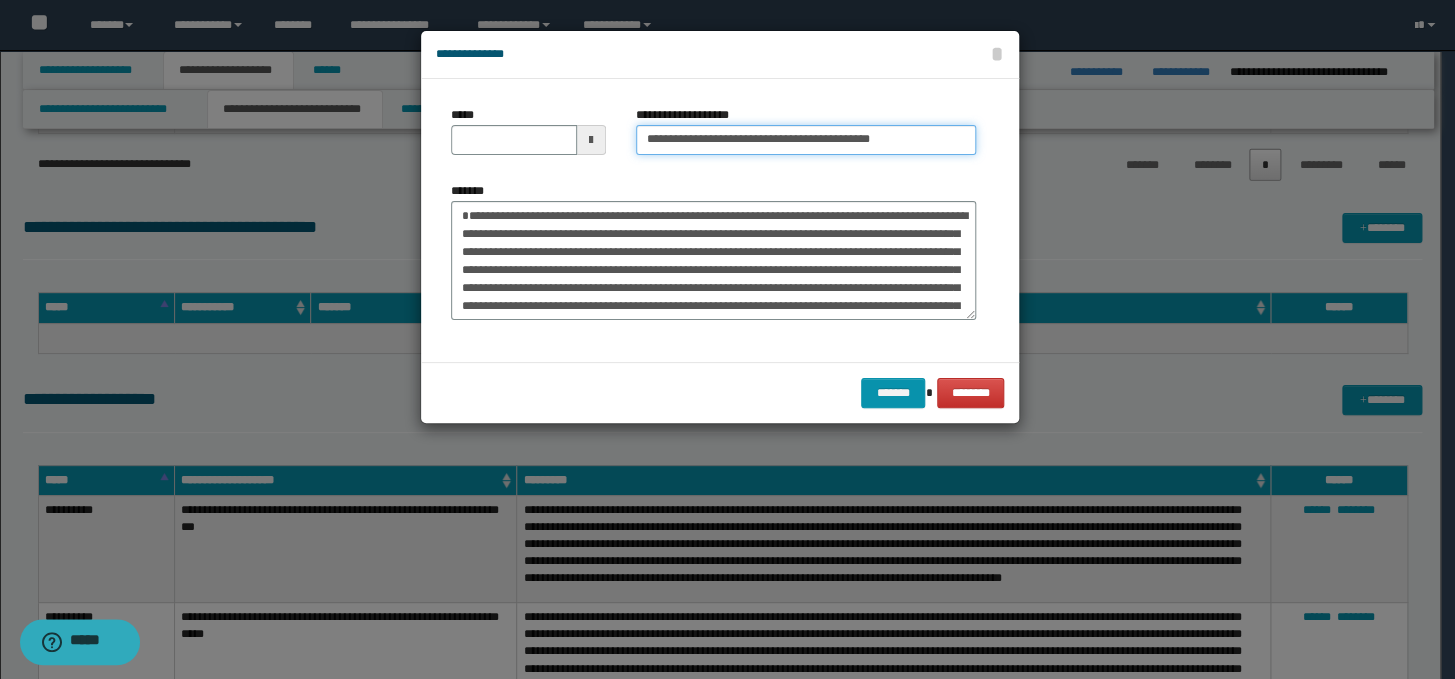 type 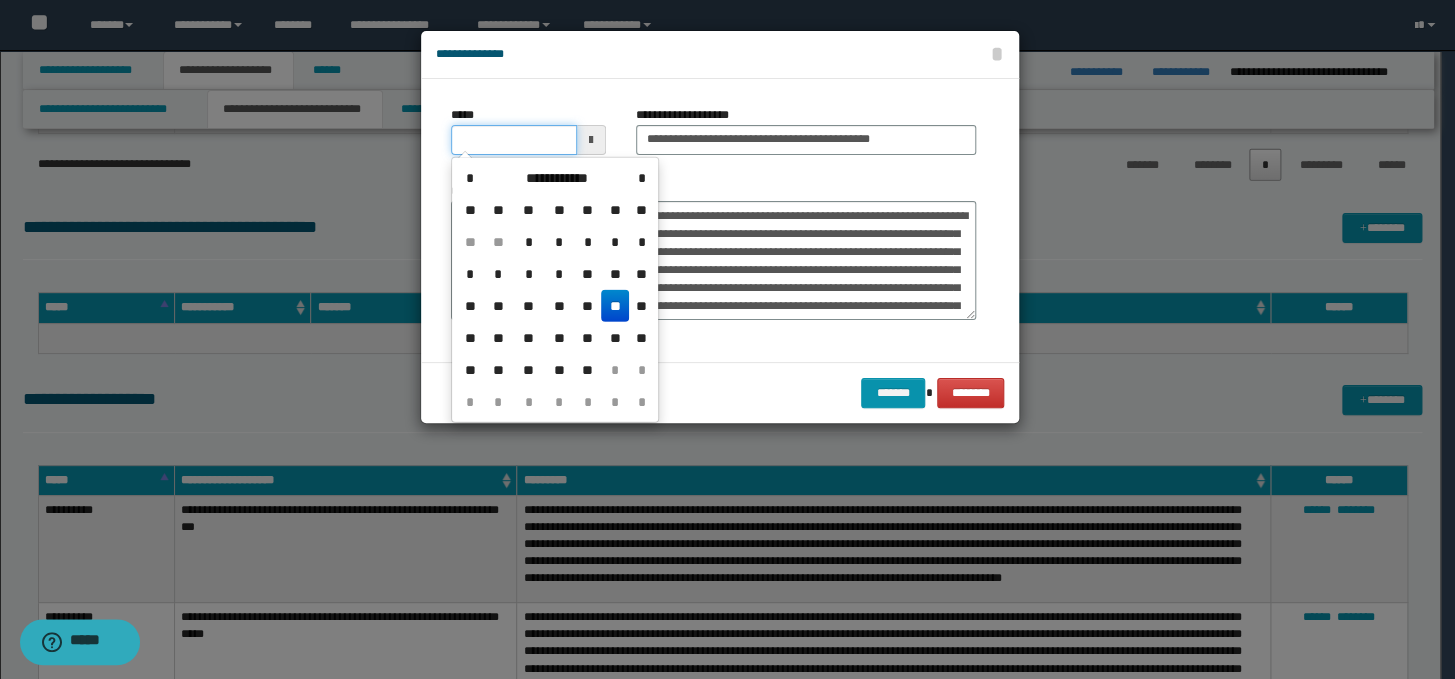 click on "*****" at bounding box center (514, 140) 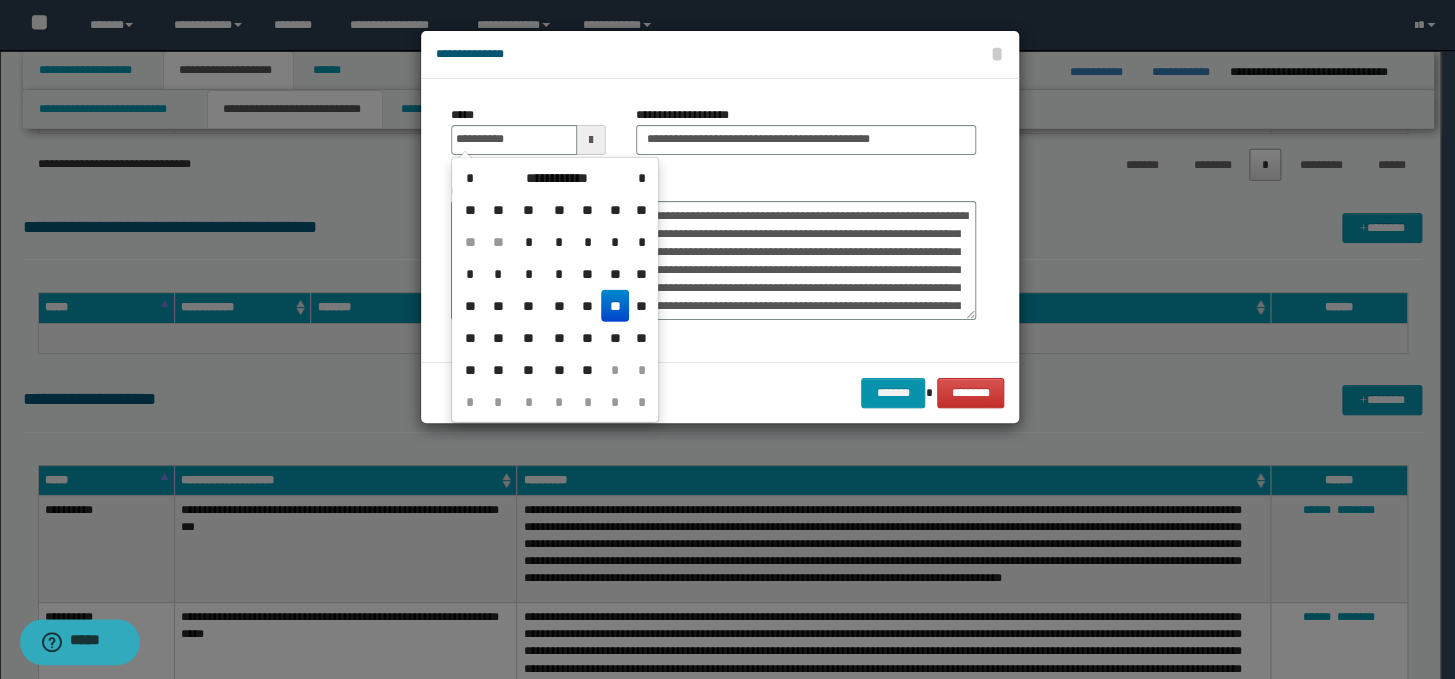 click on "**" at bounding box center [615, 306] 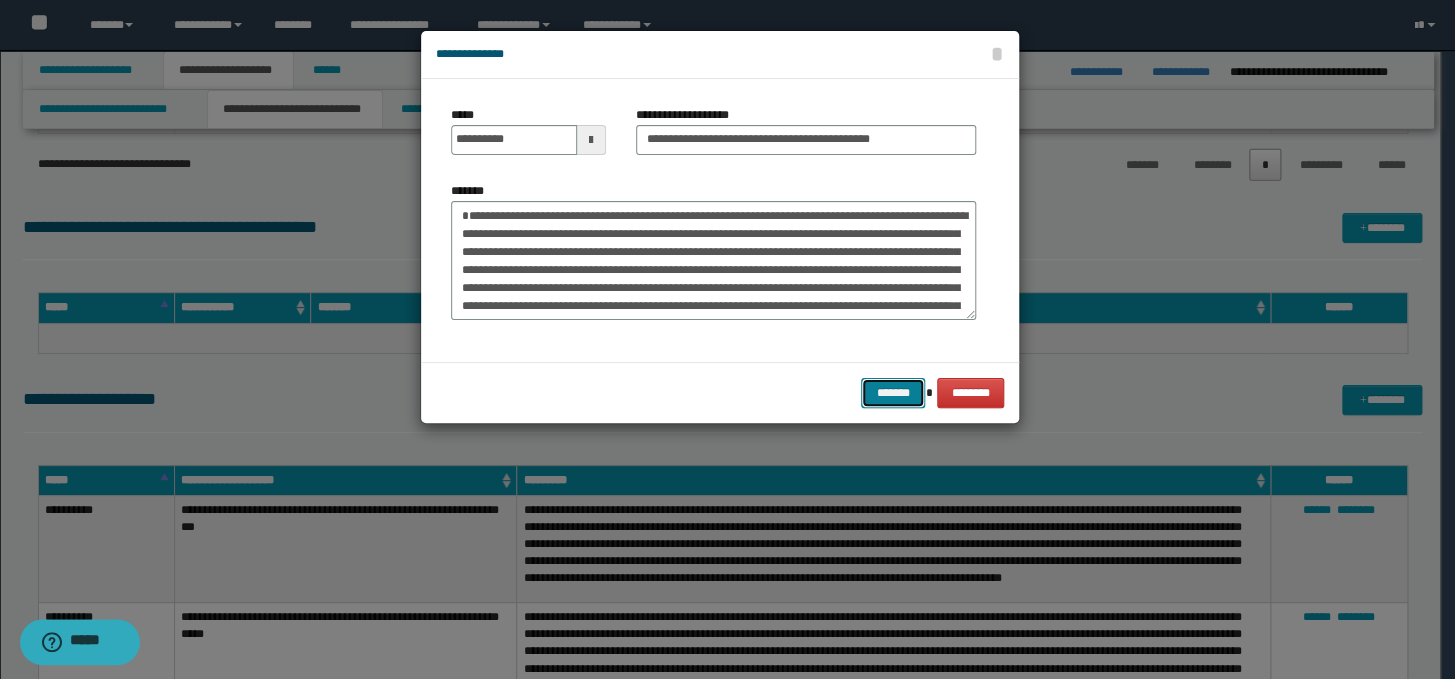 click on "*******" at bounding box center (893, 393) 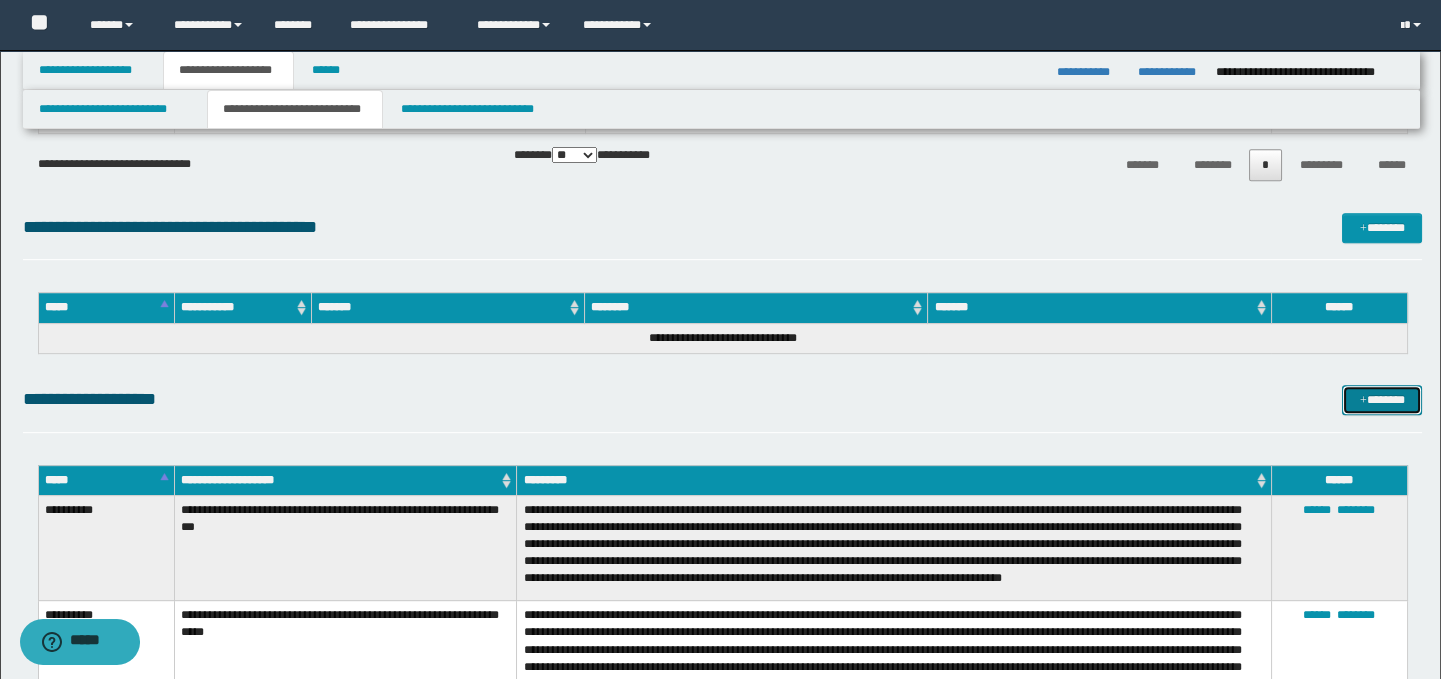 click on "*******" at bounding box center (1382, 400) 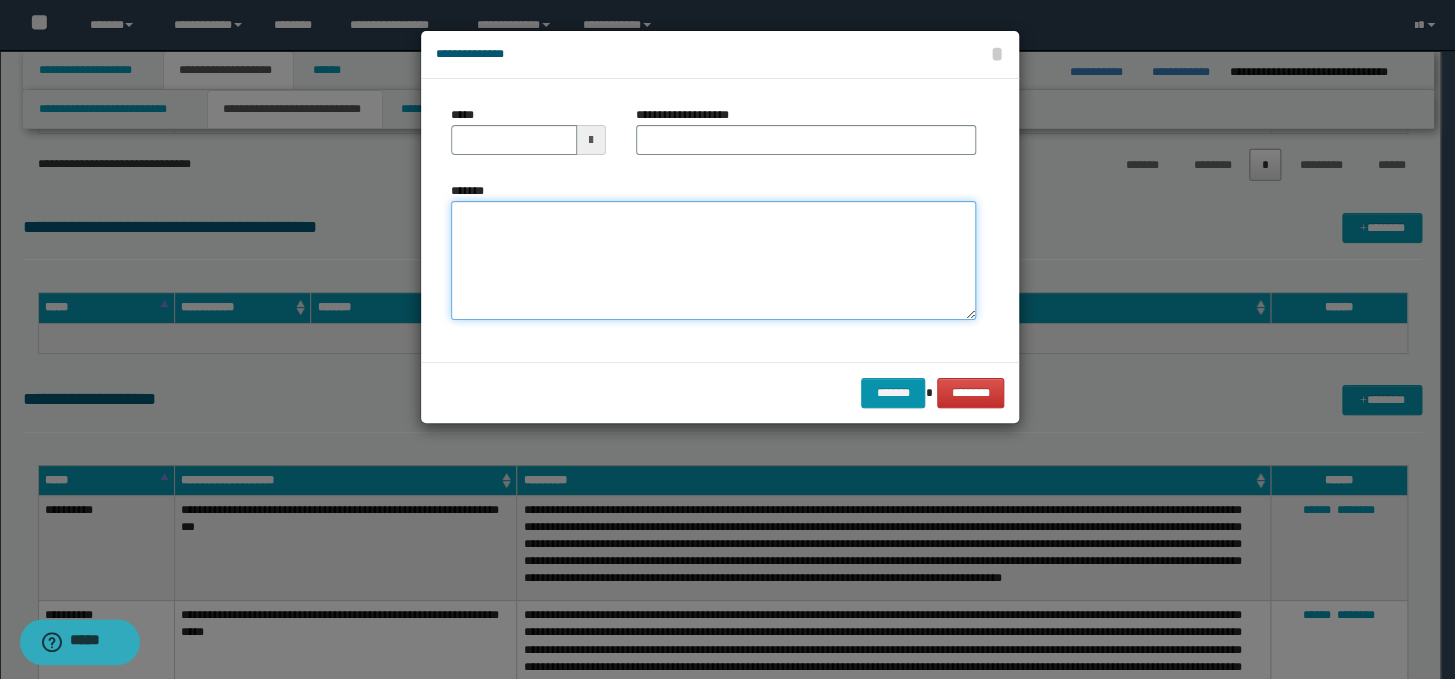 click on "*******" at bounding box center (713, 261) 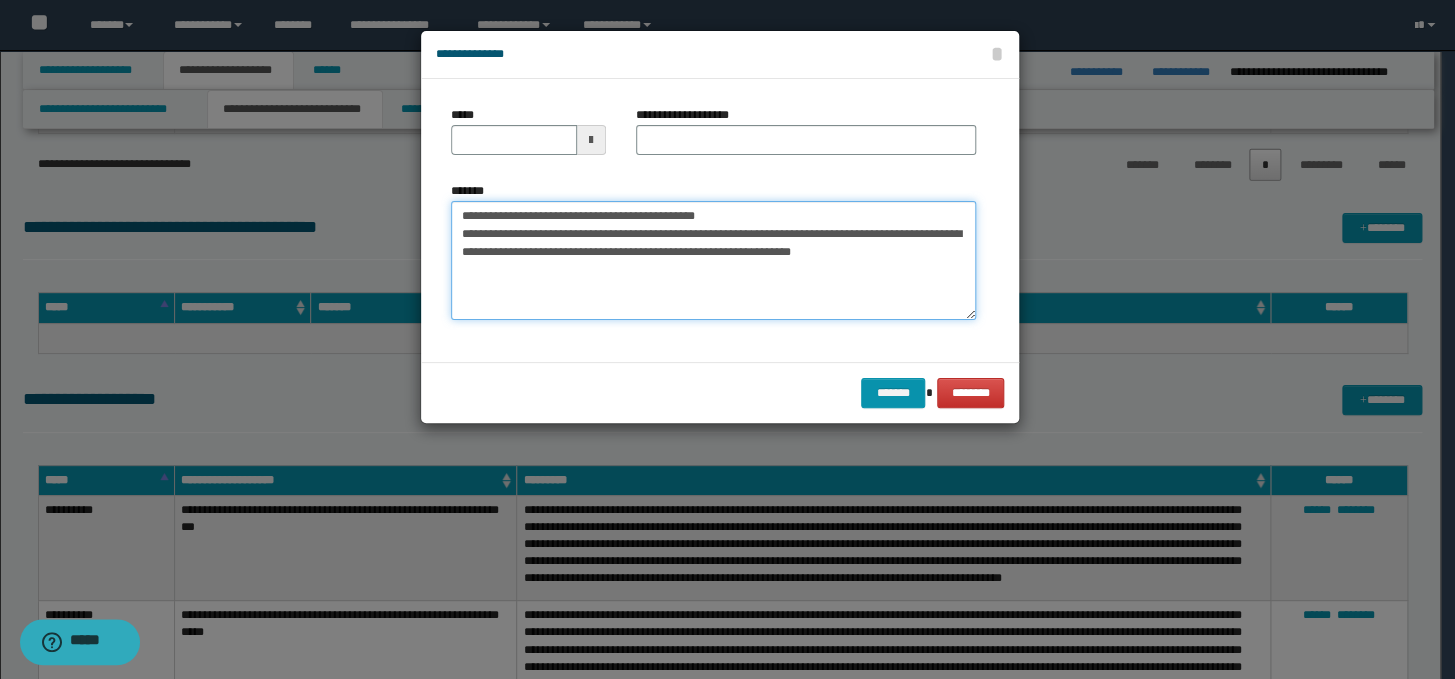 drag, startPoint x: 783, startPoint y: 216, endPoint x: 447, endPoint y: 221, distance: 336.0372 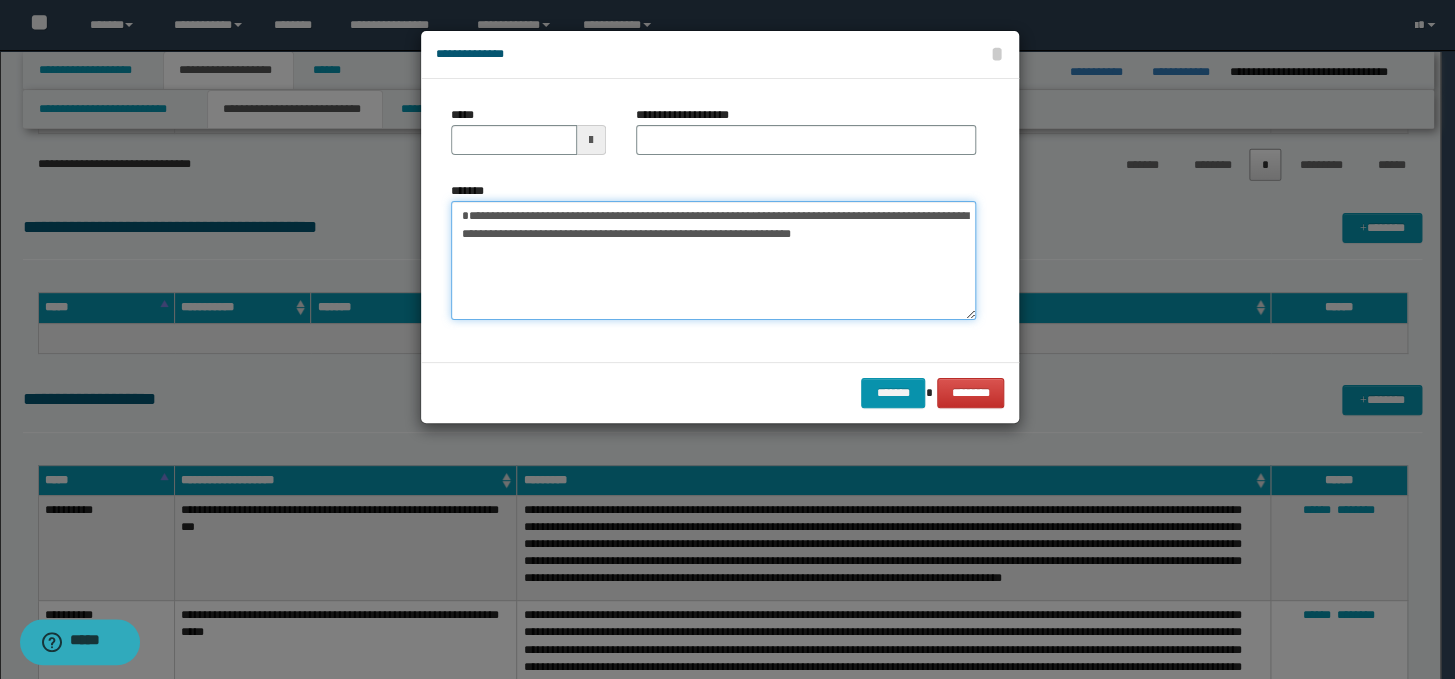 type on "**********" 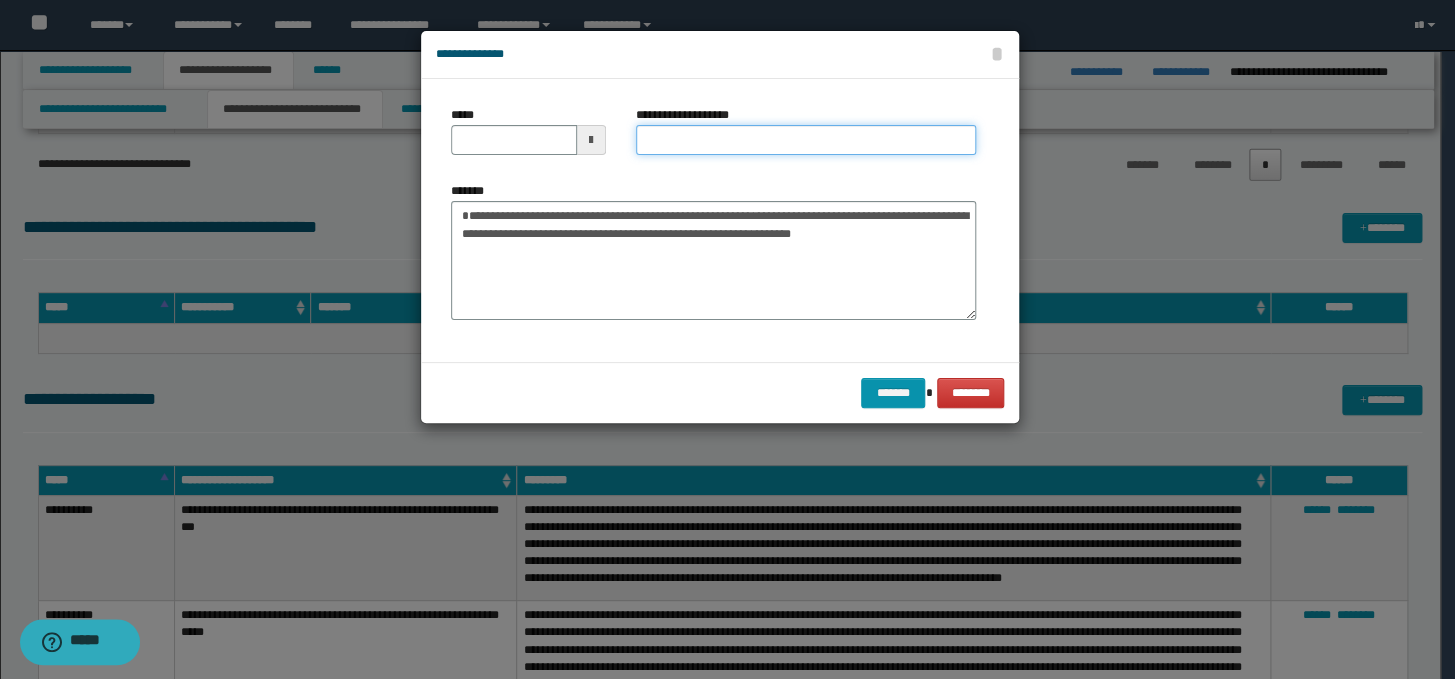 click on "**********" at bounding box center [806, 140] 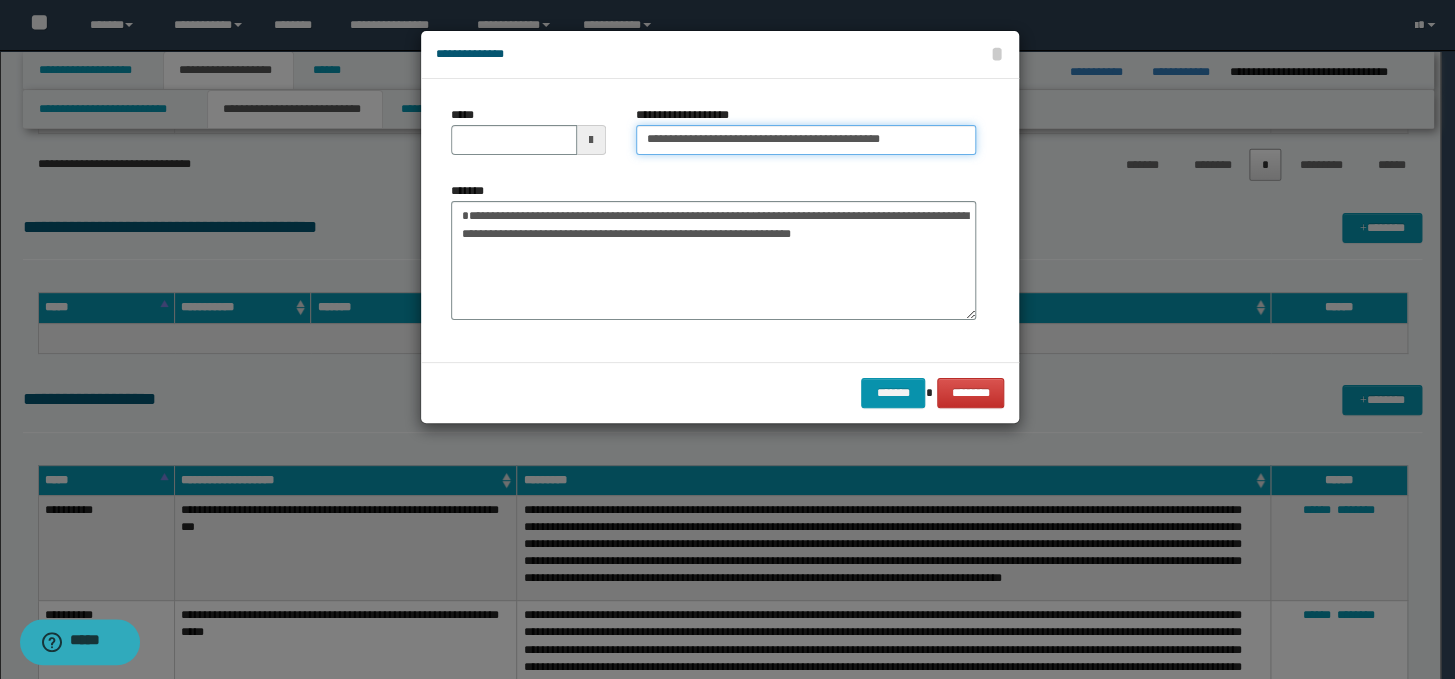 drag, startPoint x: 707, startPoint y: 138, endPoint x: 633, endPoint y: 137, distance: 74.00676 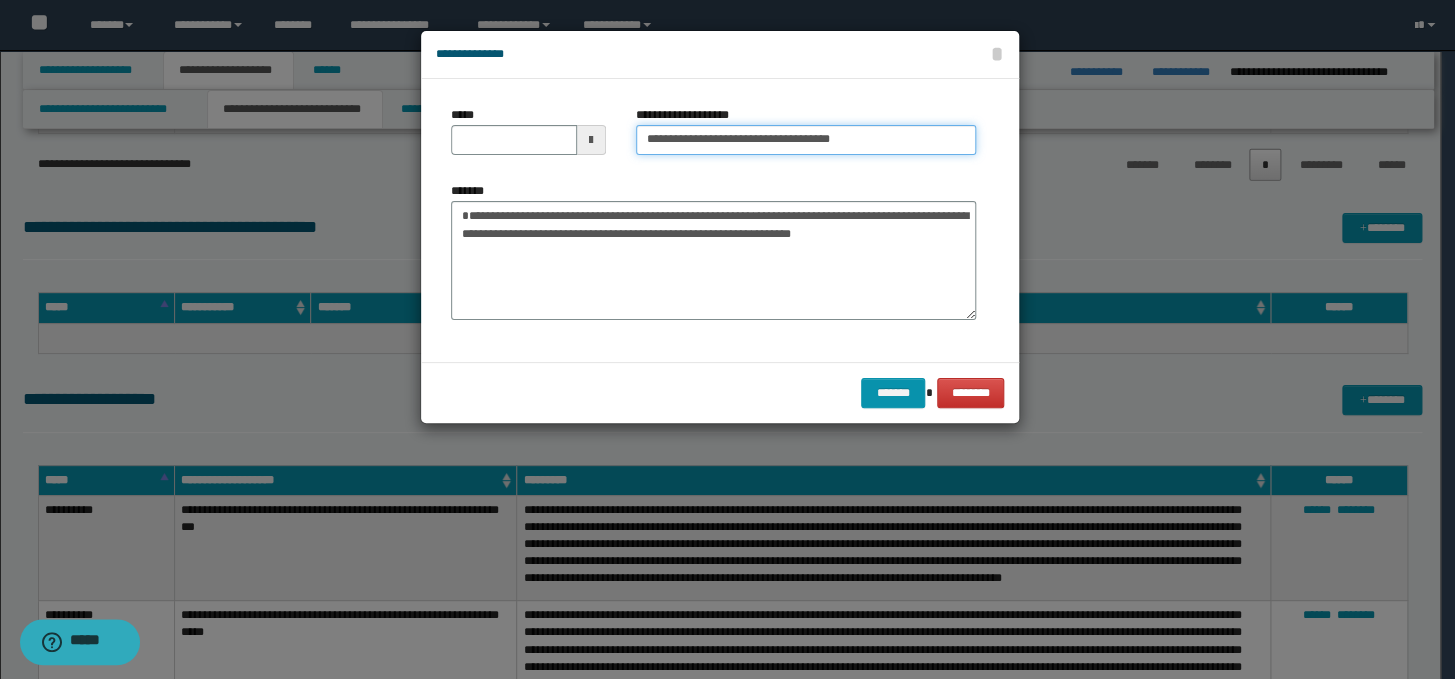 type 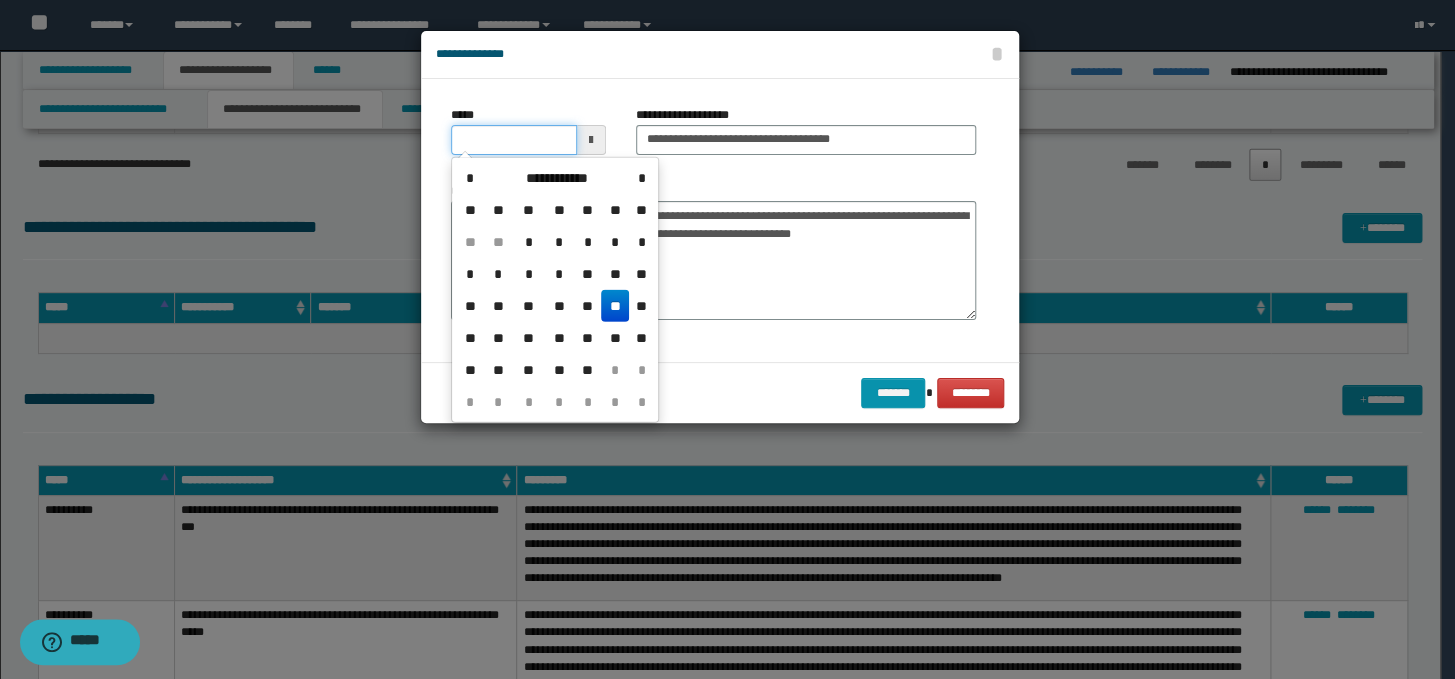 click on "*****" at bounding box center (514, 140) 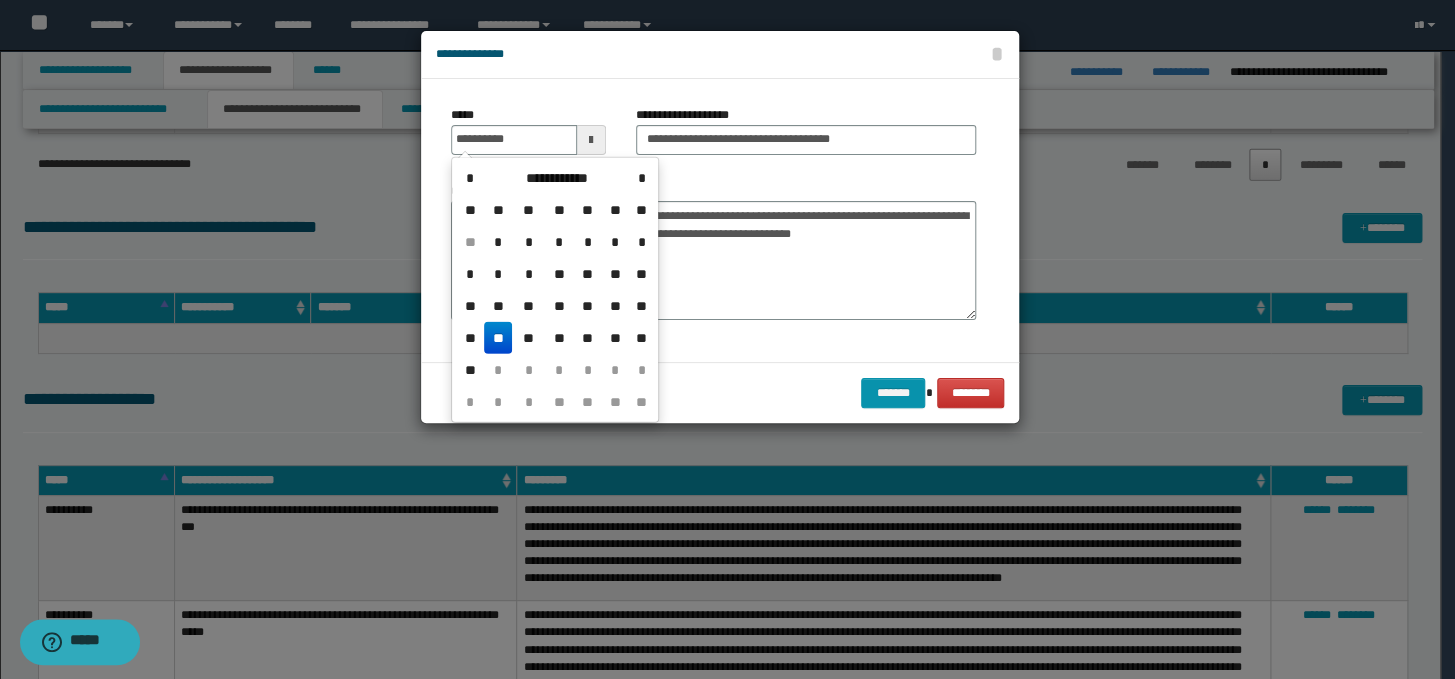 click on "**" at bounding box center (498, 338) 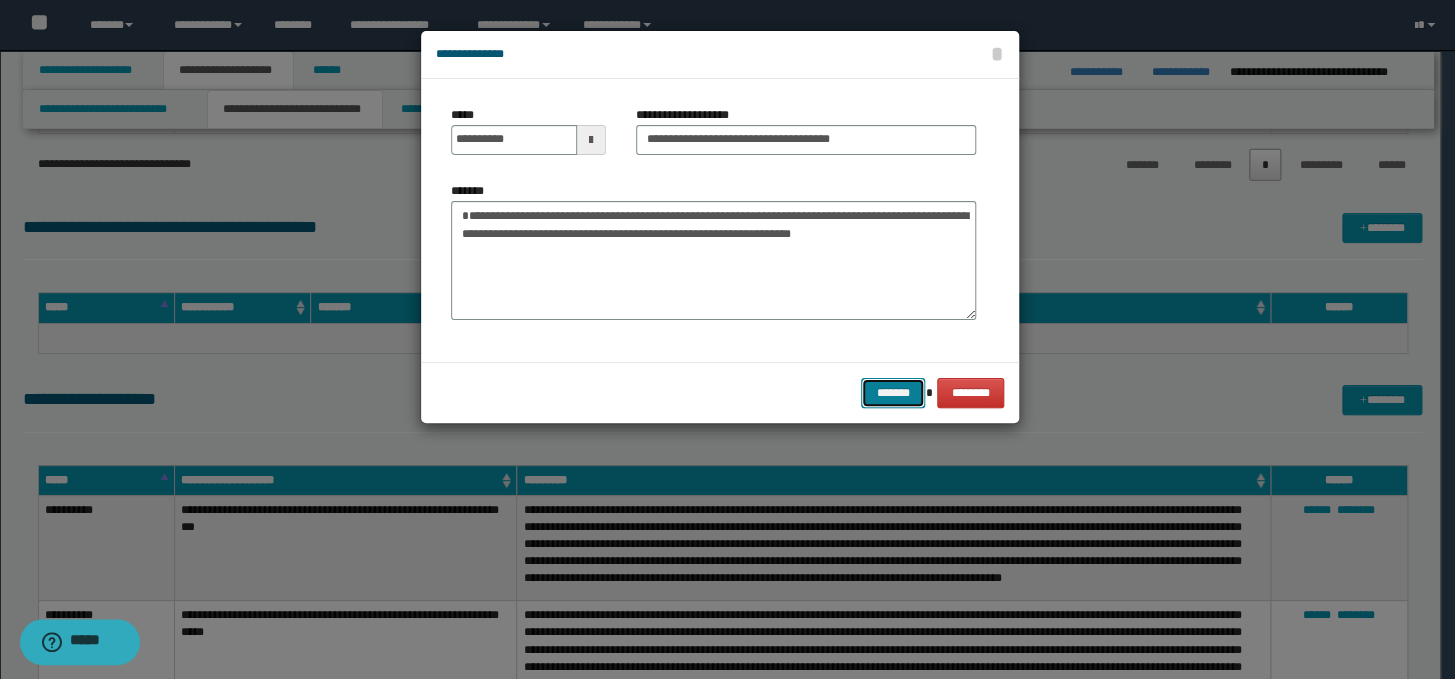 click on "*******" at bounding box center [893, 393] 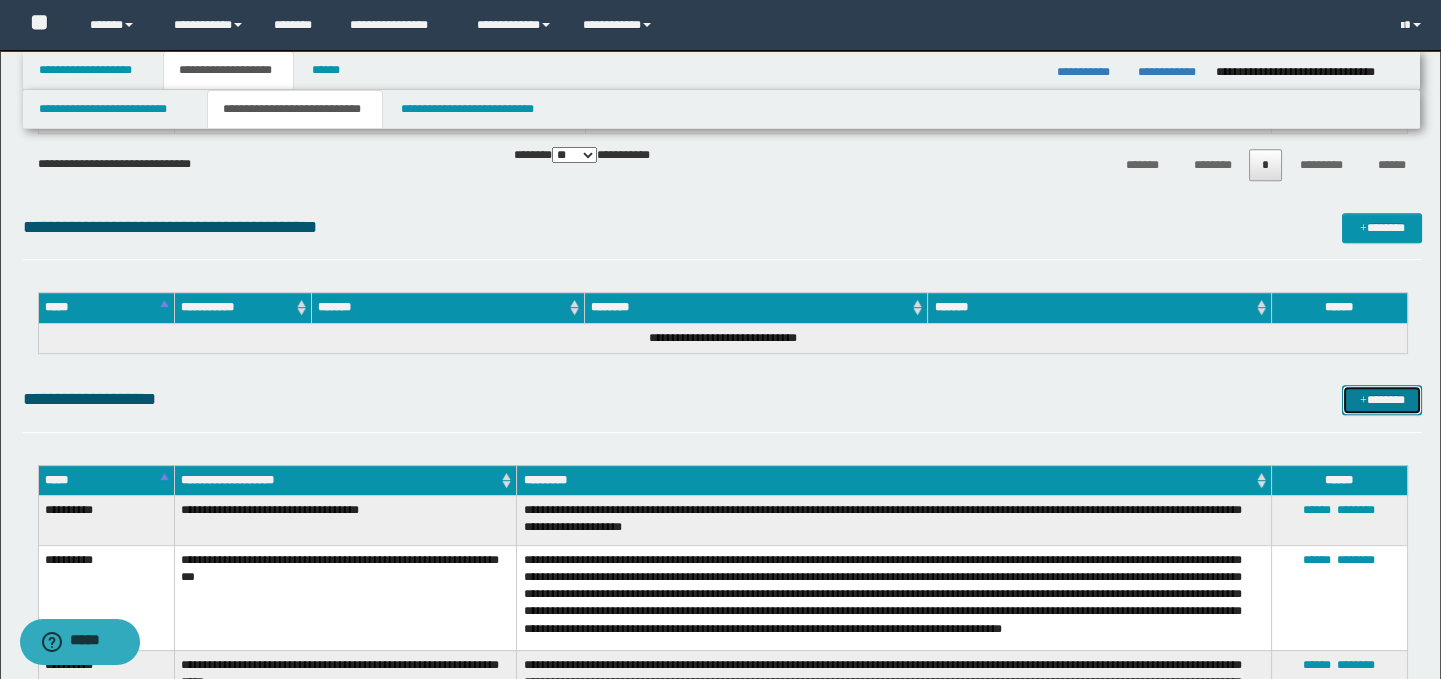 click on "*******" at bounding box center (1382, 400) 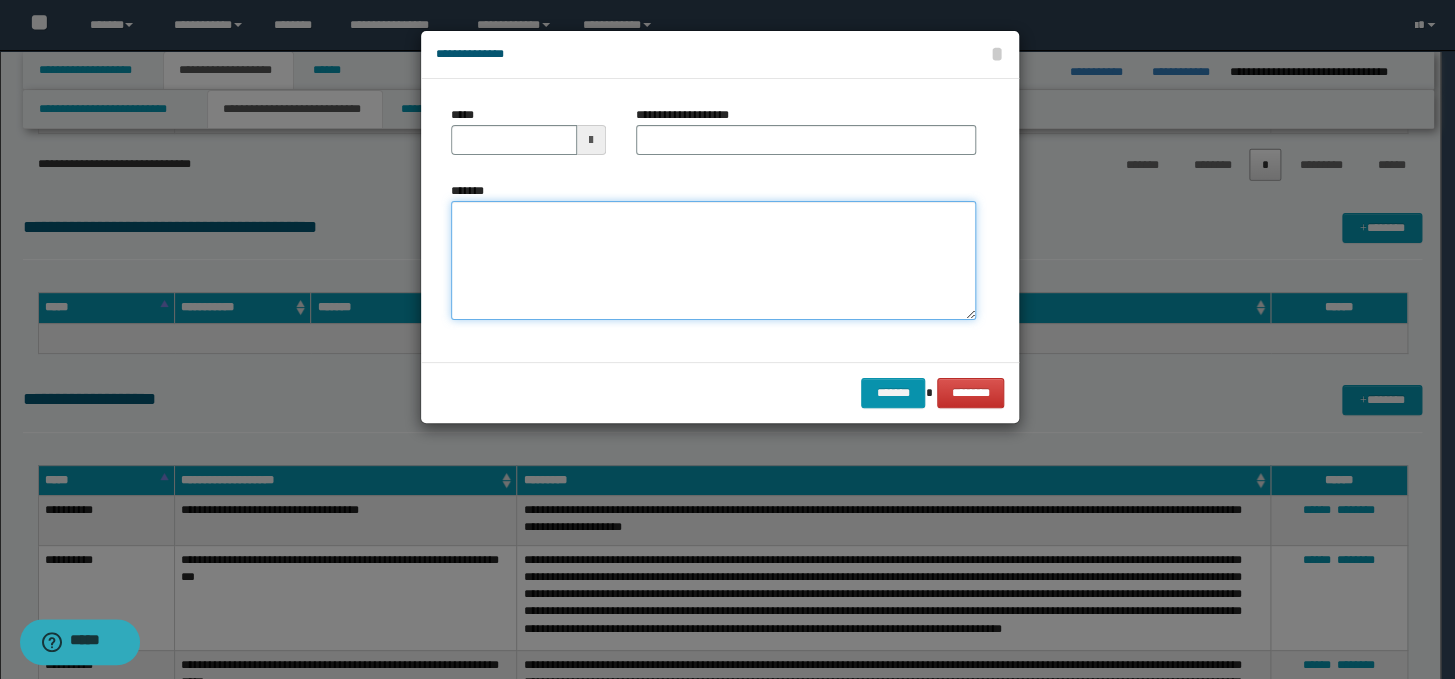 click on "*******" at bounding box center [713, 261] 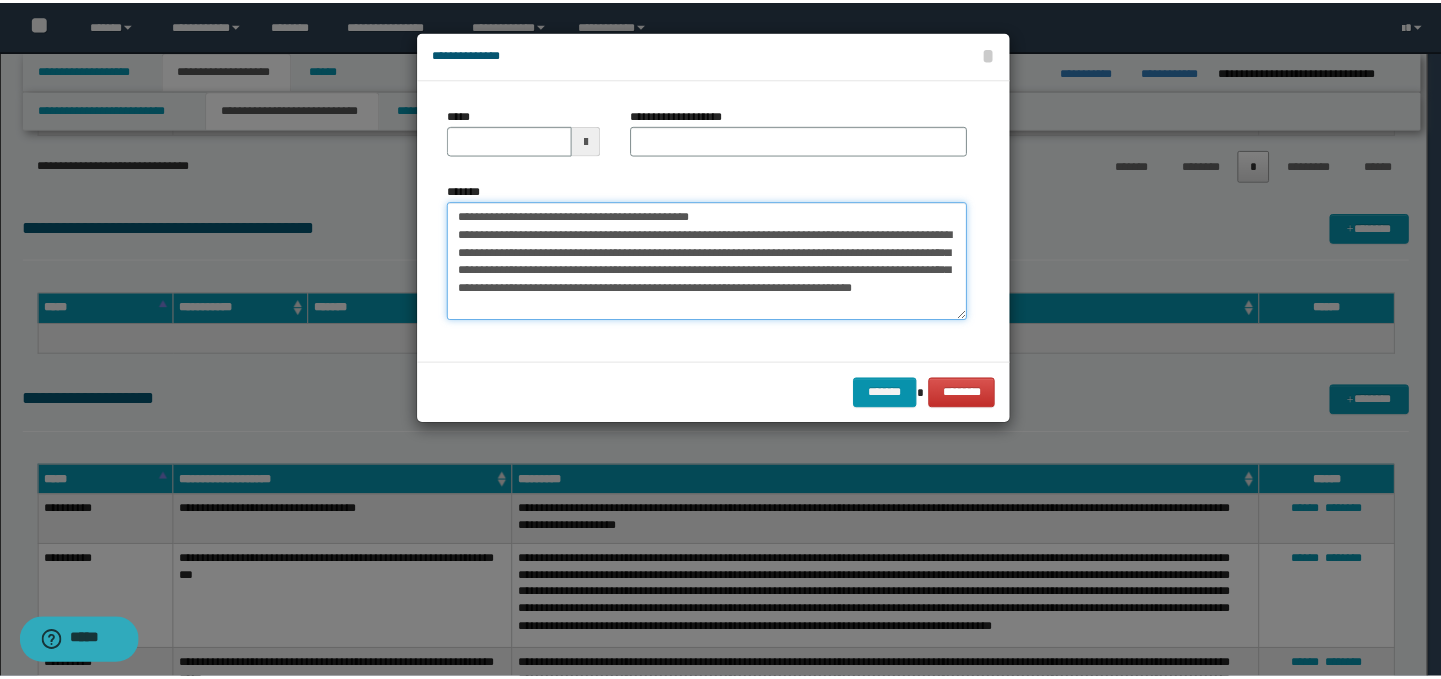 scroll, scrollTop: 0, scrollLeft: 0, axis: both 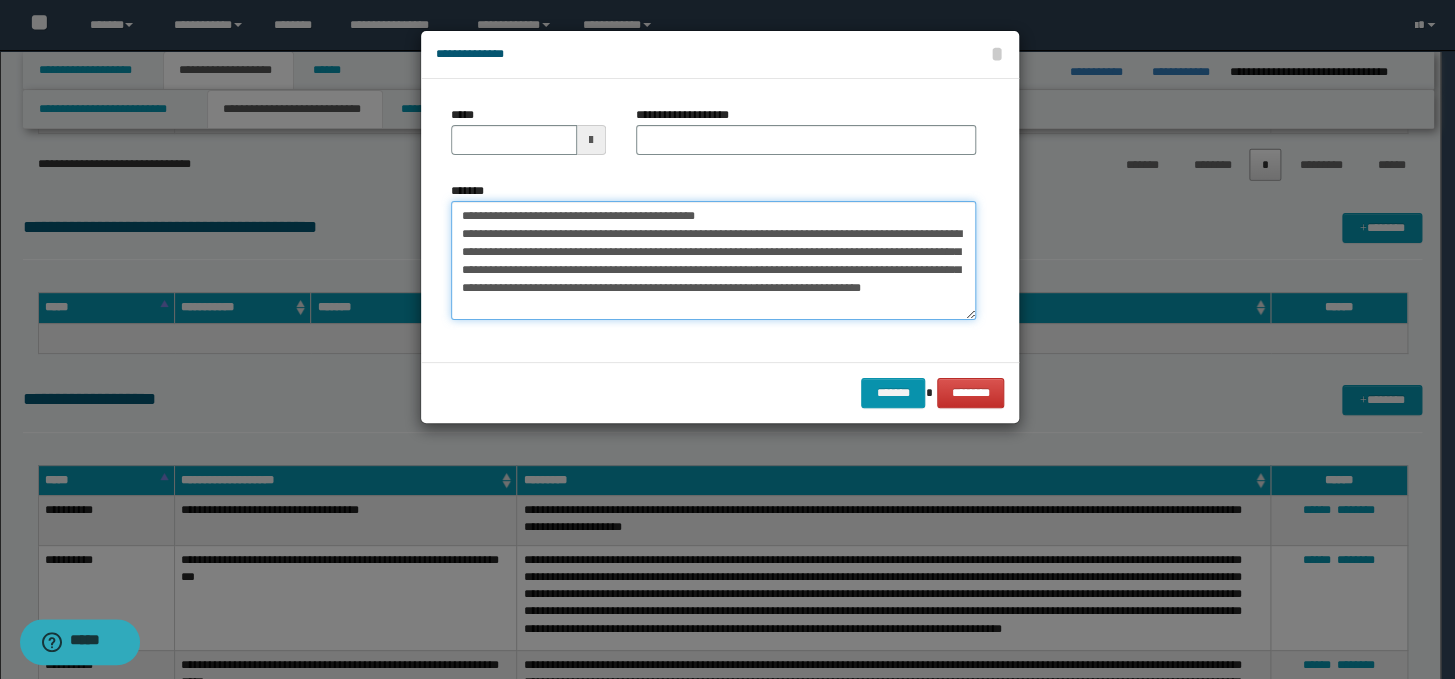 click on "**********" at bounding box center [713, 261] 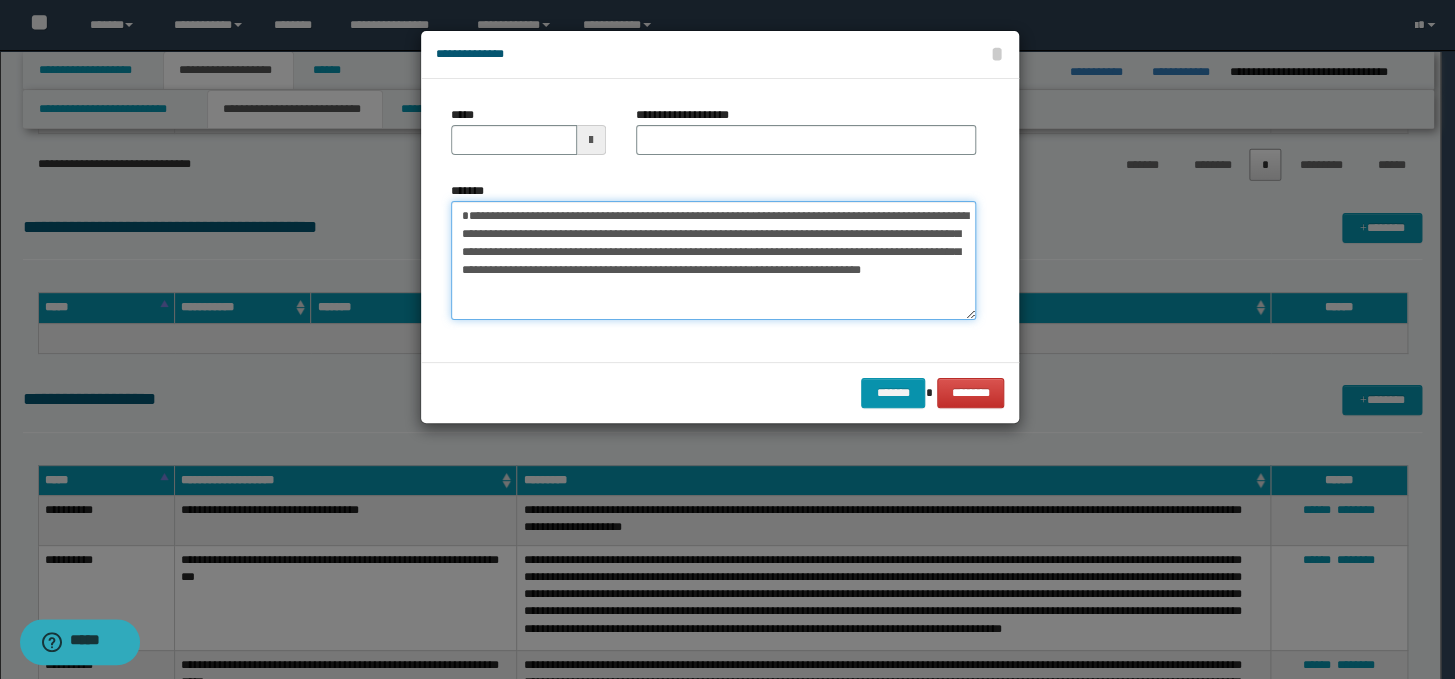 type on "**********" 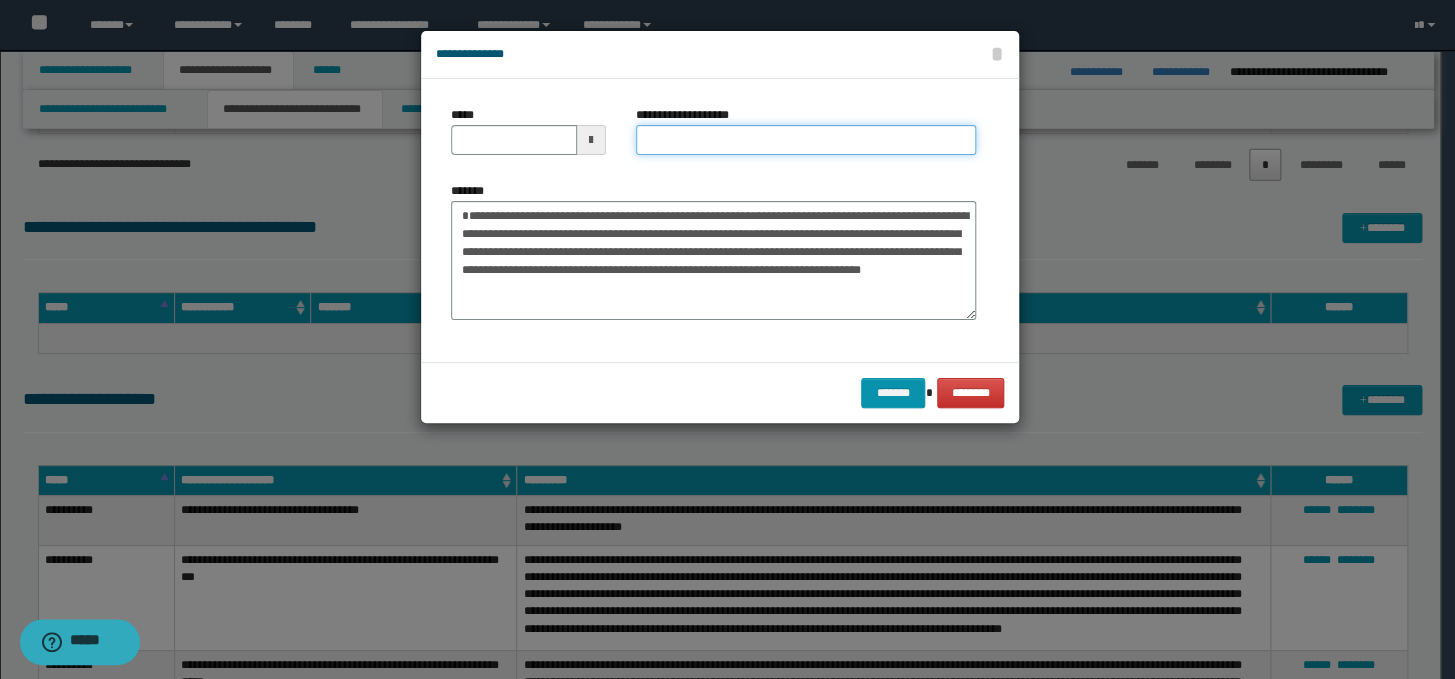 paste on "**********" 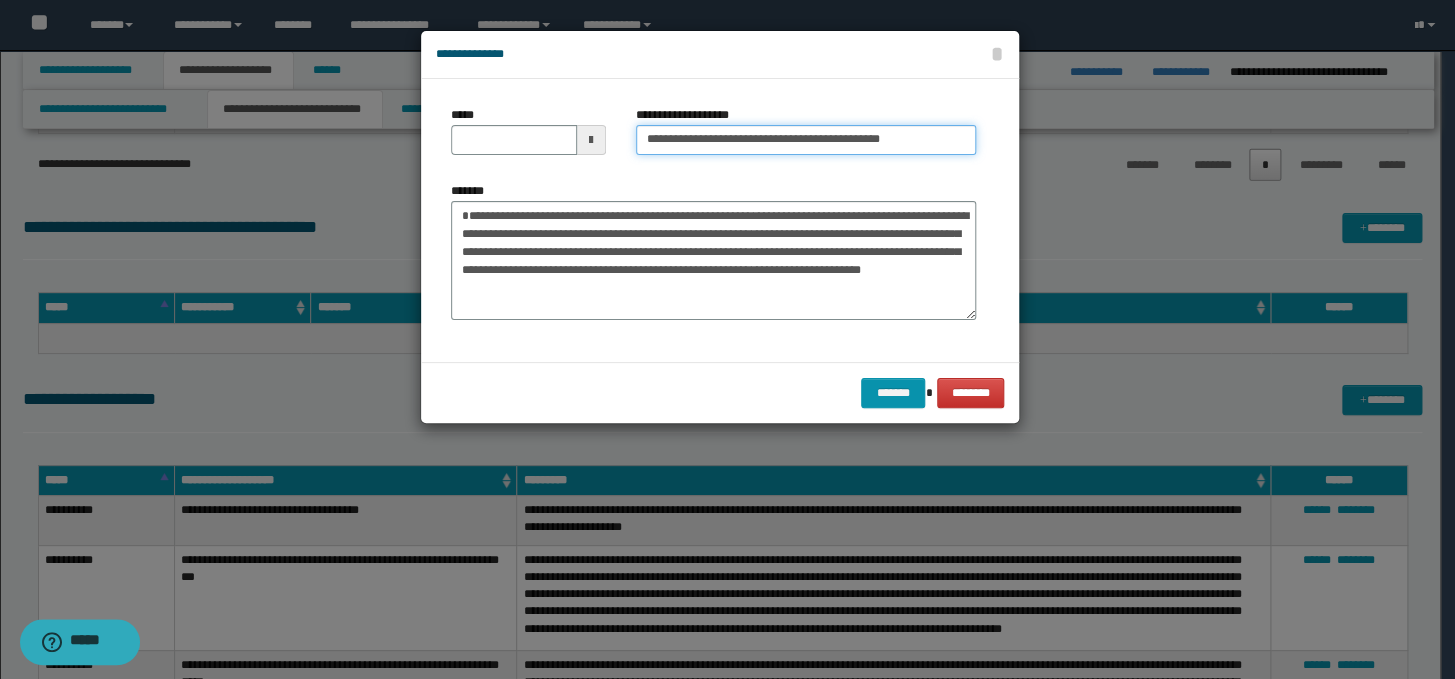 click on "**********" at bounding box center [806, 140] 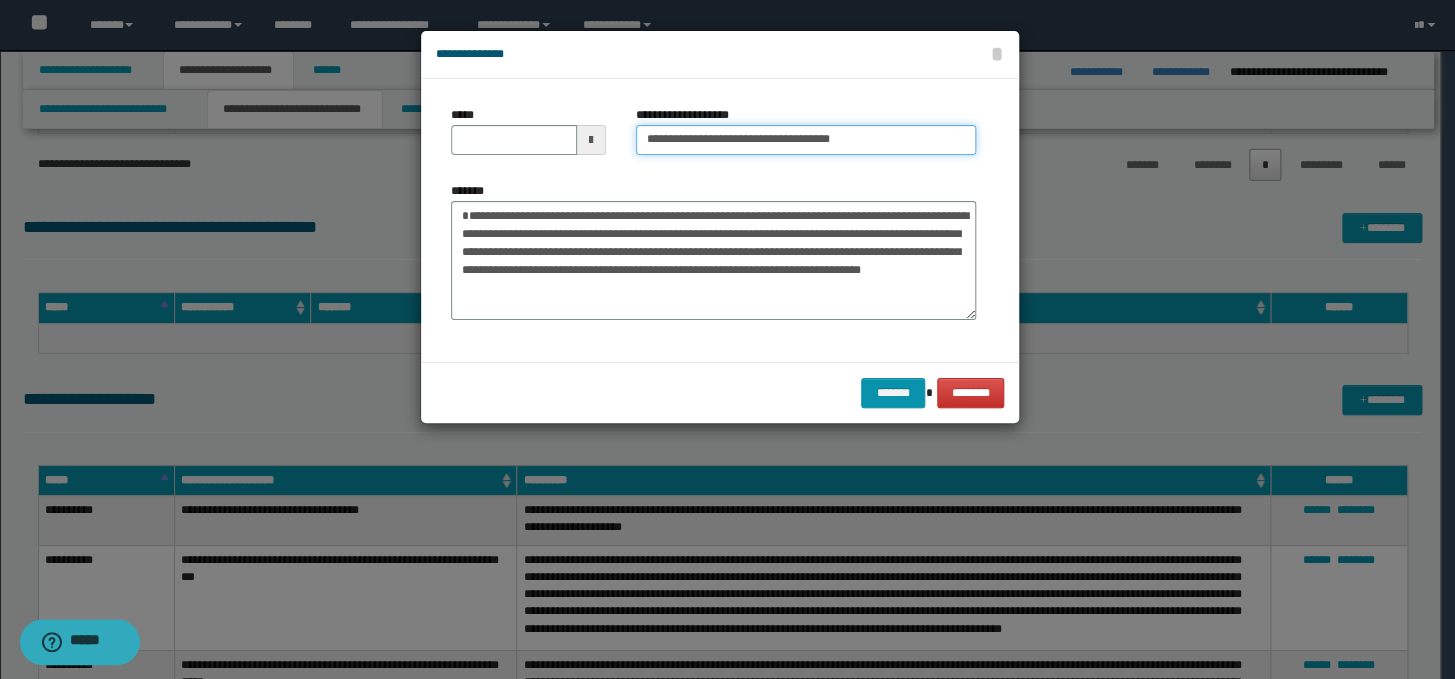 type 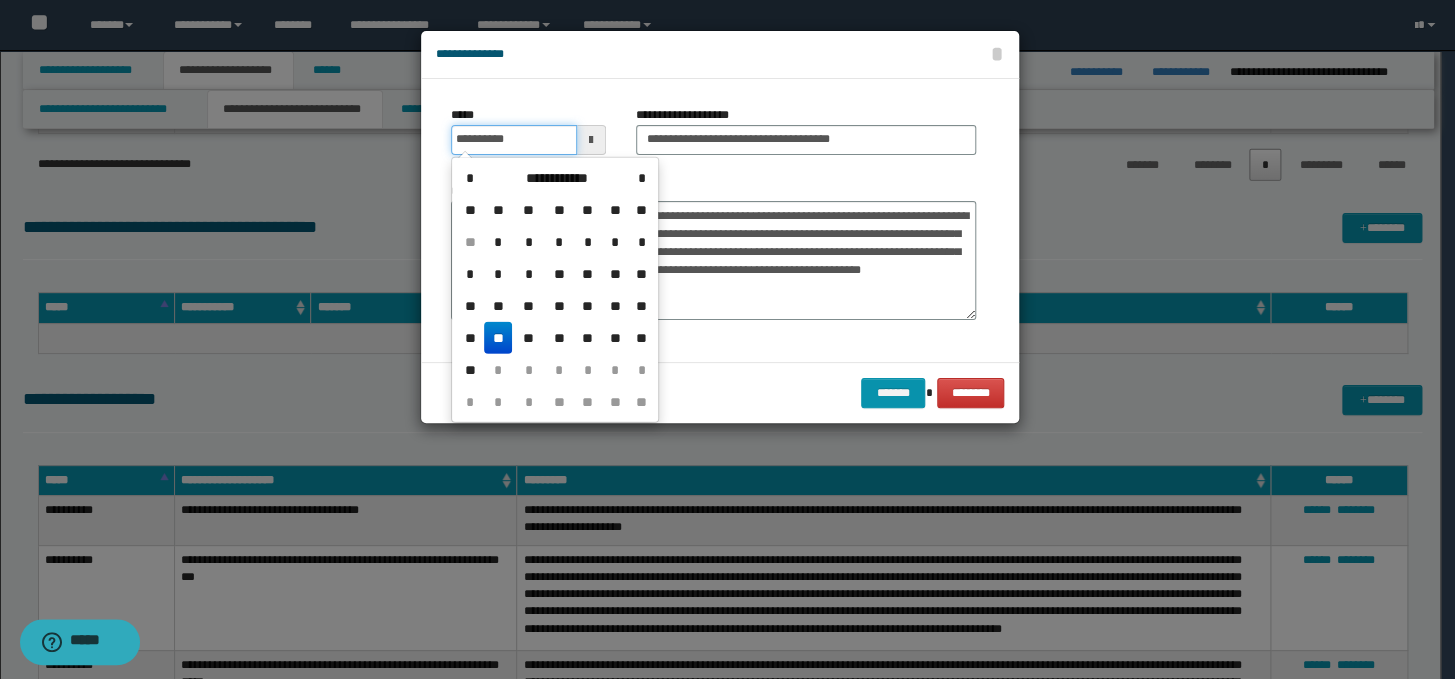 click on "**********" at bounding box center (514, 140) 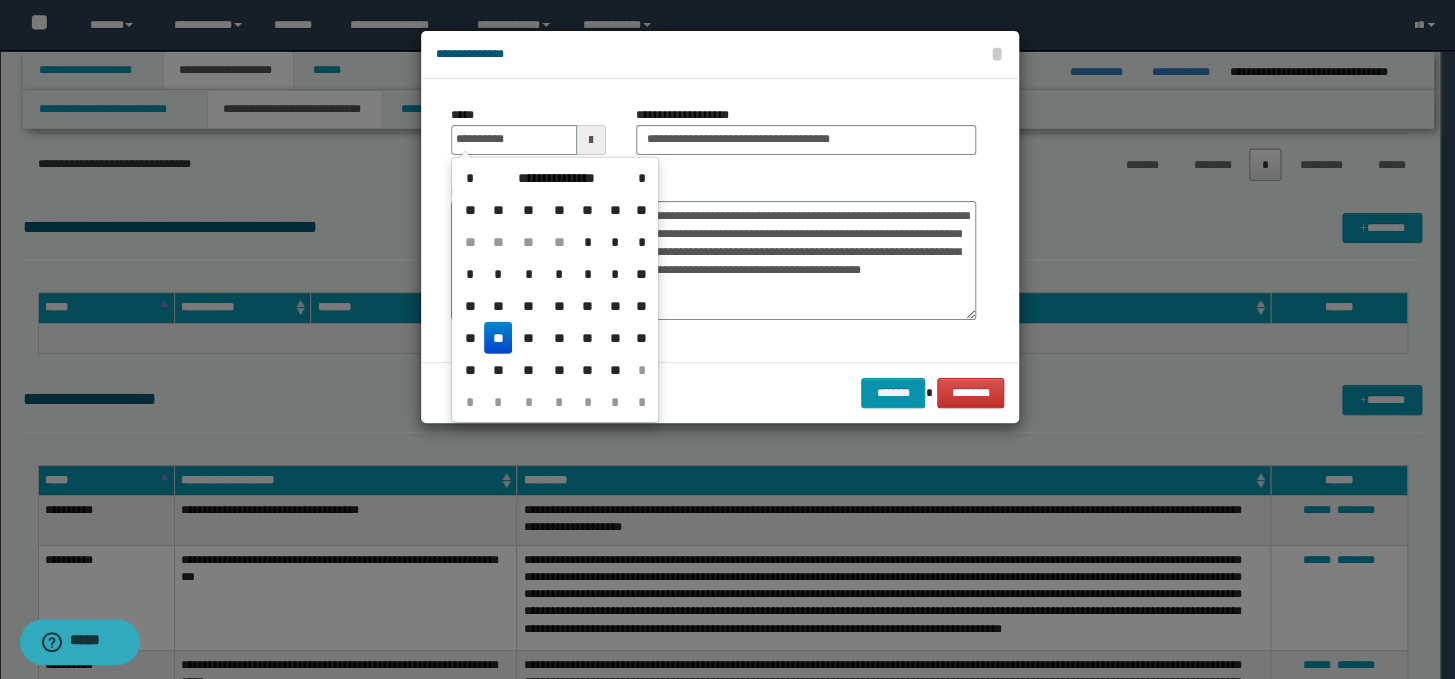 click on "**" at bounding box center (498, 338) 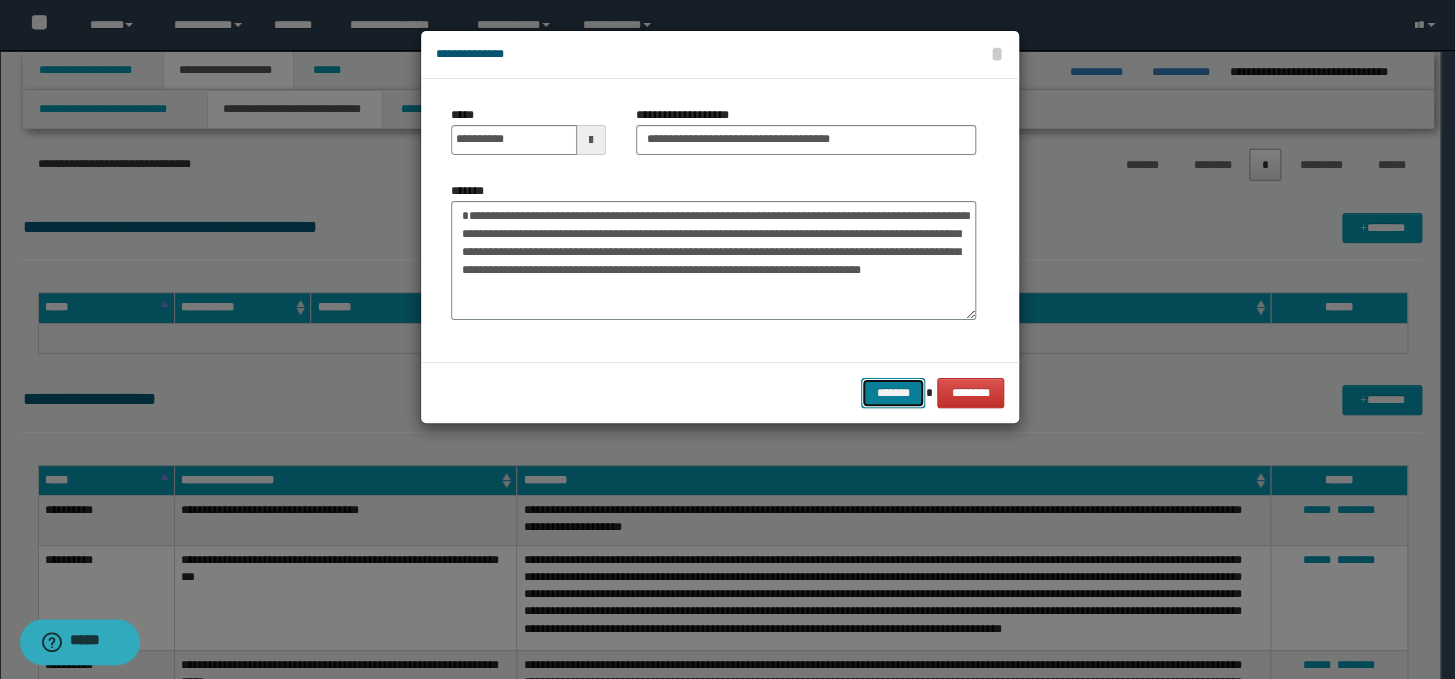 click on "*******" at bounding box center [893, 393] 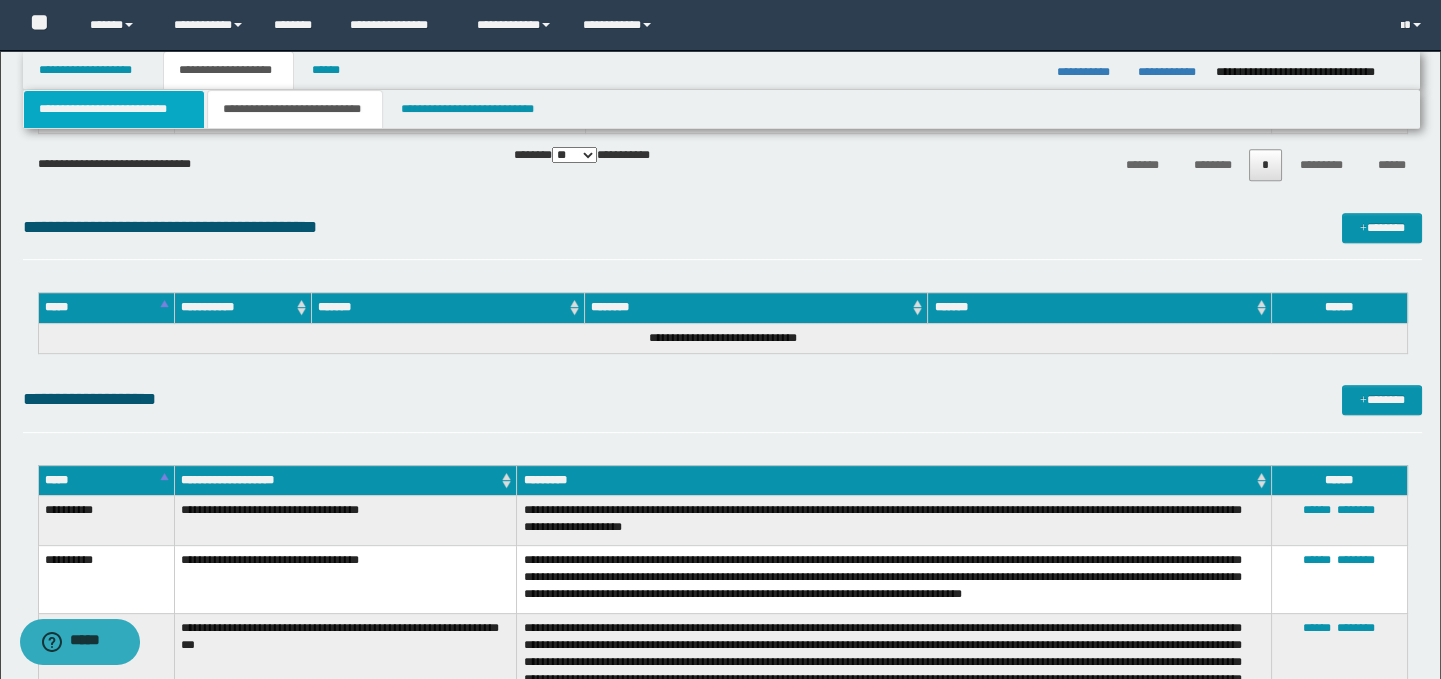 click on "**********" at bounding box center [114, 109] 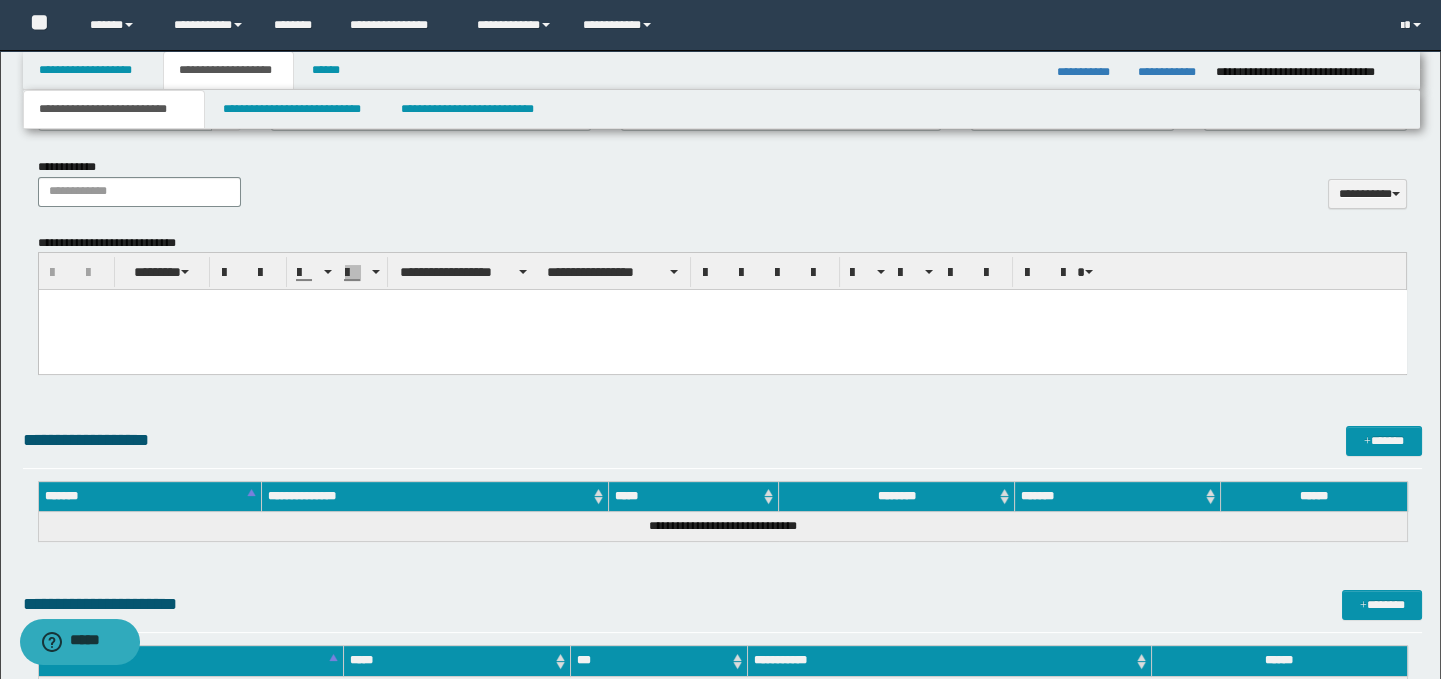 scroll, scrollTop: 837, scrollLeft: 0, axis: vertical 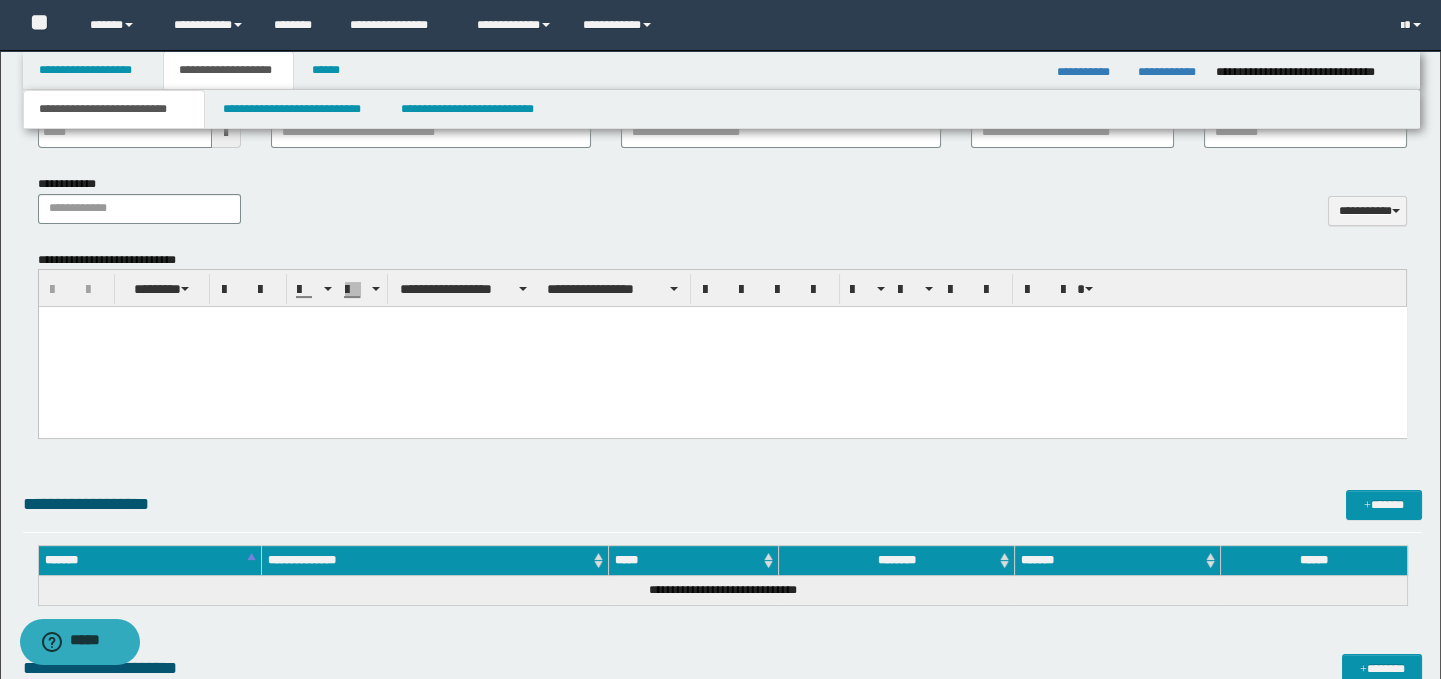 click at bounding box center (722, 322) 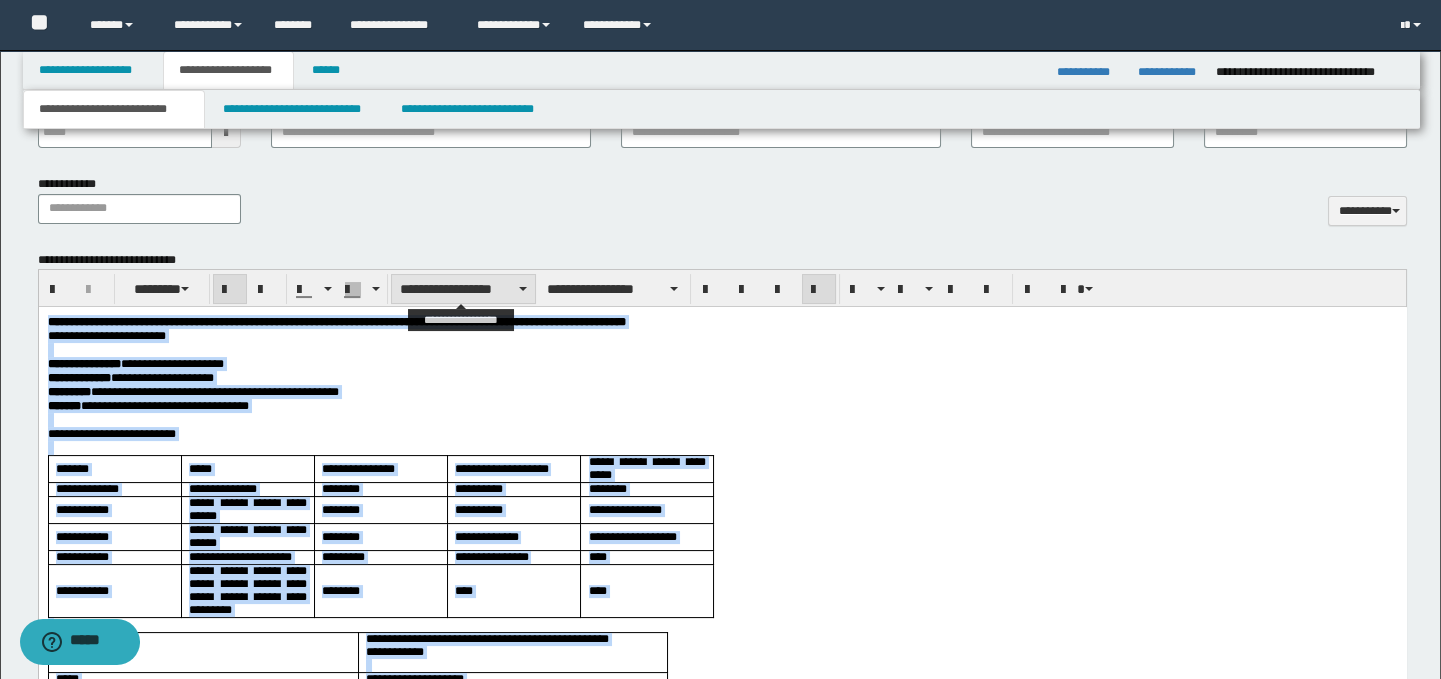 click on "**********" at bounding box center [463, 289] 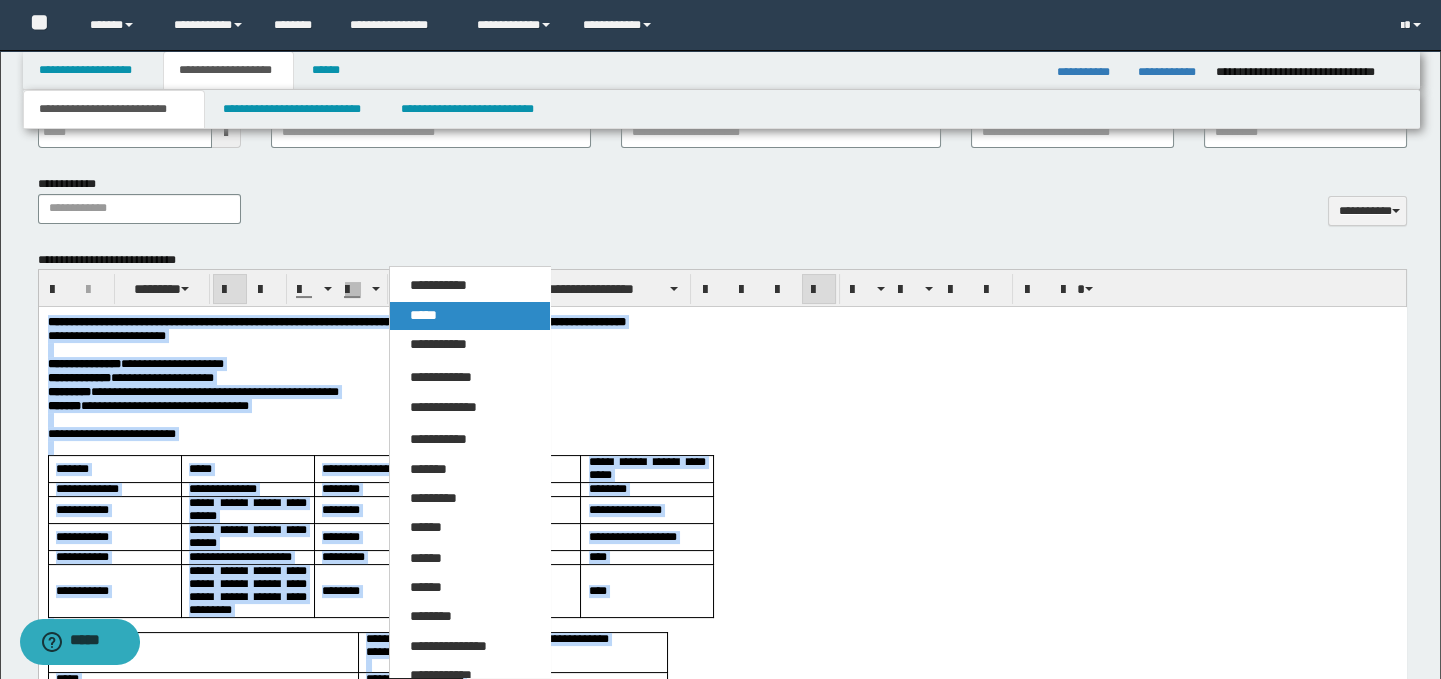 click on "*****" at bounding box center (470, 316) 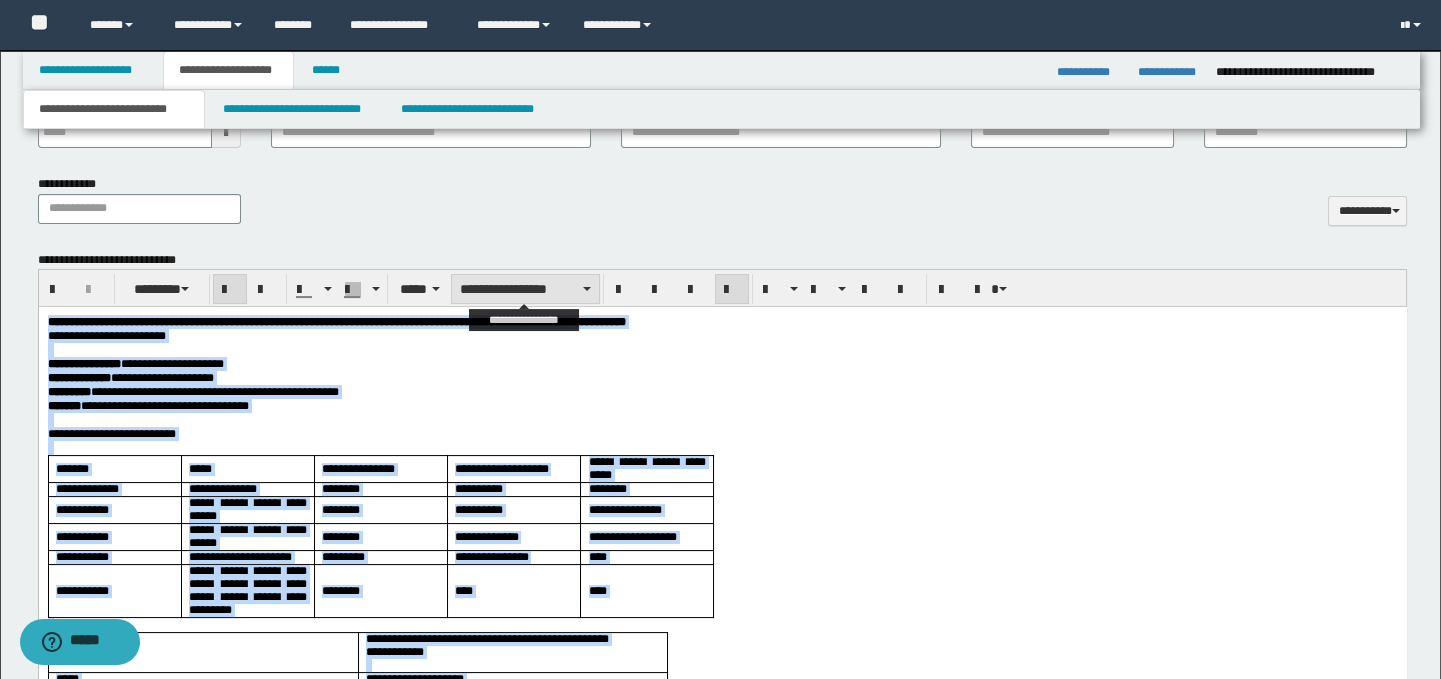 click on "**********" at bounding box center [525, 289] 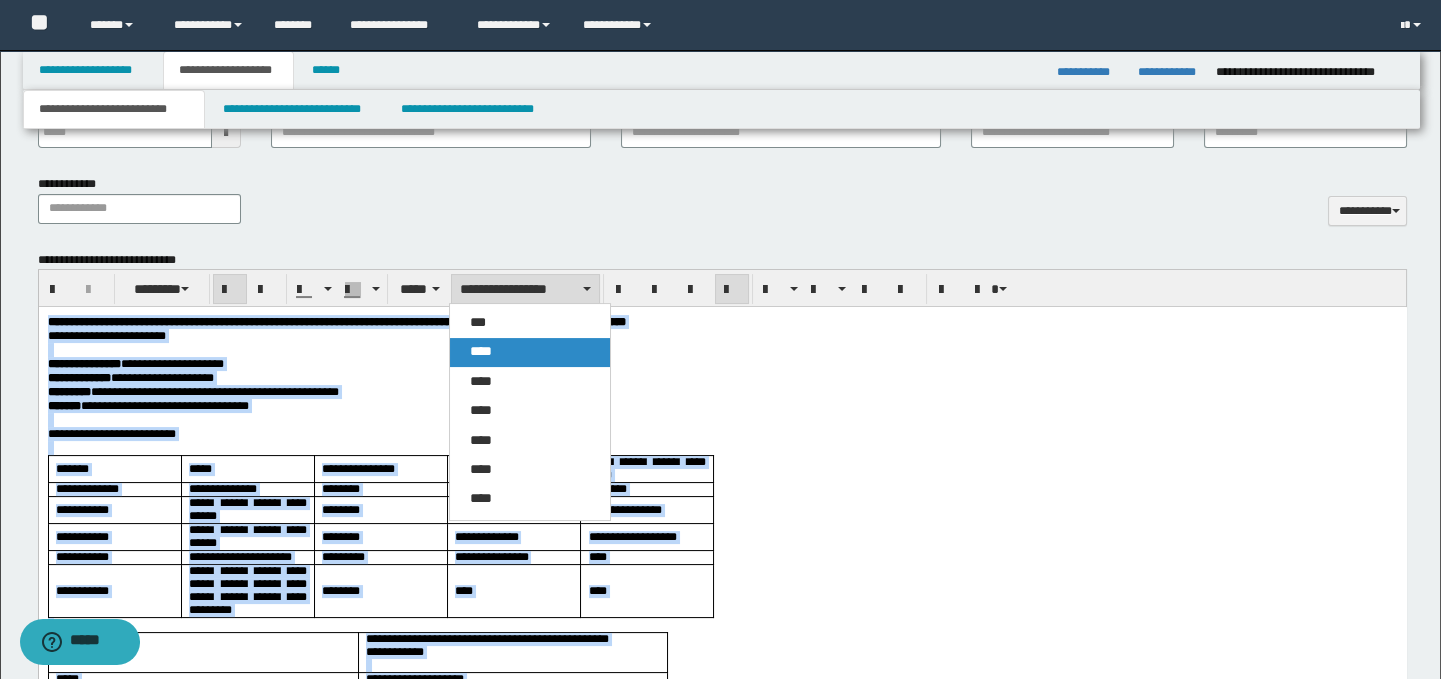 click on "****" at bounding box center [530, 352] 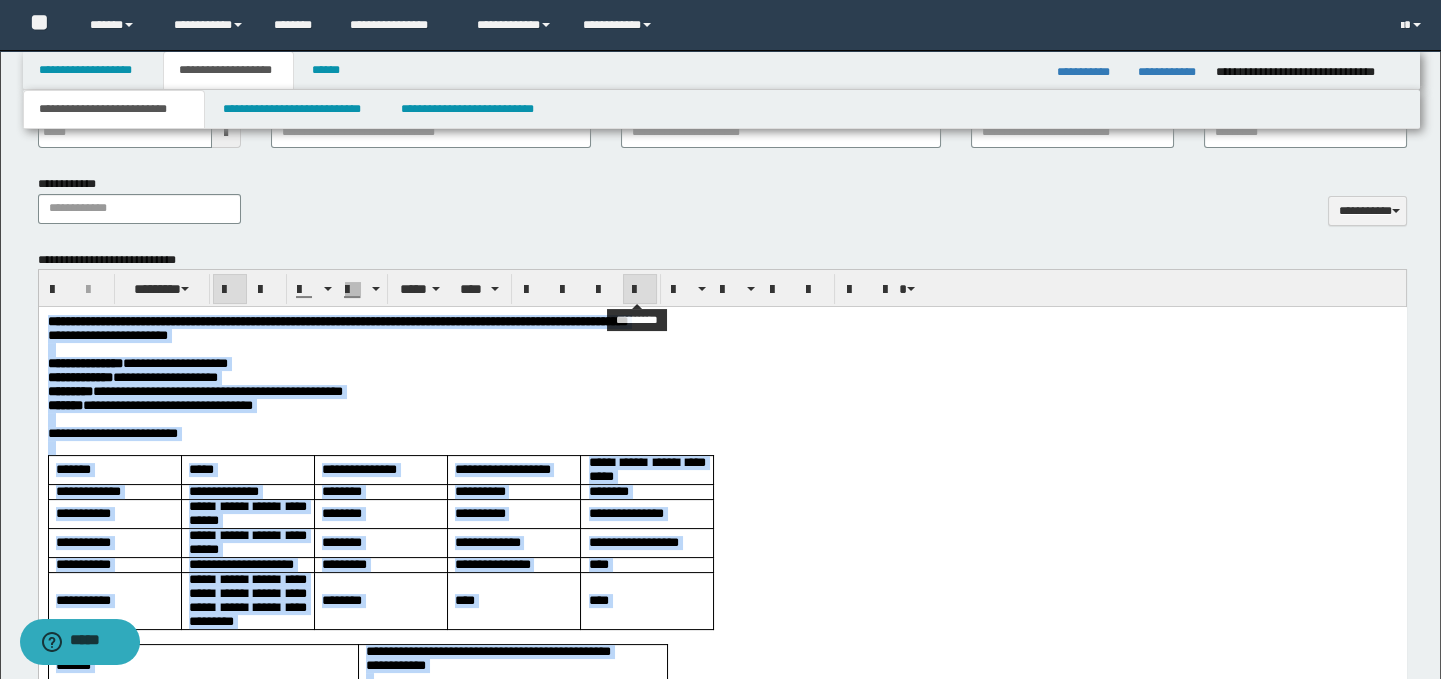 click at bounding box center (640, 290) 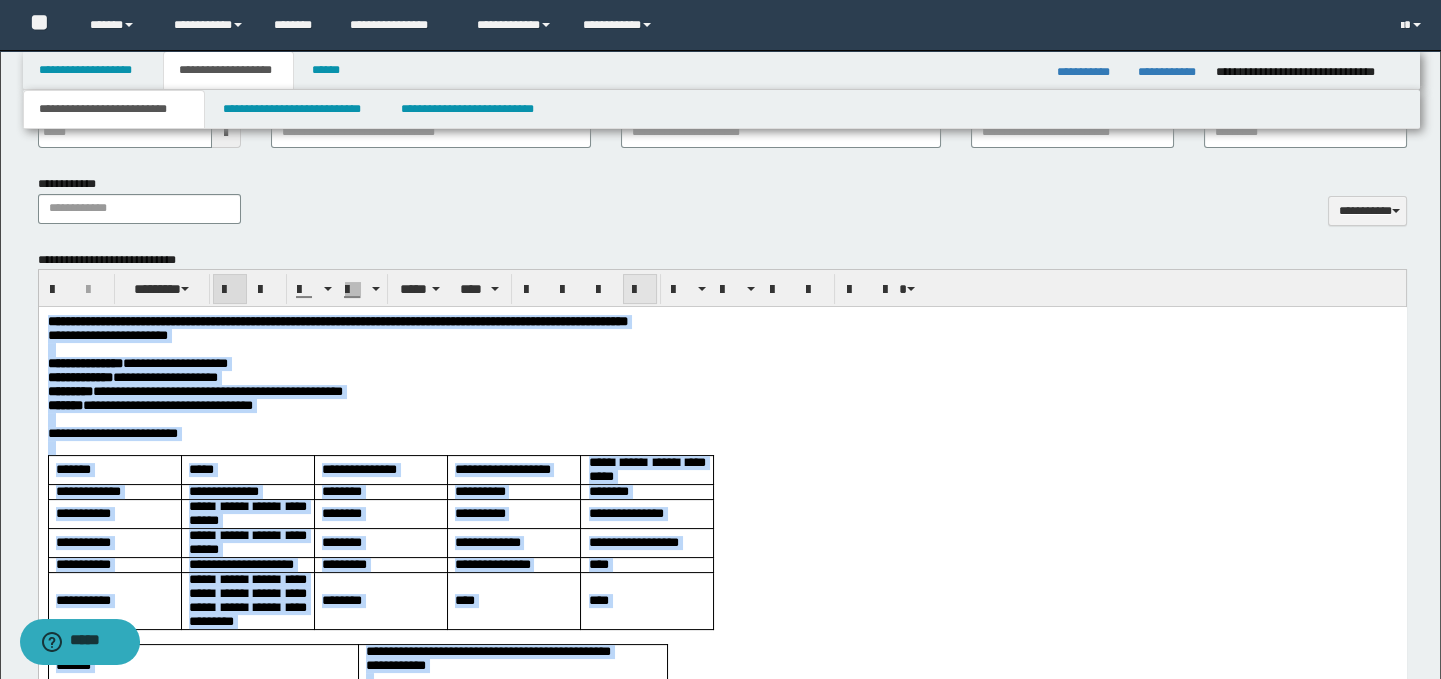 click at bounding box center [640, 290] 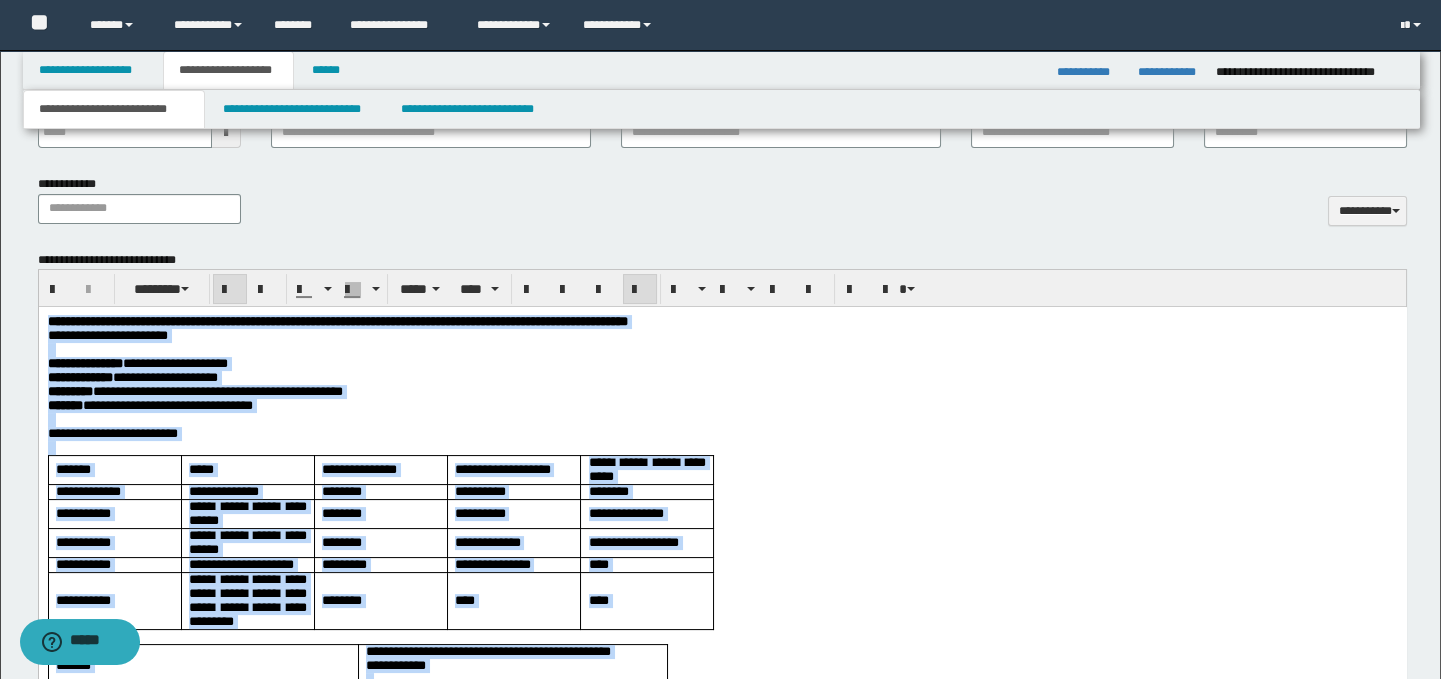 click on "**********" at bounding box center [722, 392] 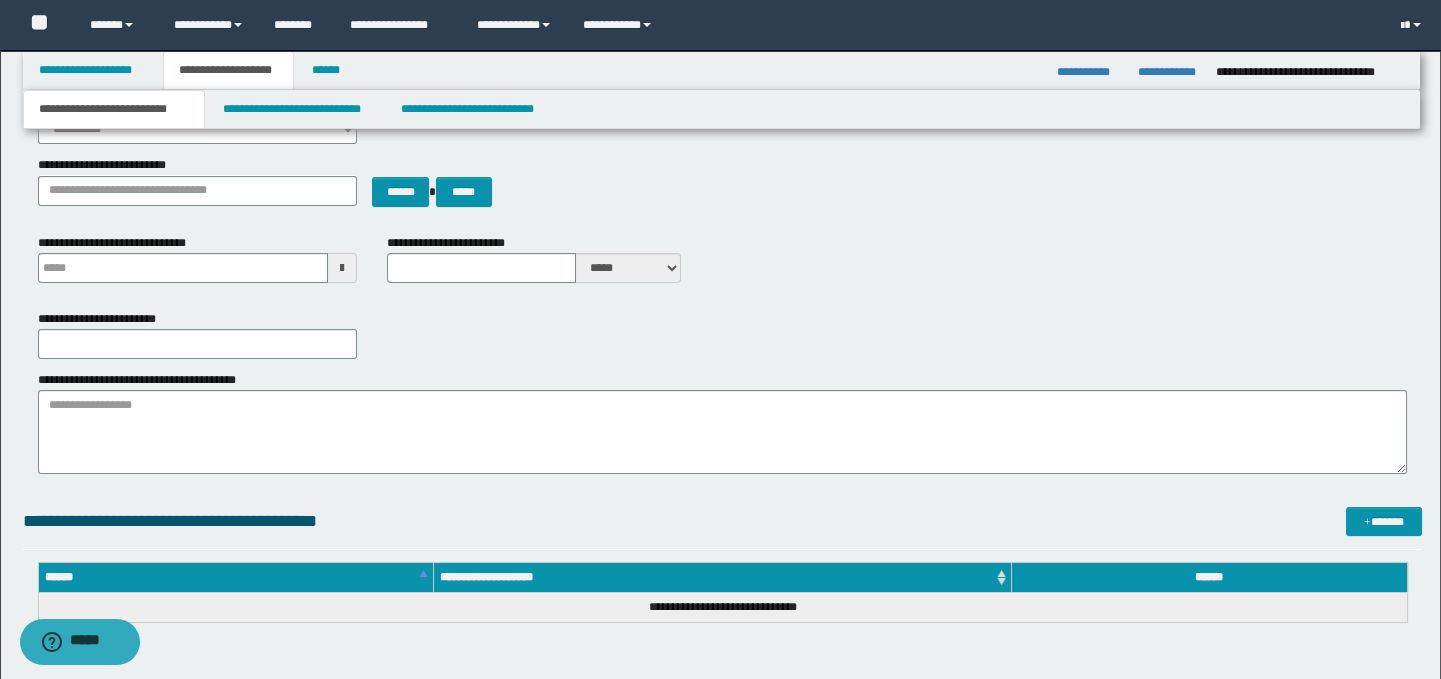 scroll, scrollTop: 169, scrollLeft: 0, axis: vertical 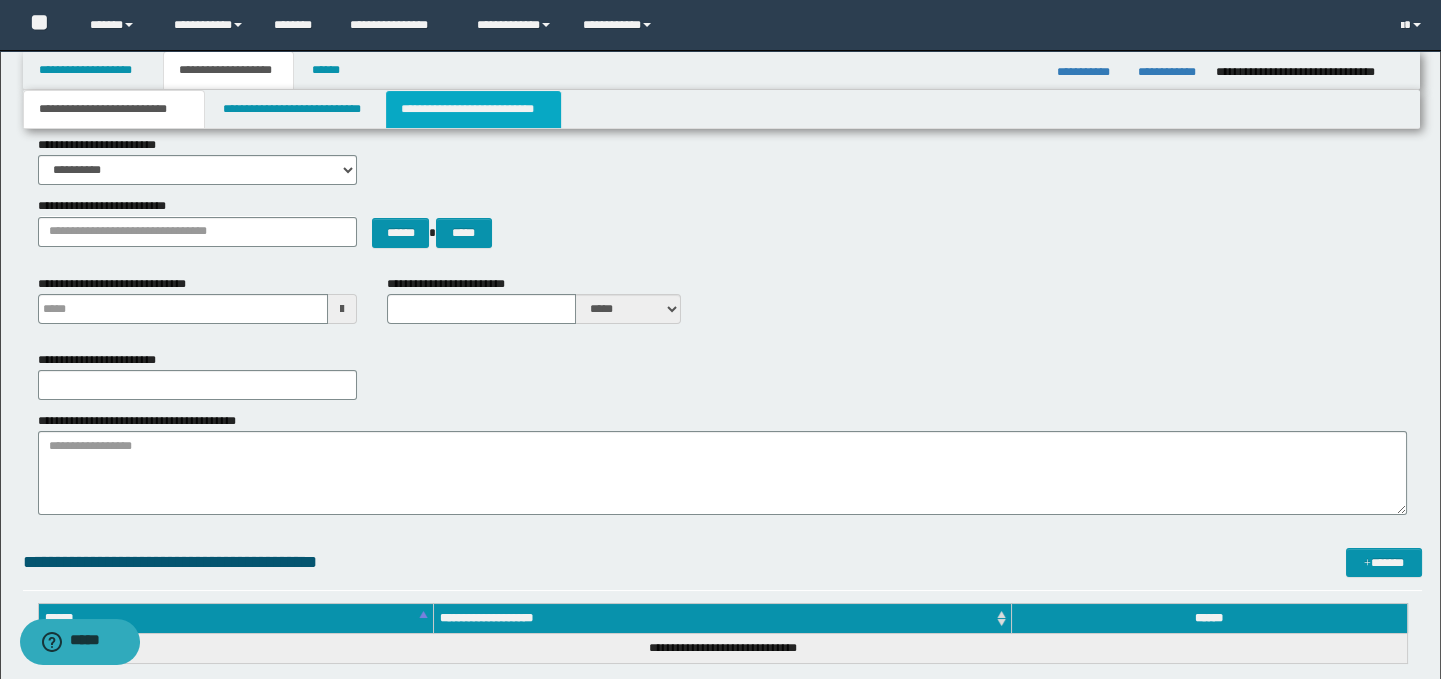 click on "**********" at bounding box center (473, 109) 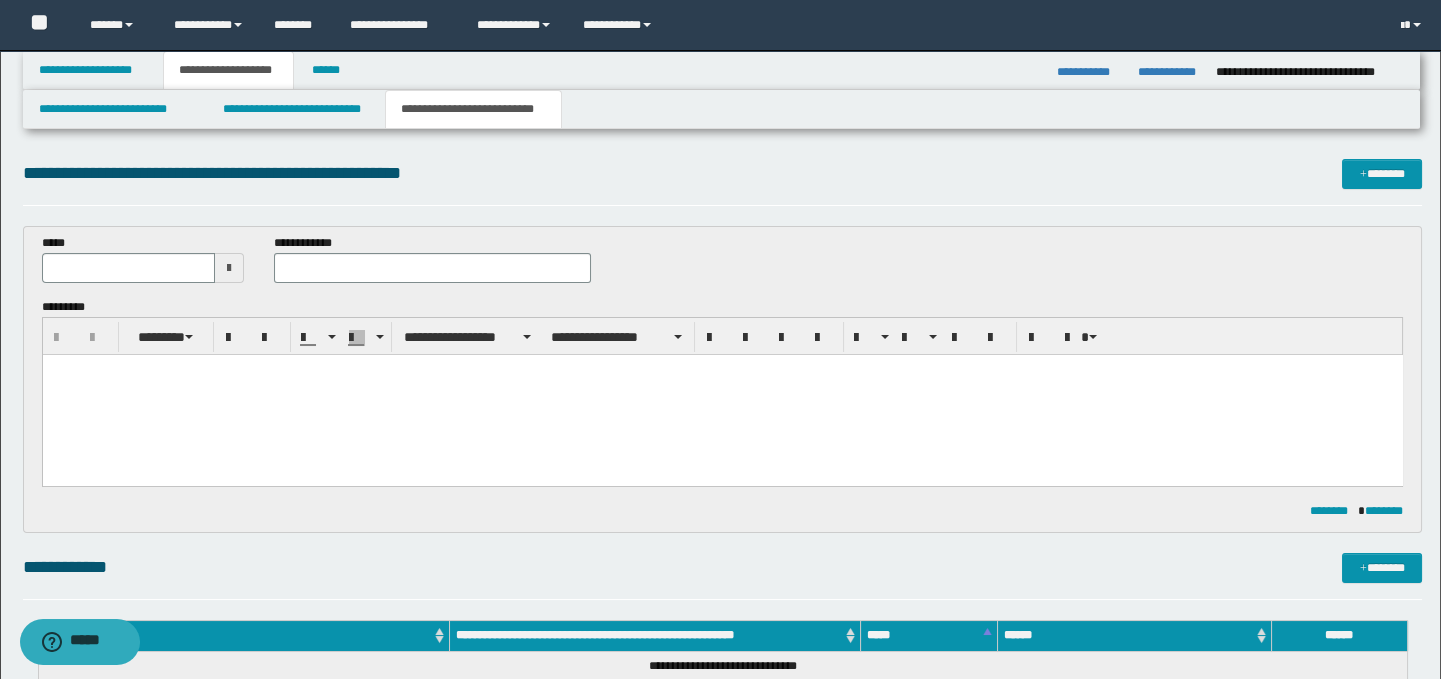 scroll, scrollTop: 0, scrollLeft: 0, axis: both 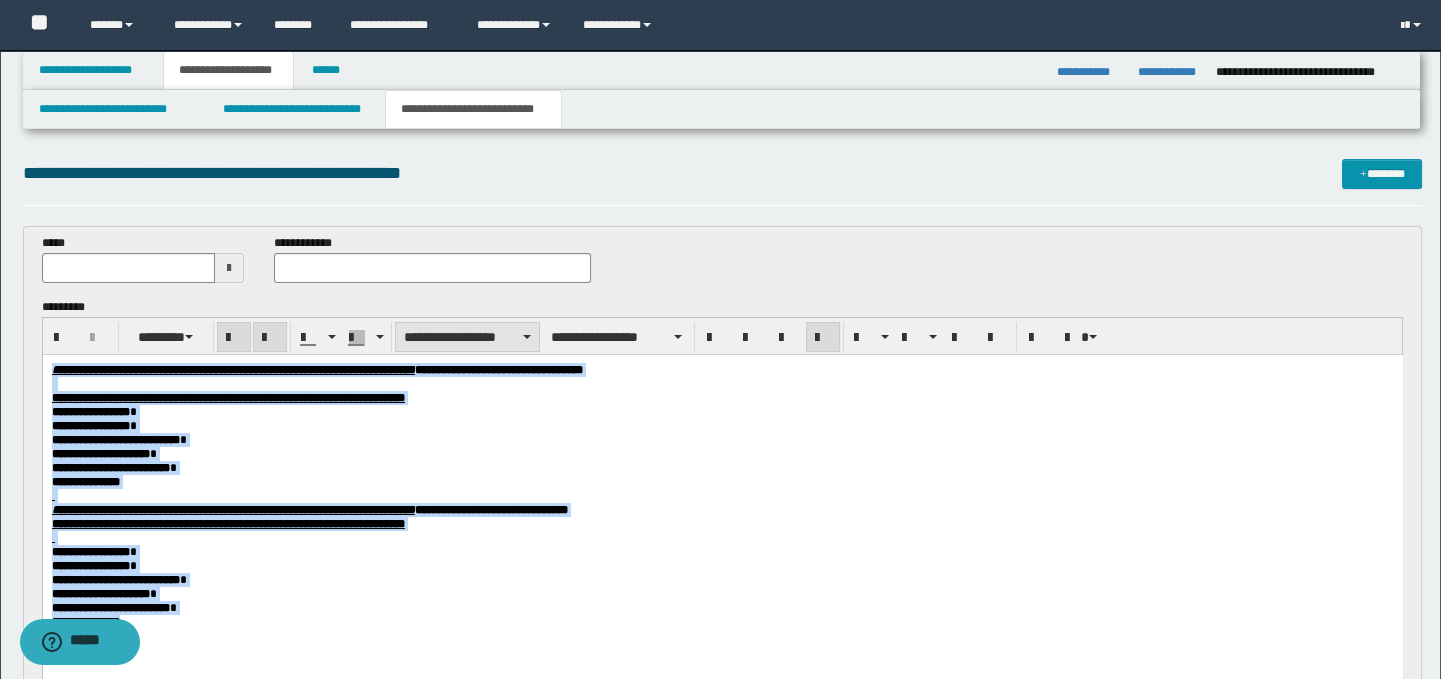 click on "**********" at bounding box center (467, 337) 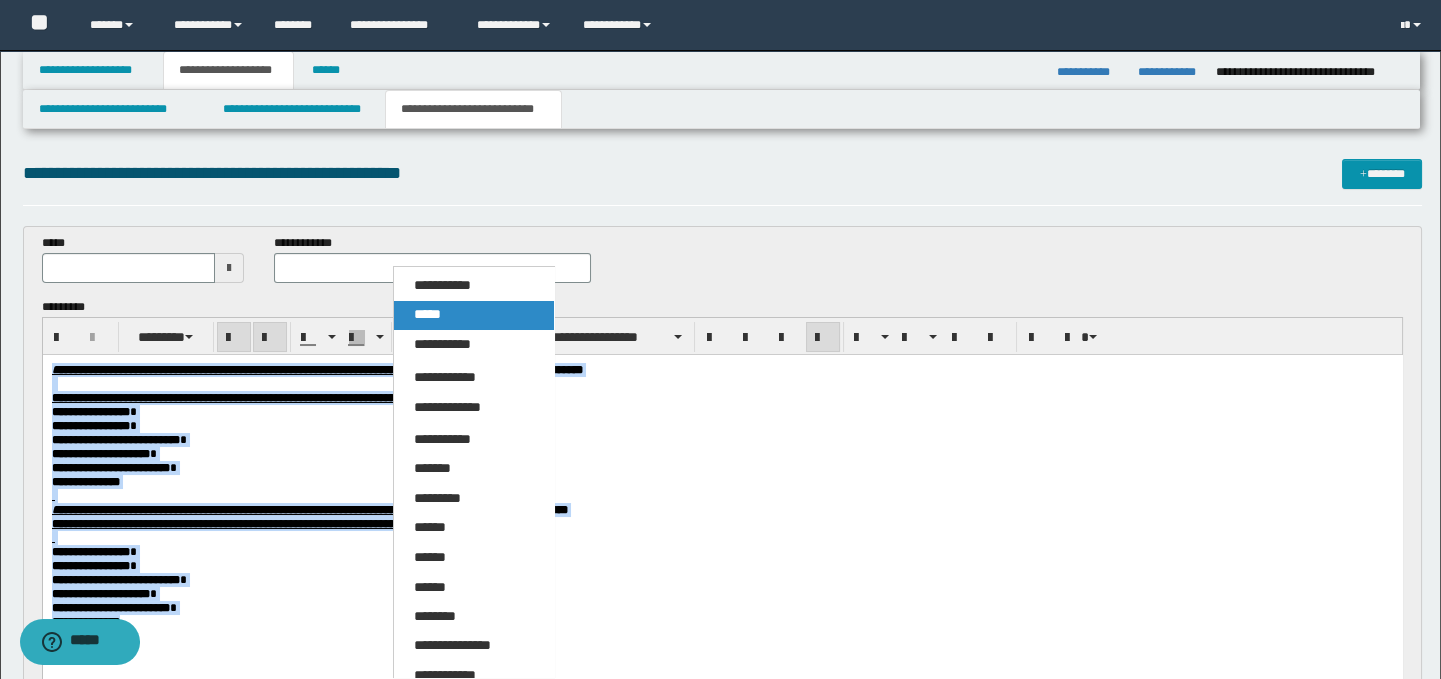 click on "*****" at bounding box center (474, 315) 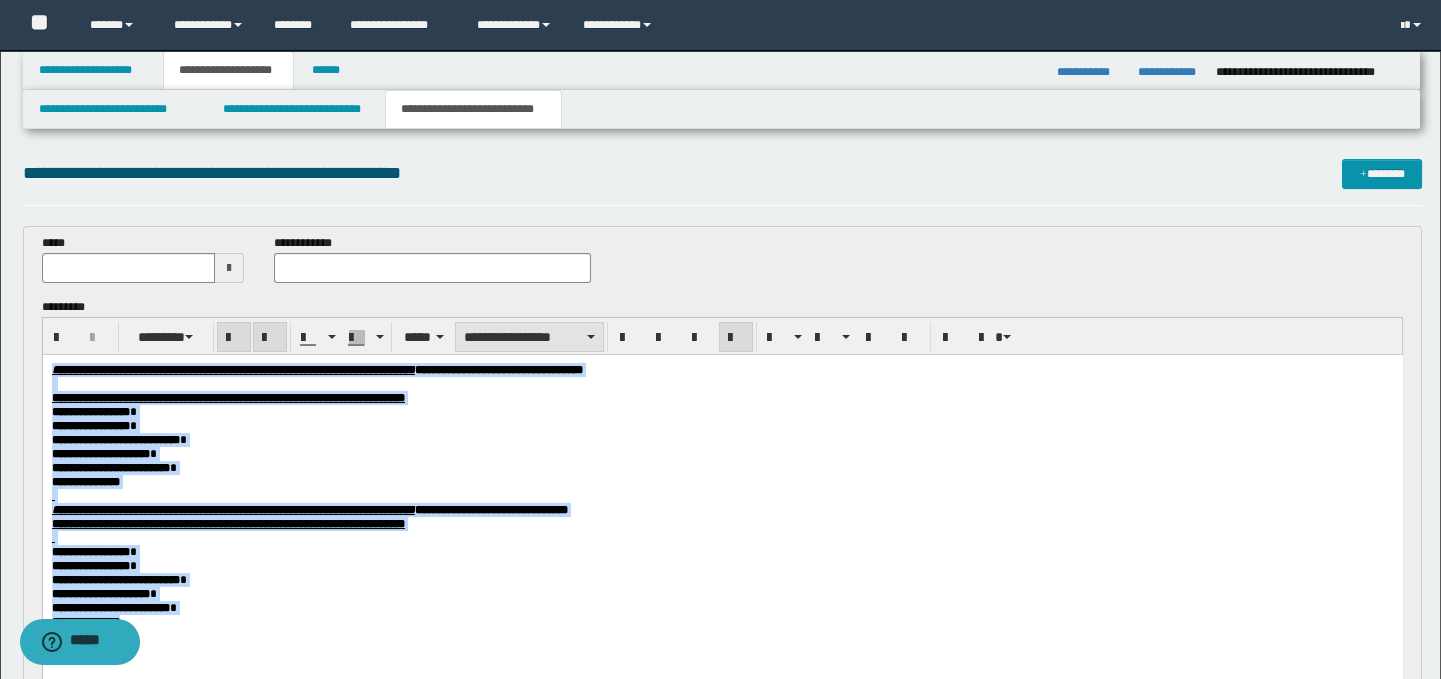 click on "**********" at bounding box center [529, 337] 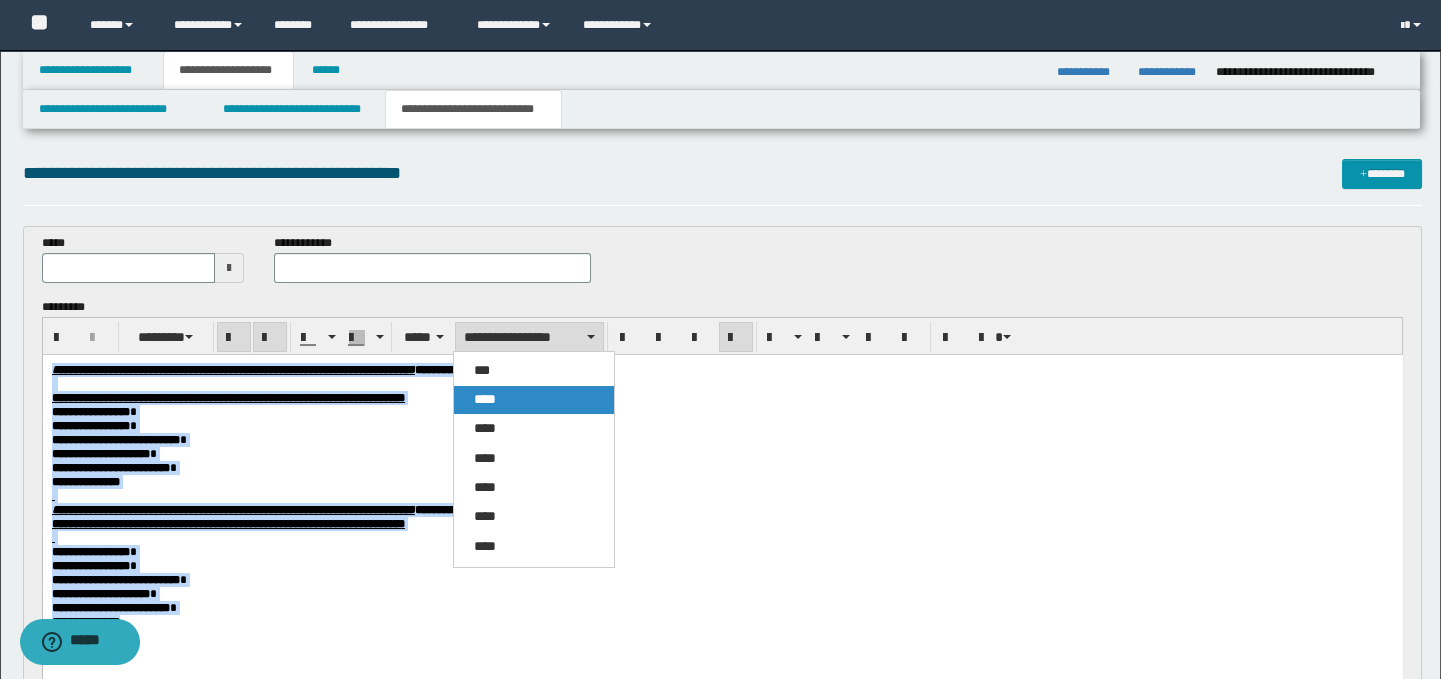 click on "****" at bounding box center [534, 400] 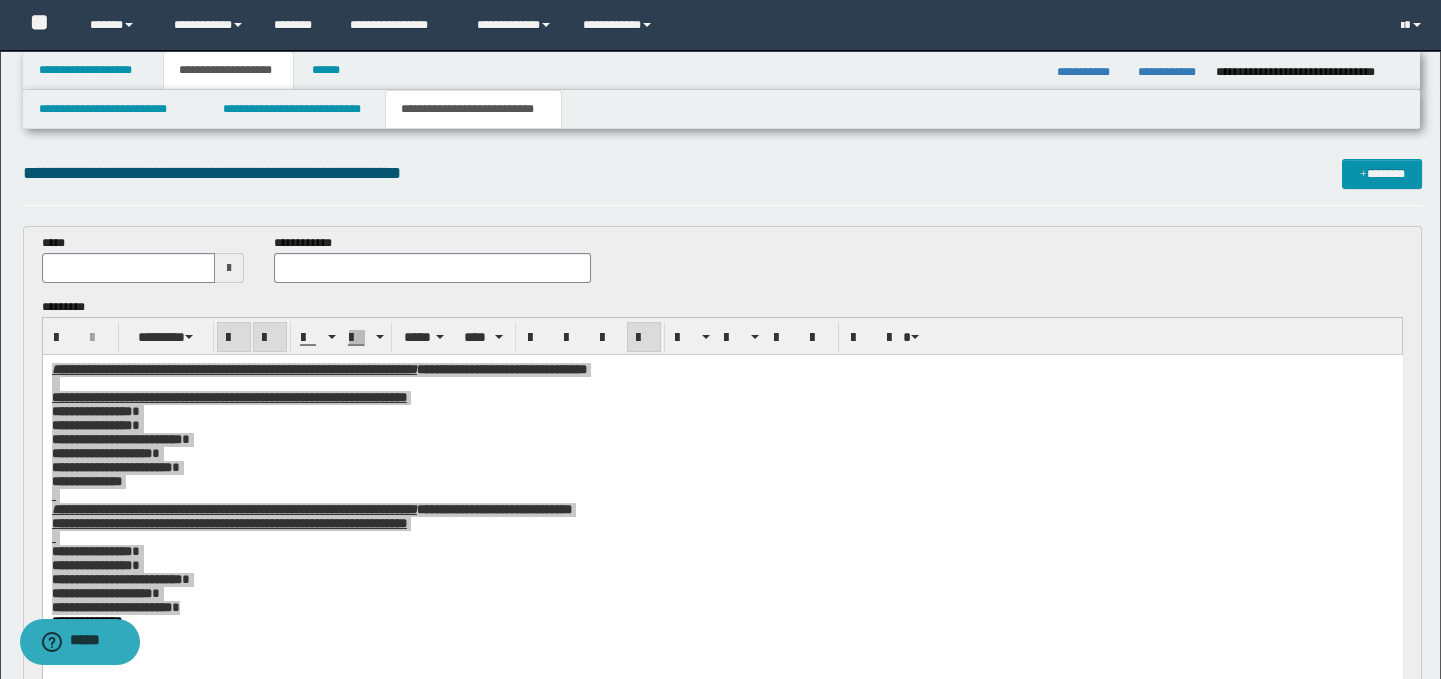 click on "********     ***** ****" at bounding box center [723, 336] 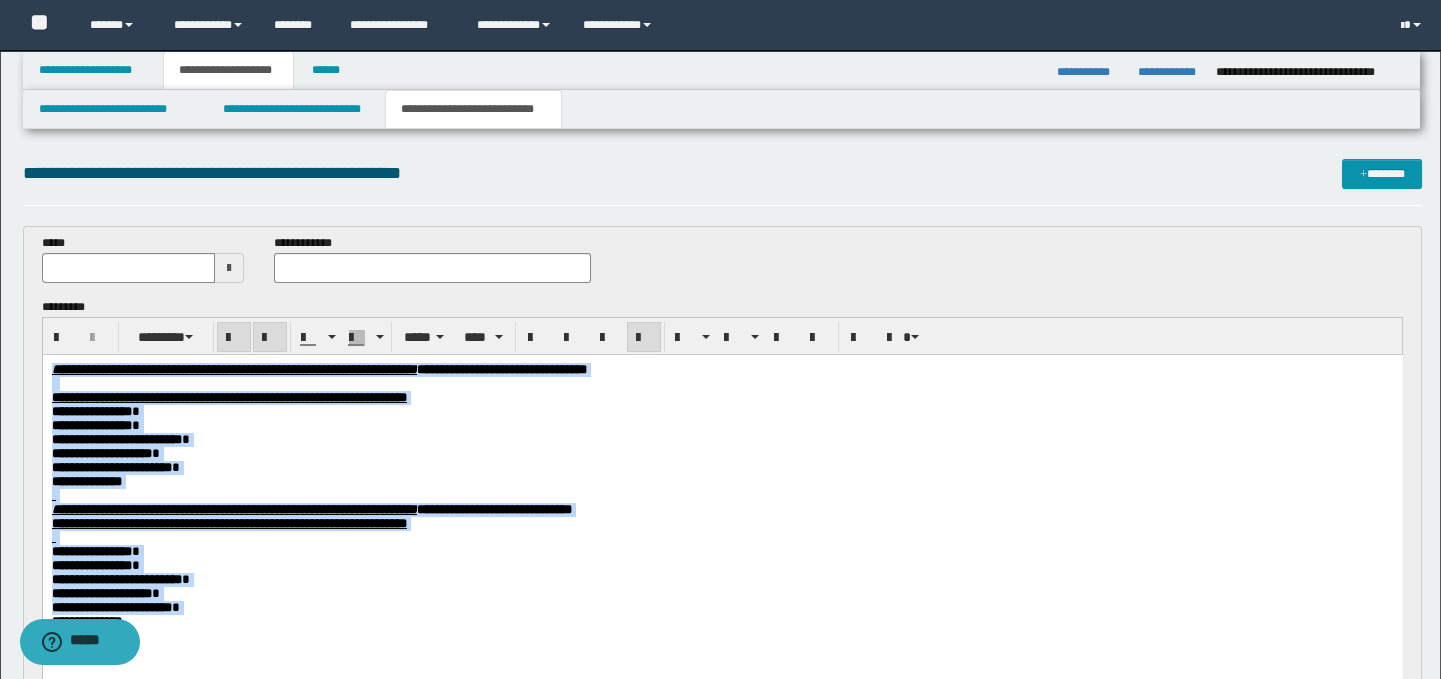 click at bounding box center [722, 384] 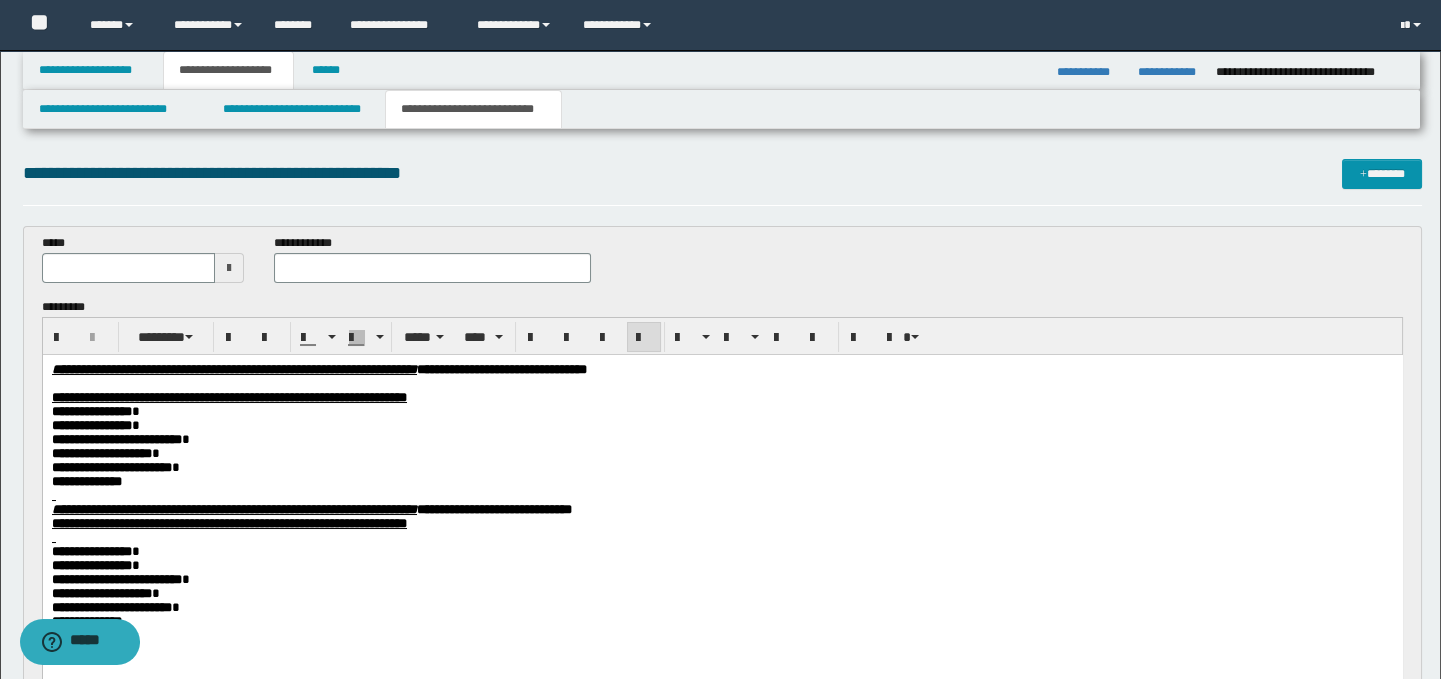 click on "**********" at bounding box center [722, 426] 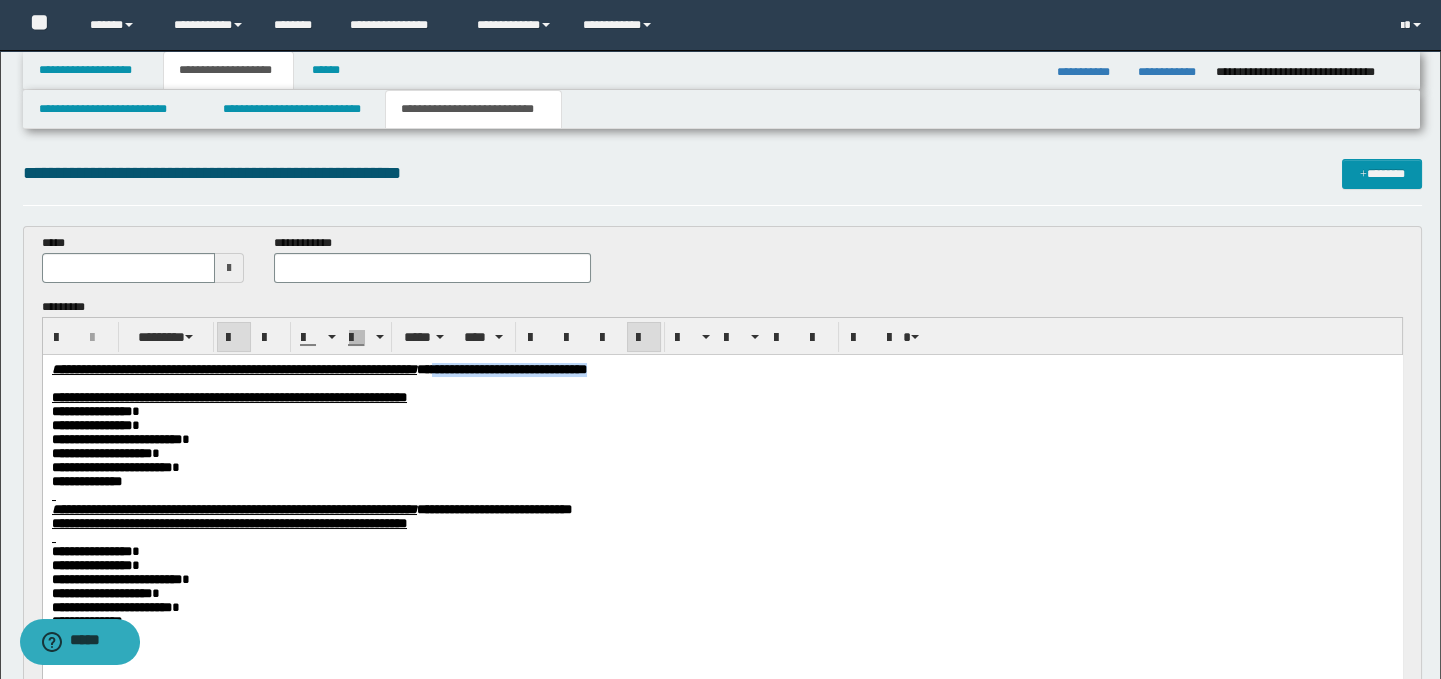 drag, startPoint x: 845, startPoint y: 371, endPoint x: 629, endPoint y: 372, distance: 216.00232 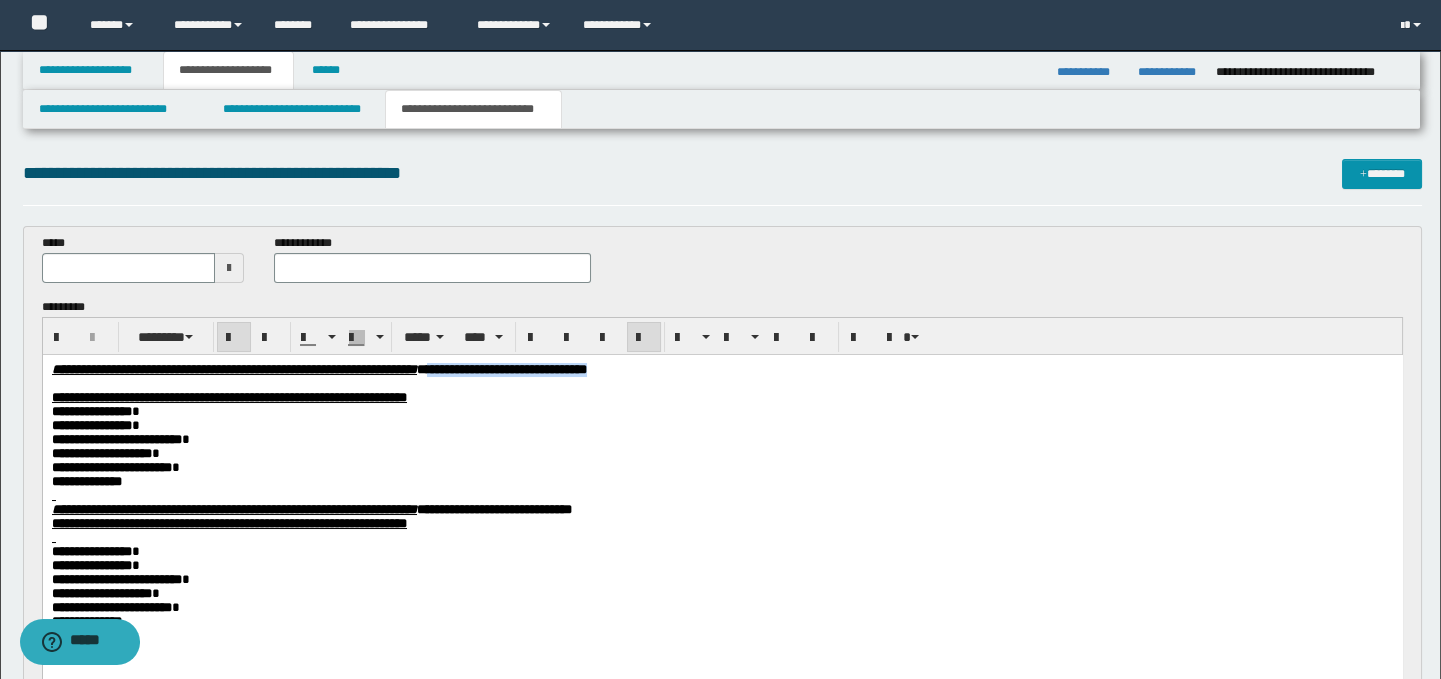 drag, startPoint x: 843, startPoint y: 366, endPoint x: 626, endPoint y: 368, distance: 217.00922 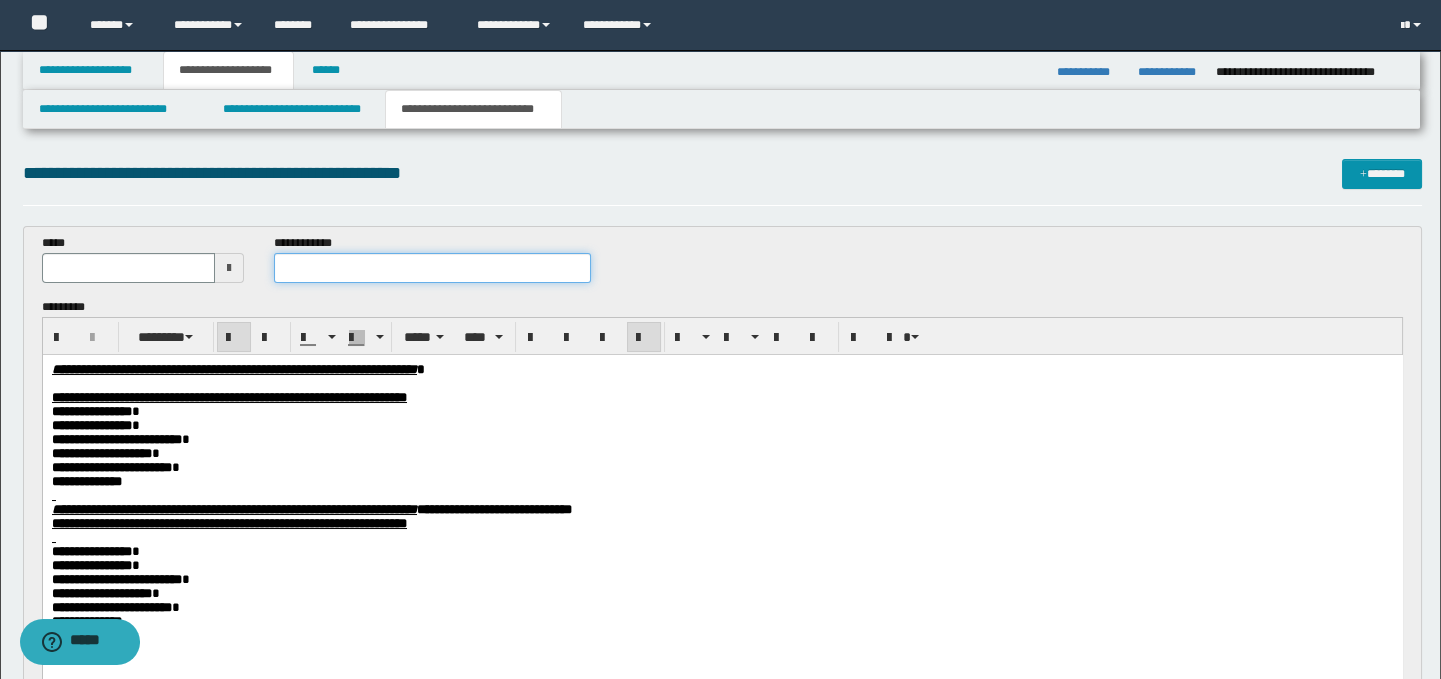 click at bounding box center (433, 268) 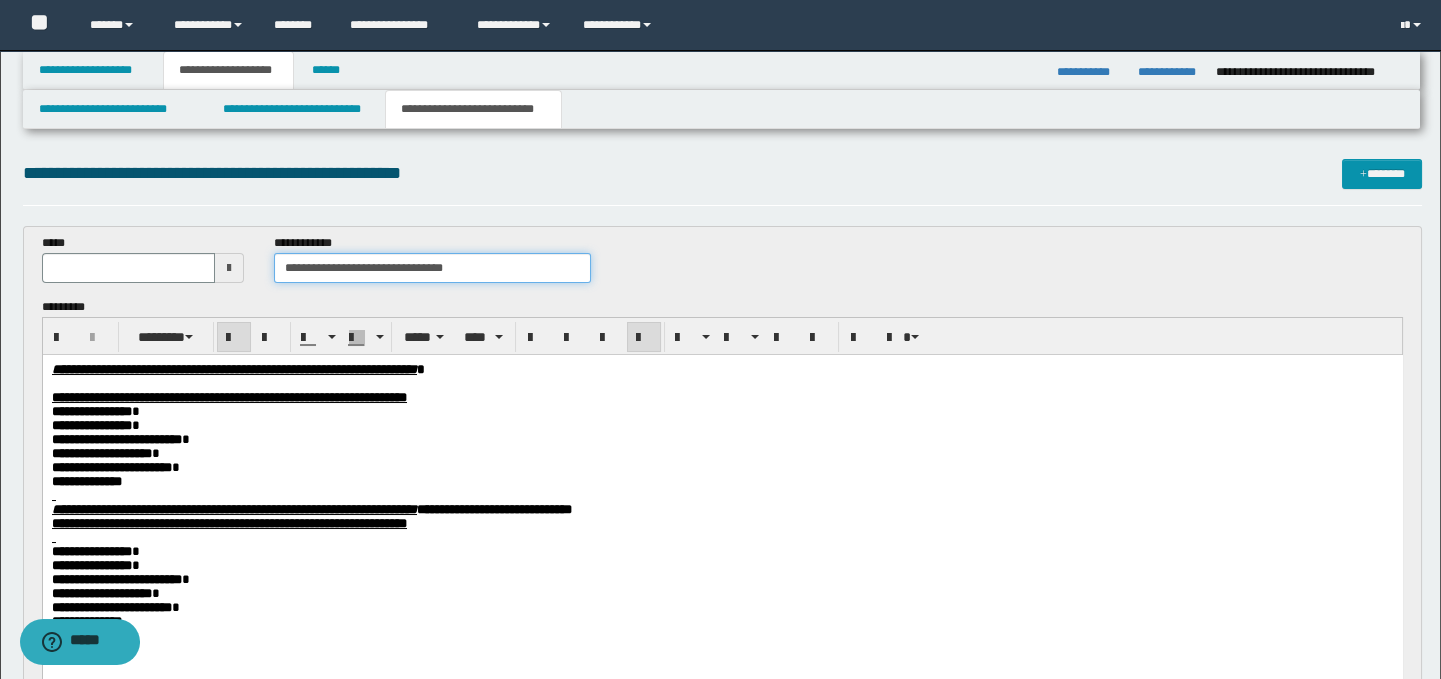 drag, startPoint x: 479, startPoint y: 270, endPoint x: 393, endPoint y: 270, distance: 86 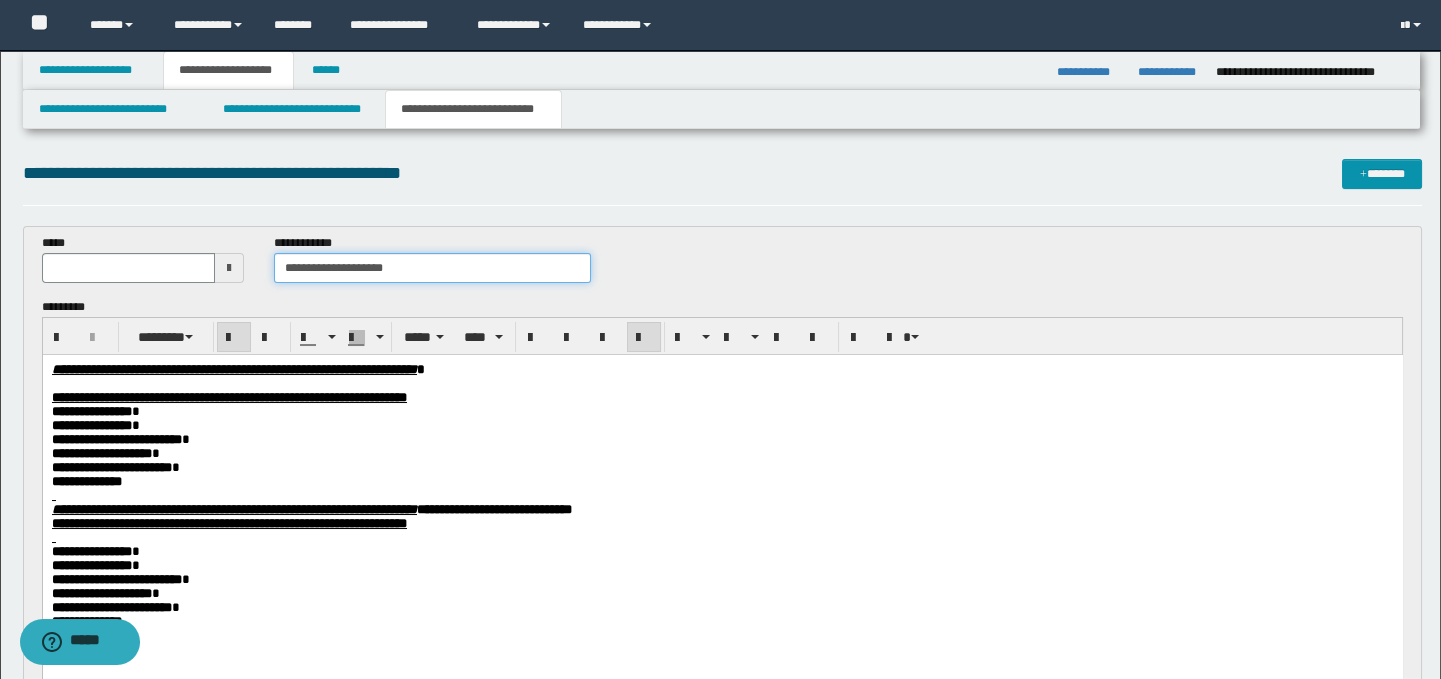 type 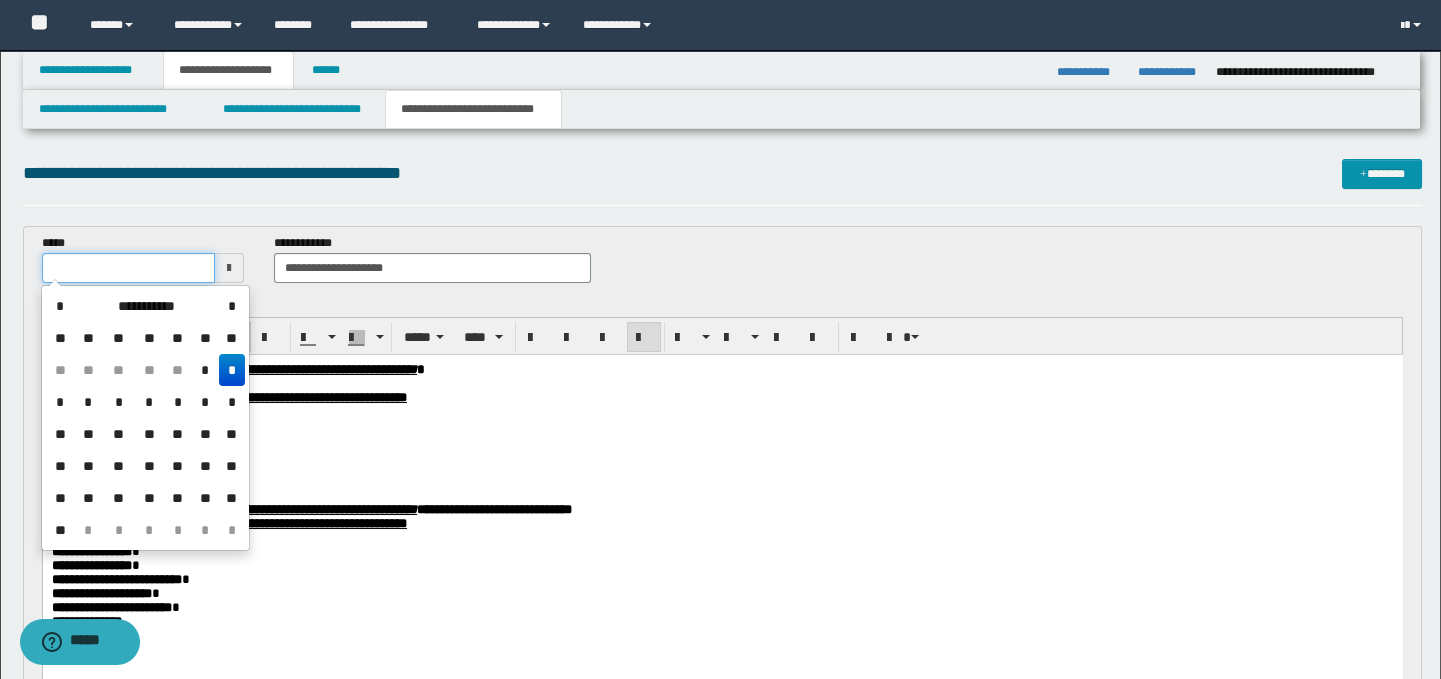 click at bounding box center (128, 268) 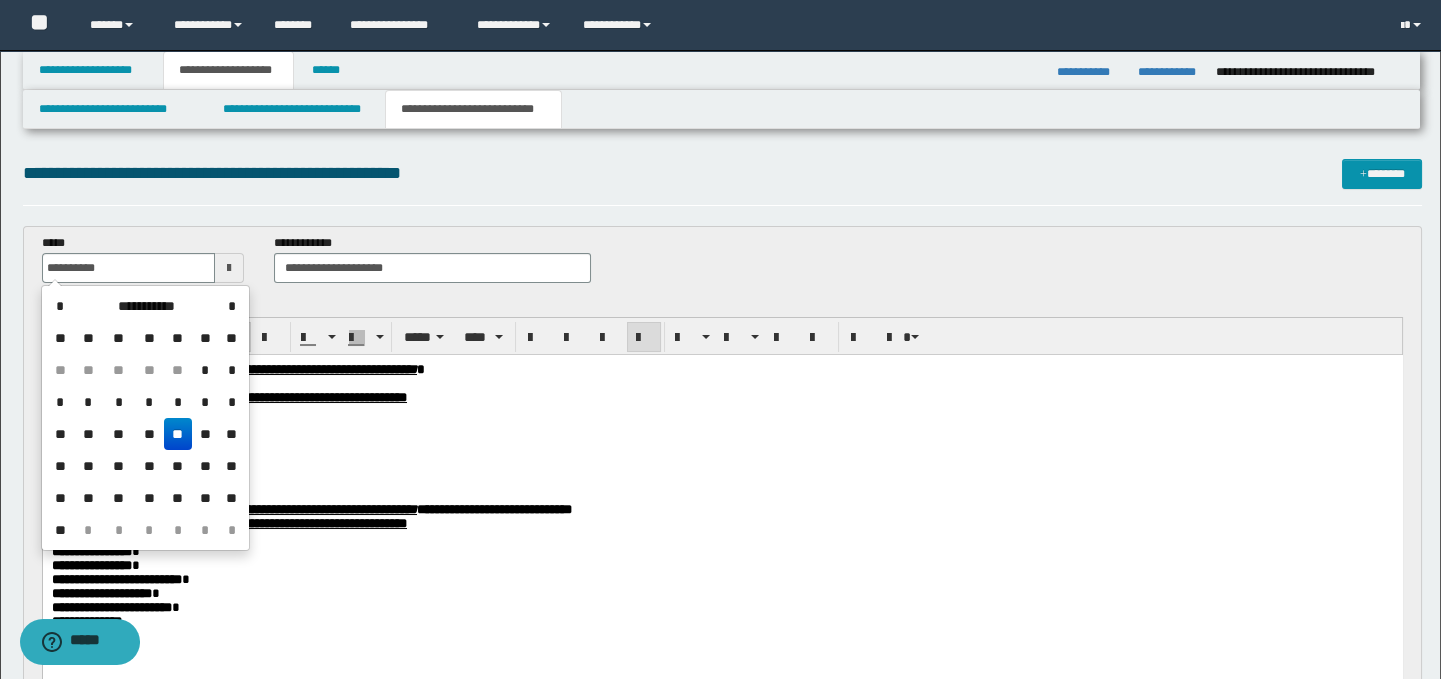 click on "**" at bounding box center (178, 434) 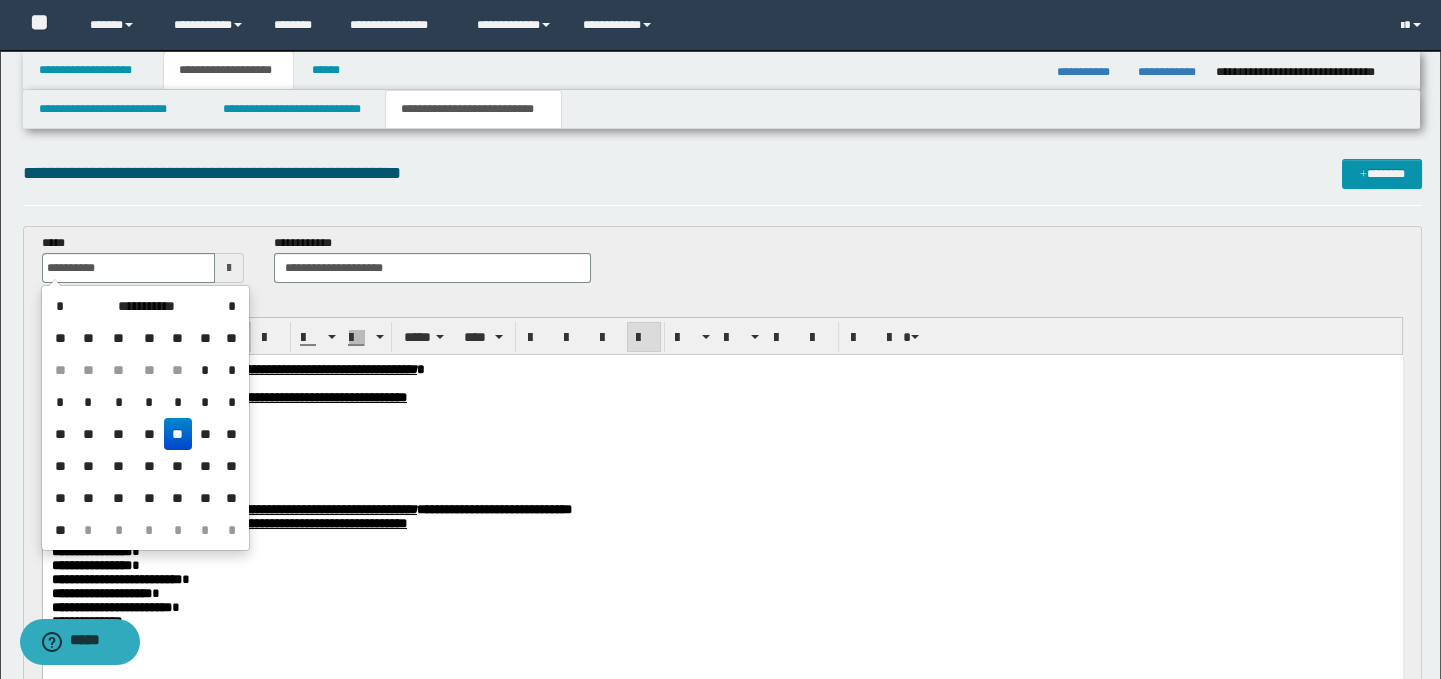 type on "**********" 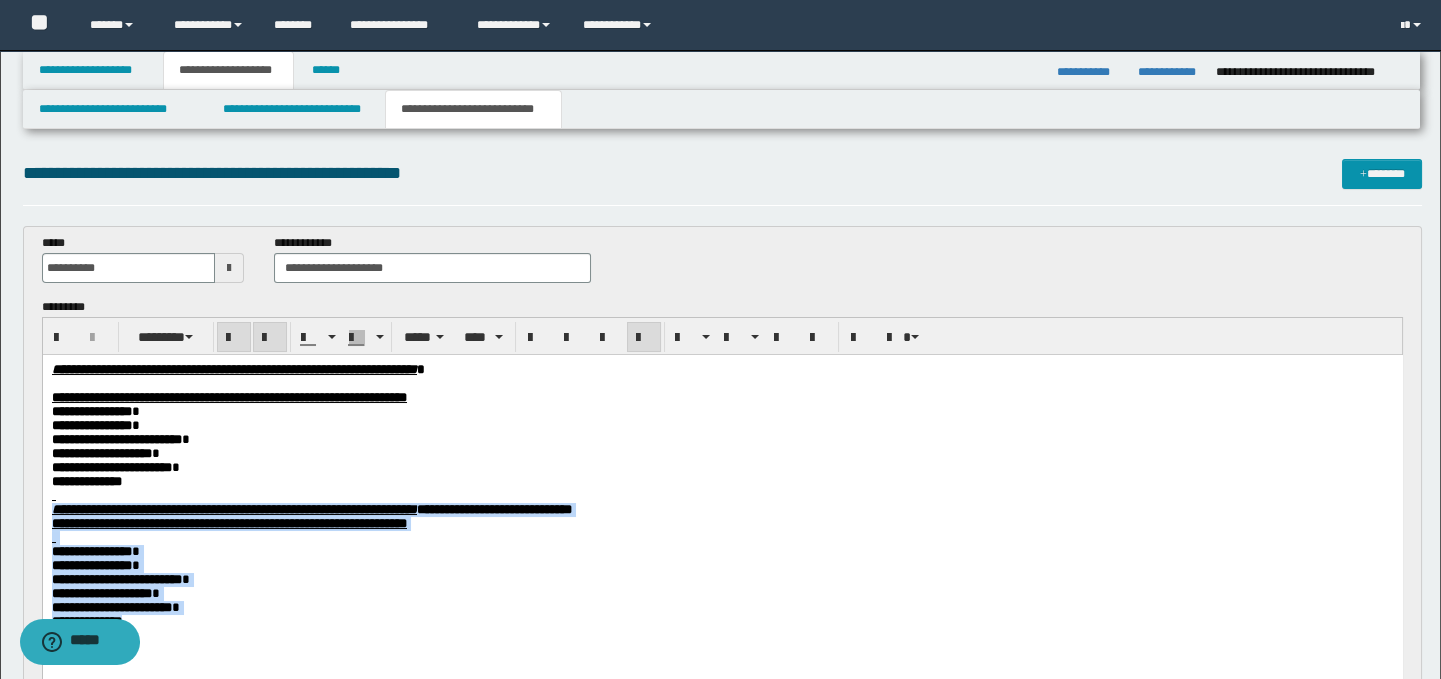 drag, startPoint x: 53, startPoint y: 525, endPoint x: 185, endPoint y: 649, distance: 181.1077 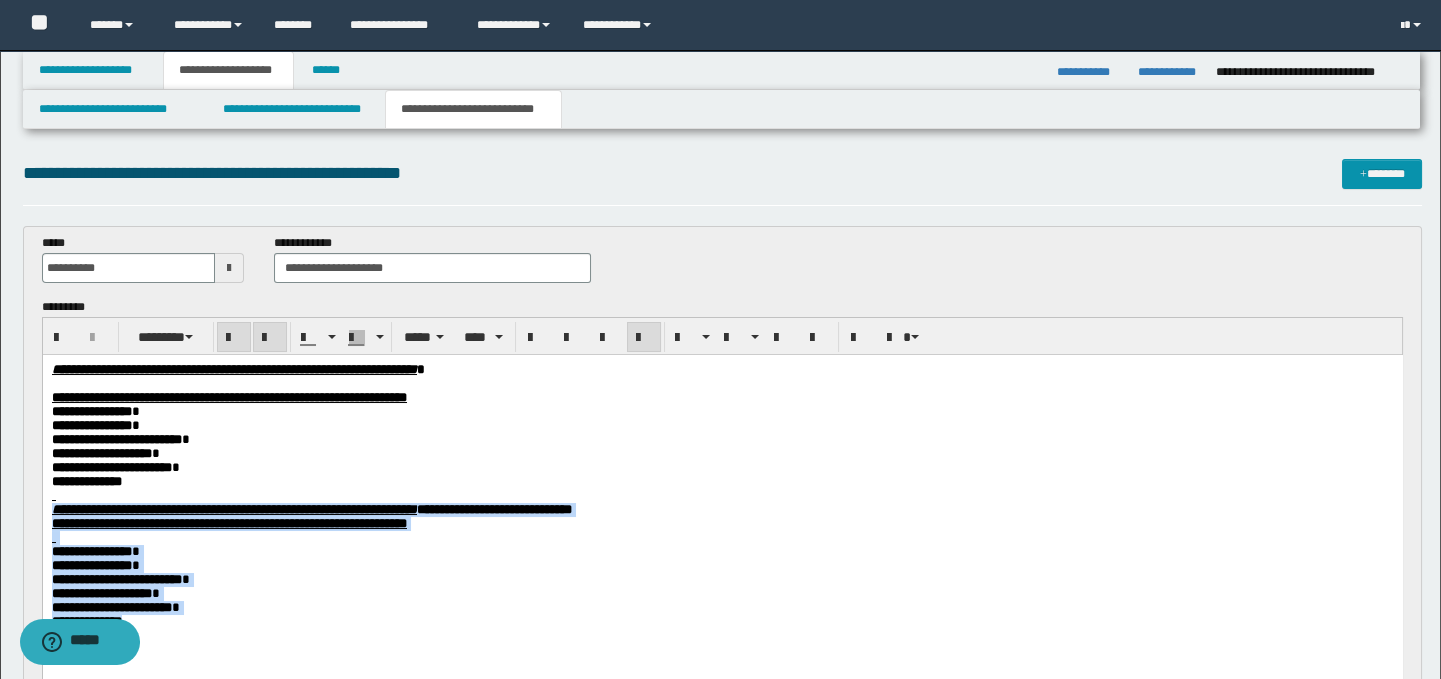 click on "**********" at bounding box center [722, 521] 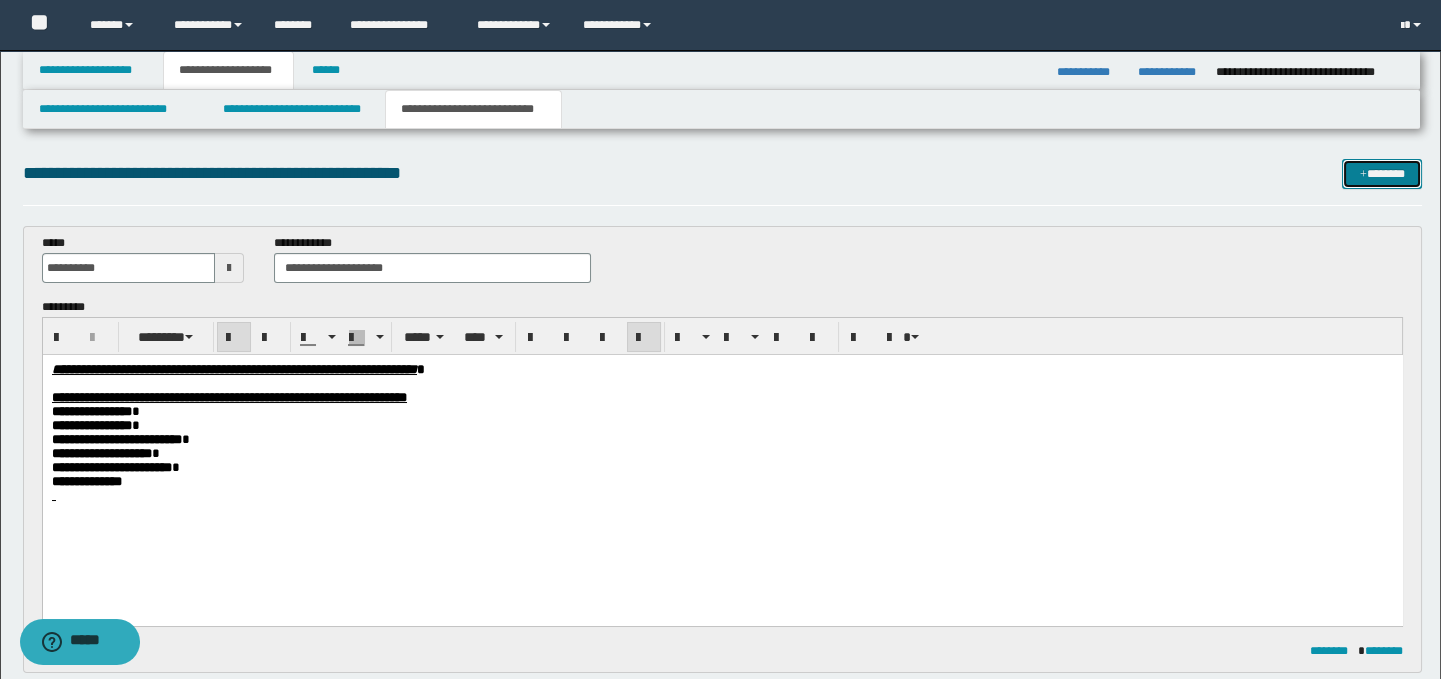 click on "*******" at bounding box center [1382, 174] 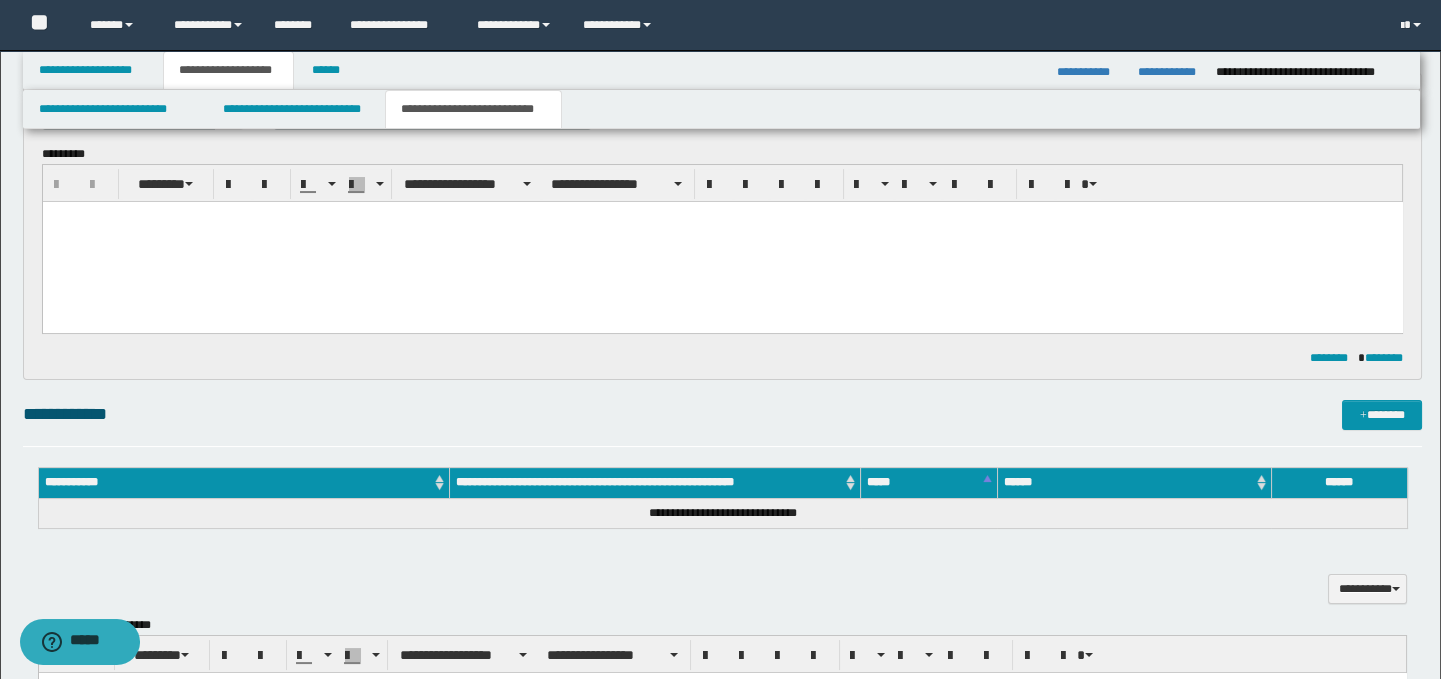 scroll, scrollTop: 0, scrollLeft: 0, axis: both 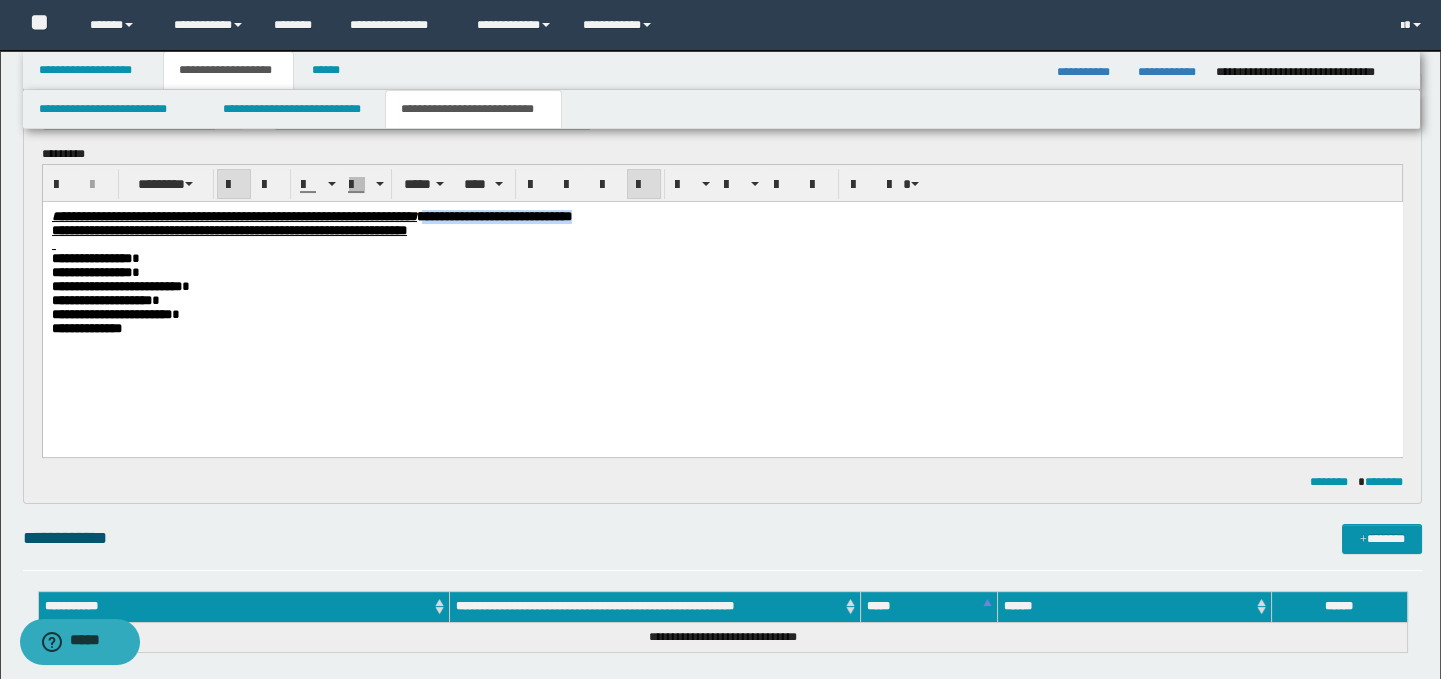 drag, startPoint x: 816, startPoint y: 221, endPoint x: 623, endPoint y: 213, distance: 193.16573 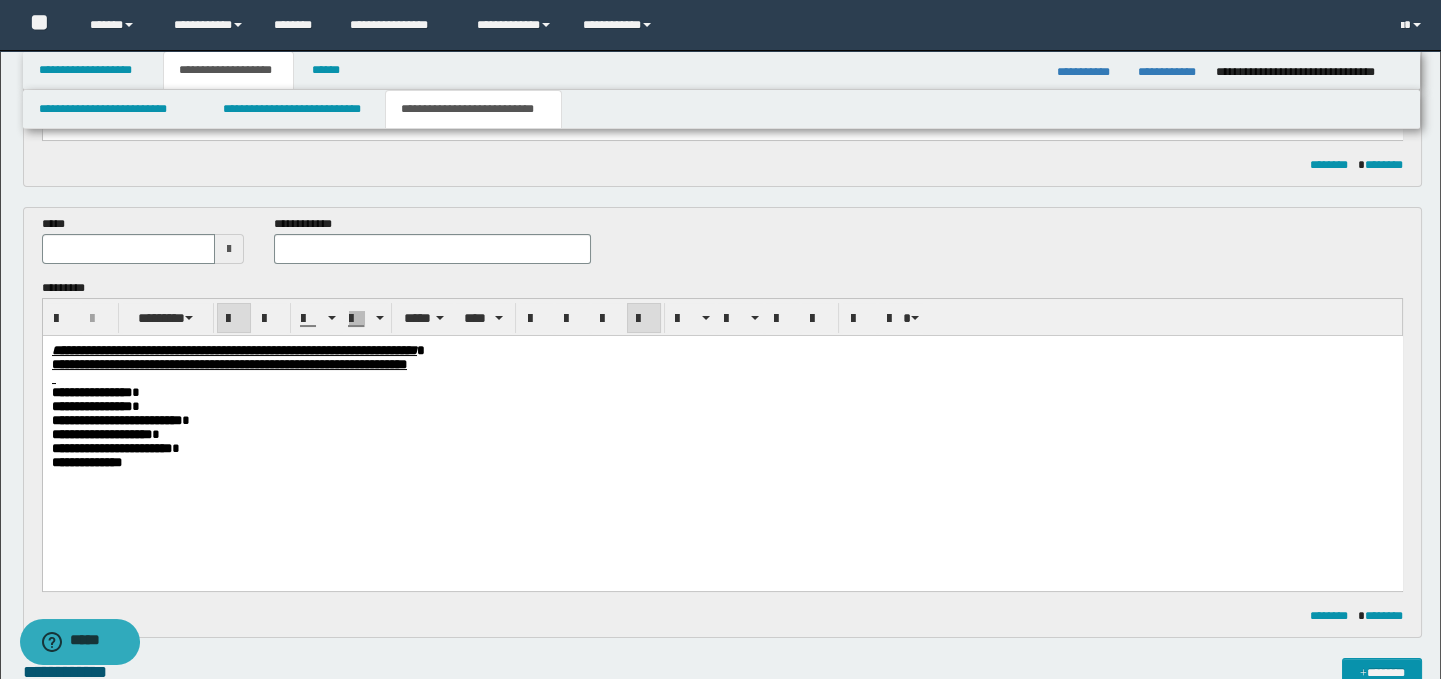 scroll, scrollTop: 311, scrollLeft: 0, axis: vertical 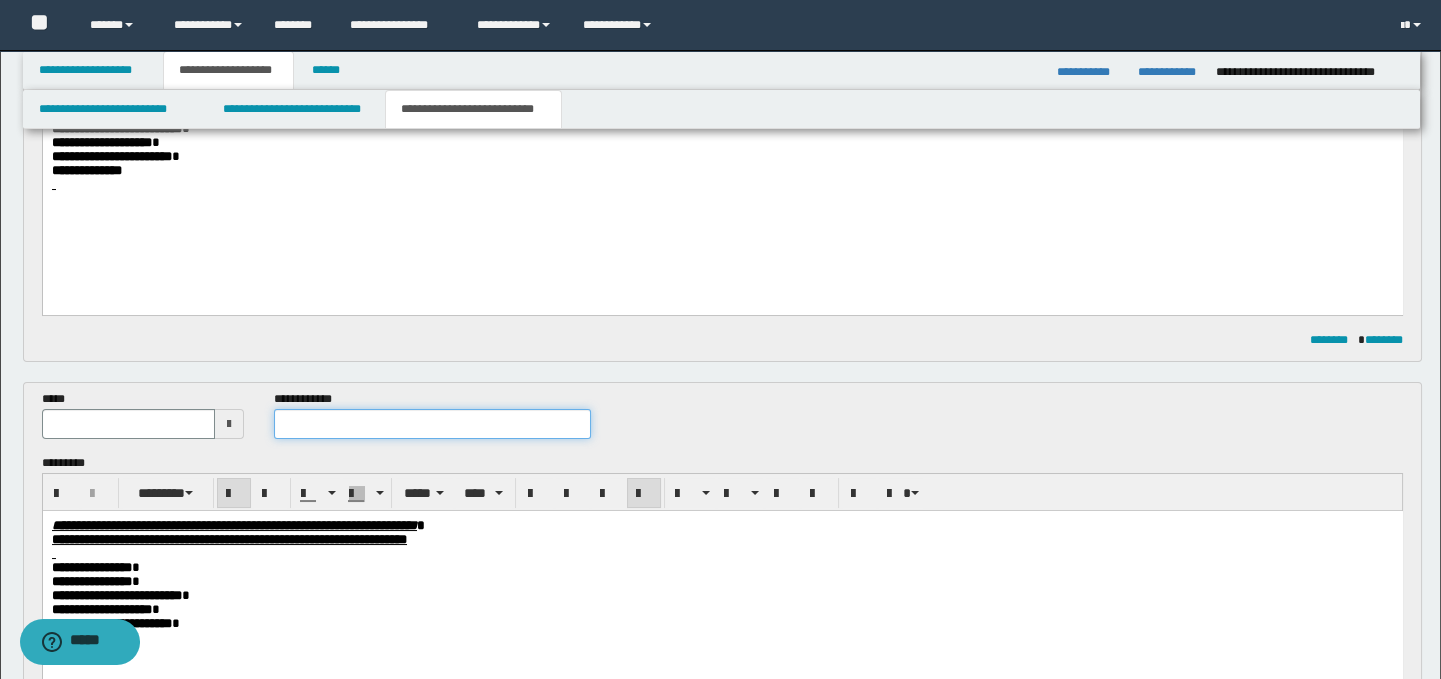 click at bounding box center [433, 424] 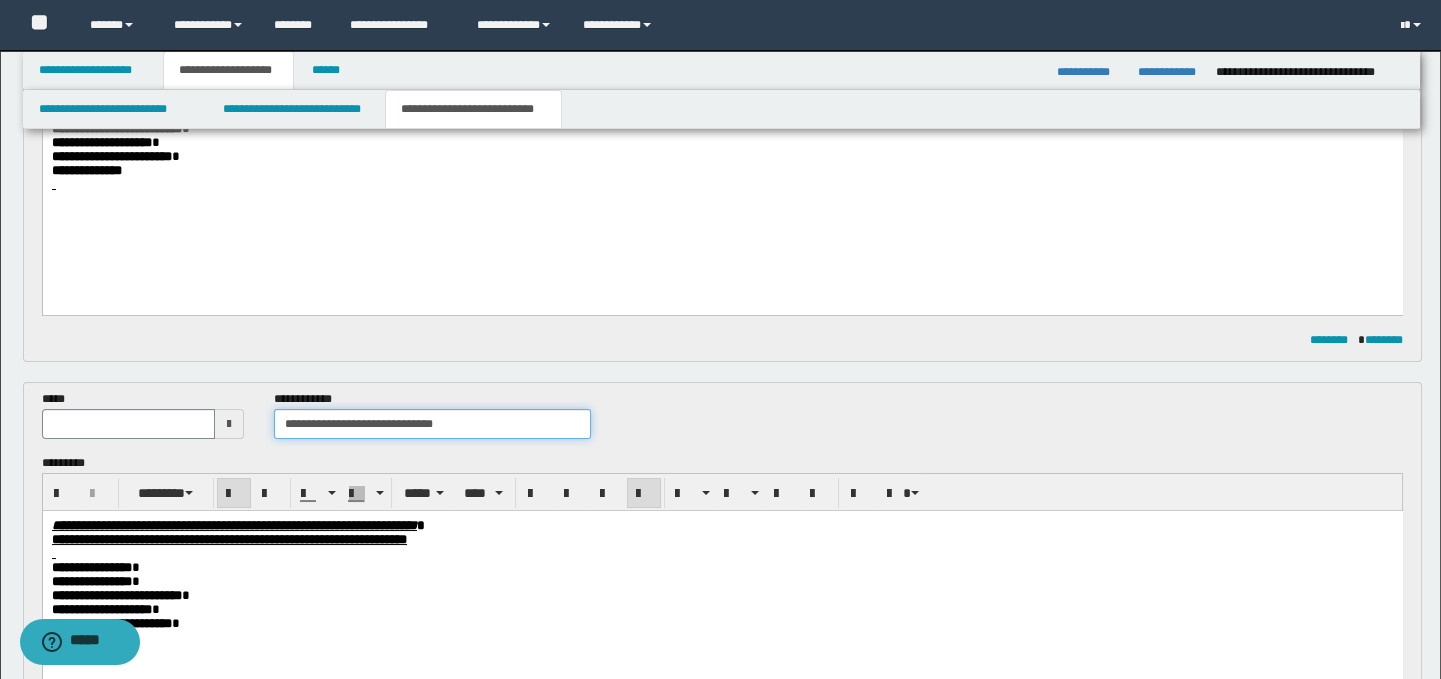 drag, startPoint x: 459, startPoint y: 424, endPoint x: 380, endPoint y: 422, distance: 79.025314 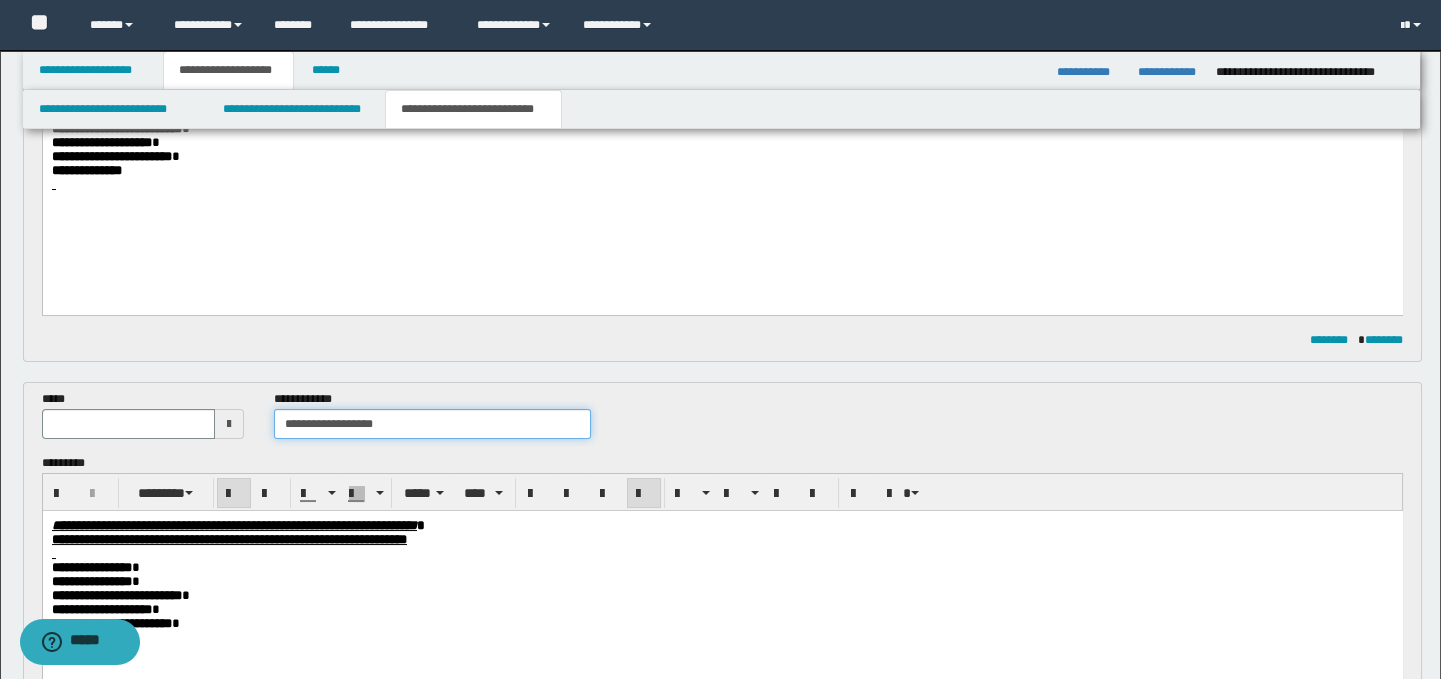 type 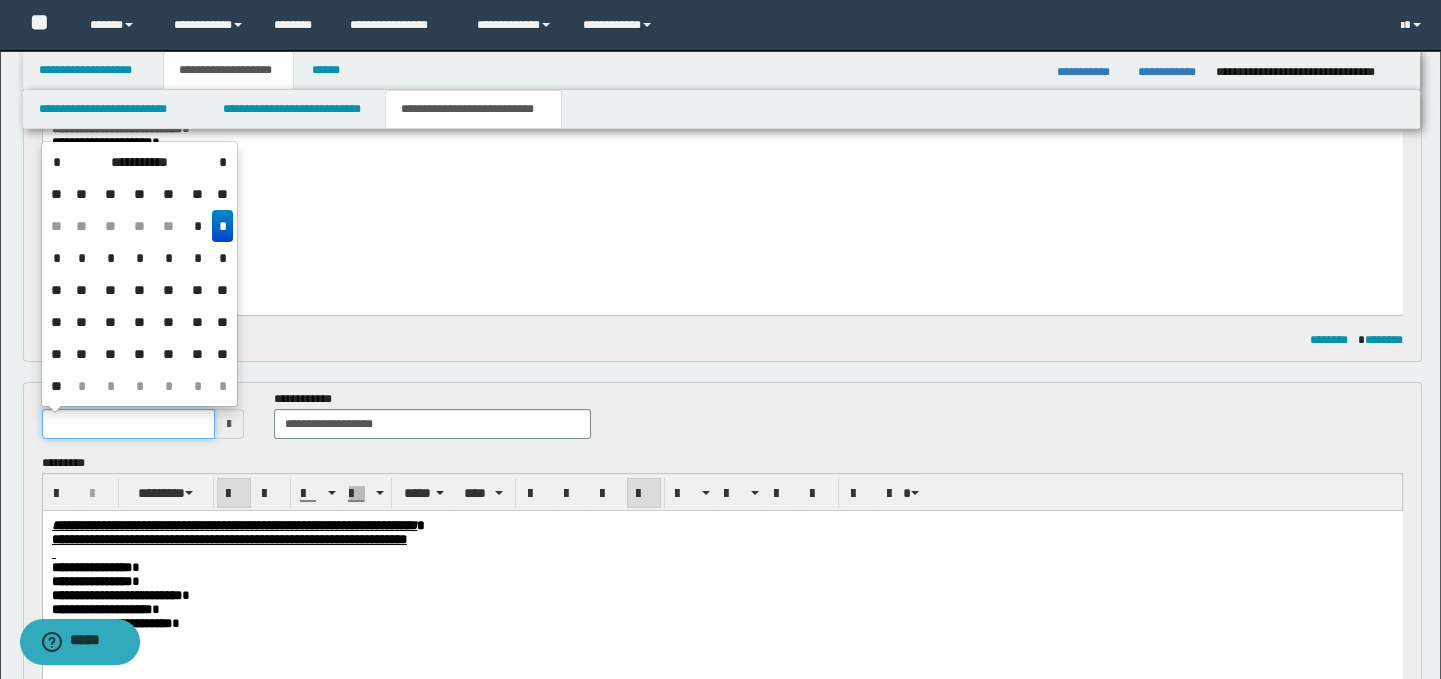 click at bounding box center (128, 424) 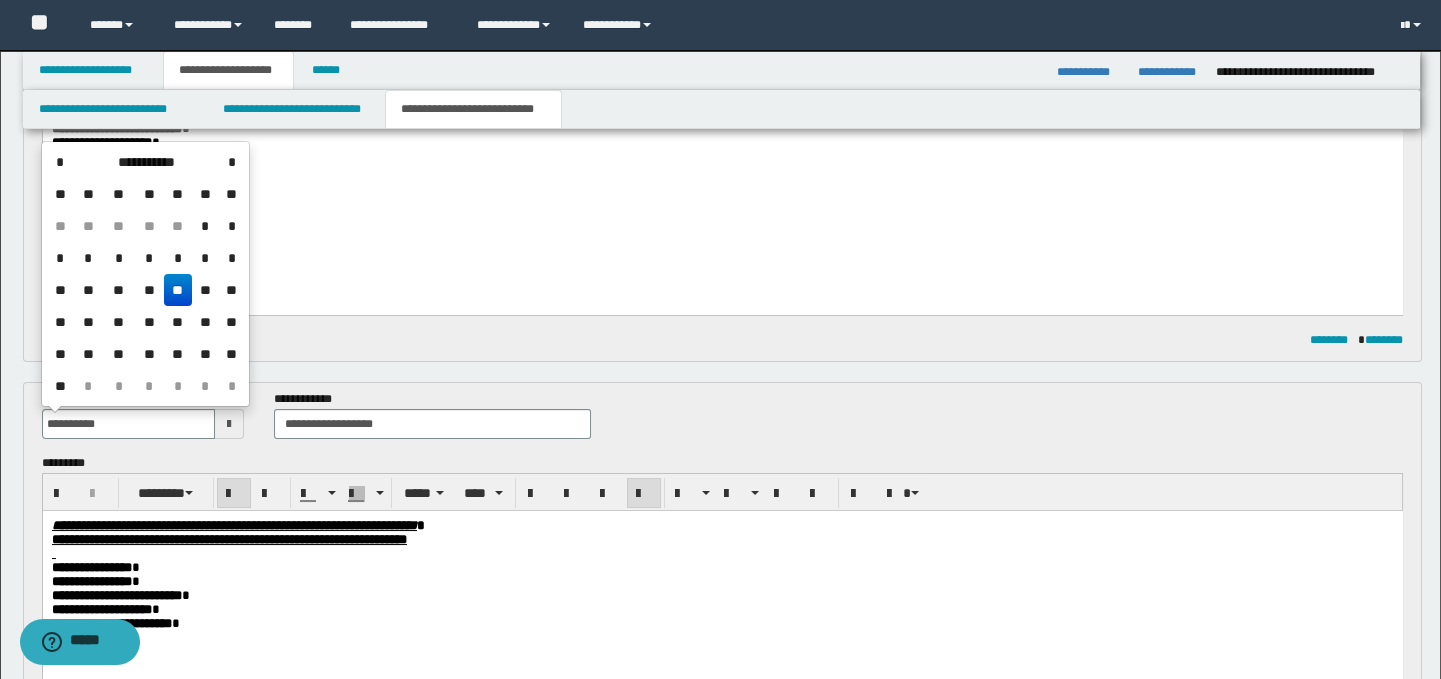 click on "**" at bounding box center (178, 290) 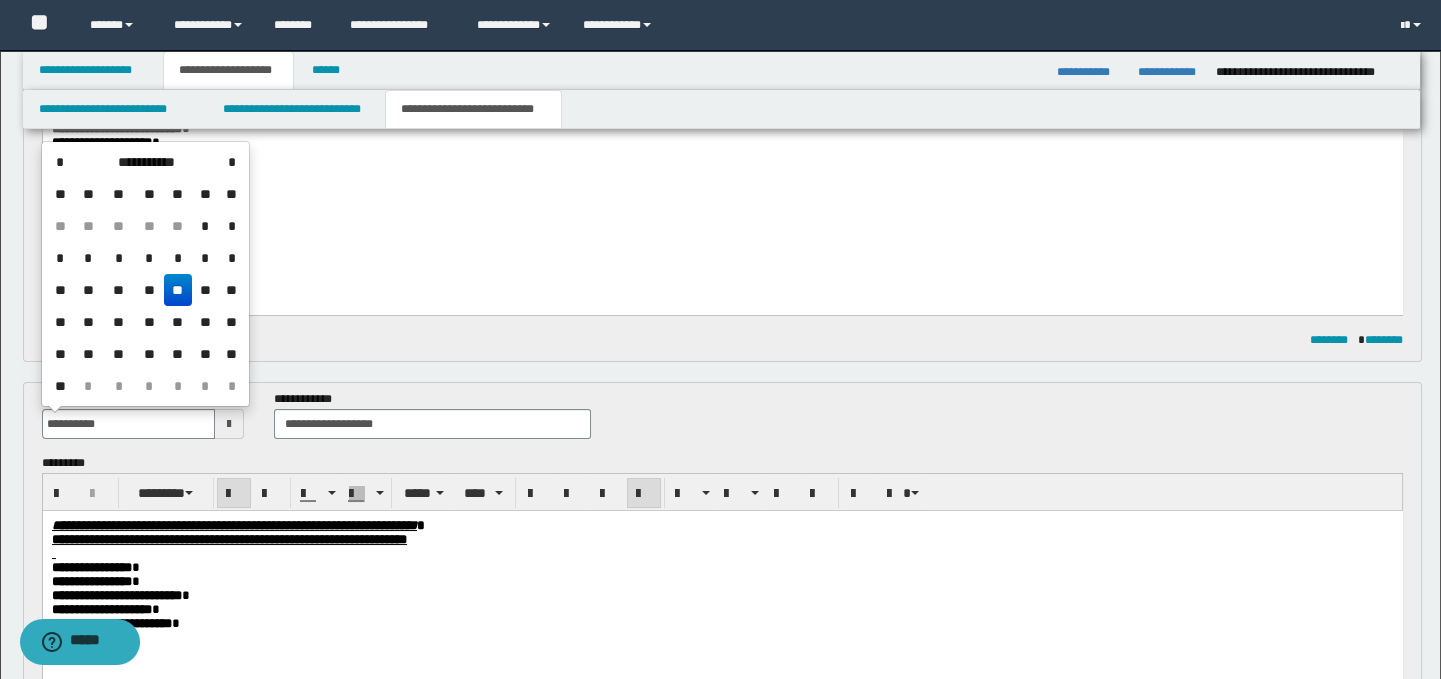 type on "**********" 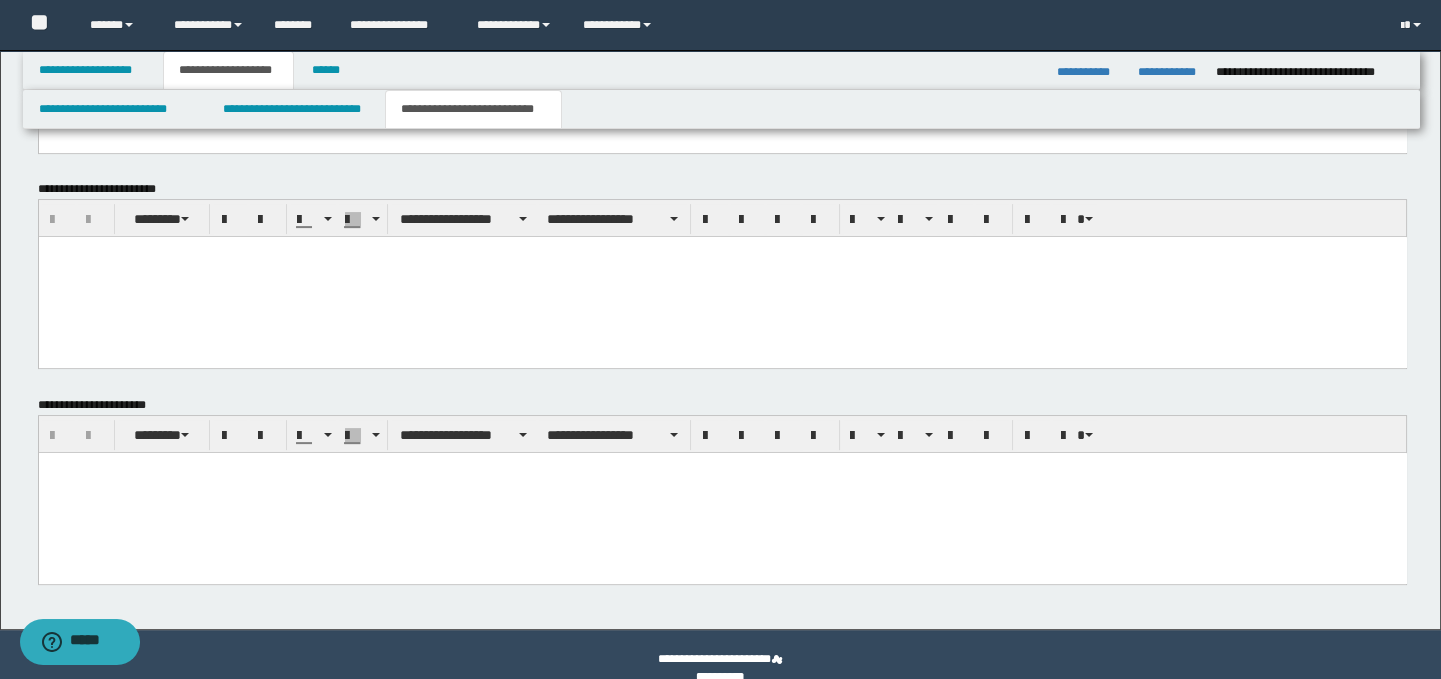 scroll, scrollTop: 1423, scrollLeft: 0, axis: vertical 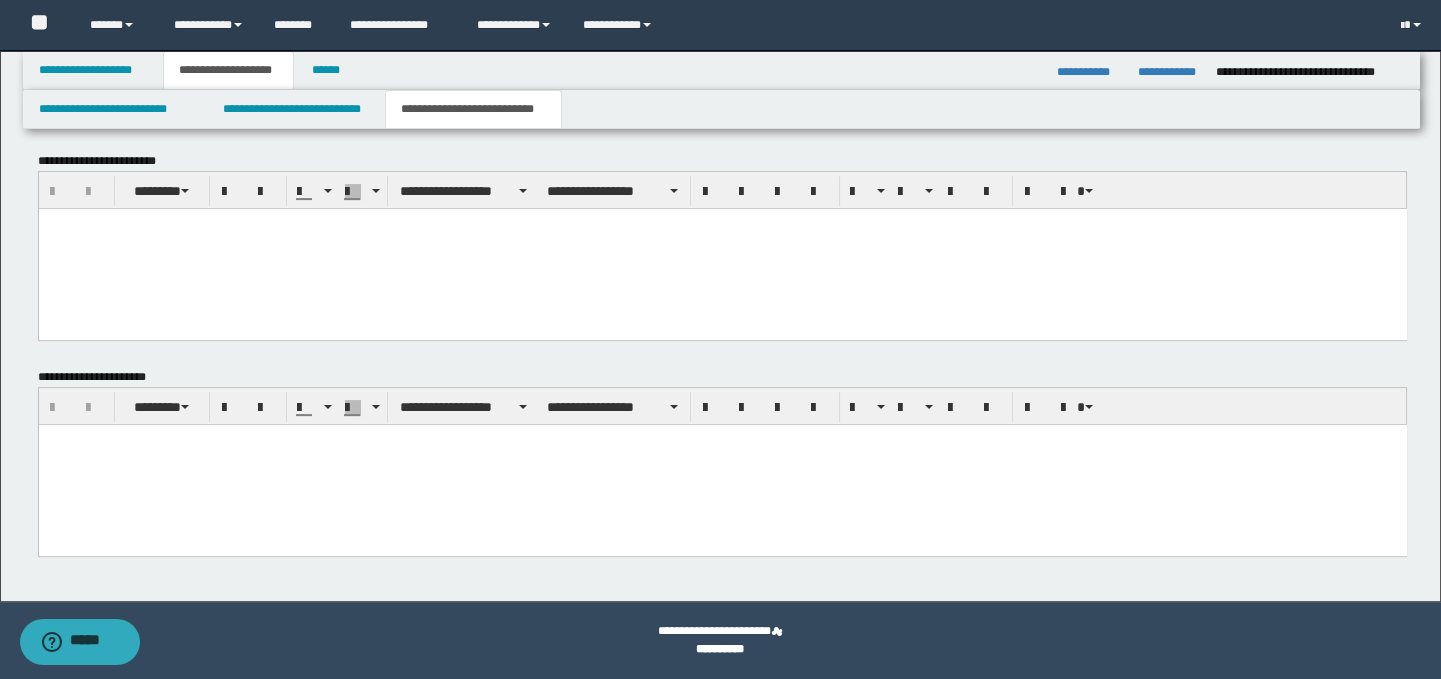 click at bounding box center (722, 464) 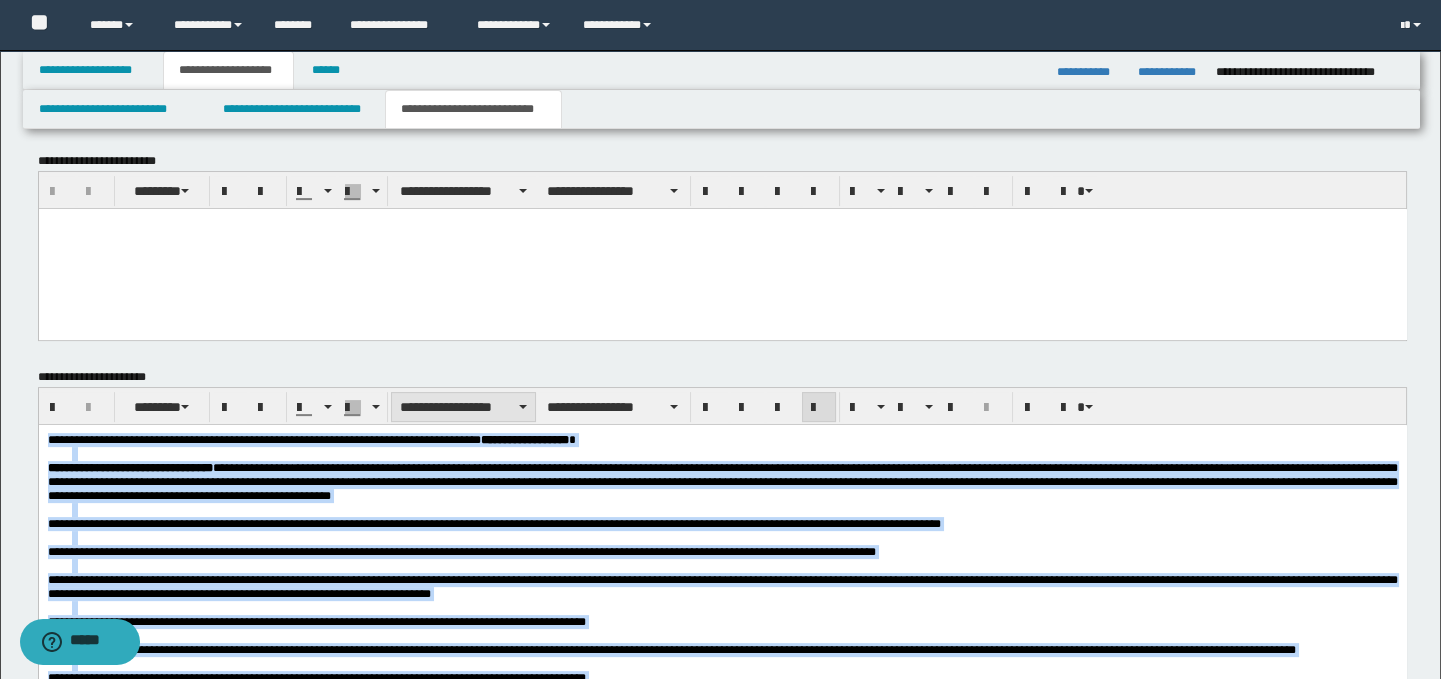click on "**********" at bounding box center (463, 407) 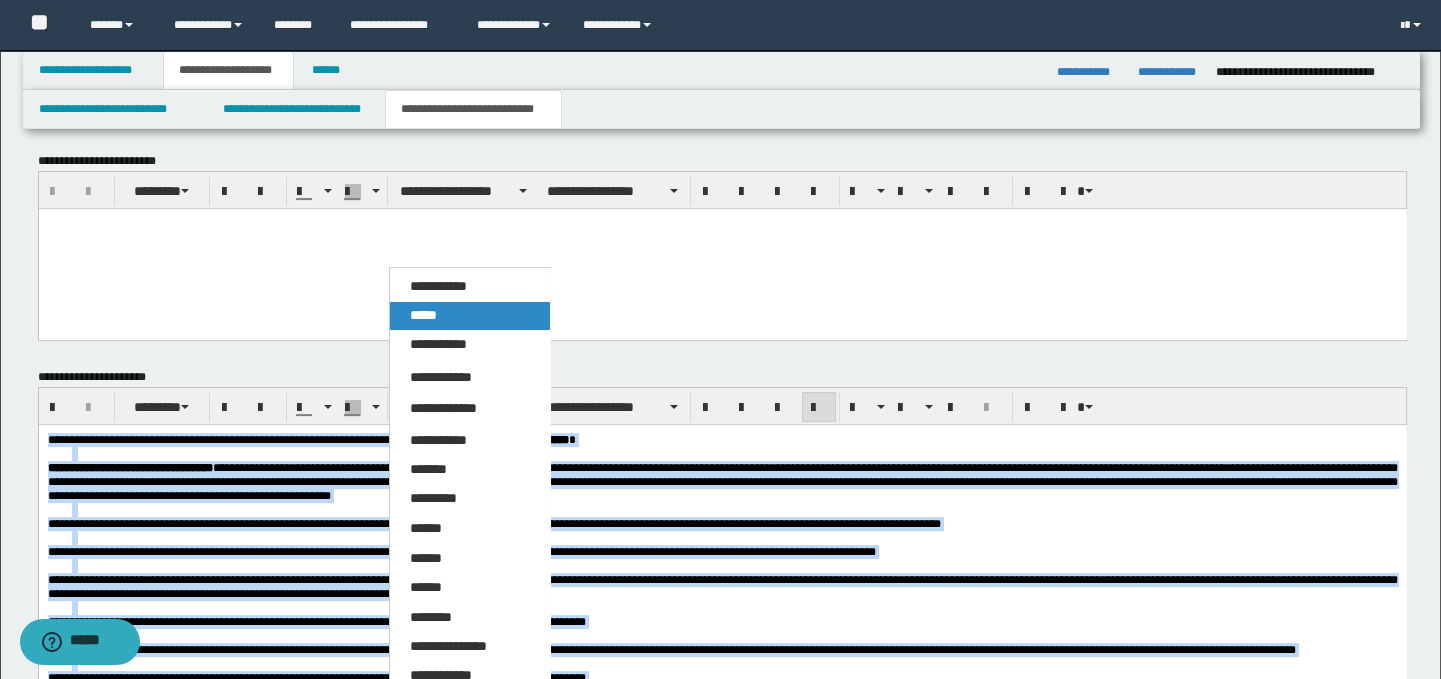 click on "*****" at bounding box center (470, 316) 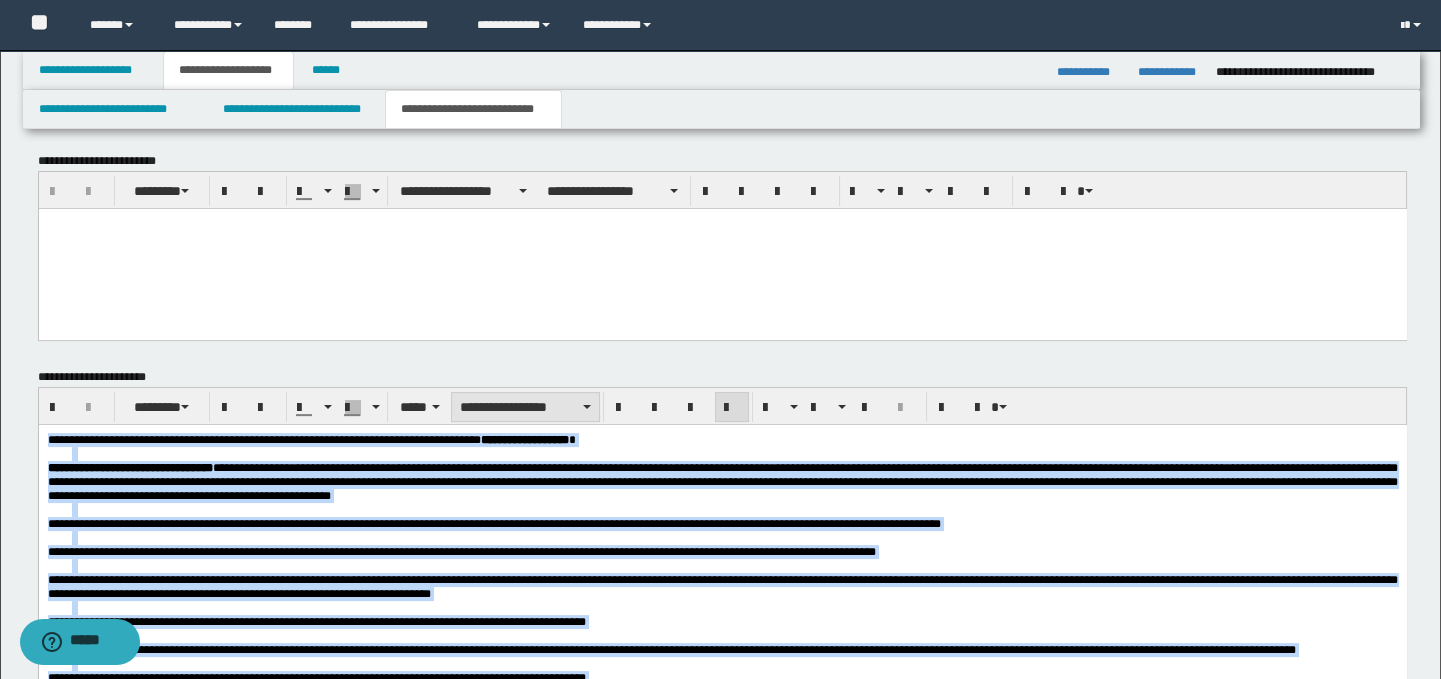 click on "**********" at bounding box center [525, 407] 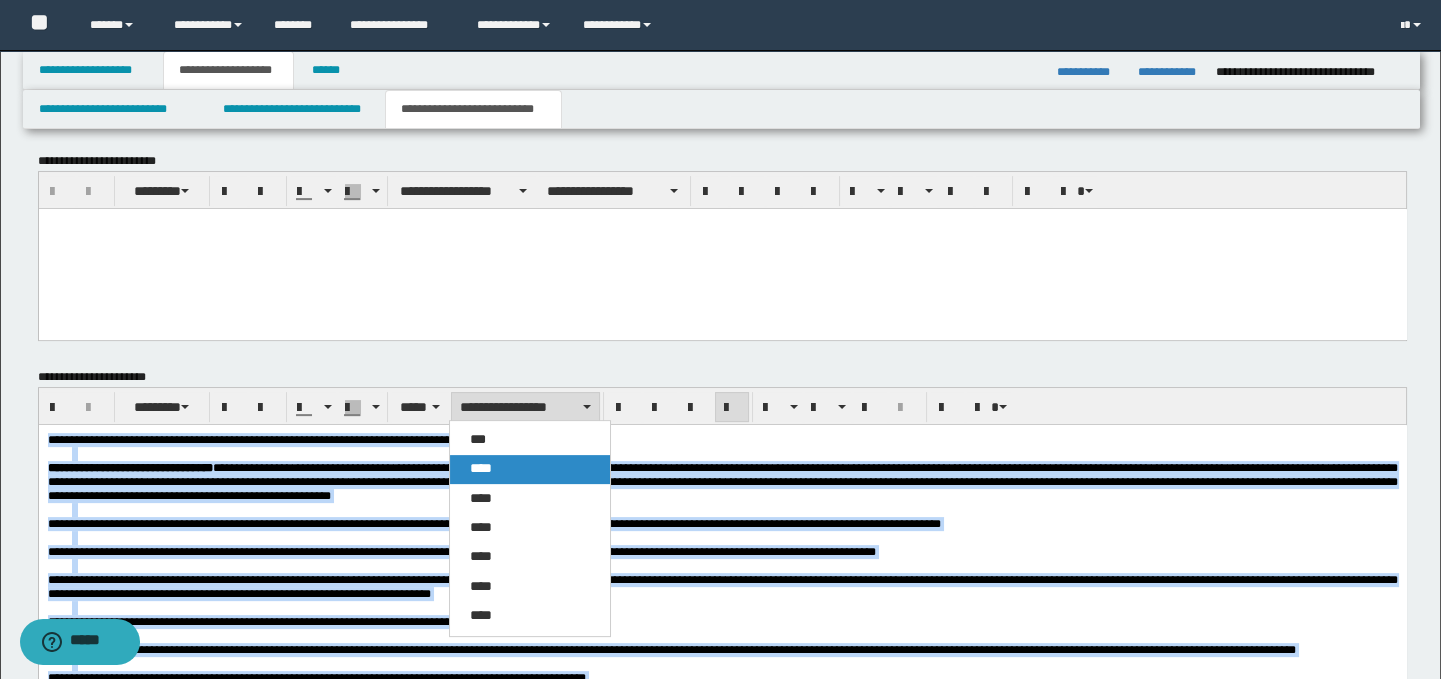 click on "****" at bounding box center (530, 469) 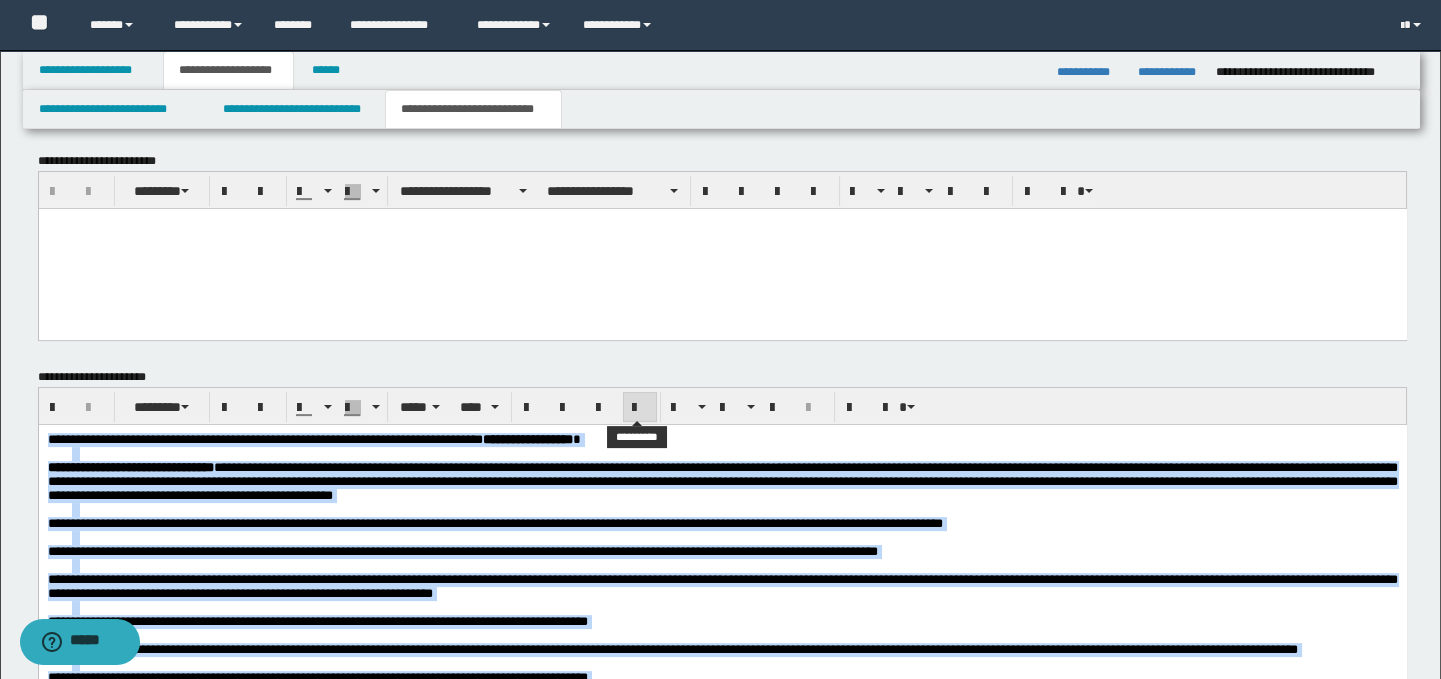 click at bounding box center [640, 408] 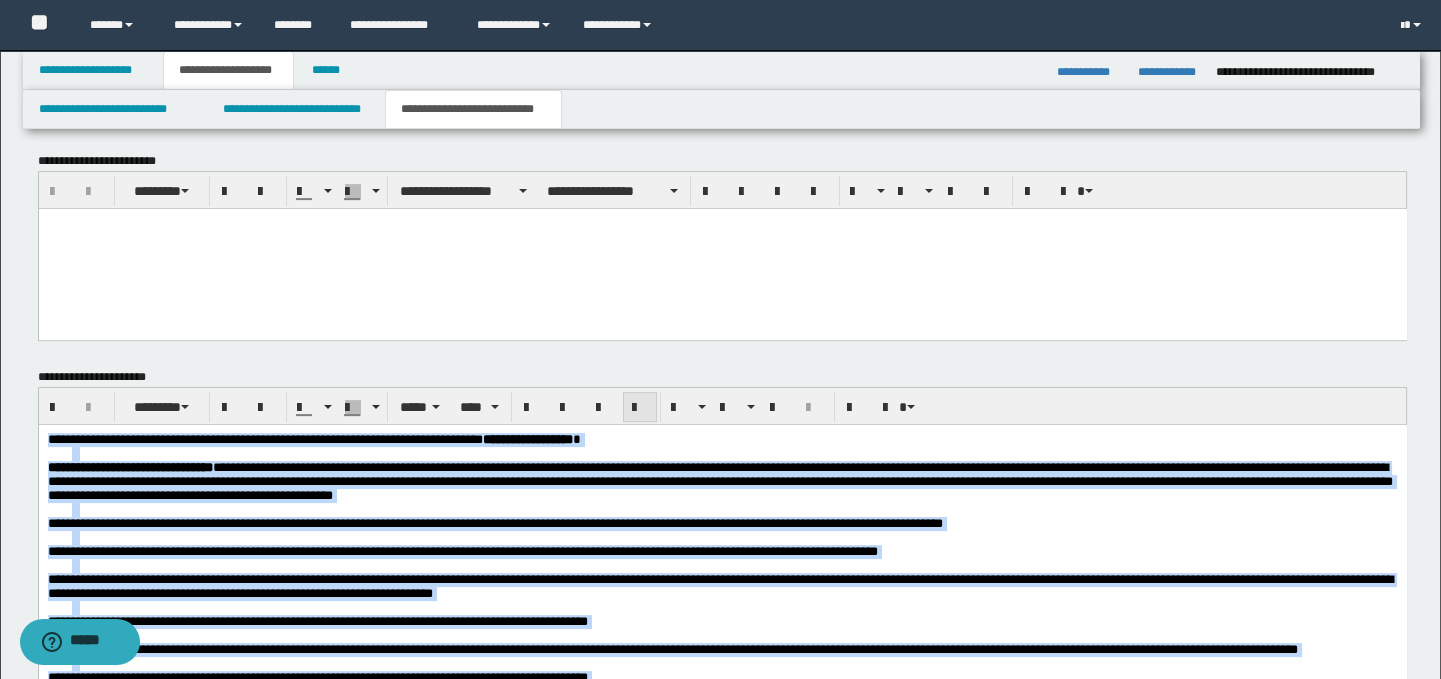 click at bounding box center [640, 408] 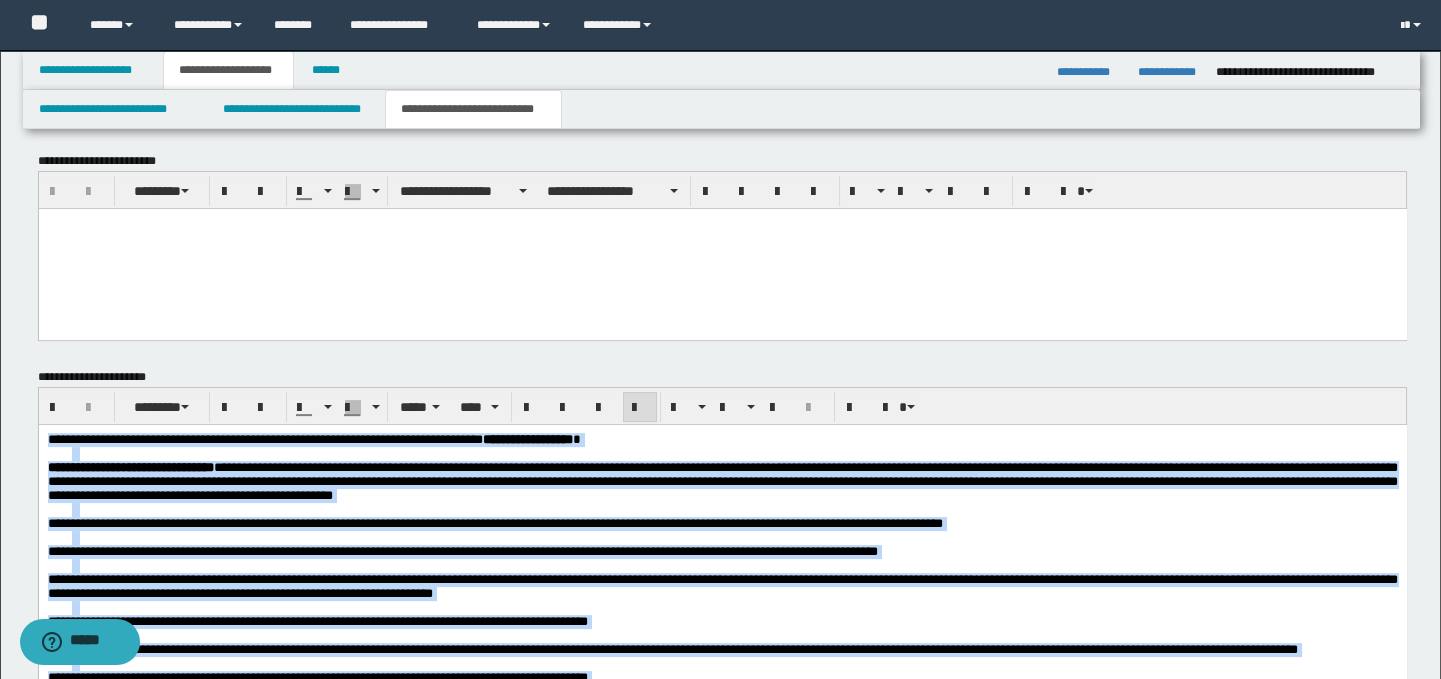 click at bounding box center [734, 635] 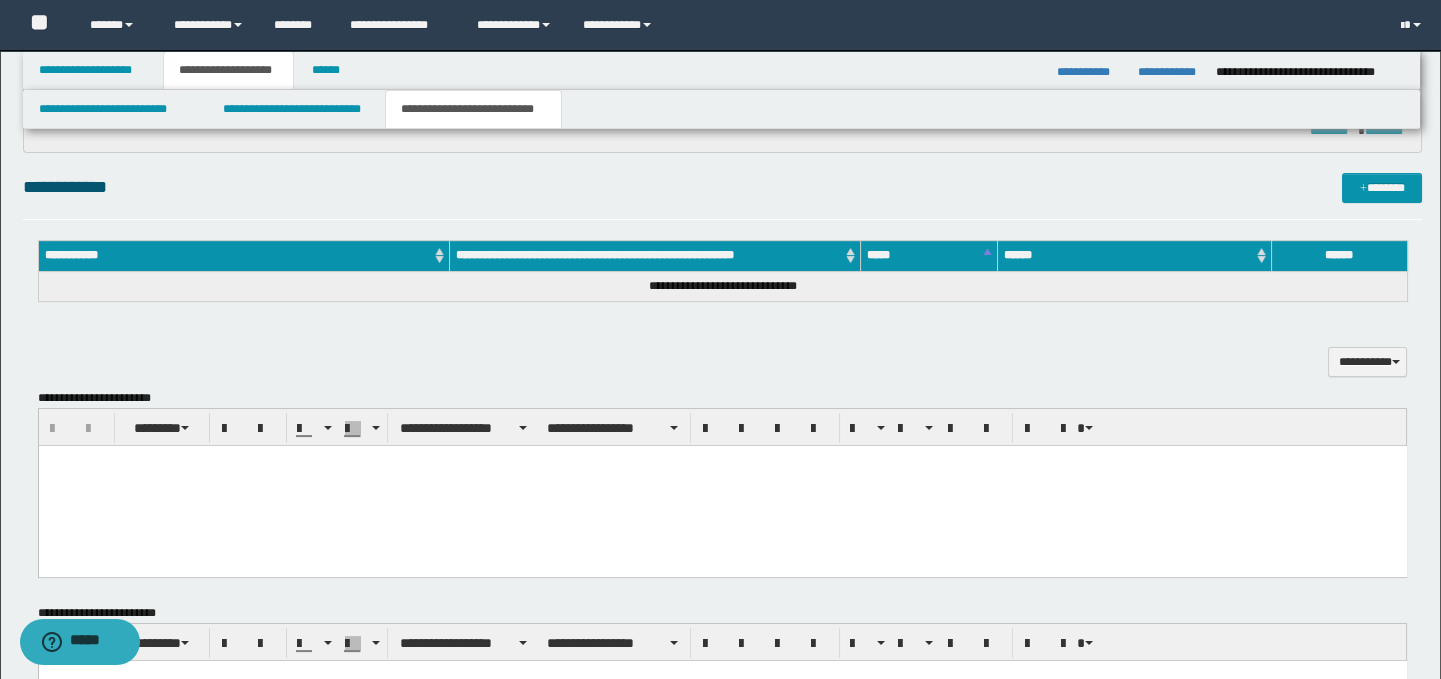 scroll, scrollTop: 925, scrollLeft: 0, axis: vertical 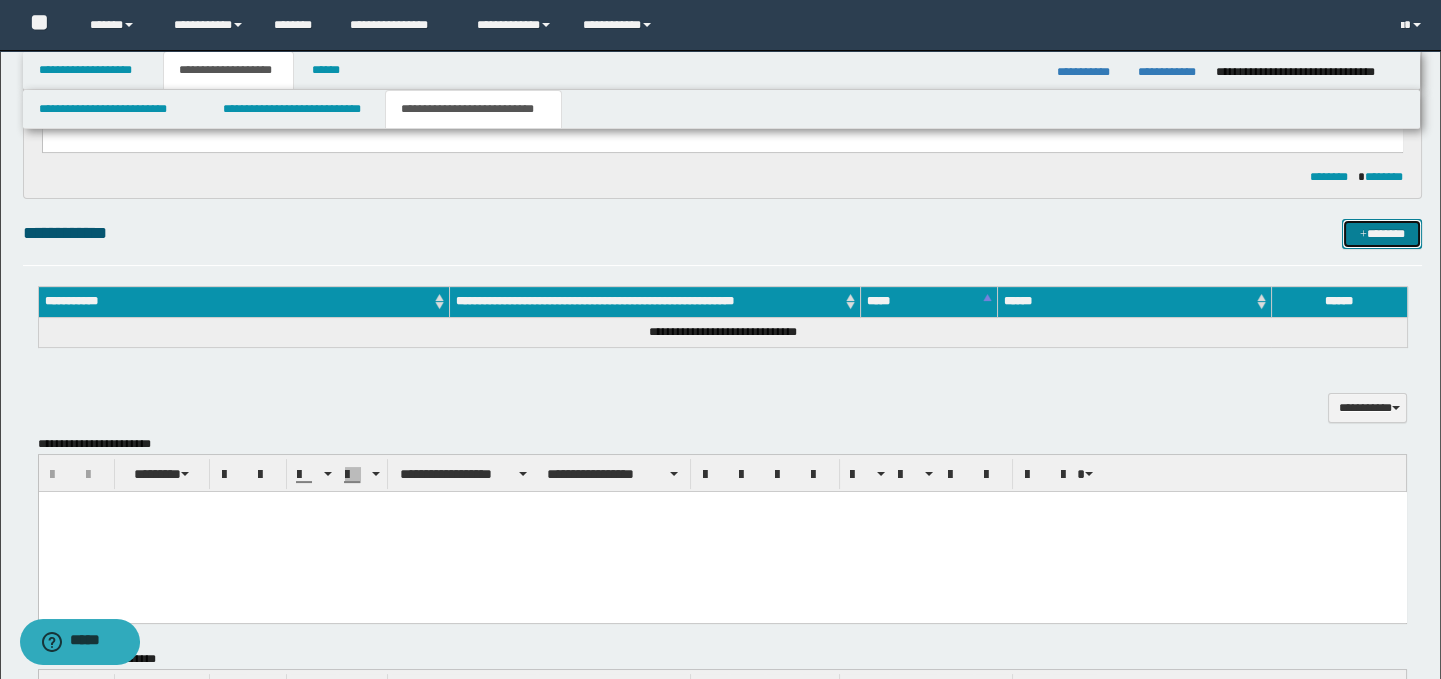 click on "*******" at bounding box center [1382, 234] 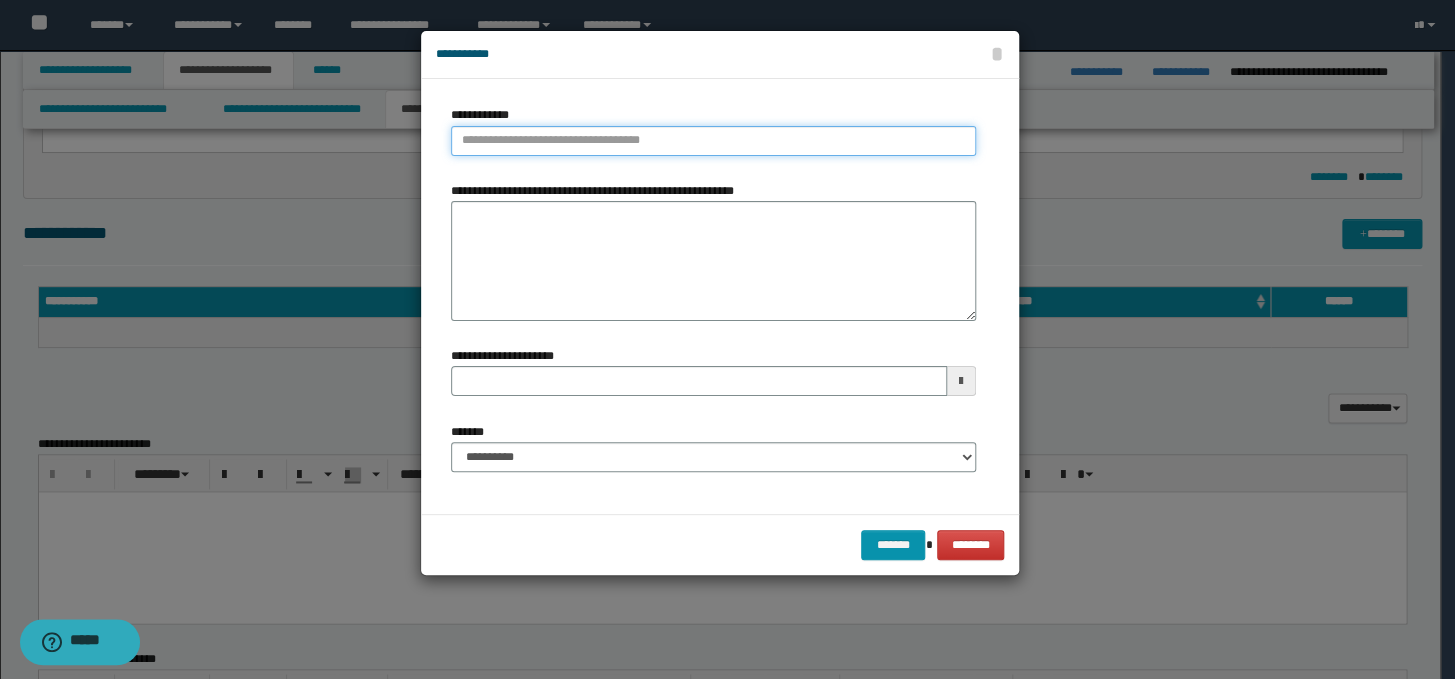 click on "**********" at bounding box center (713, 141) 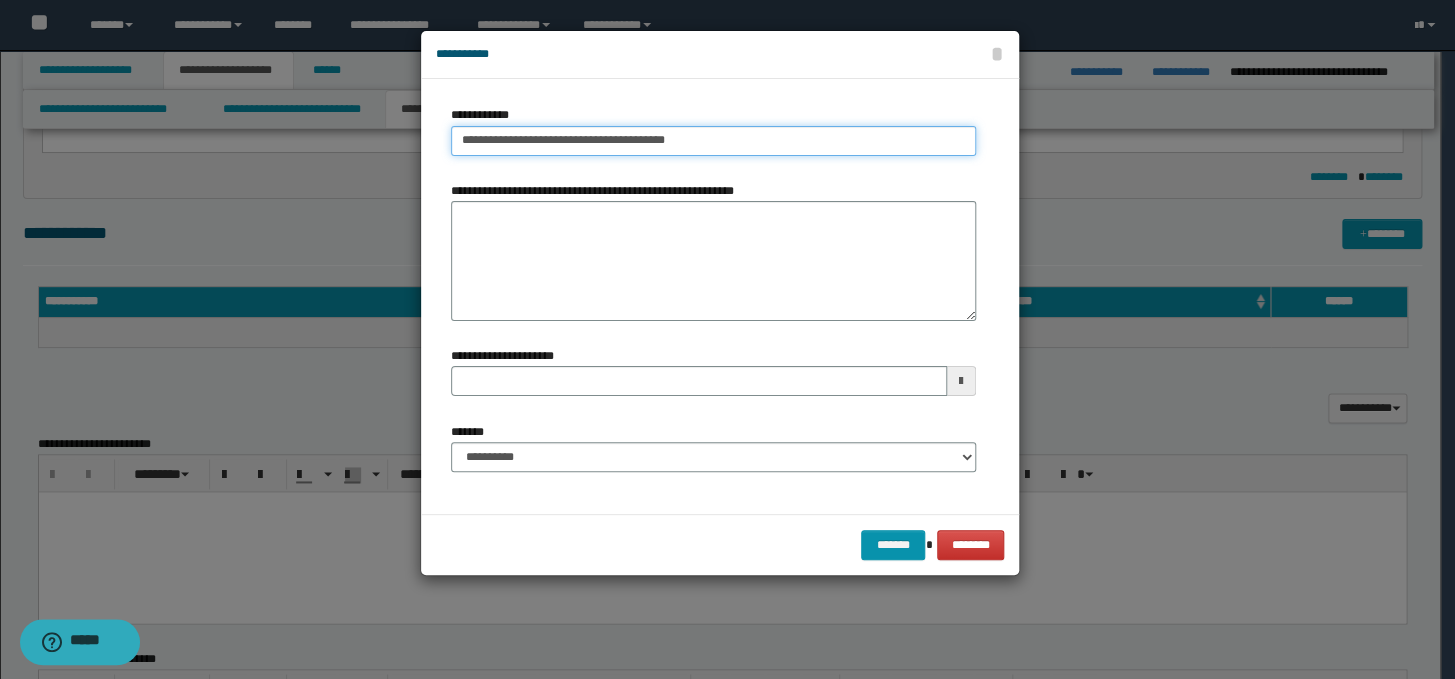 drag, startPoint x: 694, startPoint y: 145, endPoint x: 638, endPoint y: 136, distance: 56.718605 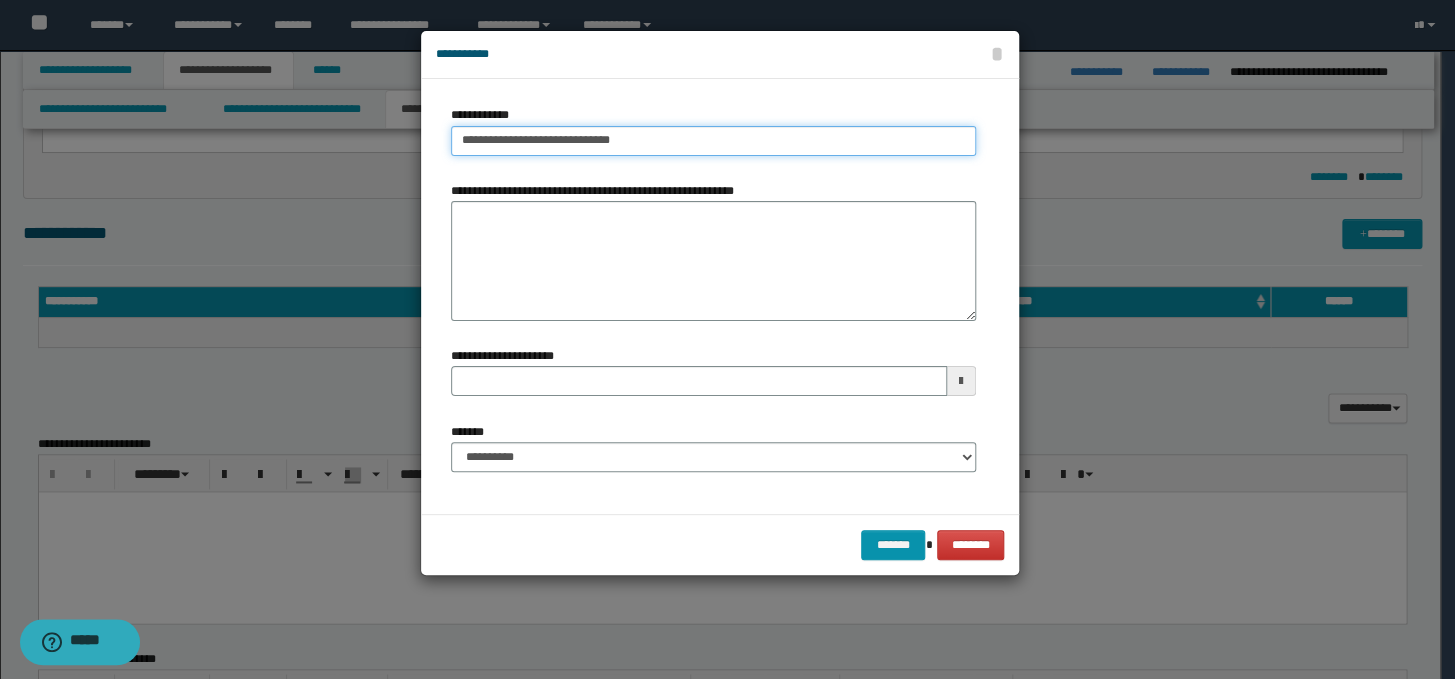 type on "**********" 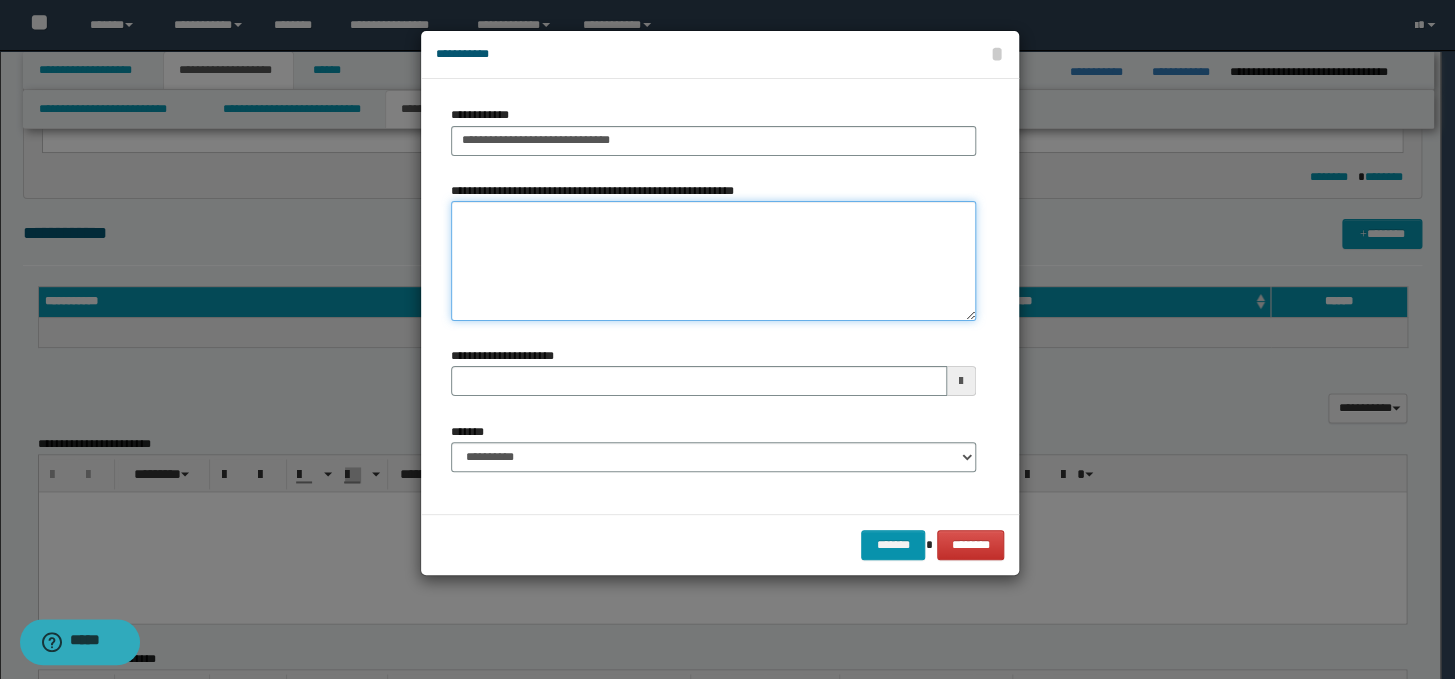 click on "**********" at bounding box center (713, 261) 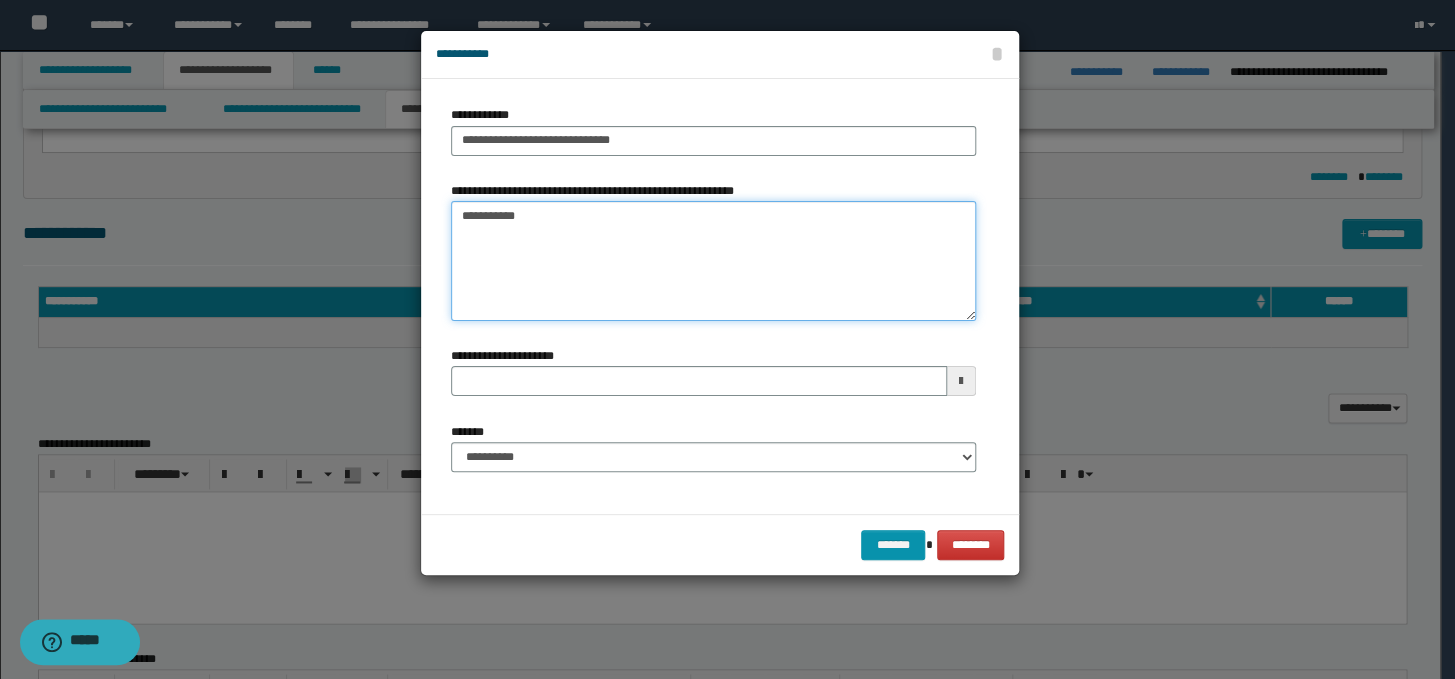type on "**********" 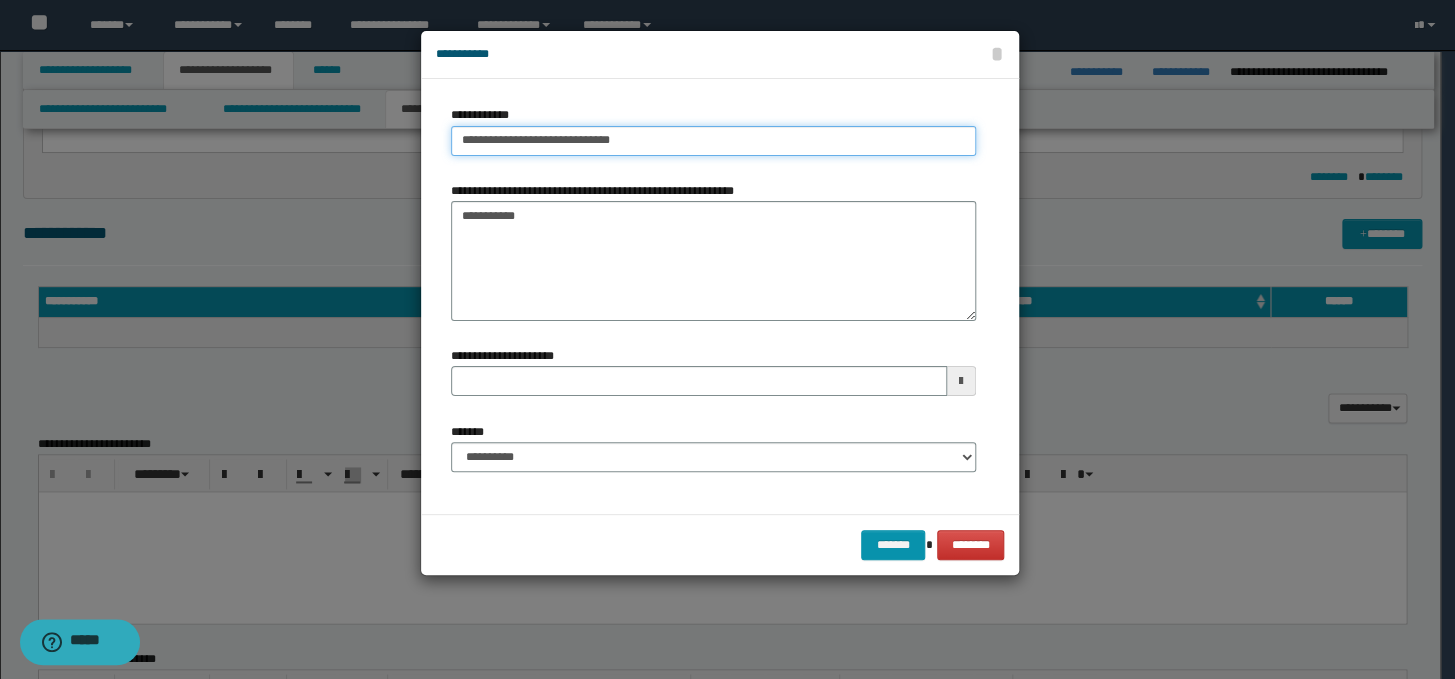 click on "**********" at bounding box center [713, 141] 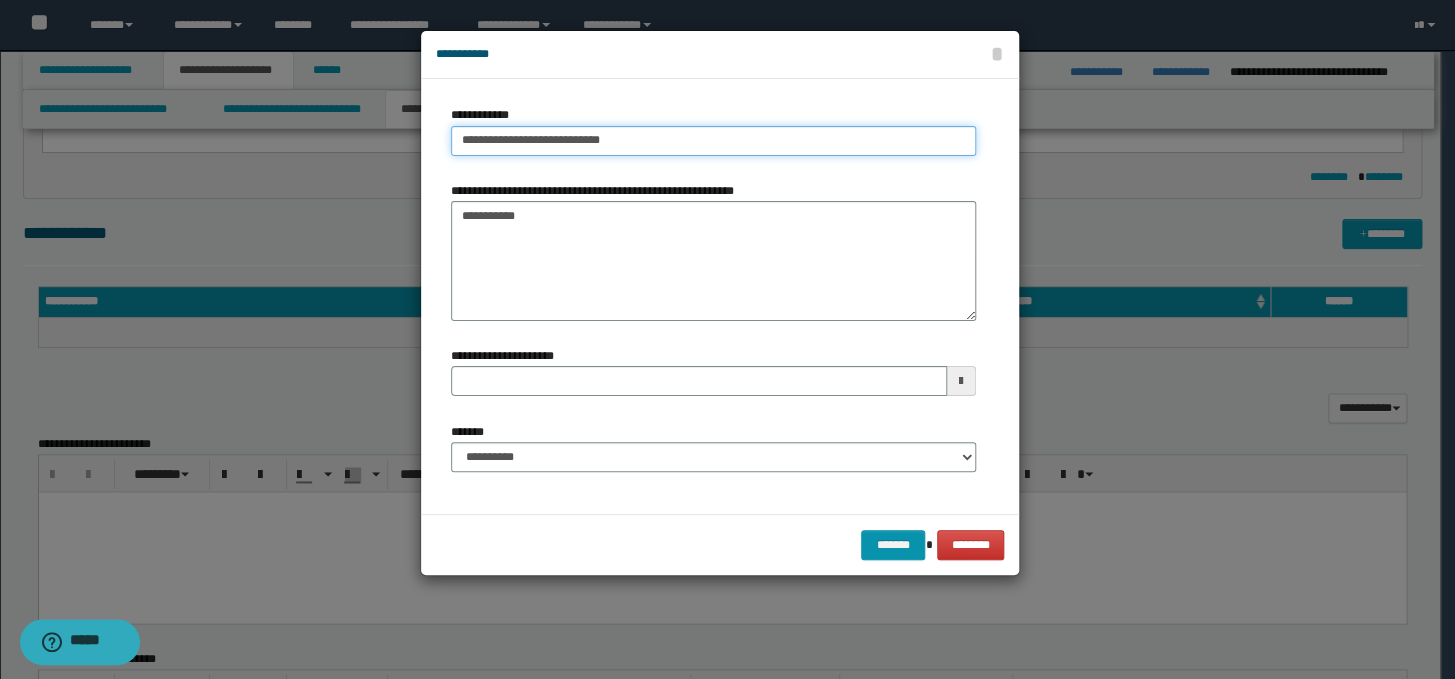 click on "**********" at bounding box center (713, 141) 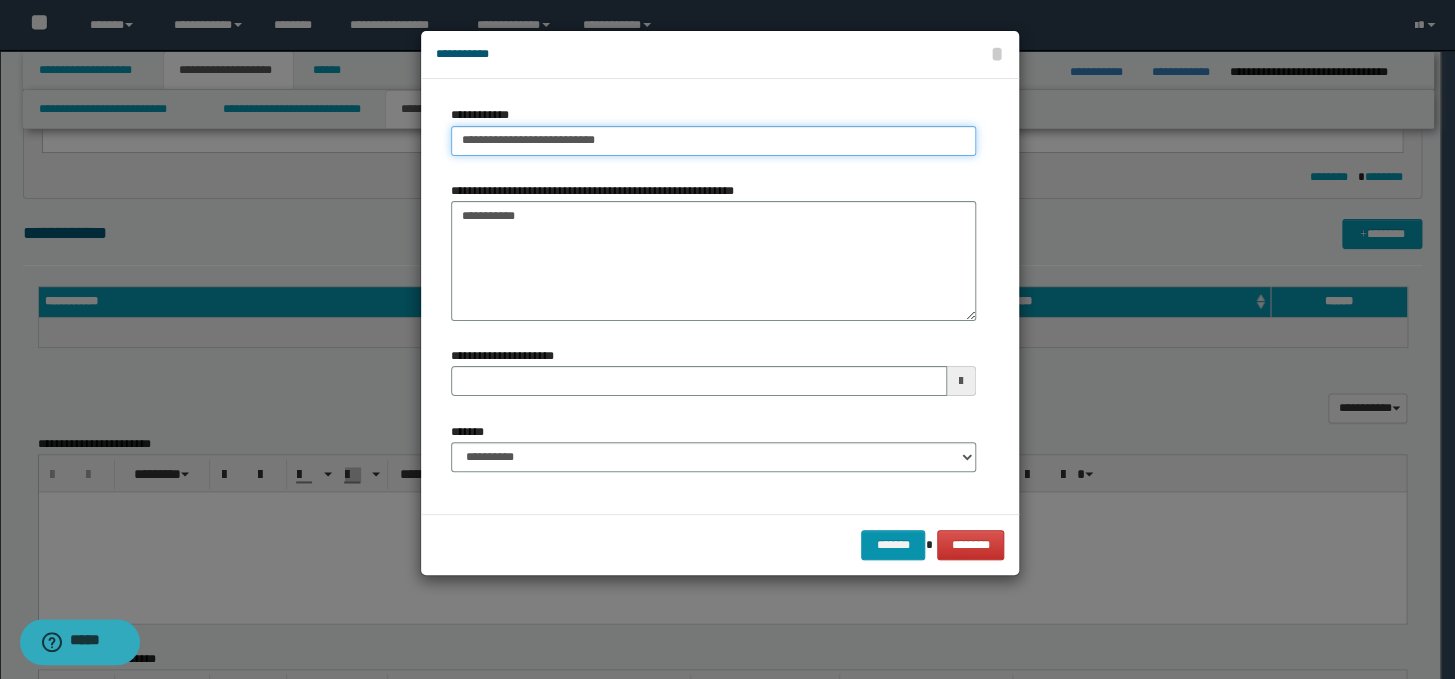 click on "**********" at bounding box center [713, 141] 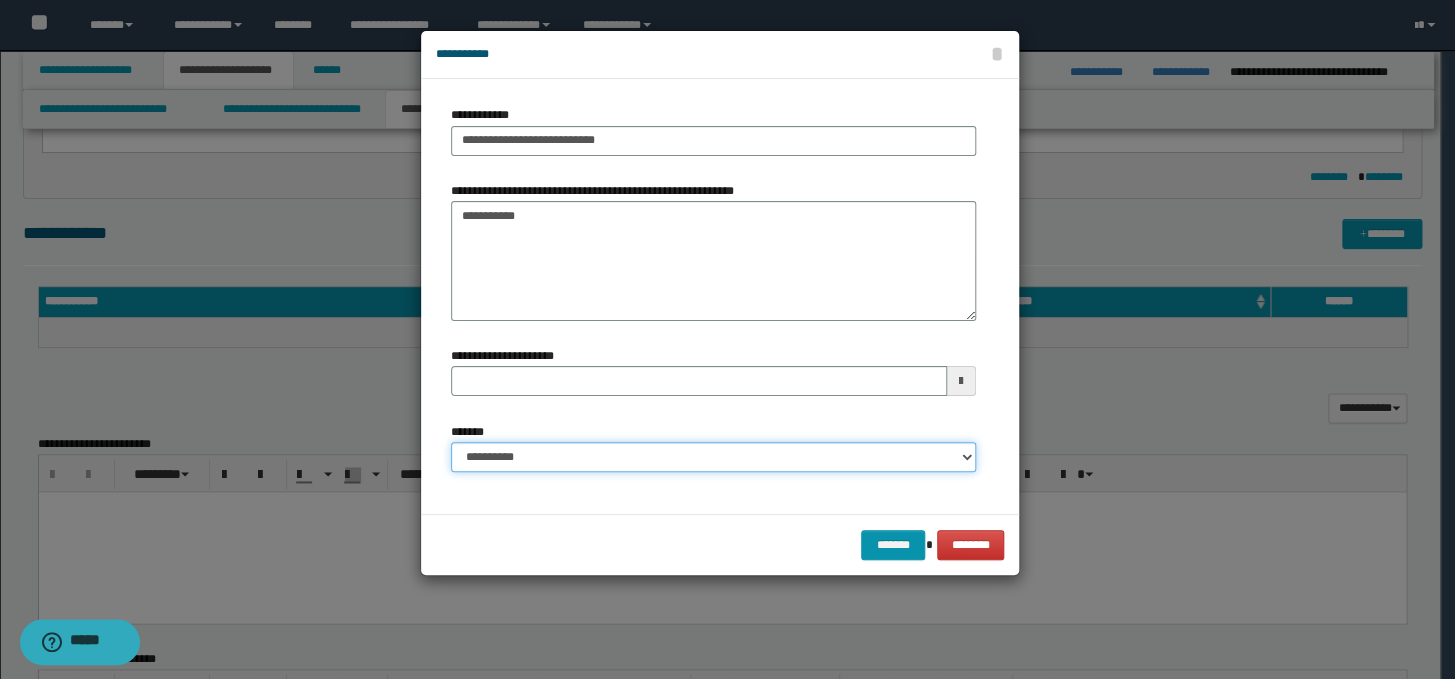 type on "**********" 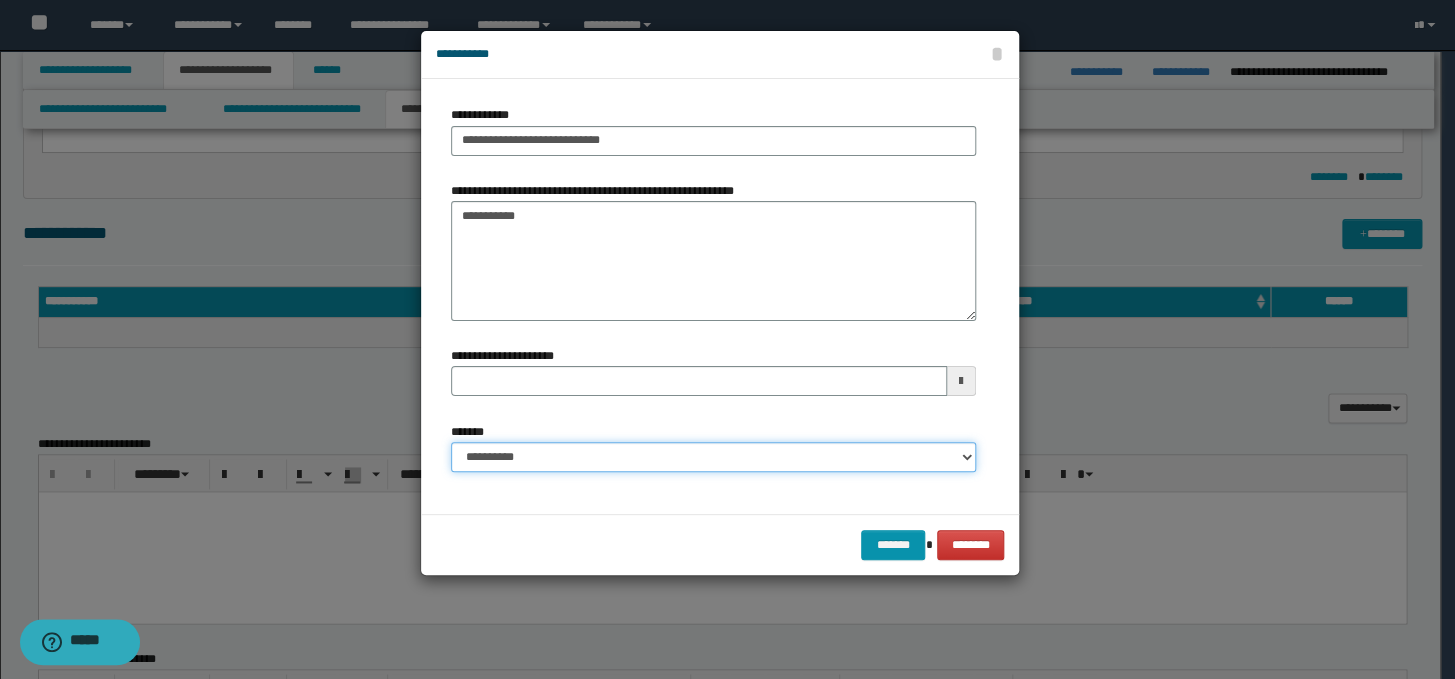 click on "**********" at bounding box center (713, 457) 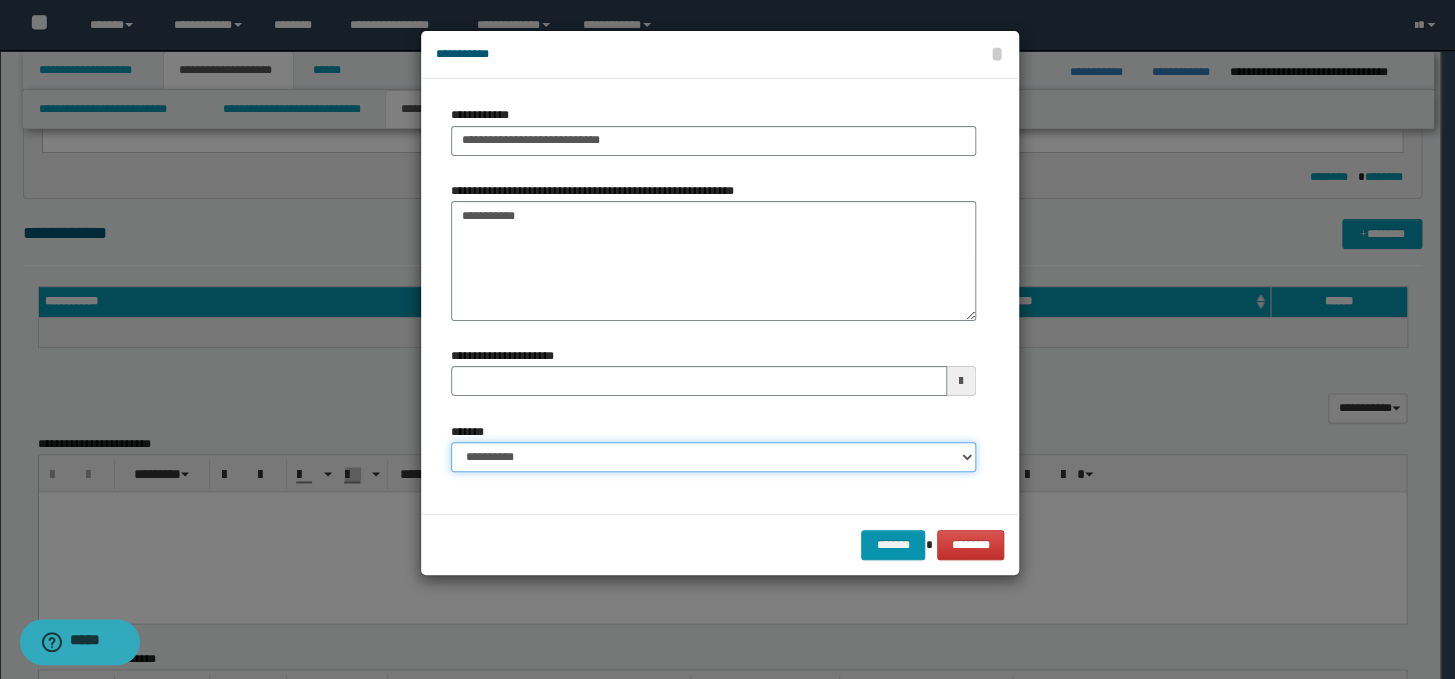 select on "*" 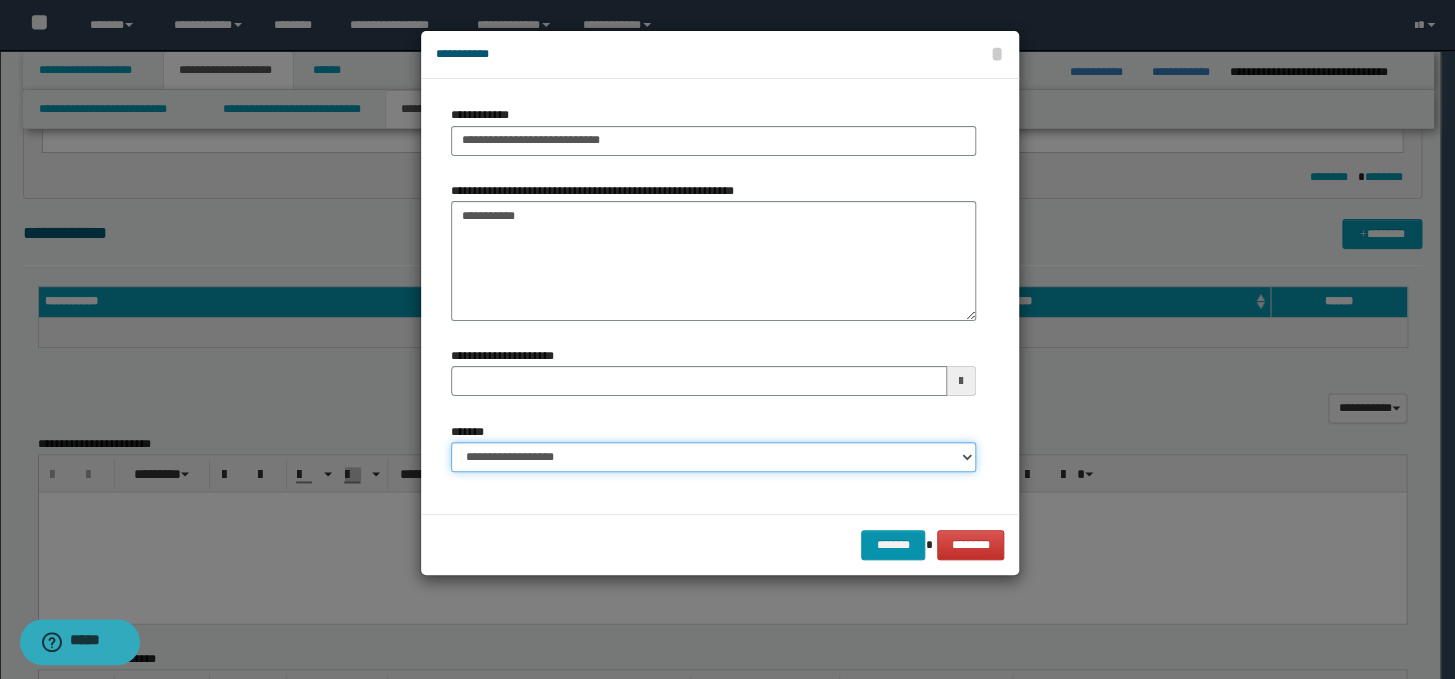 click on "**********" at bounding box center (713, 457) 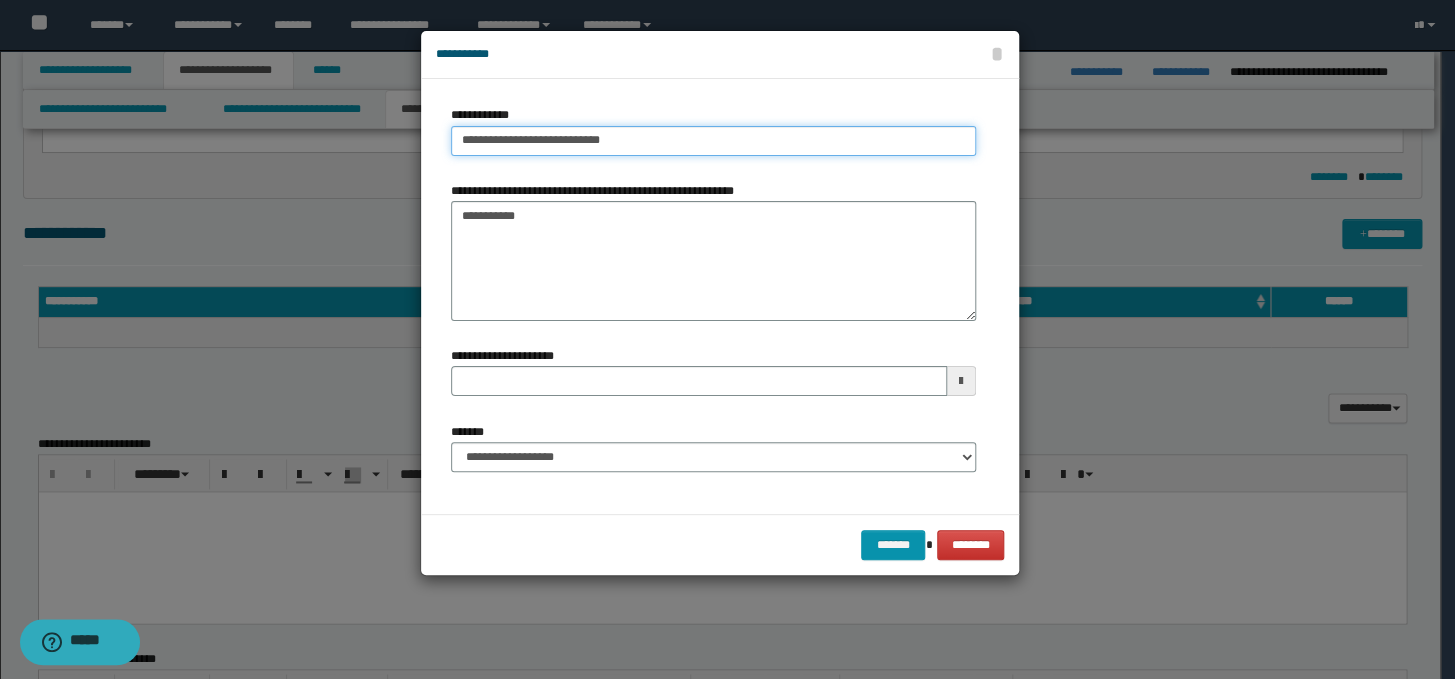 click on "**********" at bounding box center [713, 141] 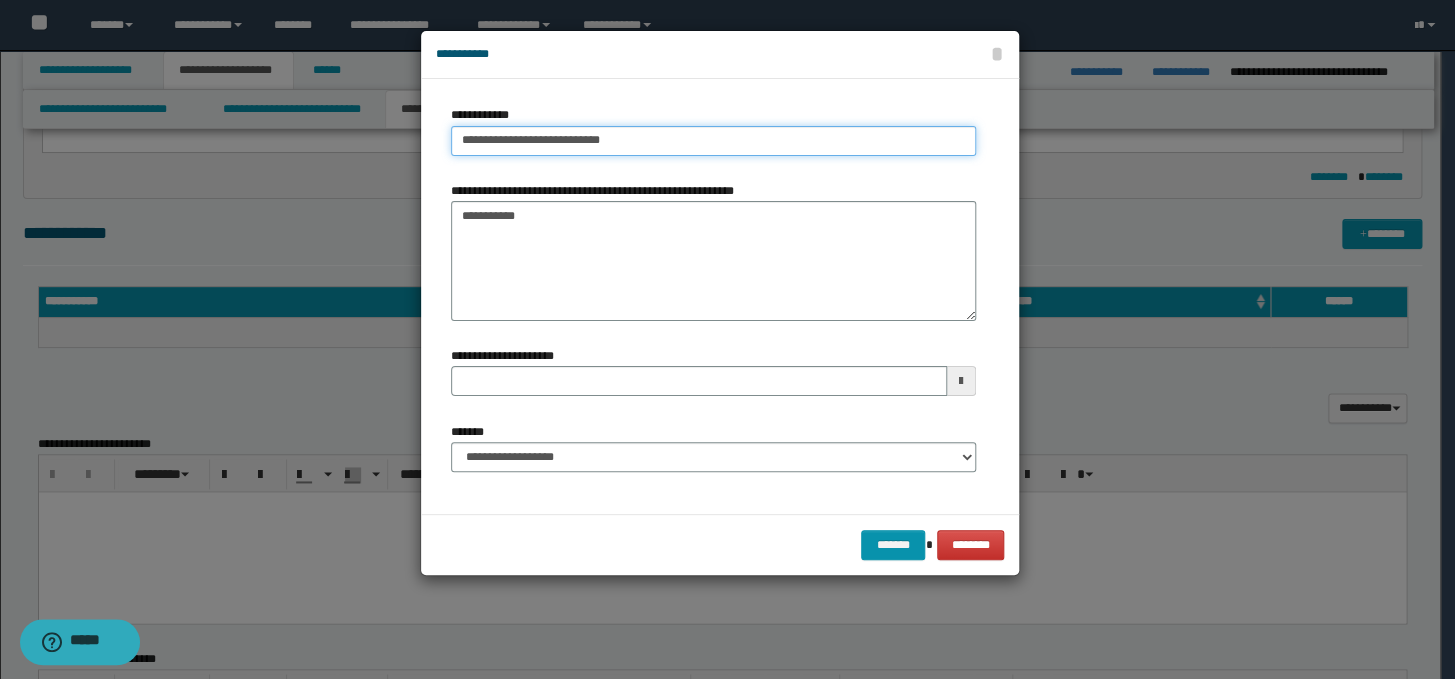 drag, startPoint x: 492, startPoint y: 140, endPoint x: 449, endPoint y: 140, distance: 43 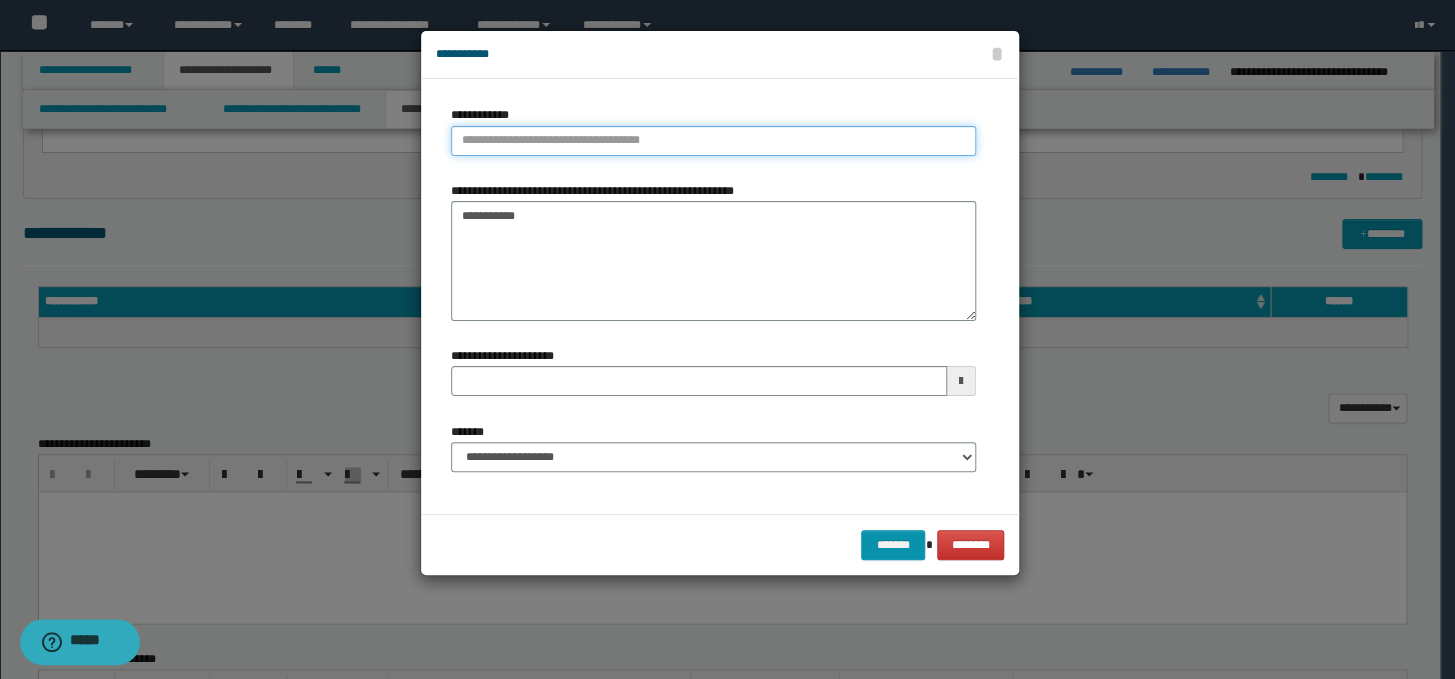 paste on "**********" 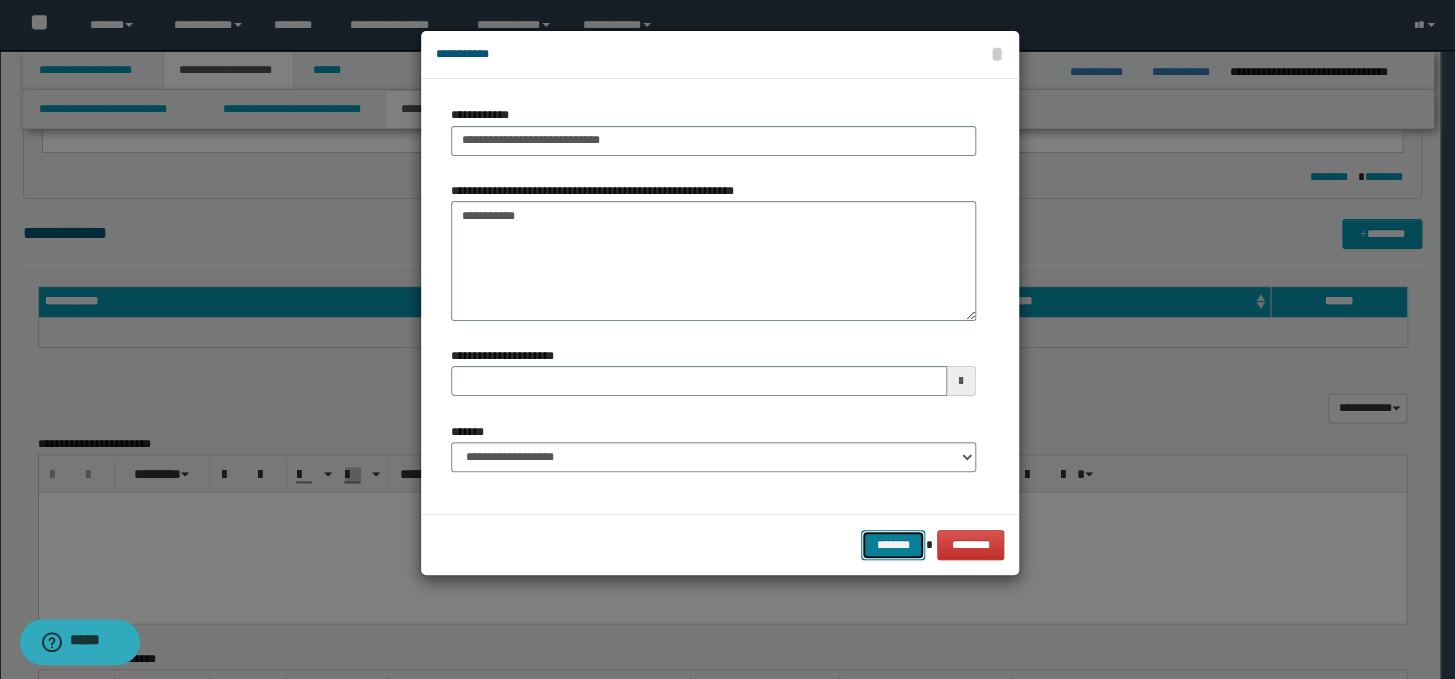 click on "*******" at bounding box center (893, 545) 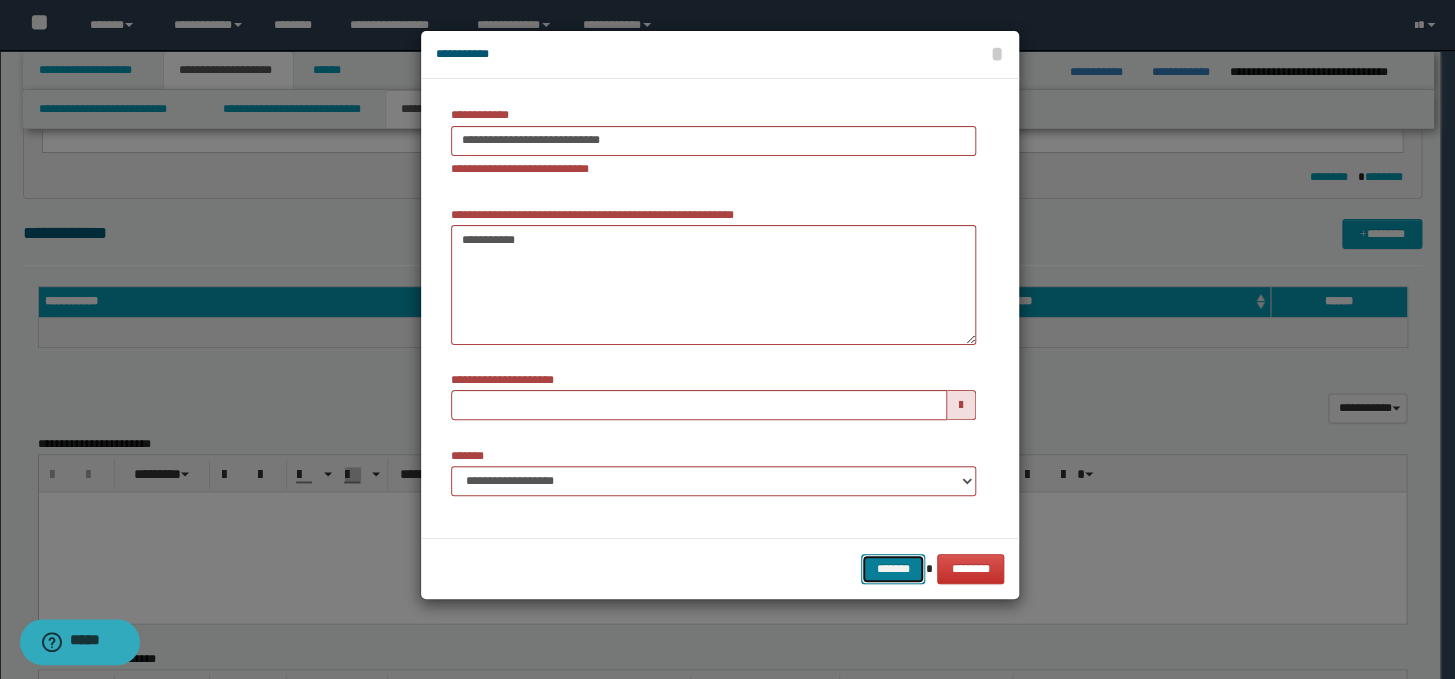 type 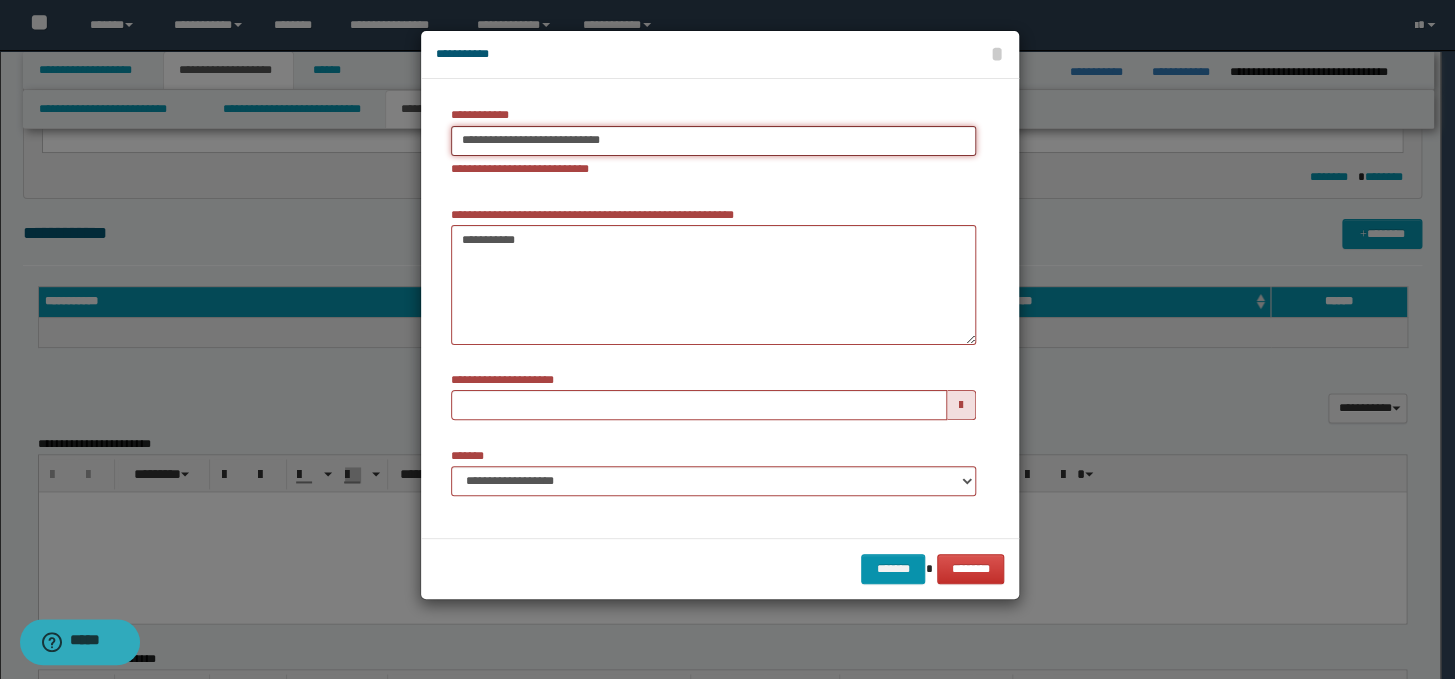click on "**********" at bounding box center (713, 141) 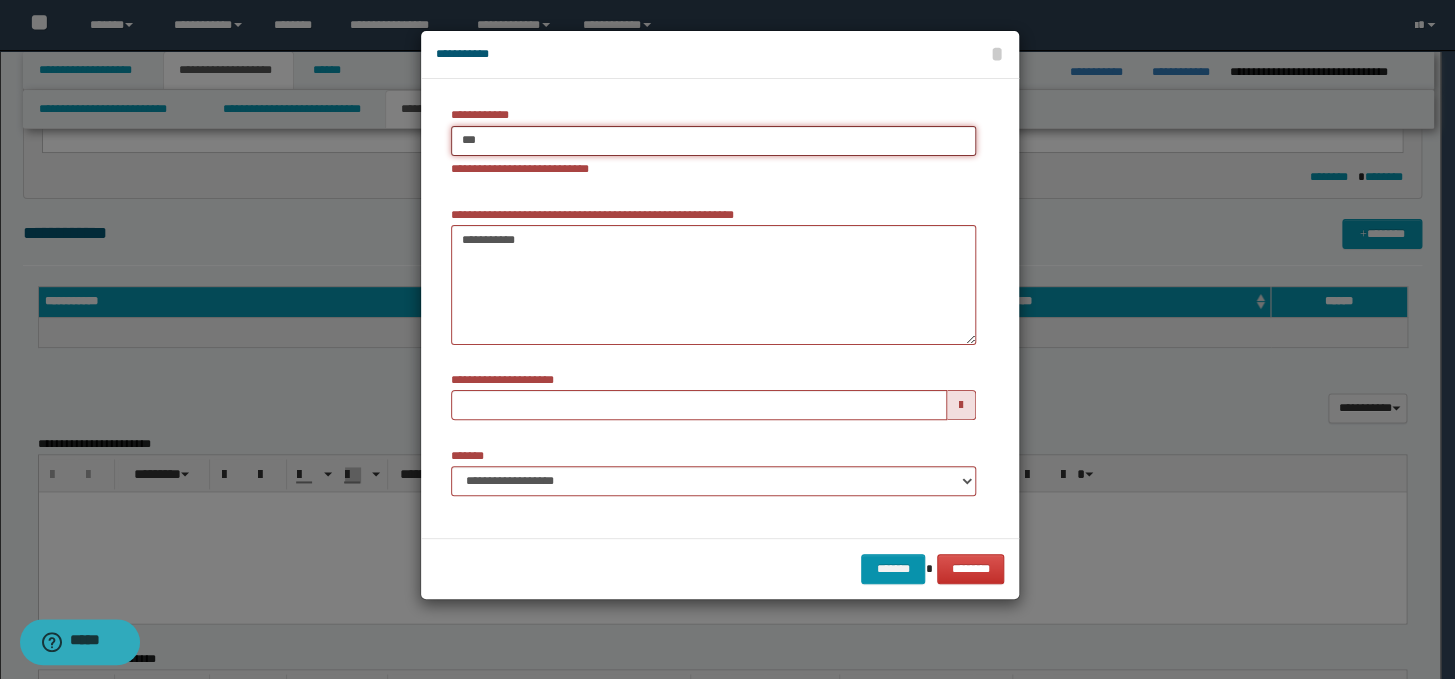 type on "****" 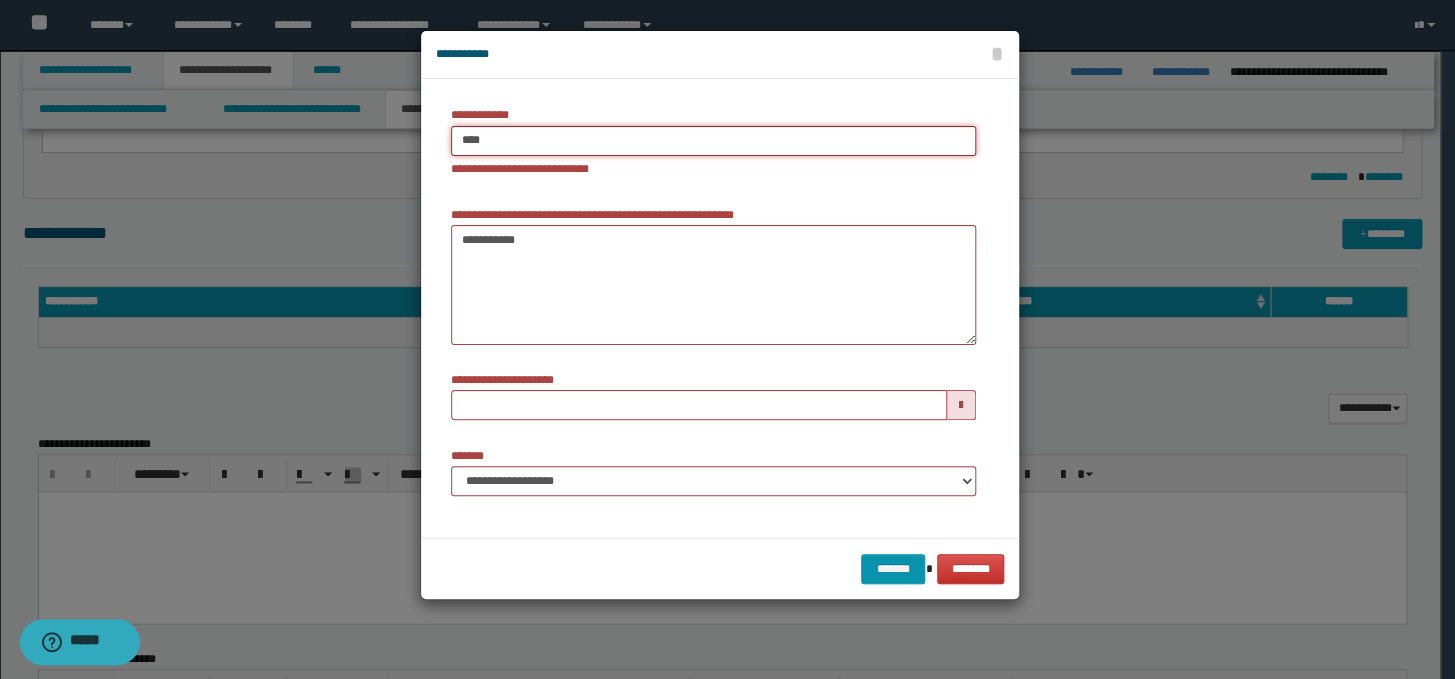 type on "****" 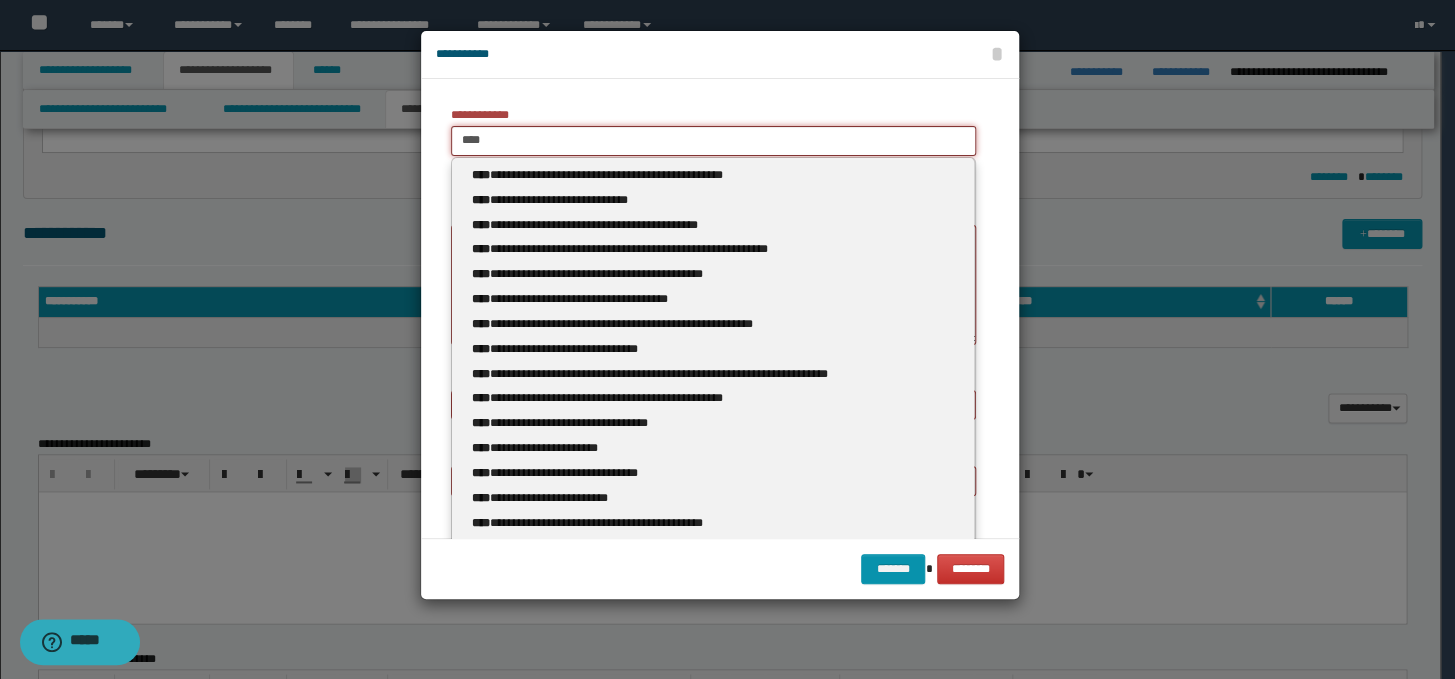 type 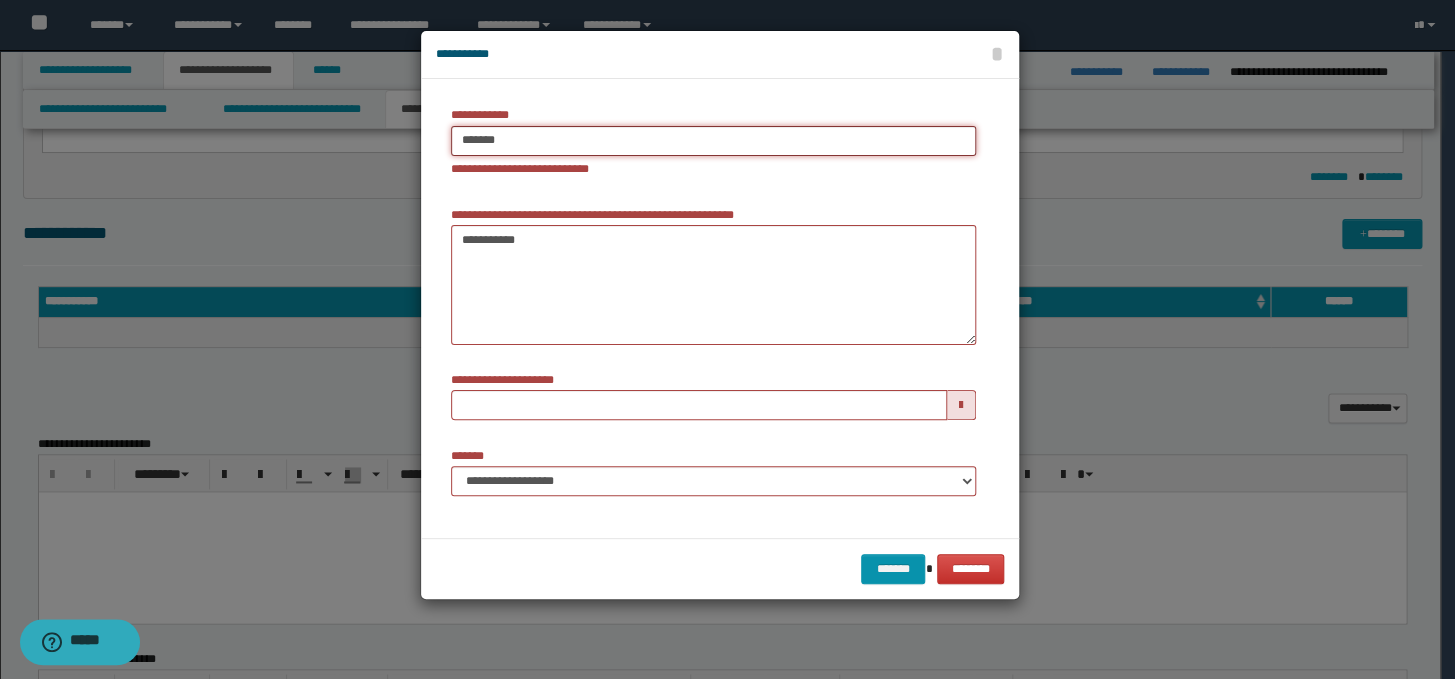 type on "********" 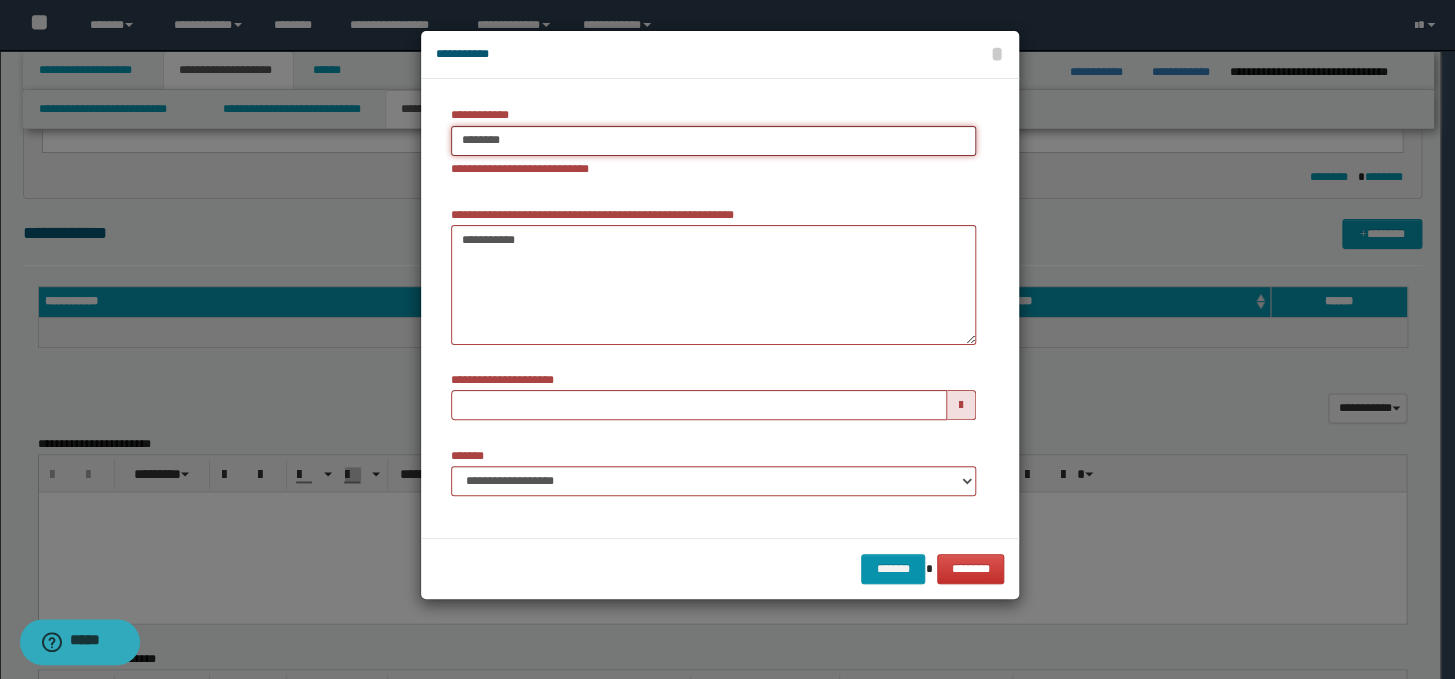 type on "********" 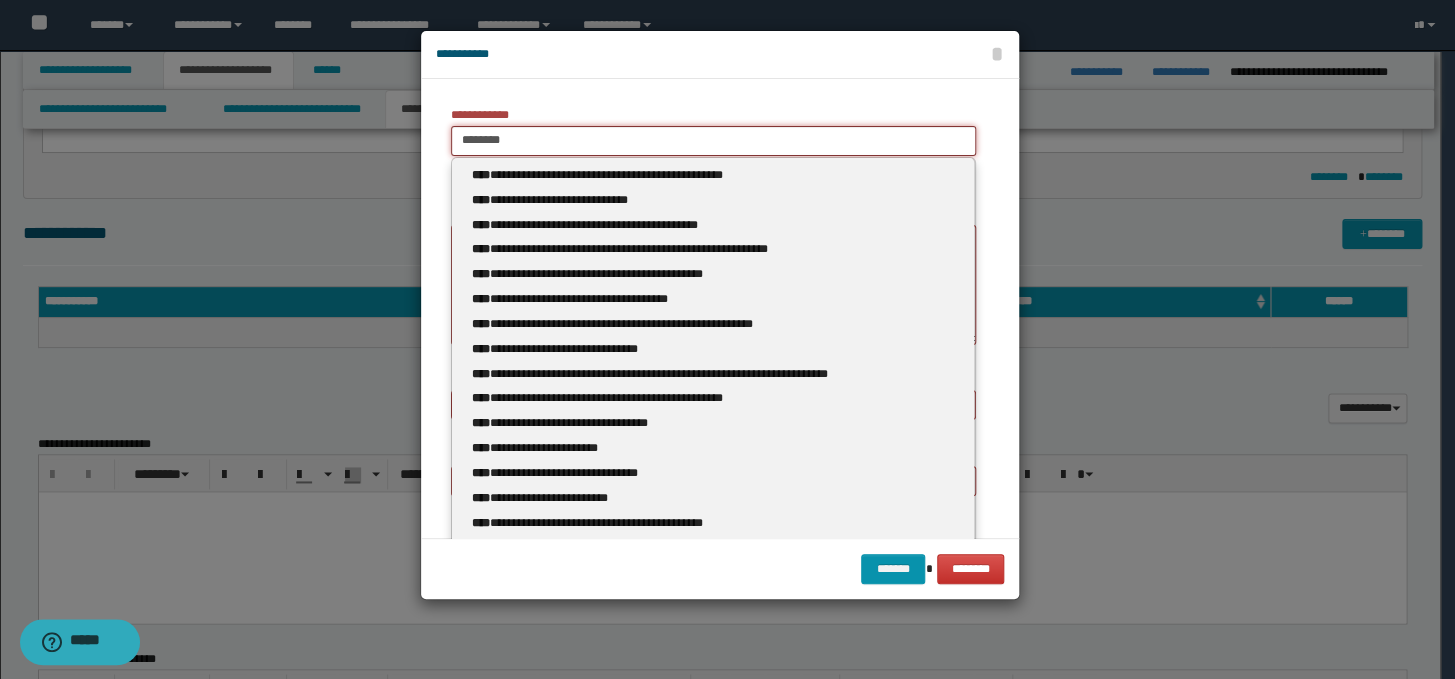 type 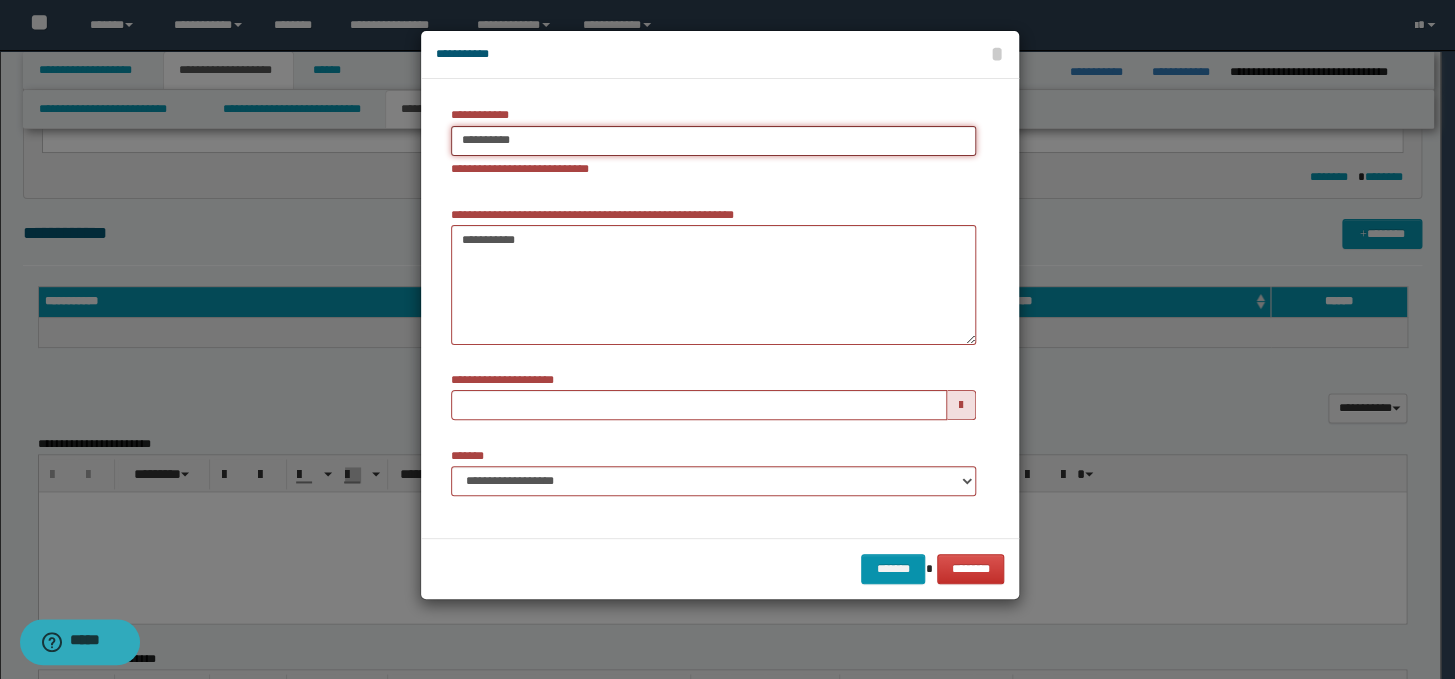 type on "**********" 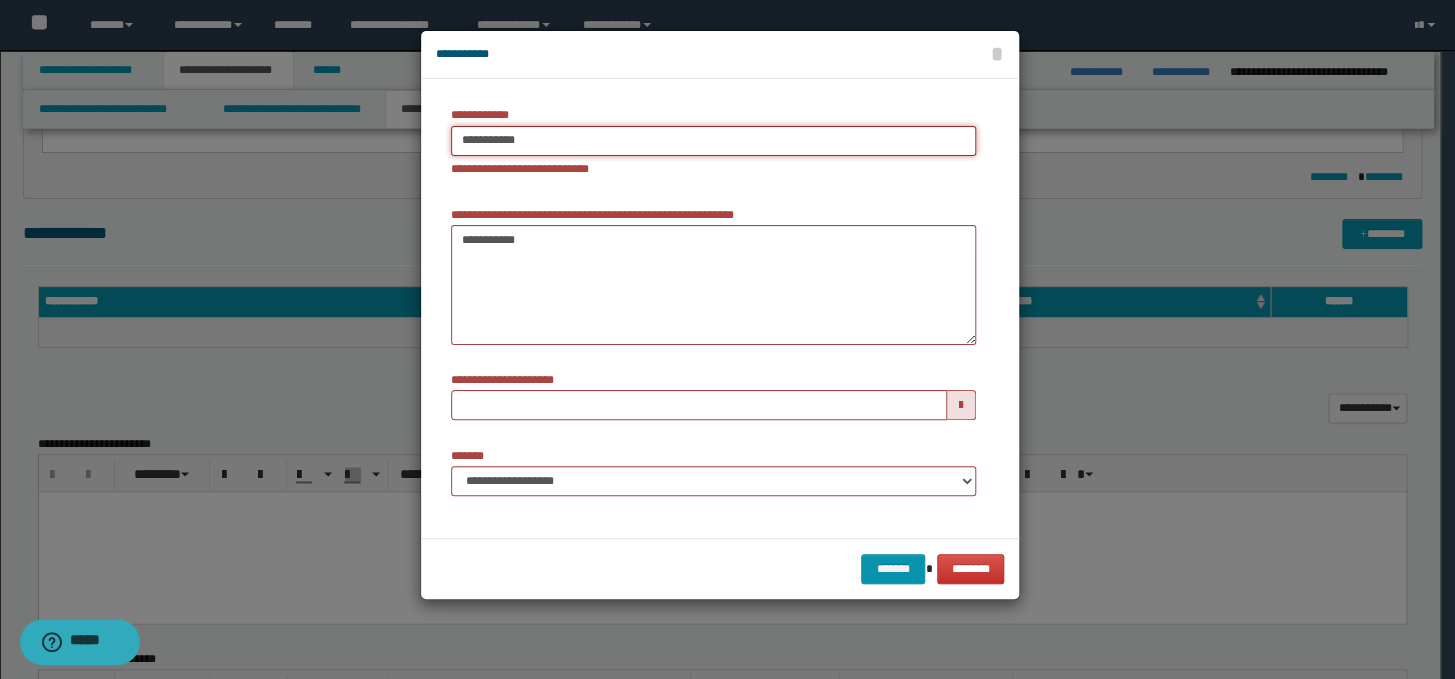 type on "**********" 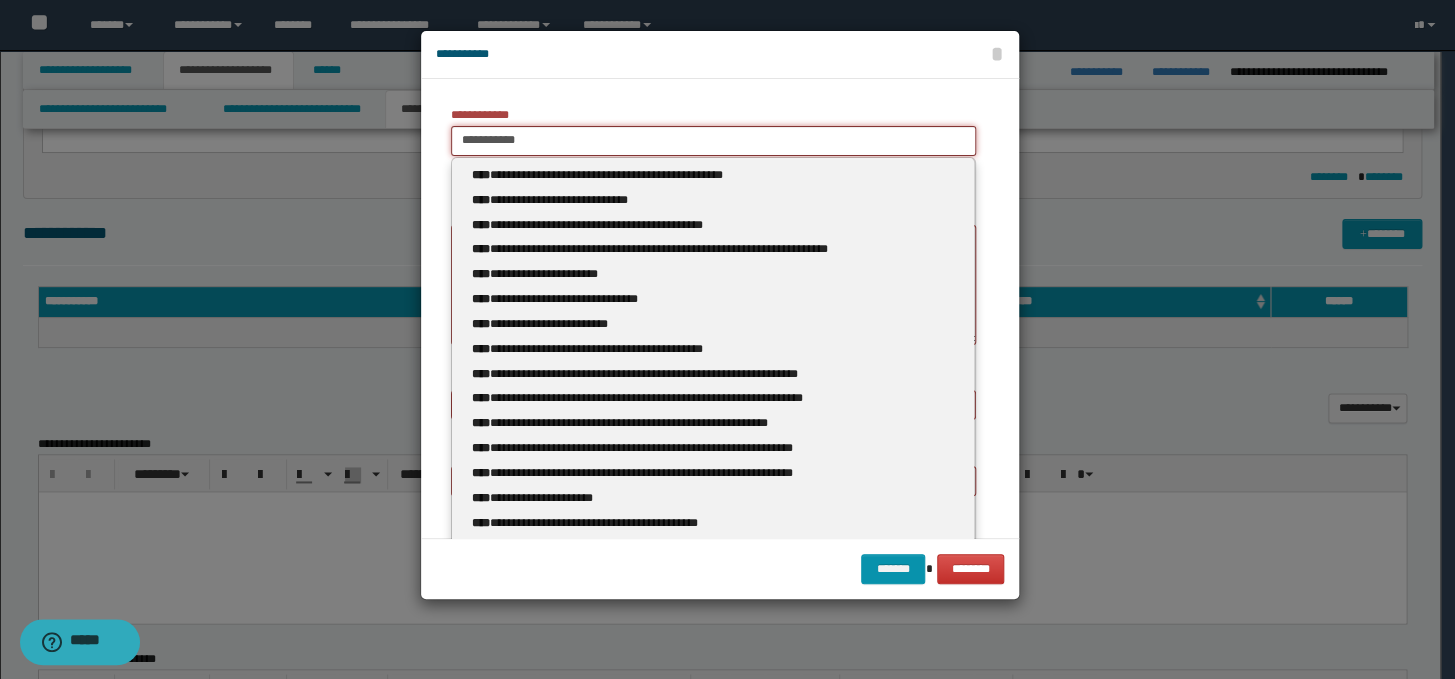 type 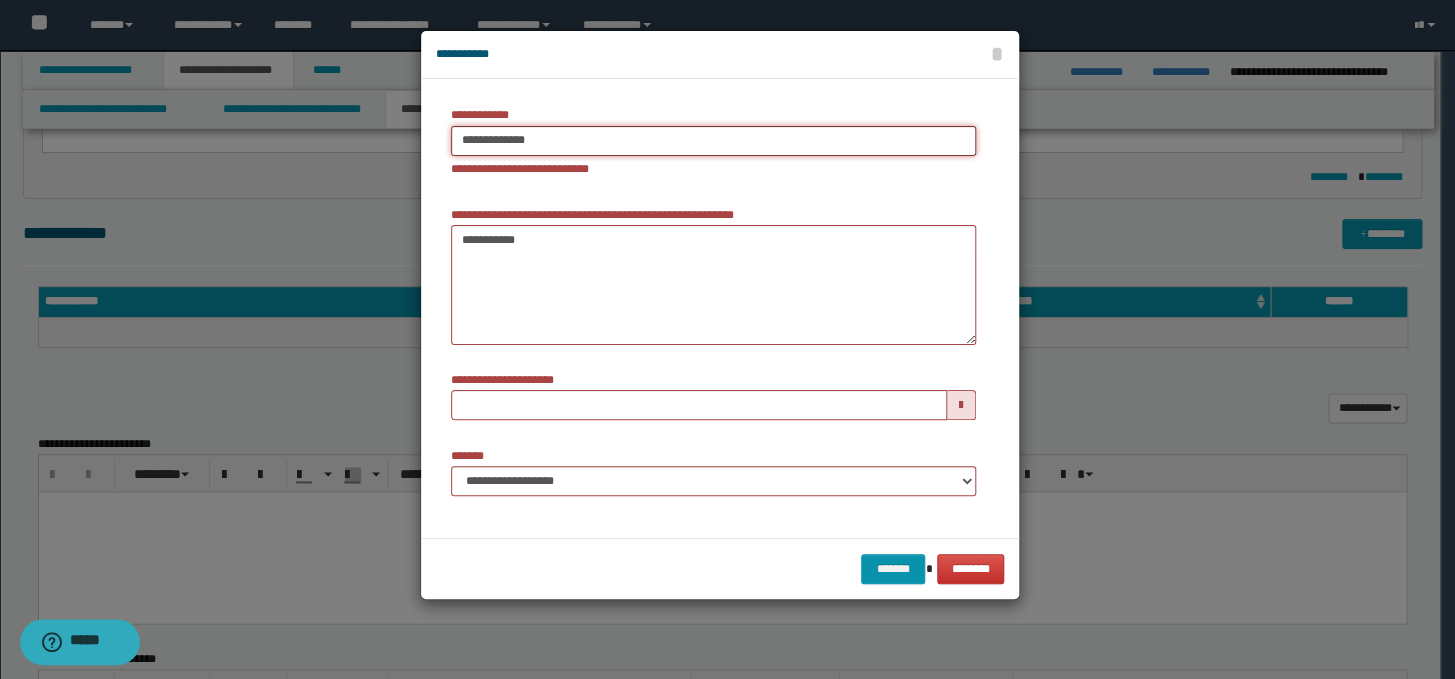 type on "**********" 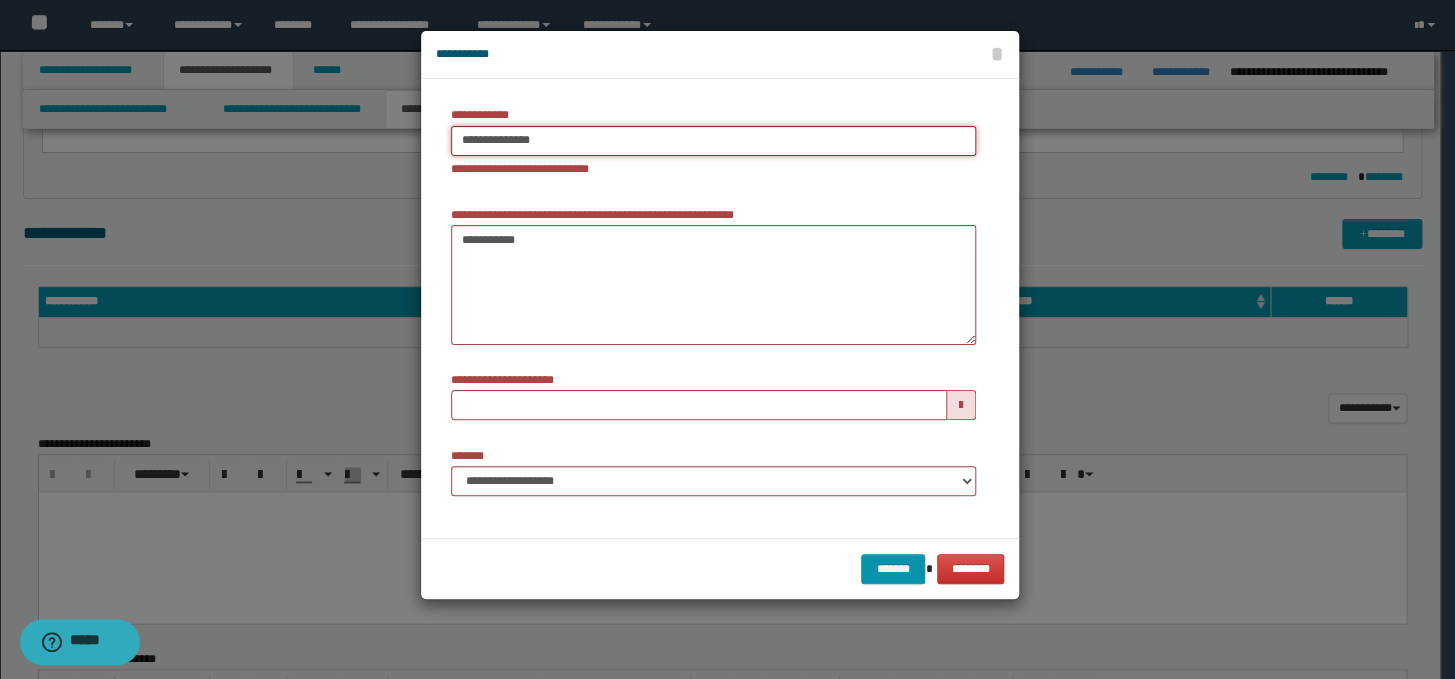 type on "**********" 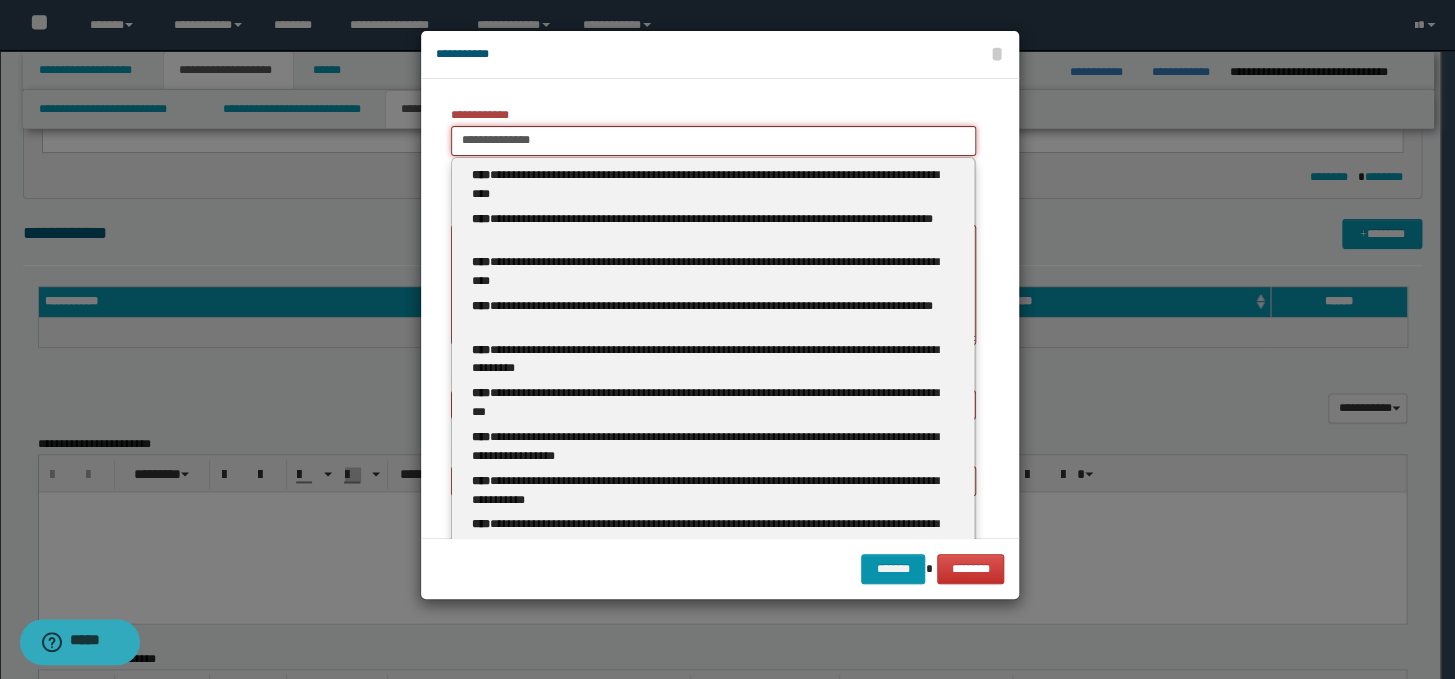 type 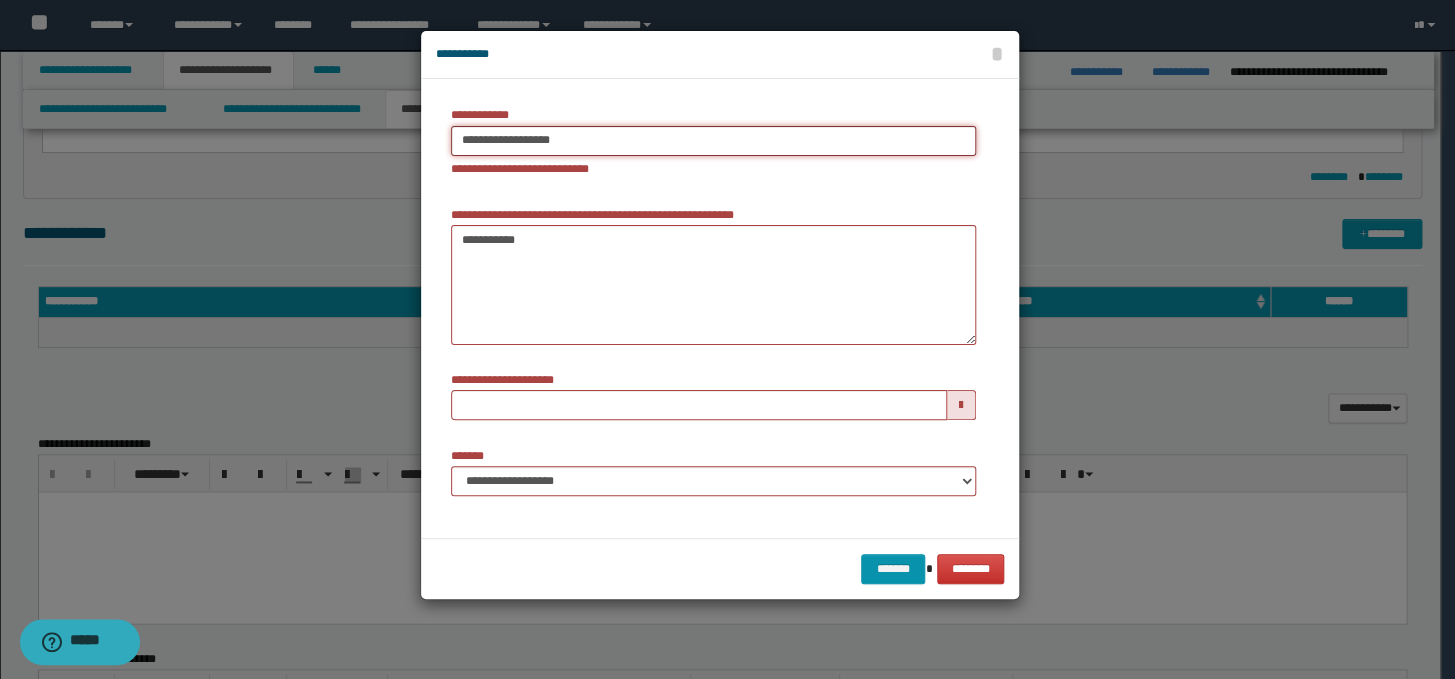 type on "**********" 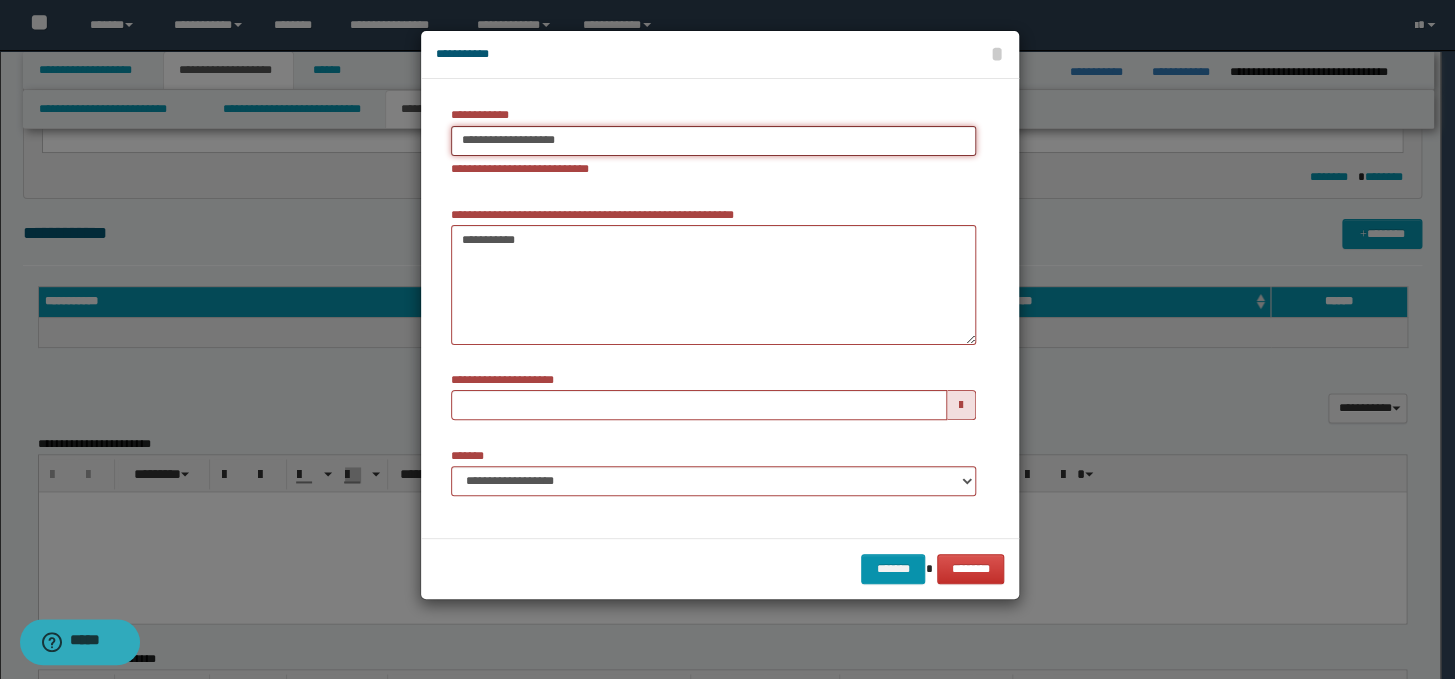 type on "**********" 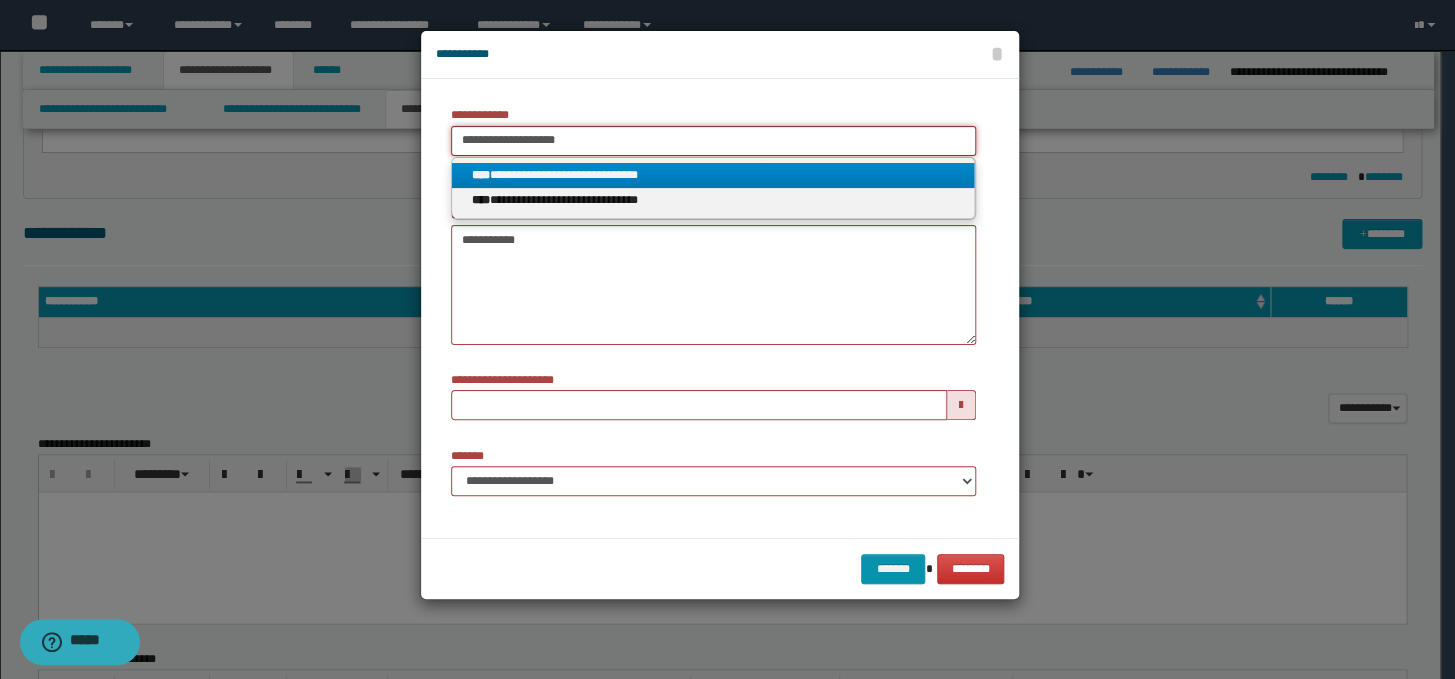 type on "**********" 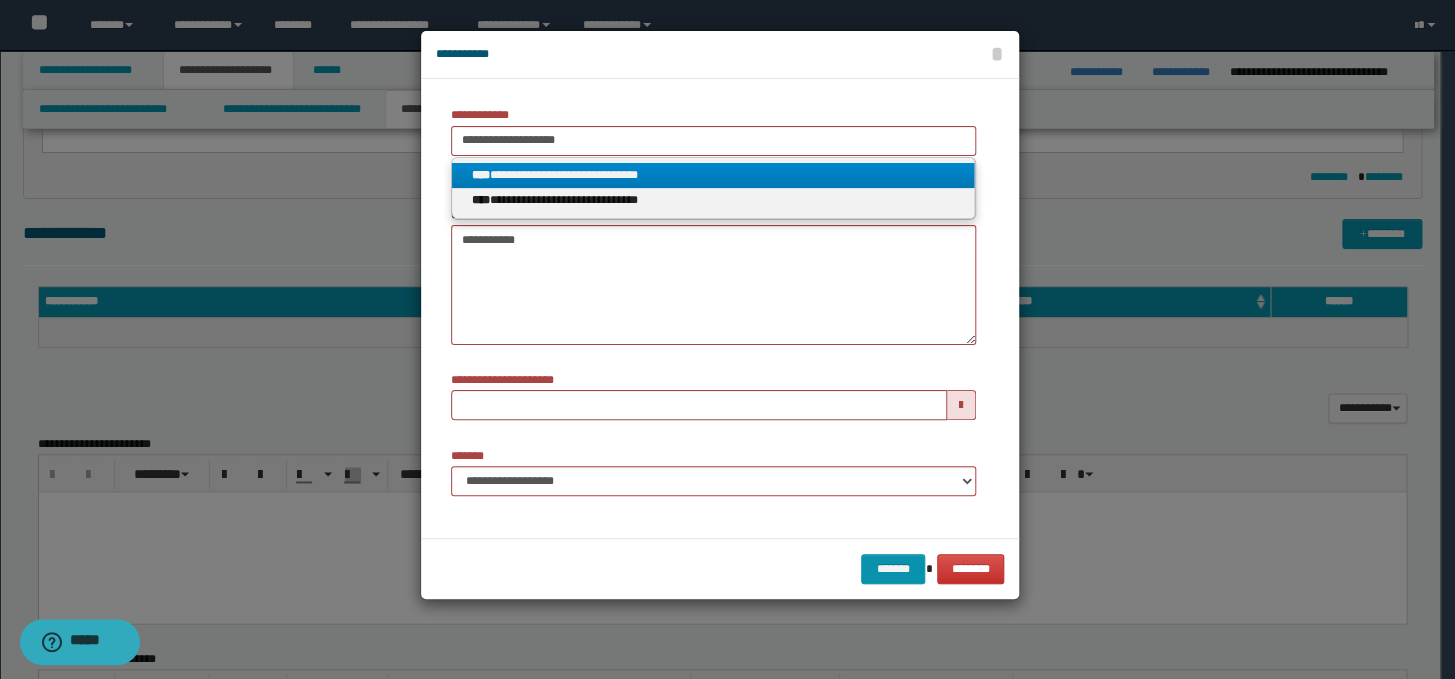click on "**********" at bounding box center [713, 175] 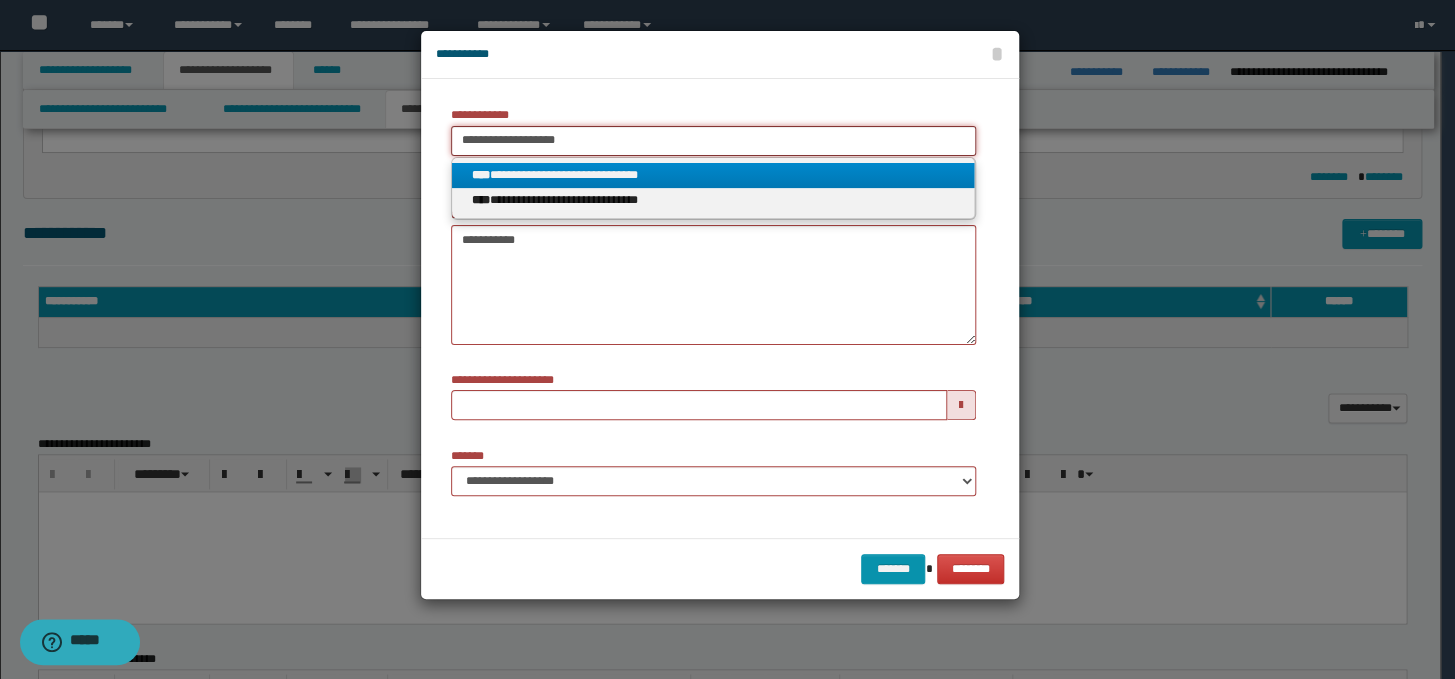 type 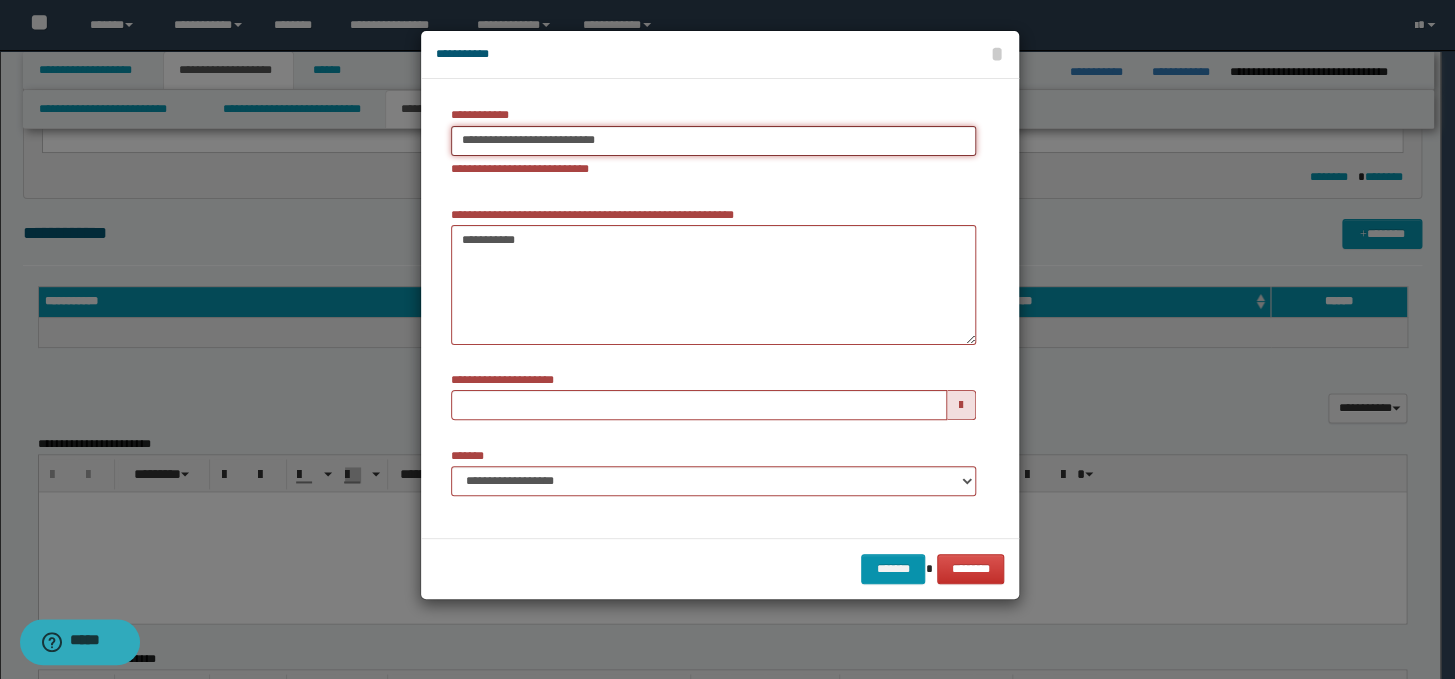 type 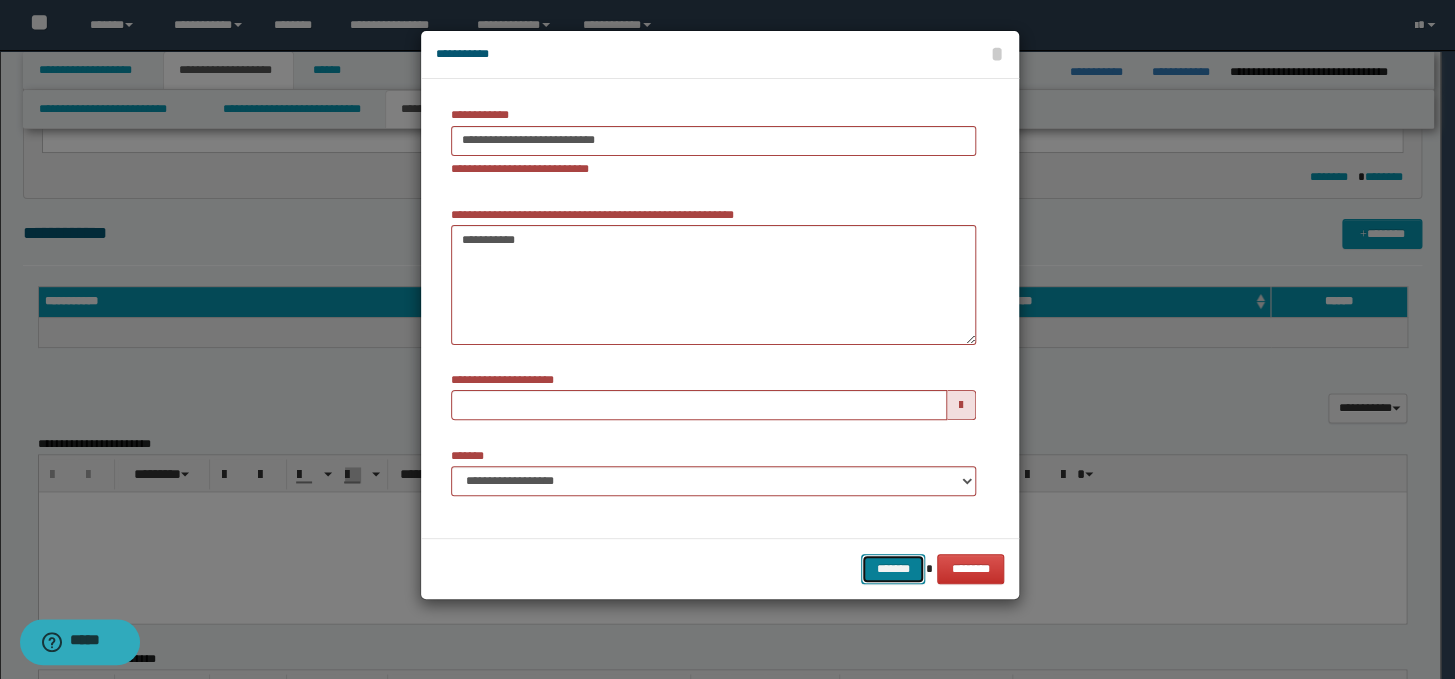 click on "*******" at bounding box center [893, 569] 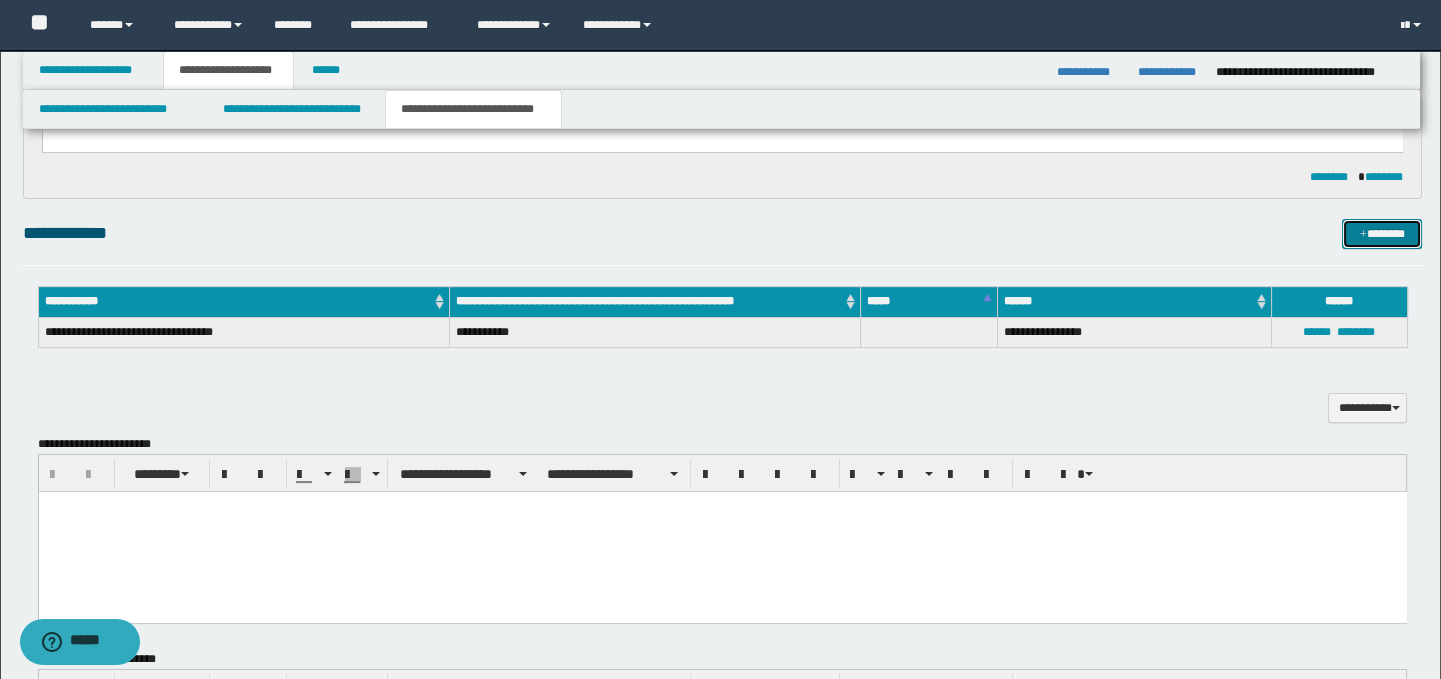 click on "*******" at bounding box center [1382, 234] 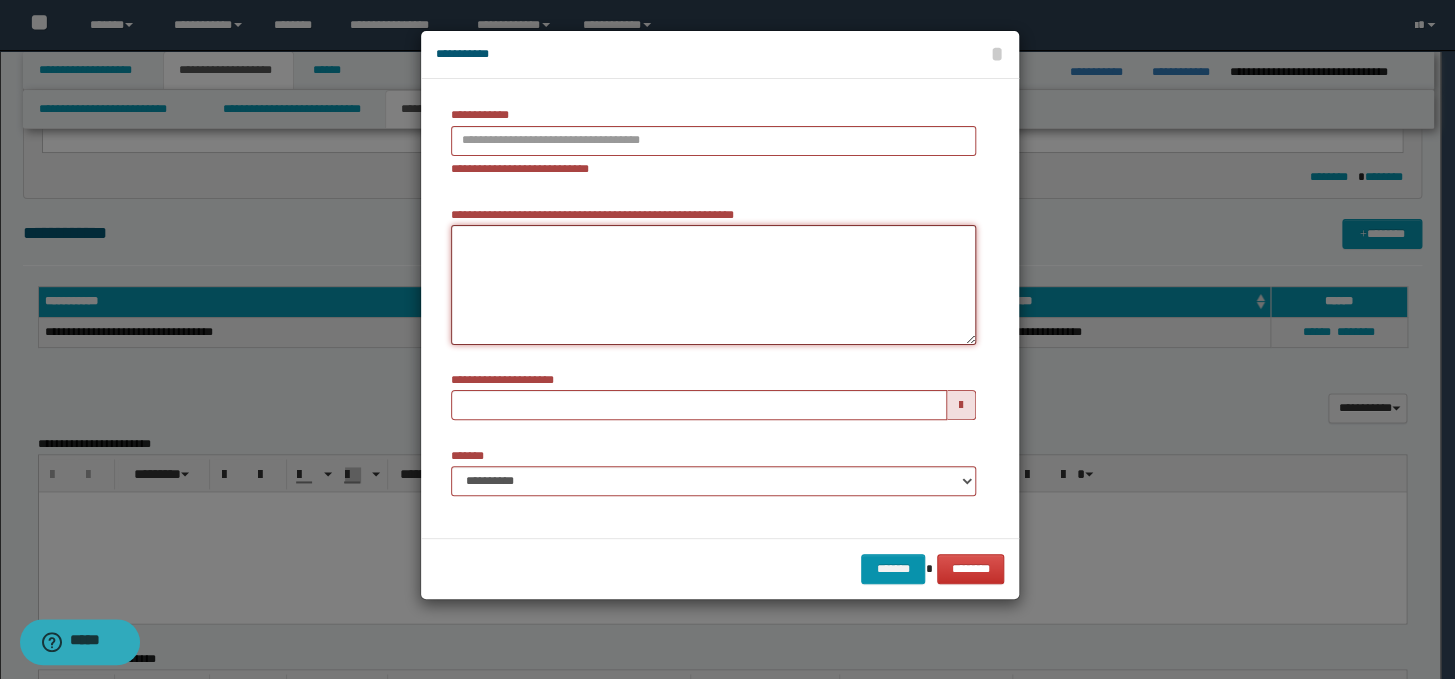 click on "**********" at bounding box center [713, 285] 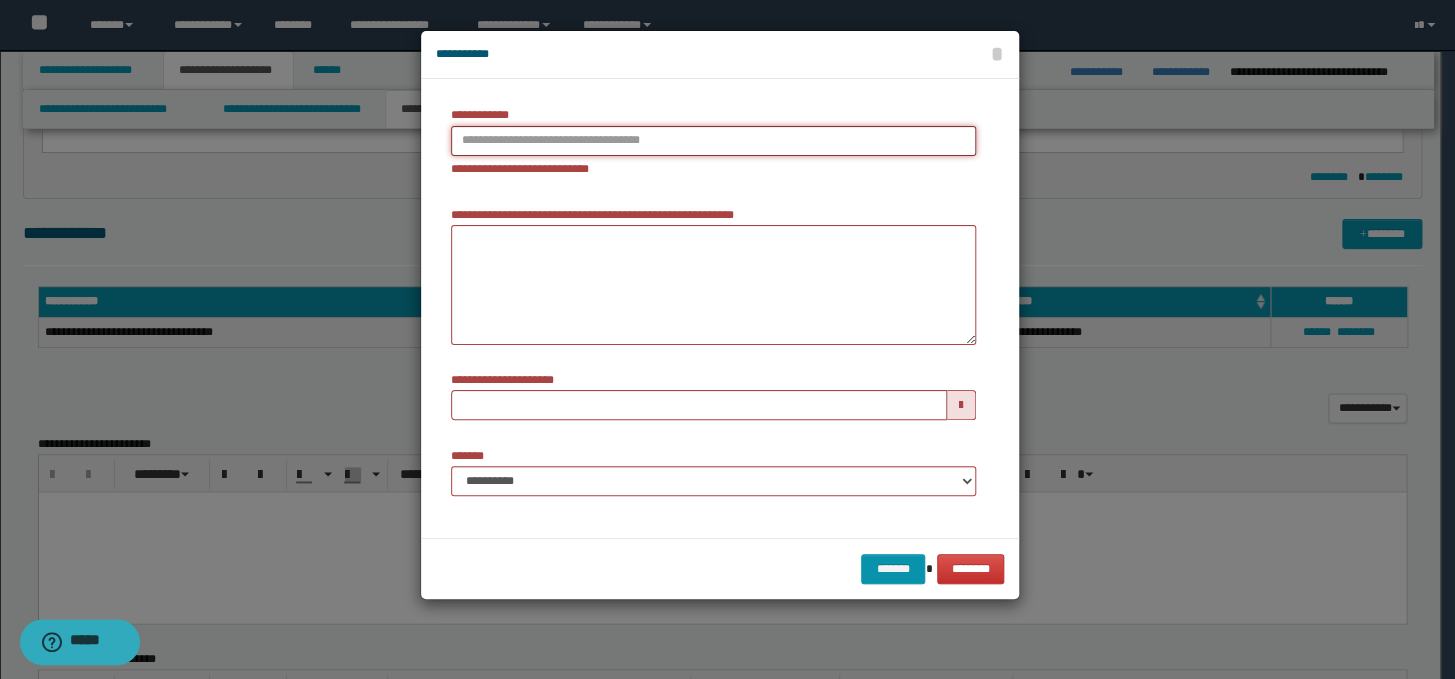 type on "**********" 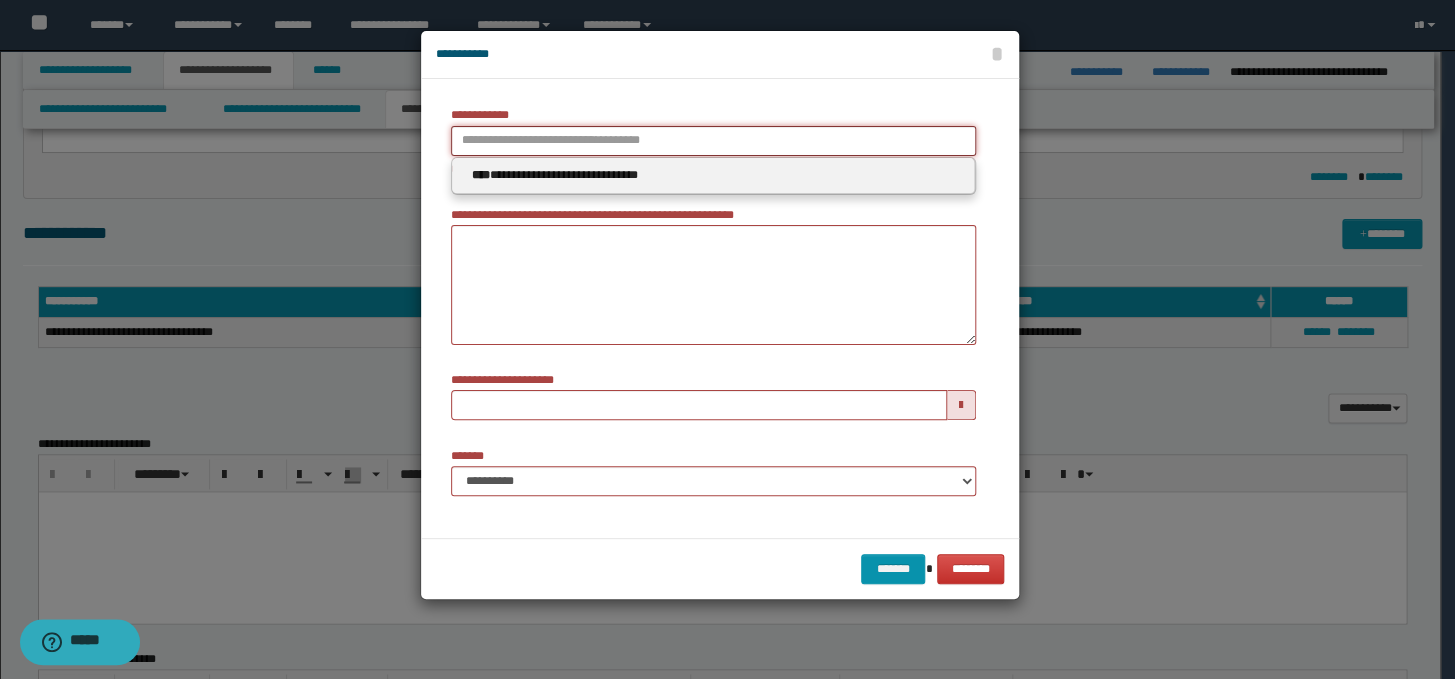 click on "**********" at bounding box center [713, 141] 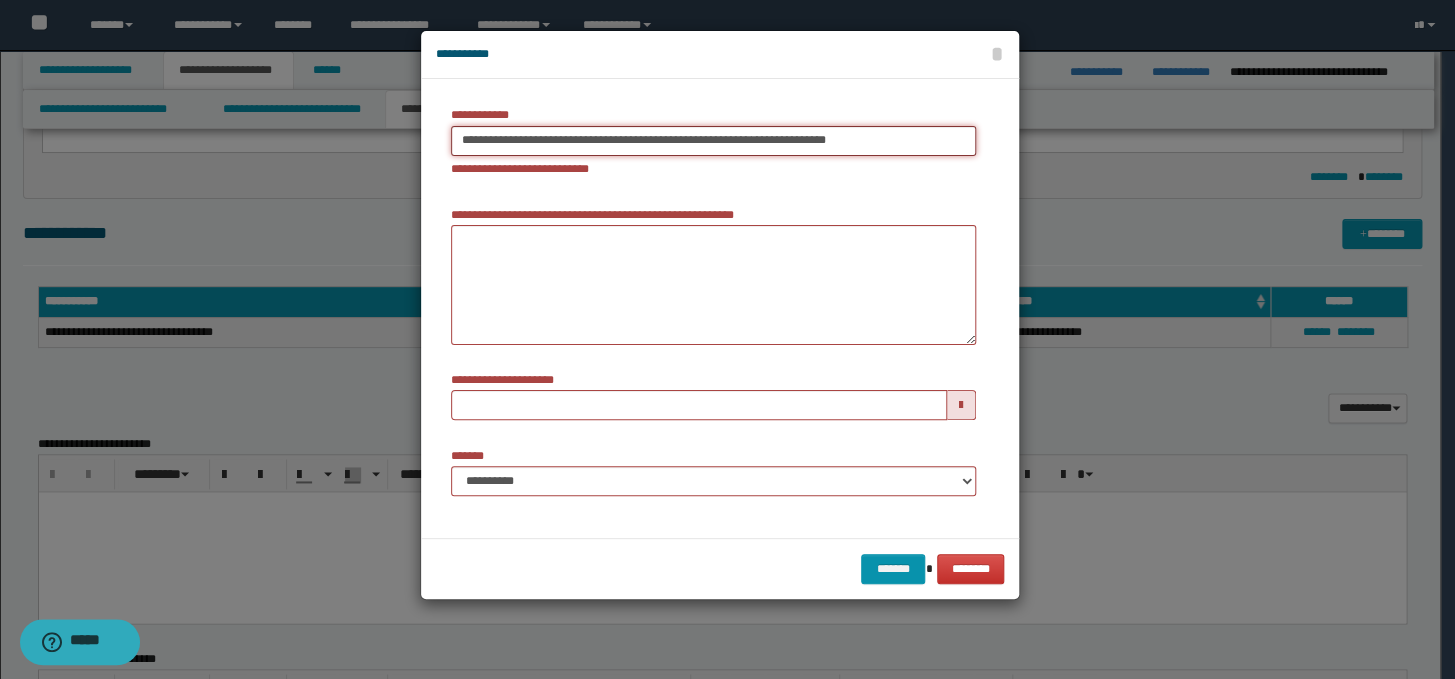 drag, startPoint x: 849, startPoint y: 140, endPoint x: 696, endPoint y: 141, distance: 153.00327 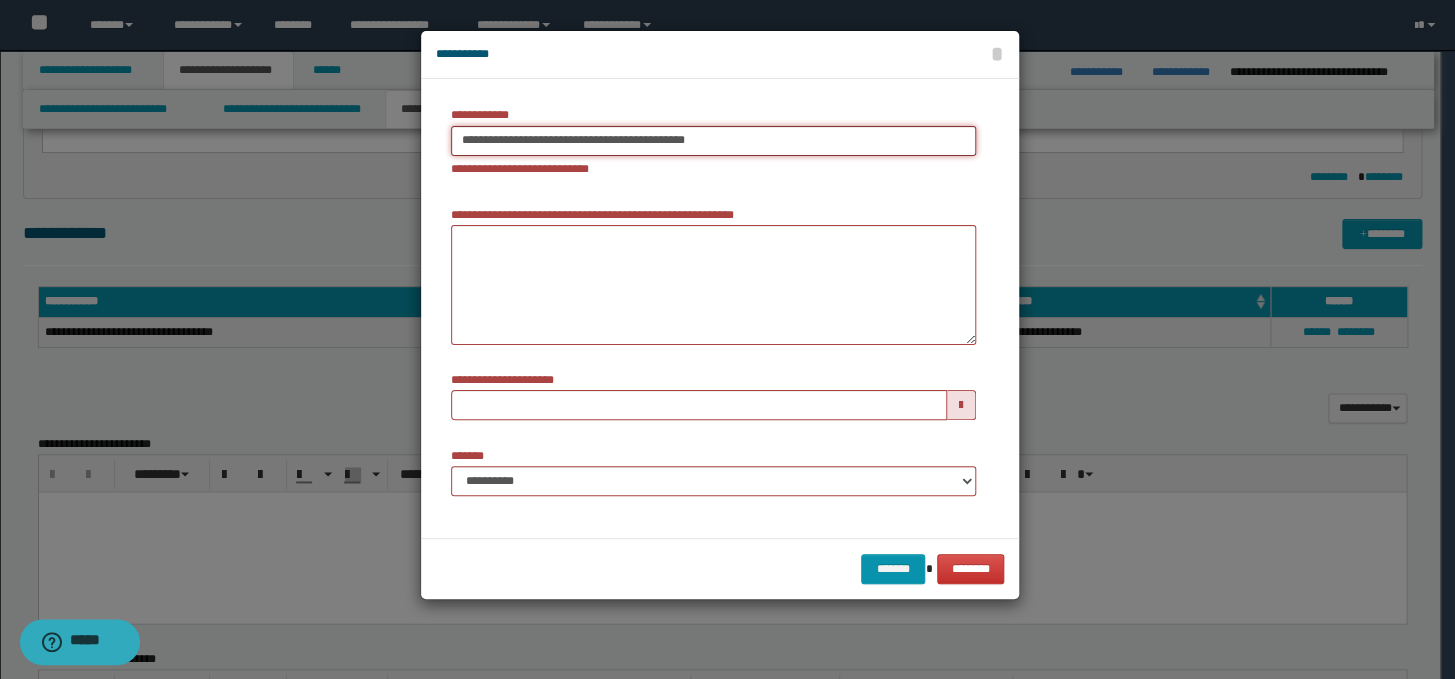 type on "**********" 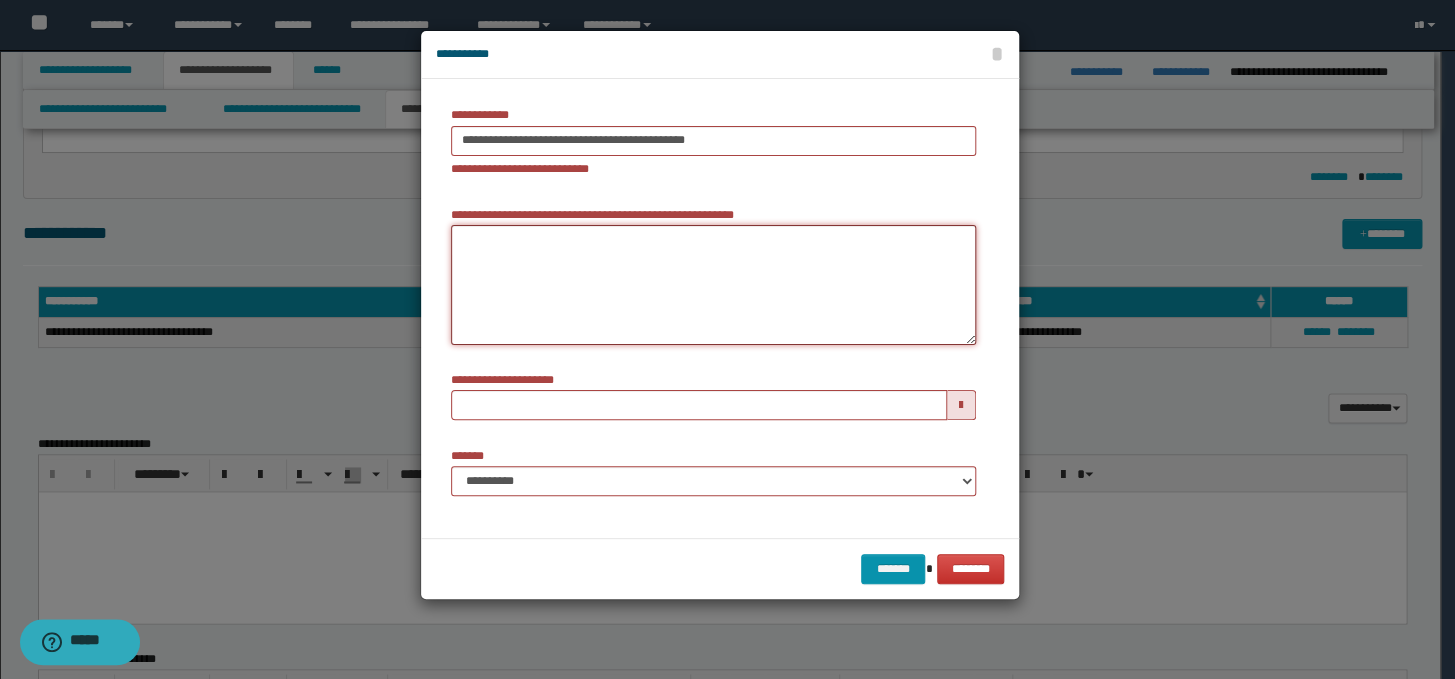 click on "**********" at bounding box center (713, 285) 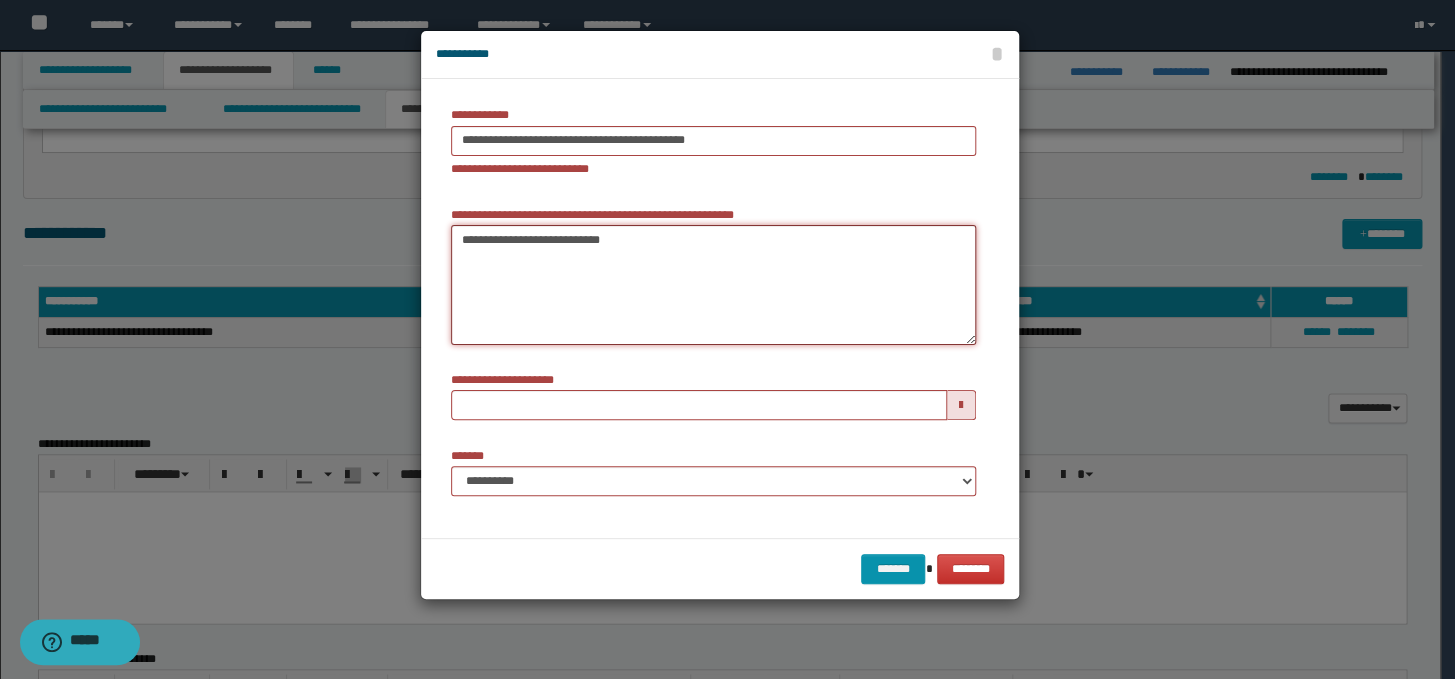 type on "**********" 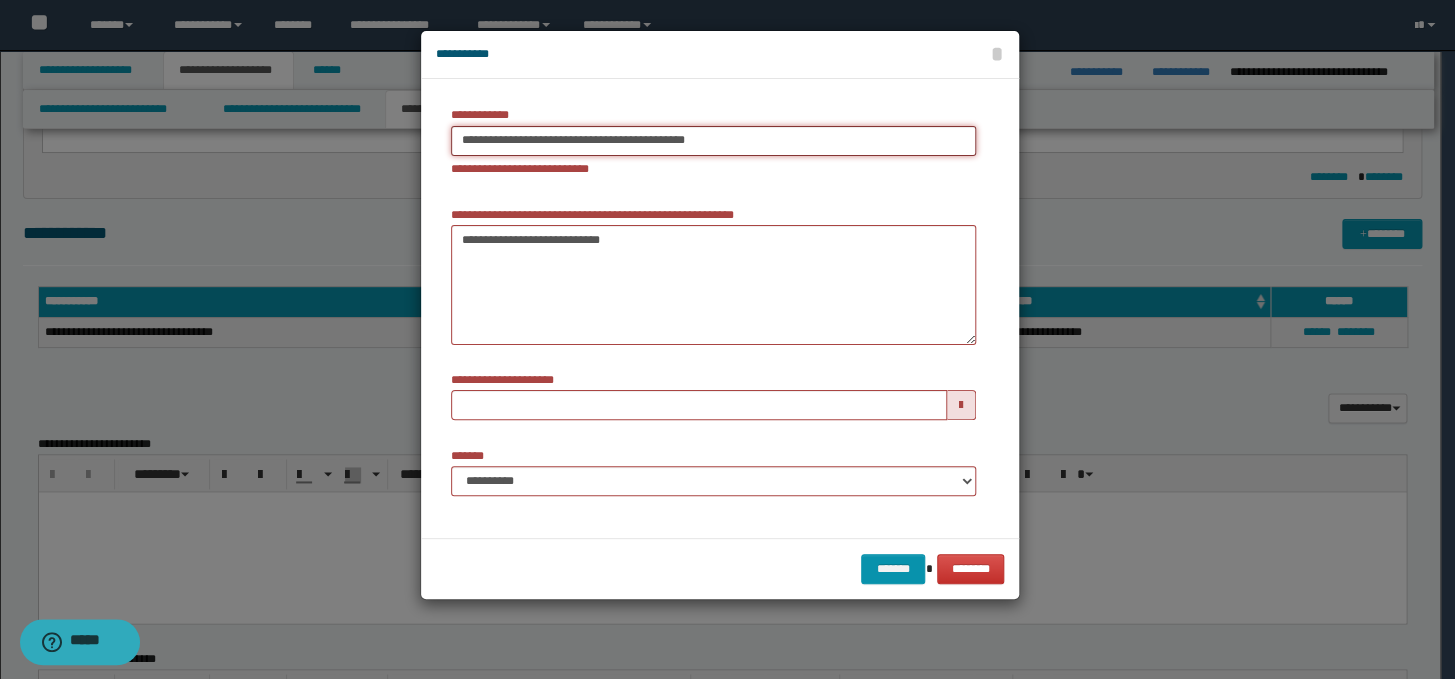 click on "**********" at bounding box center (713, 141) 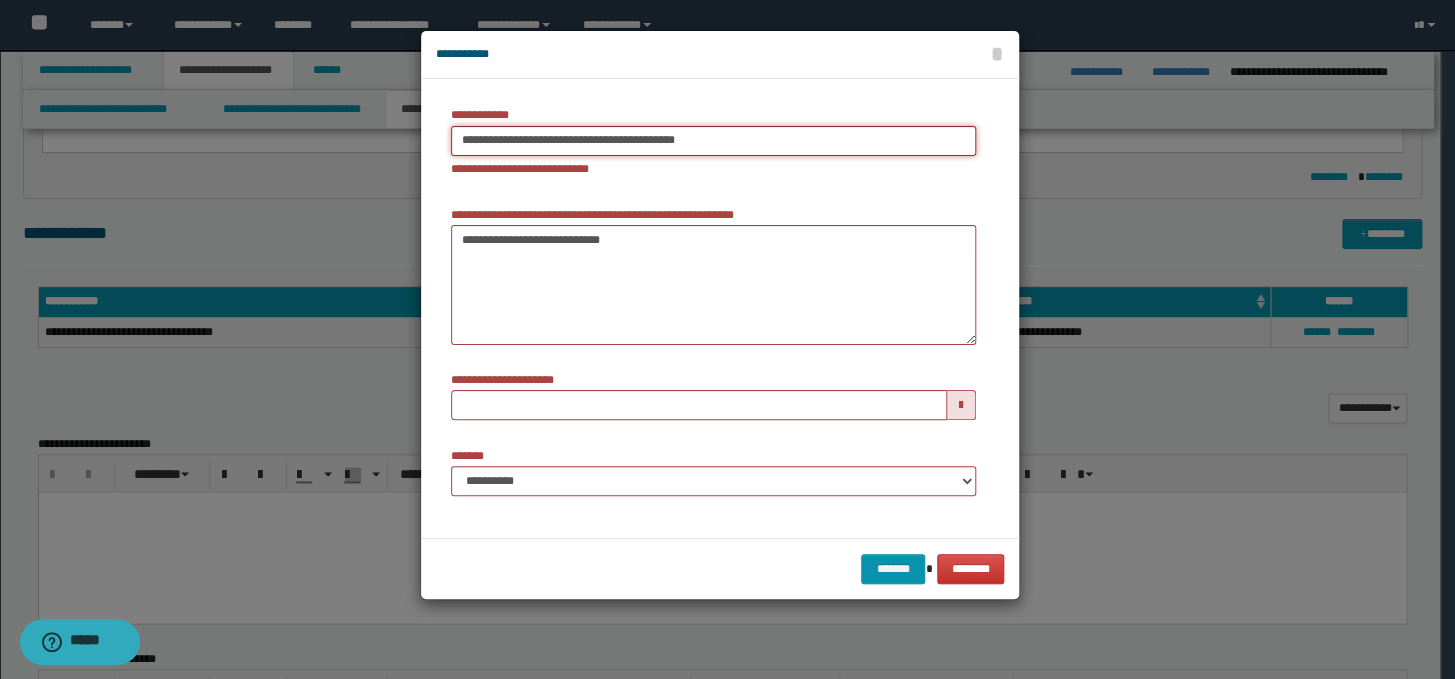 type on "**********" 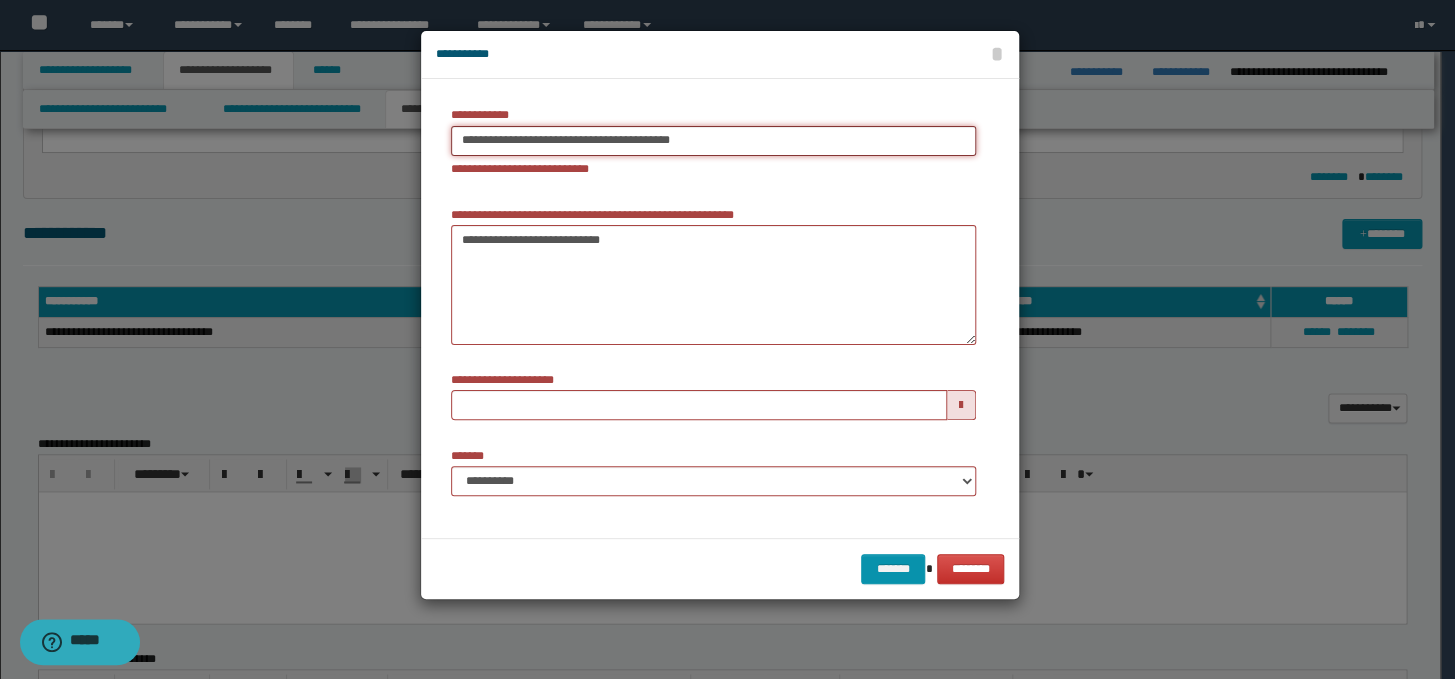 type on "**********" 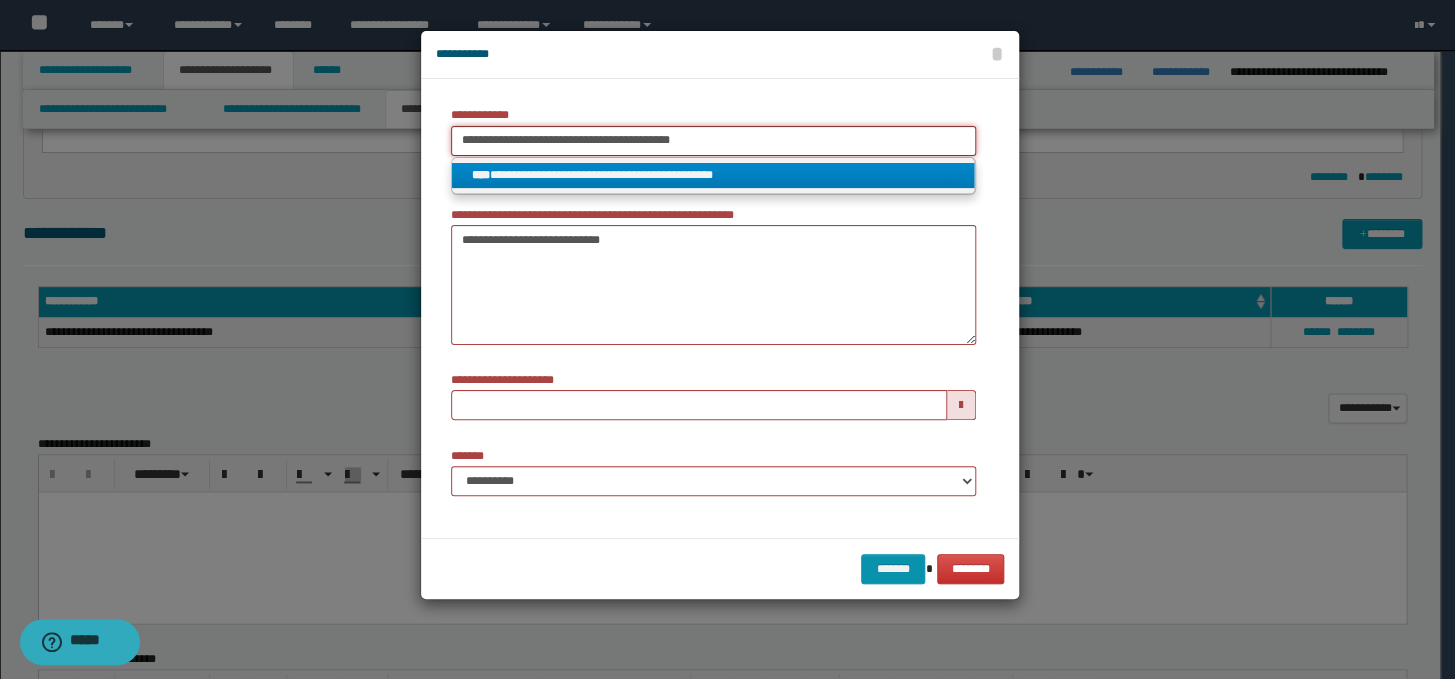 type on "**********" 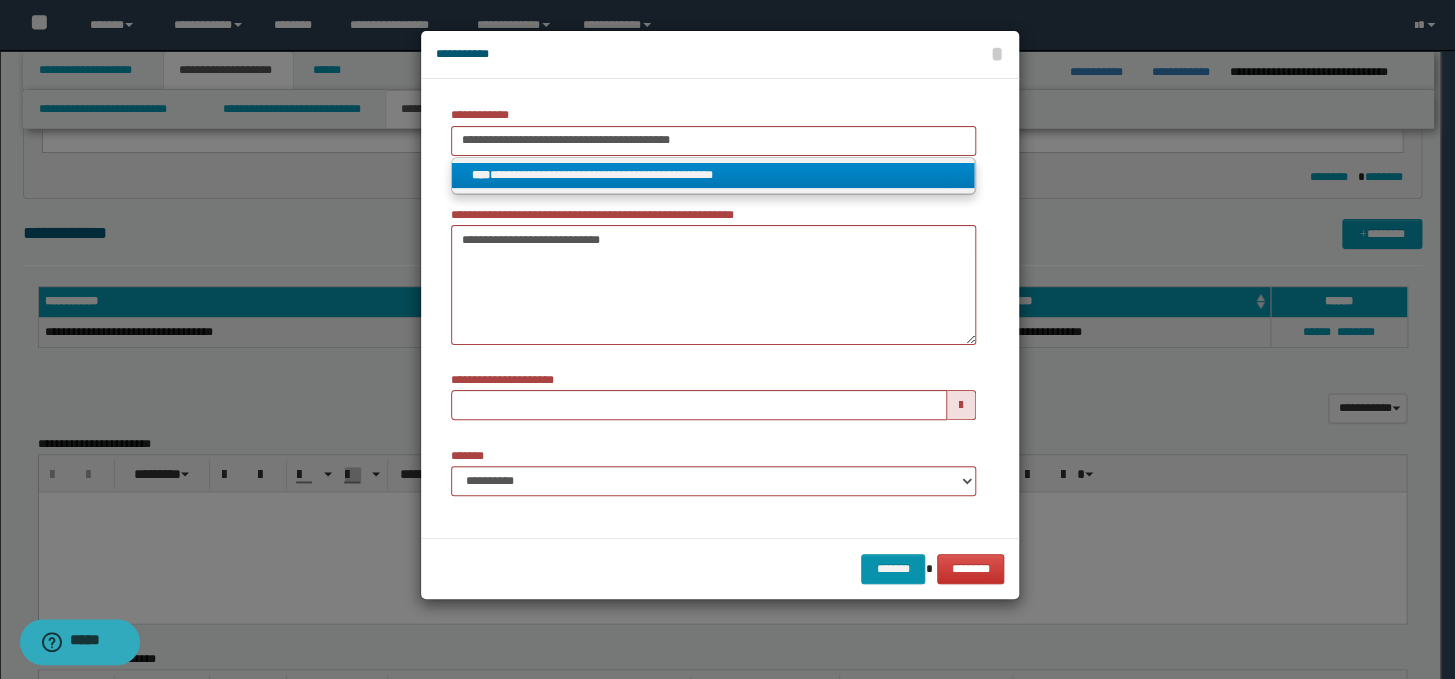 click on "**********" at bounding box center [713, 175] 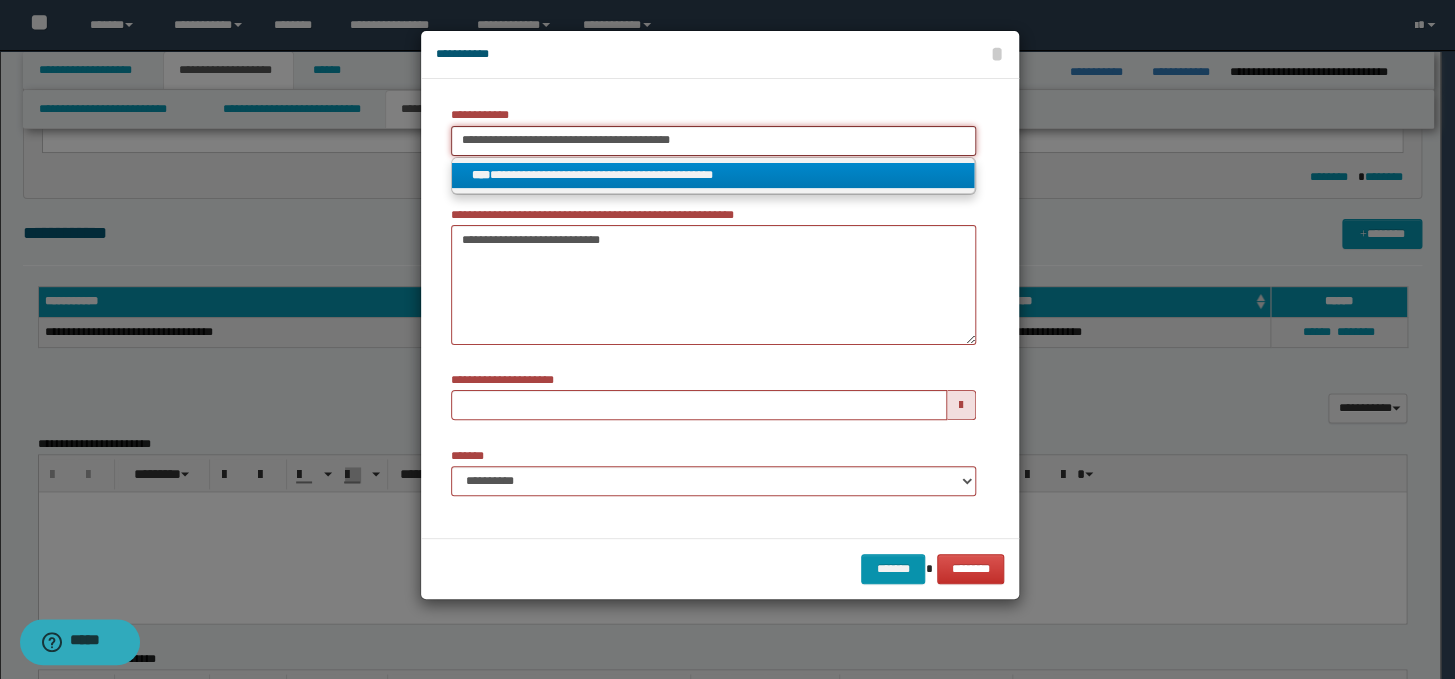 type 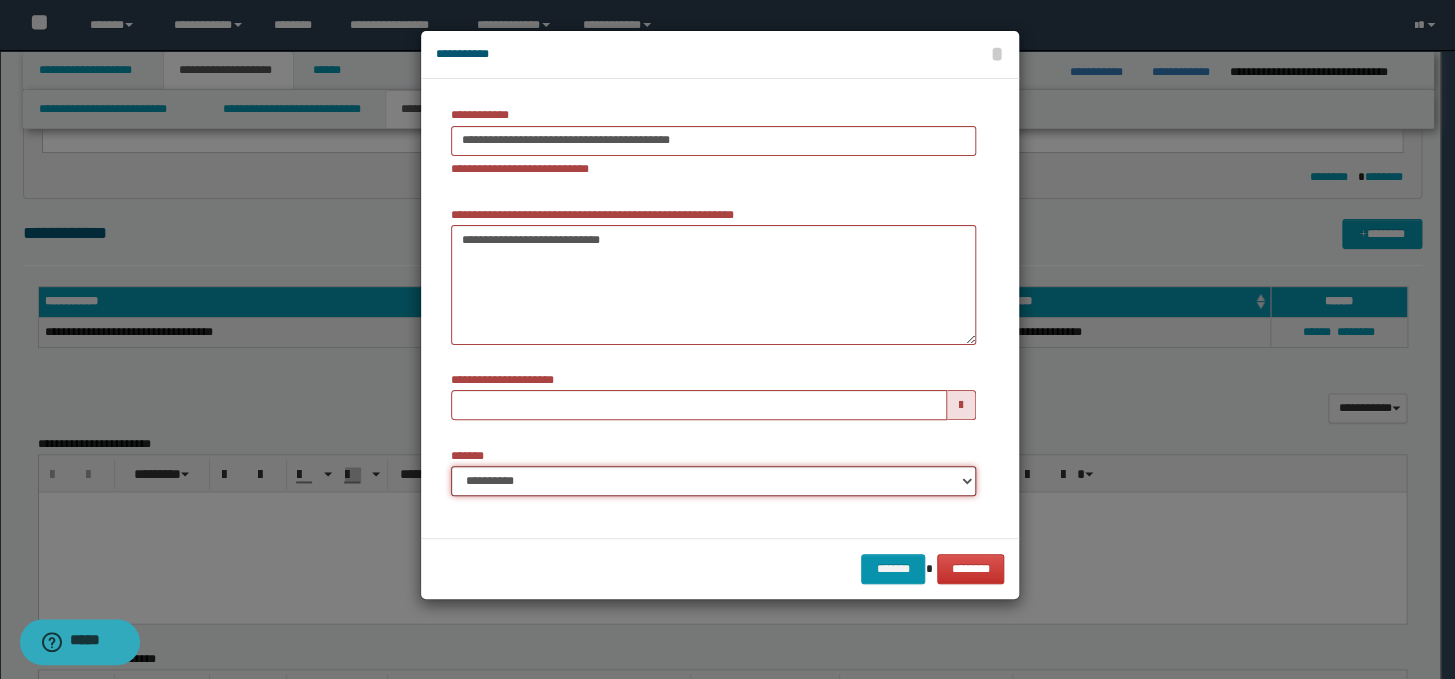 click on "**********" at bounding box center [713, 481] 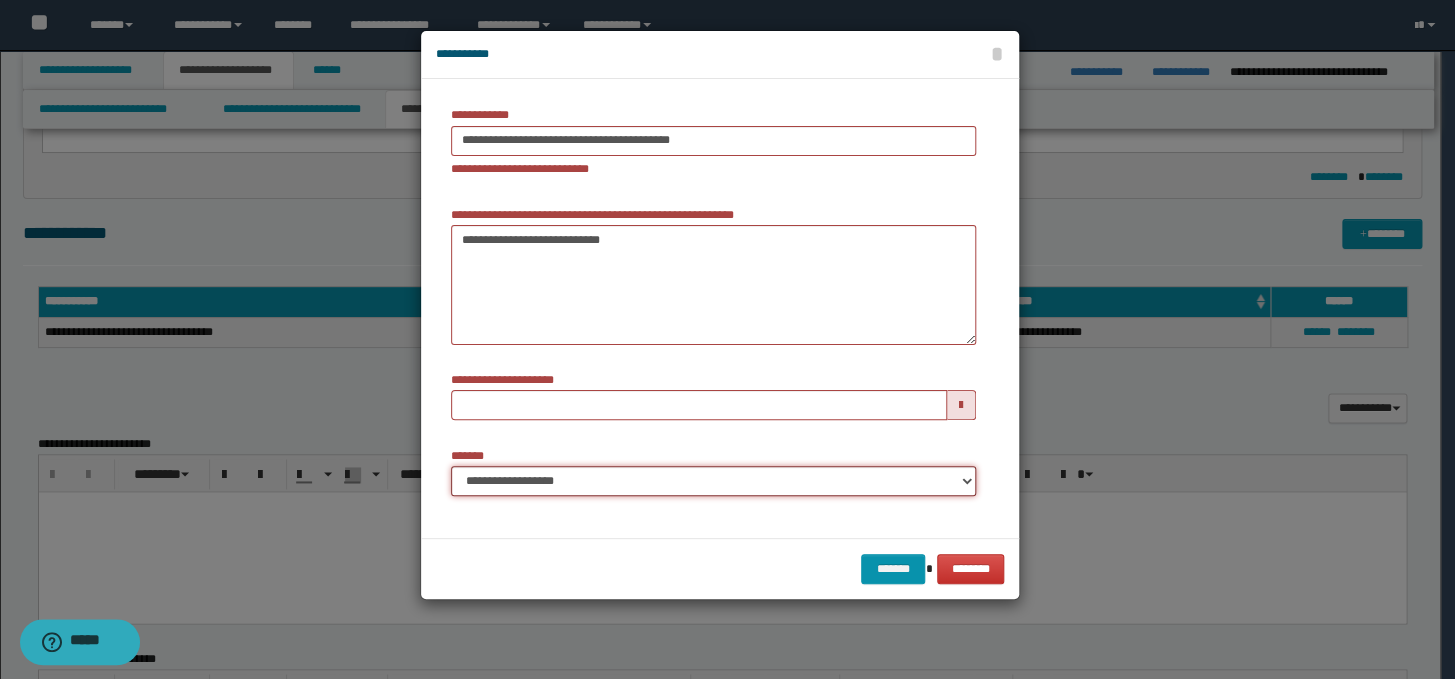 click on "**********" at bounding box center [713, 481] 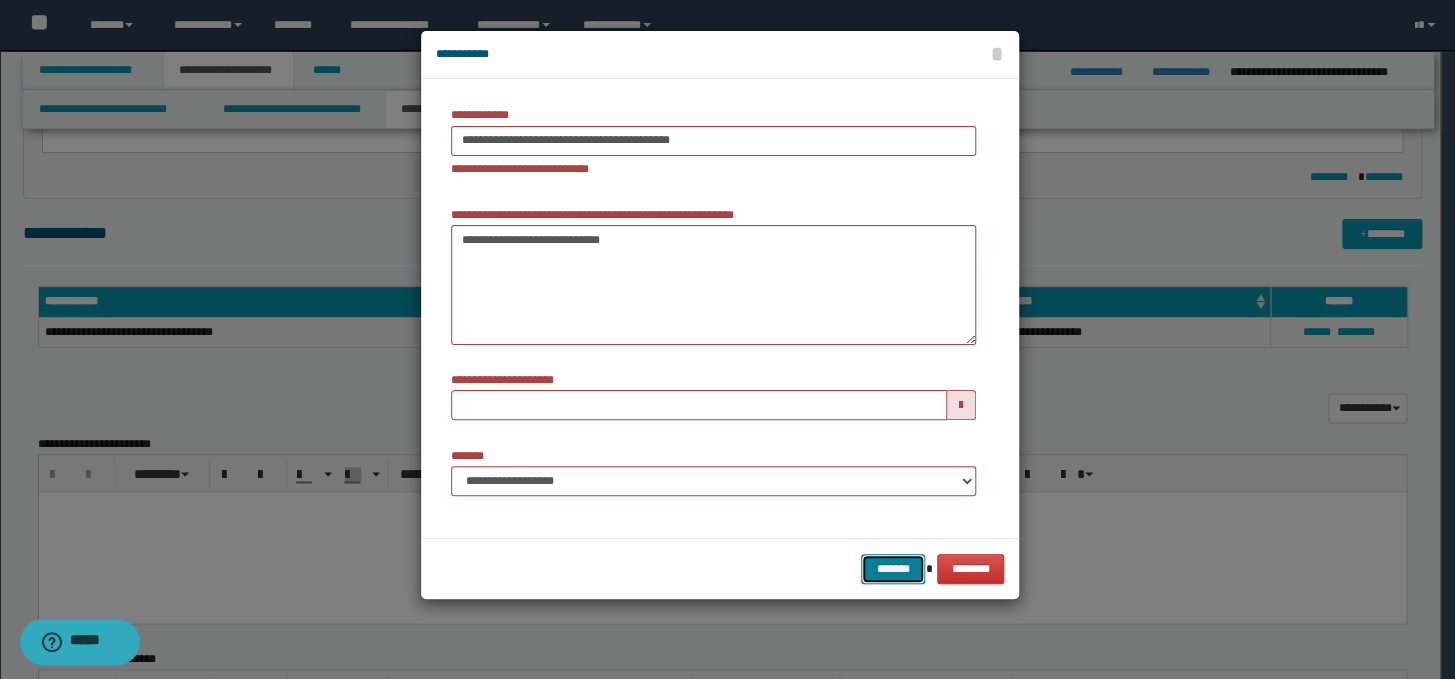 click on "*******" at bounding box center [893, 569] 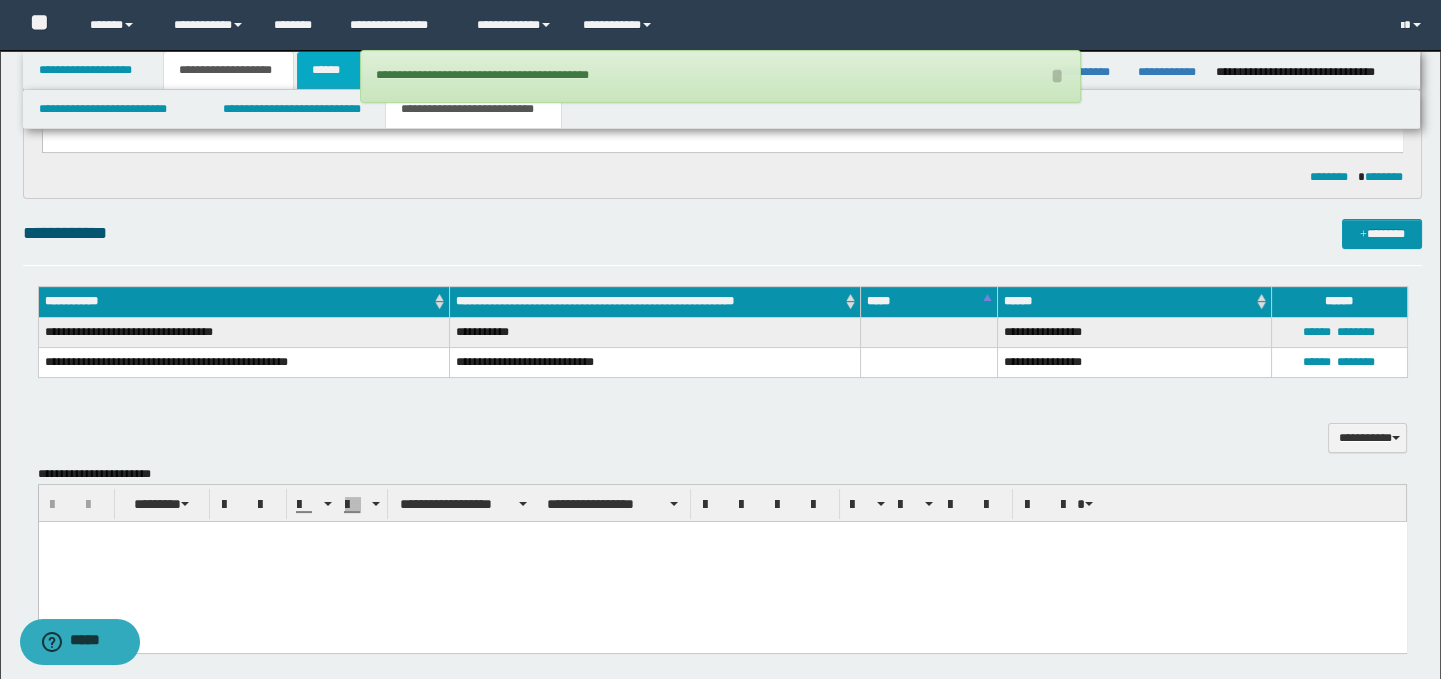 click on "******" at bounding box center [330, 70] 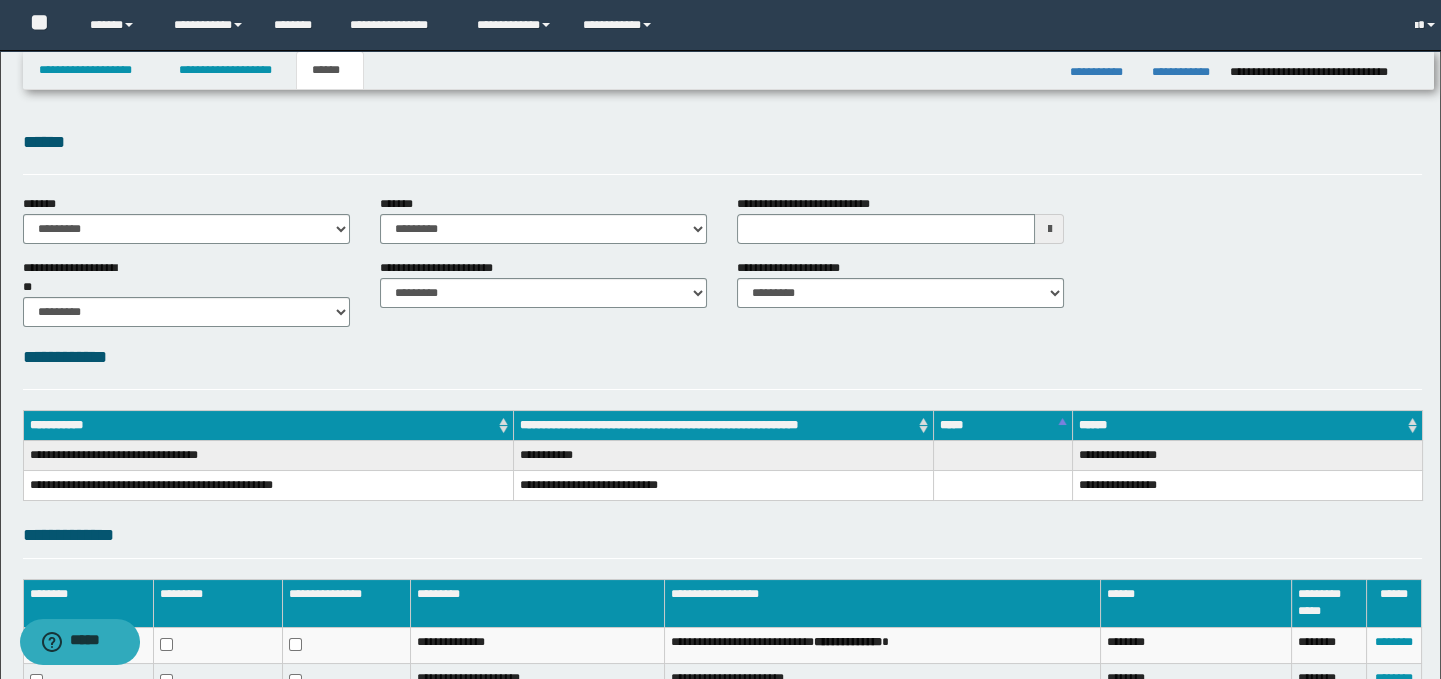 scroll, scrollTop: 0, scrollLeft: 0, axis: both 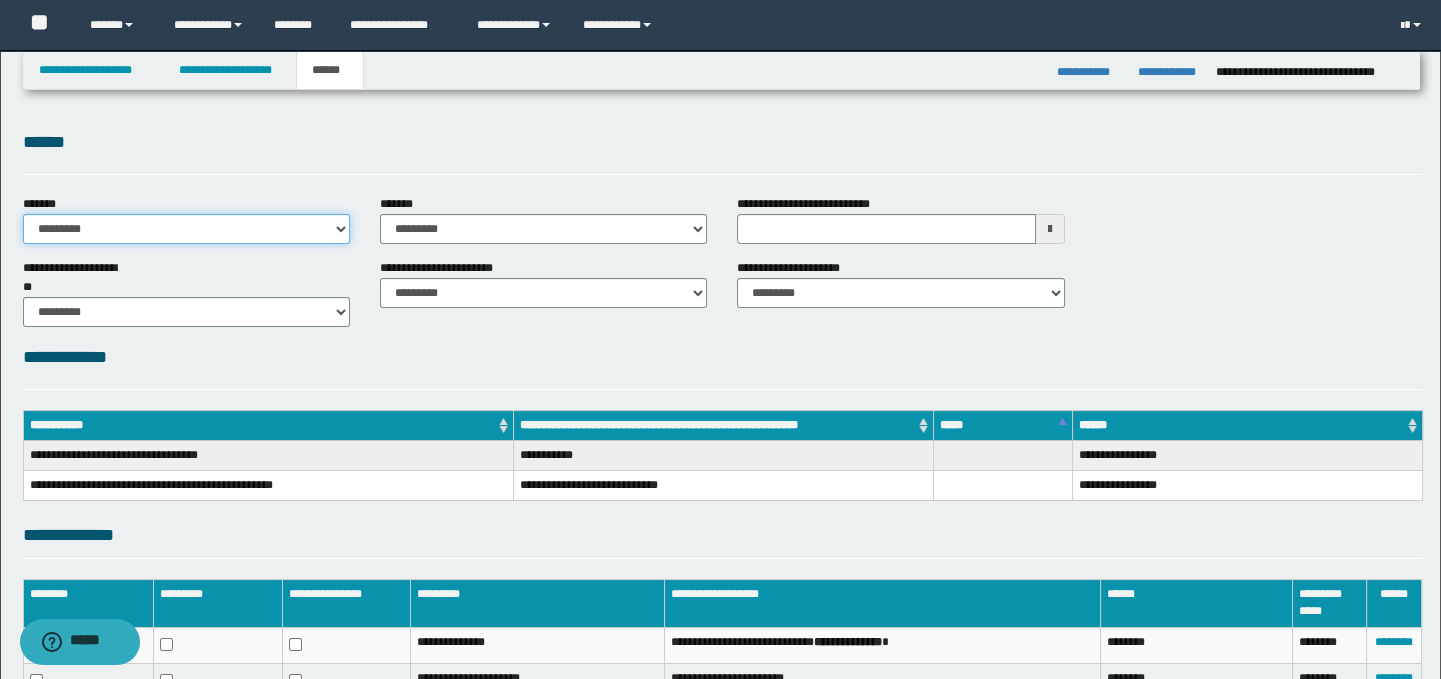 click on "**********" at bounding box center [186, 229] 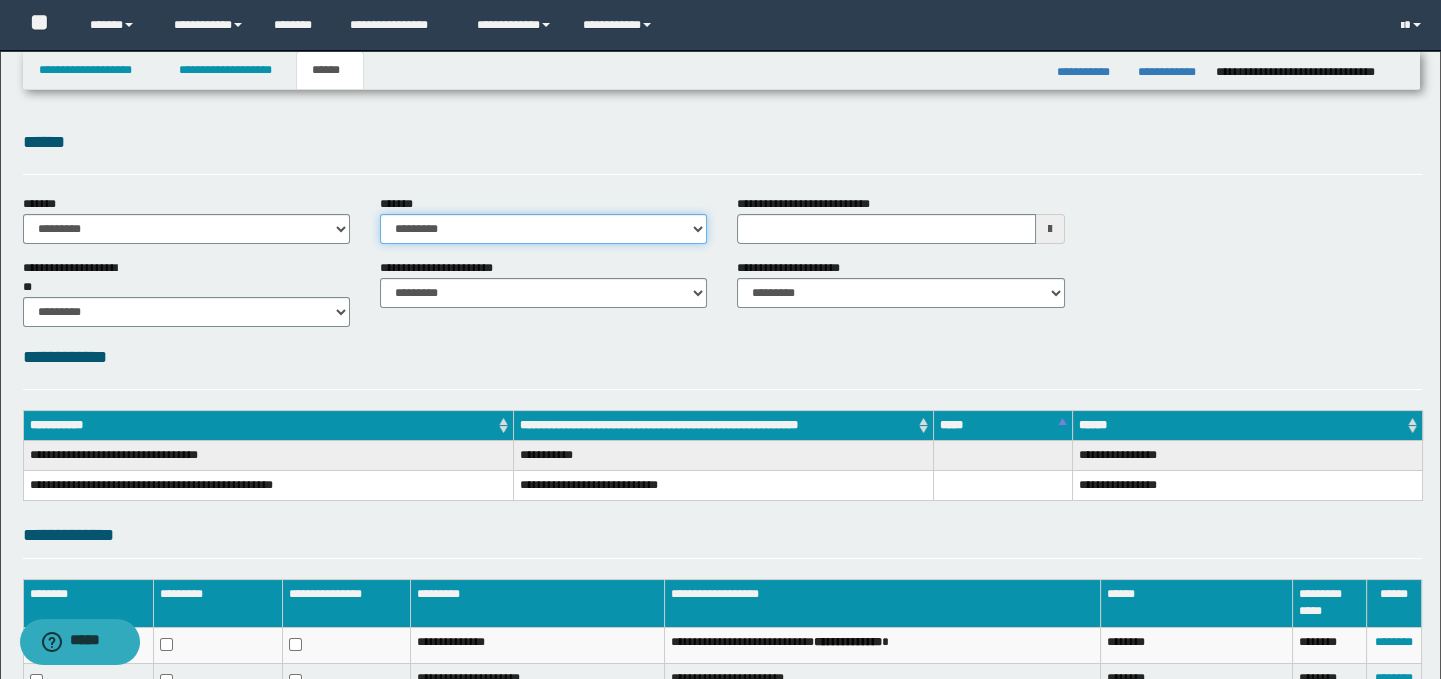 click on "**********" at bounding box center (543, 229) 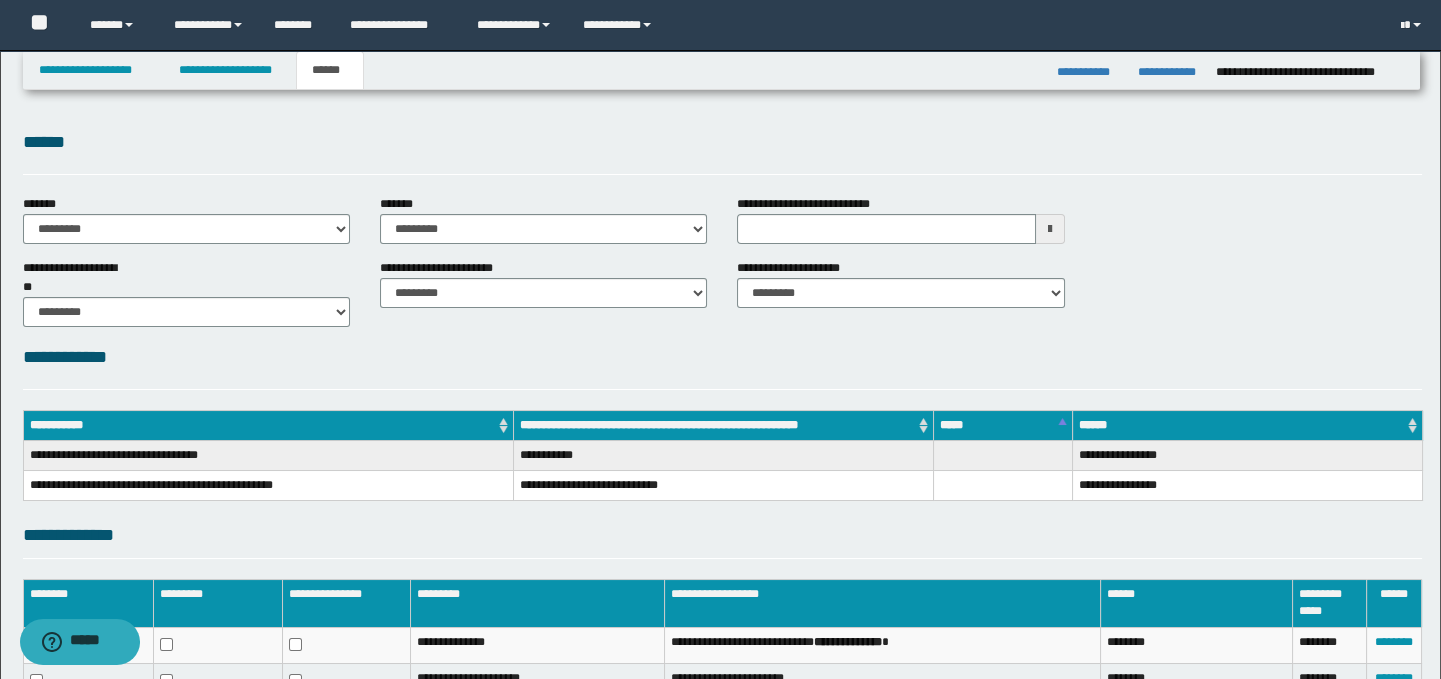 click on "******" at bounding box center (723, 151) 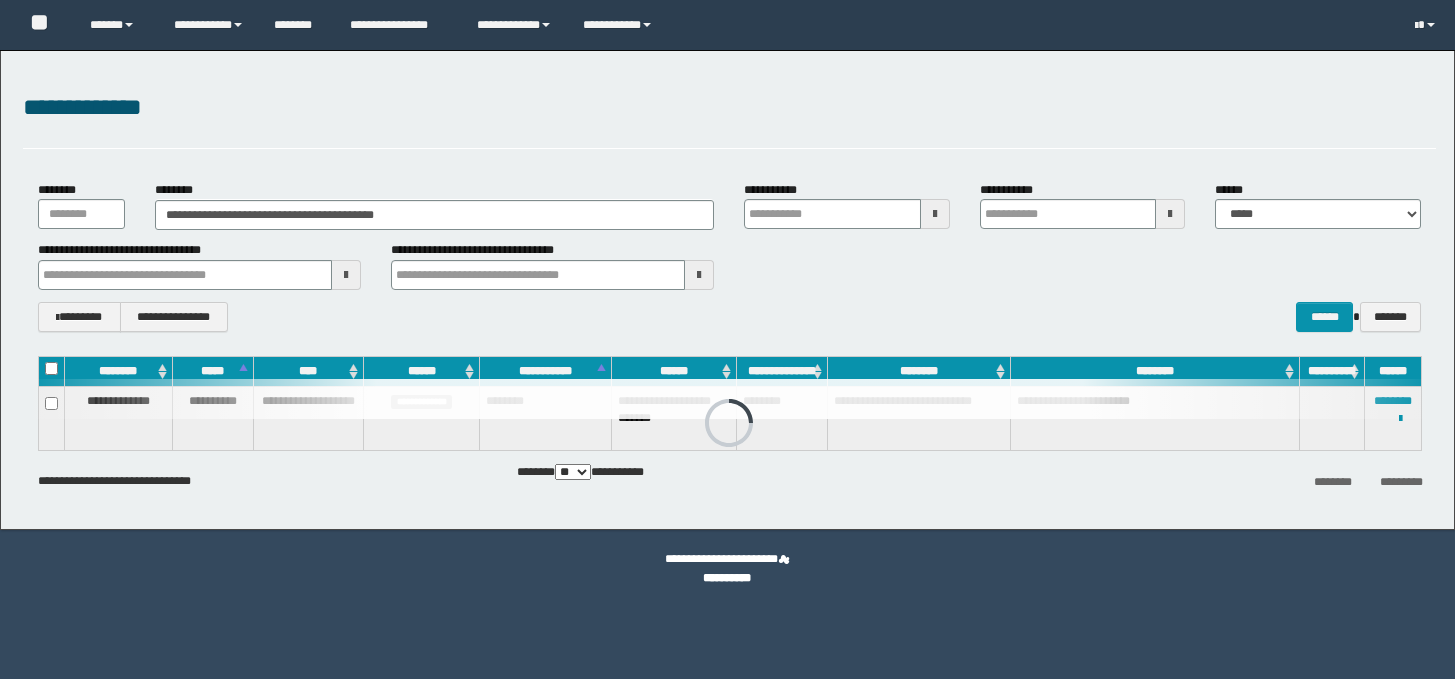 scroll, scrollTop: 0, scrollLeft: 0, axis: both 